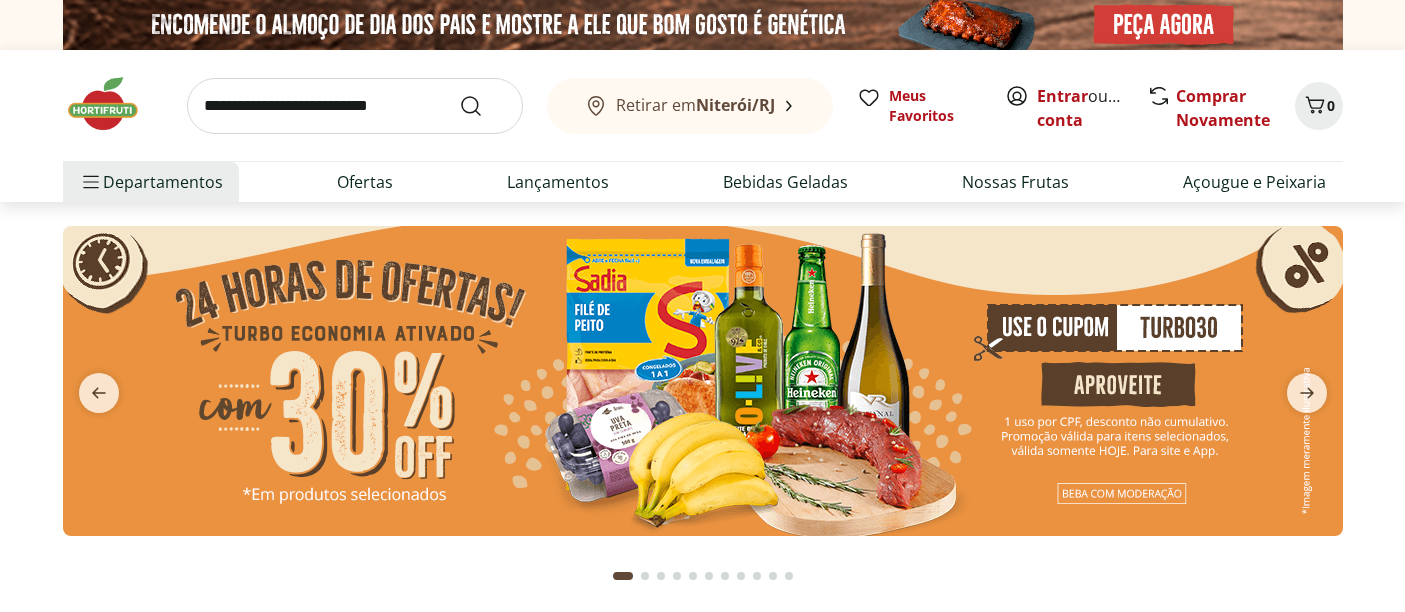 scroll, scrollTop: 0, scrollLeft: 0, axis: both 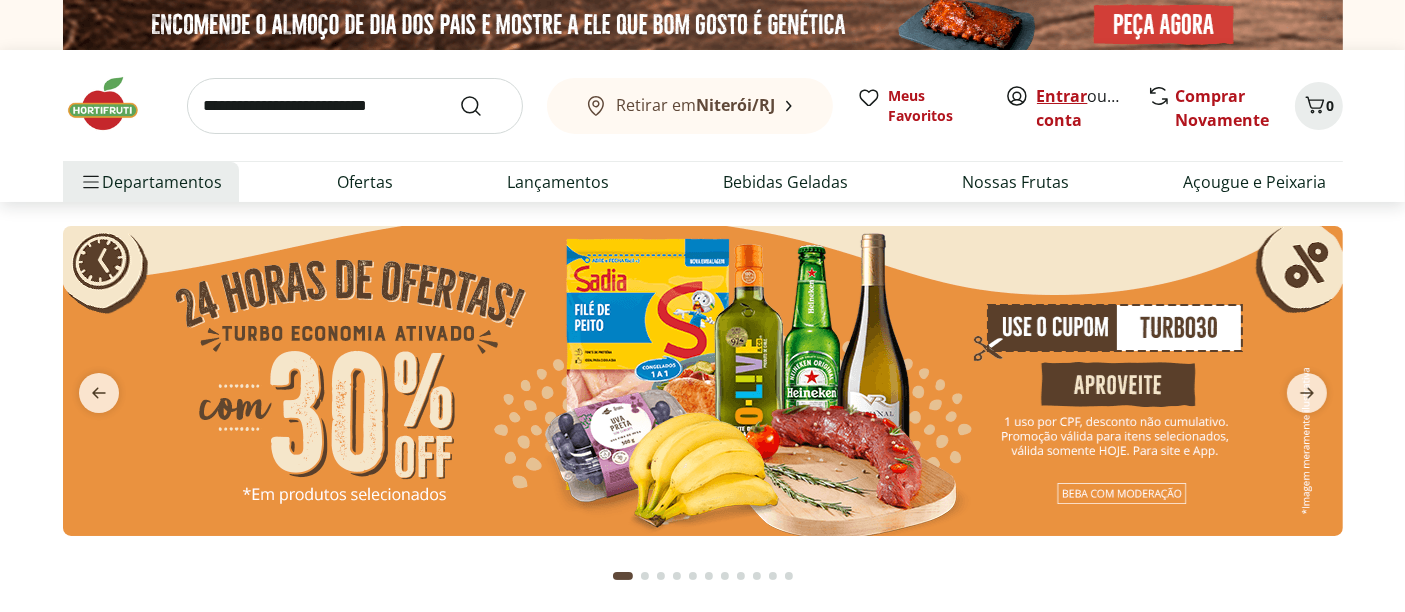 click on "Entrar" at bounding box center [1062, 96] 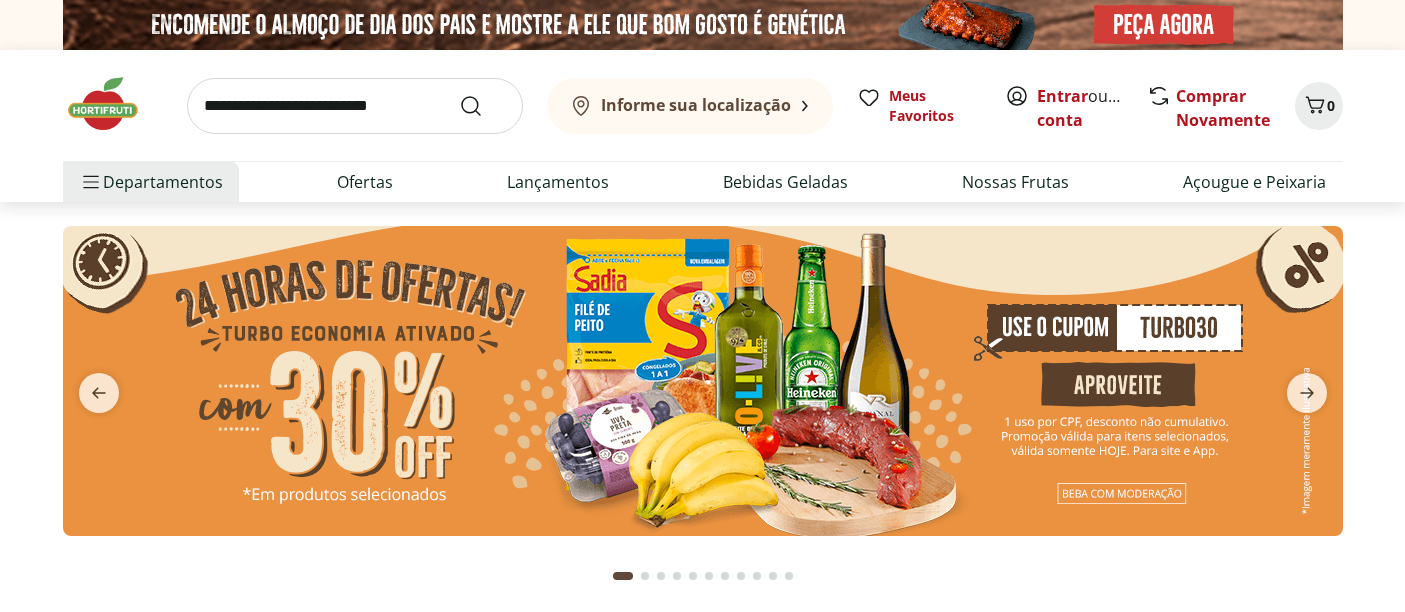 scroll, scrollTop: 0, scrollLeft: 0, axis: both 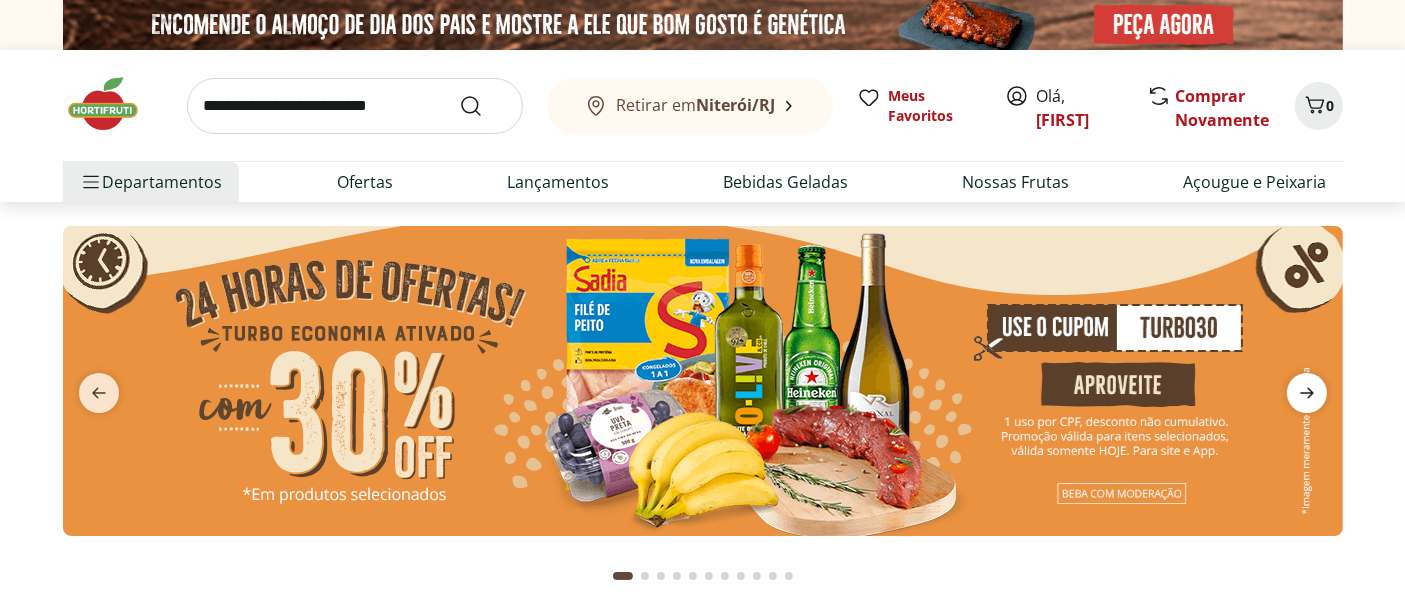click 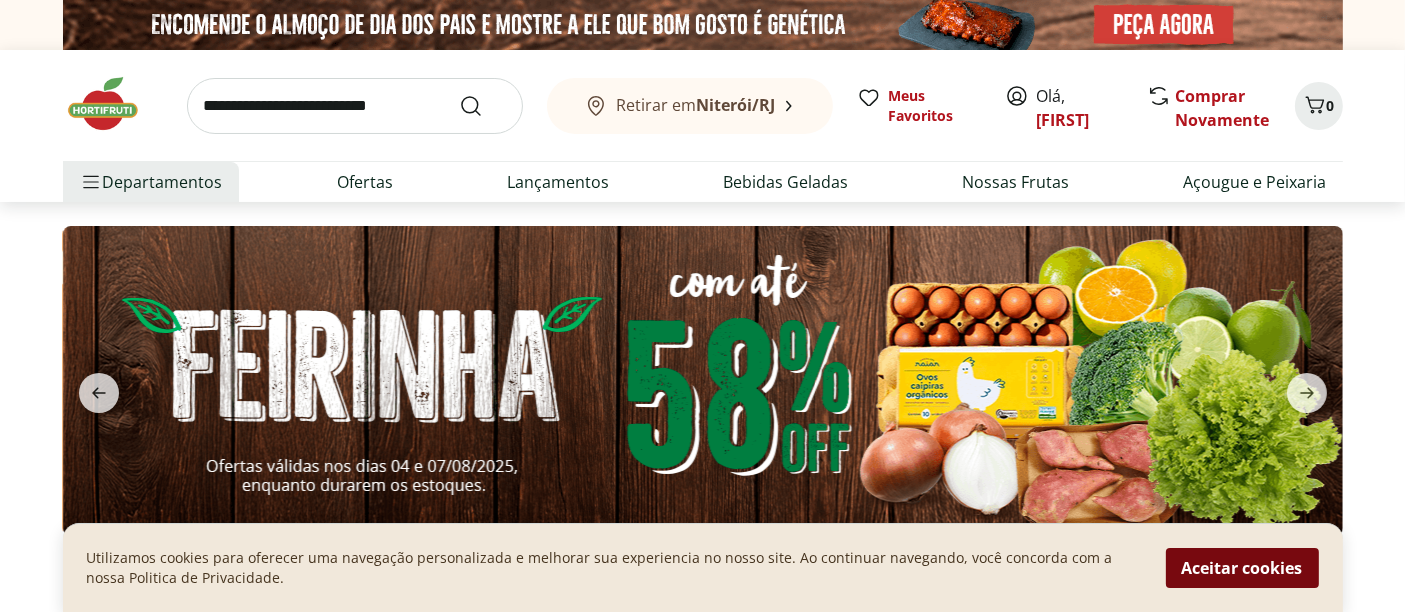 click on "Aceitar cookies" at bounding box center (1242, 568) 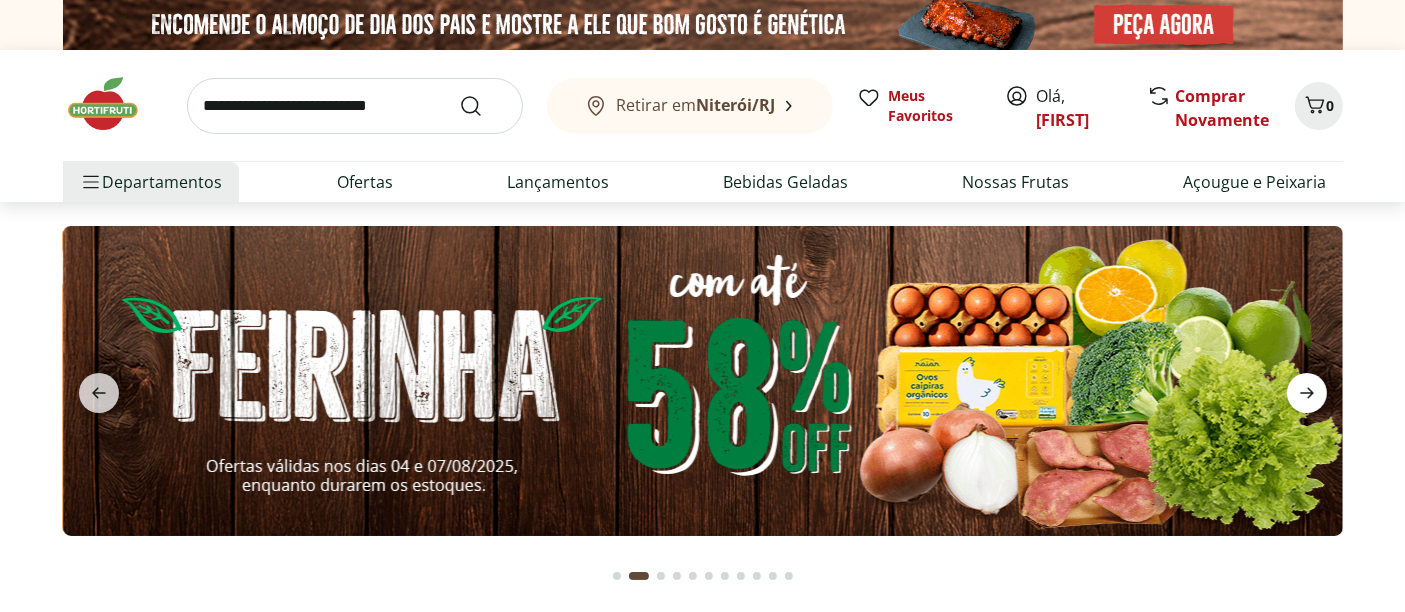 click 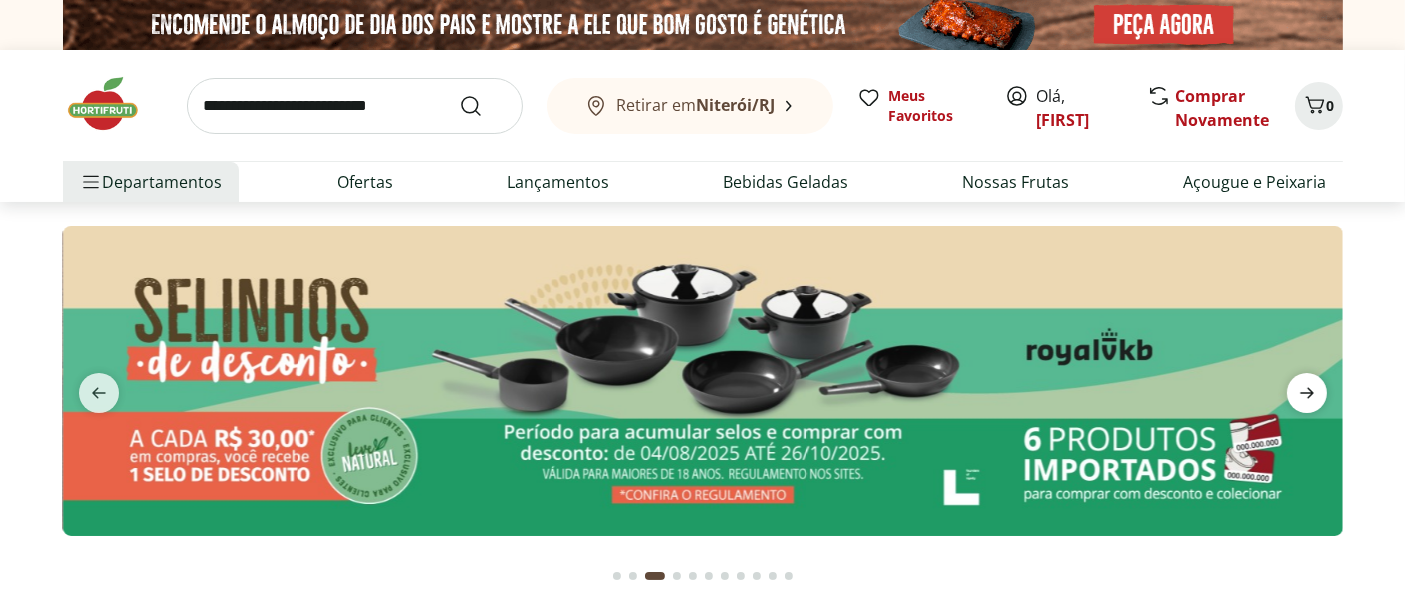 click 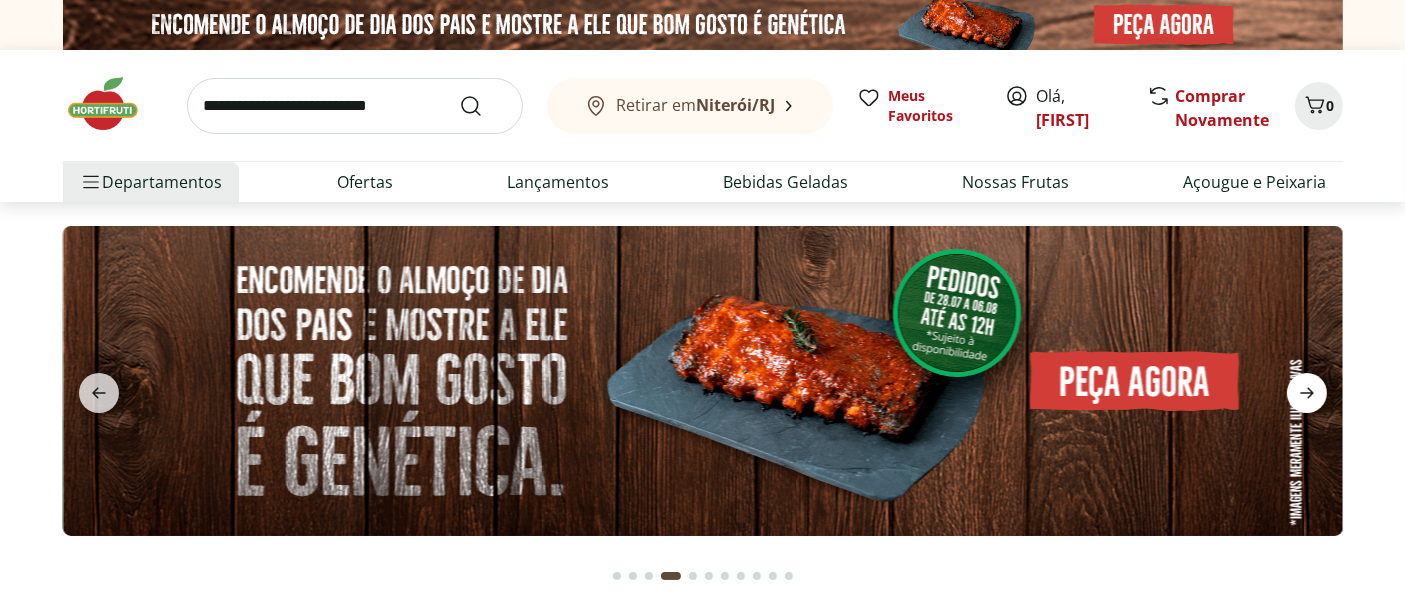 click 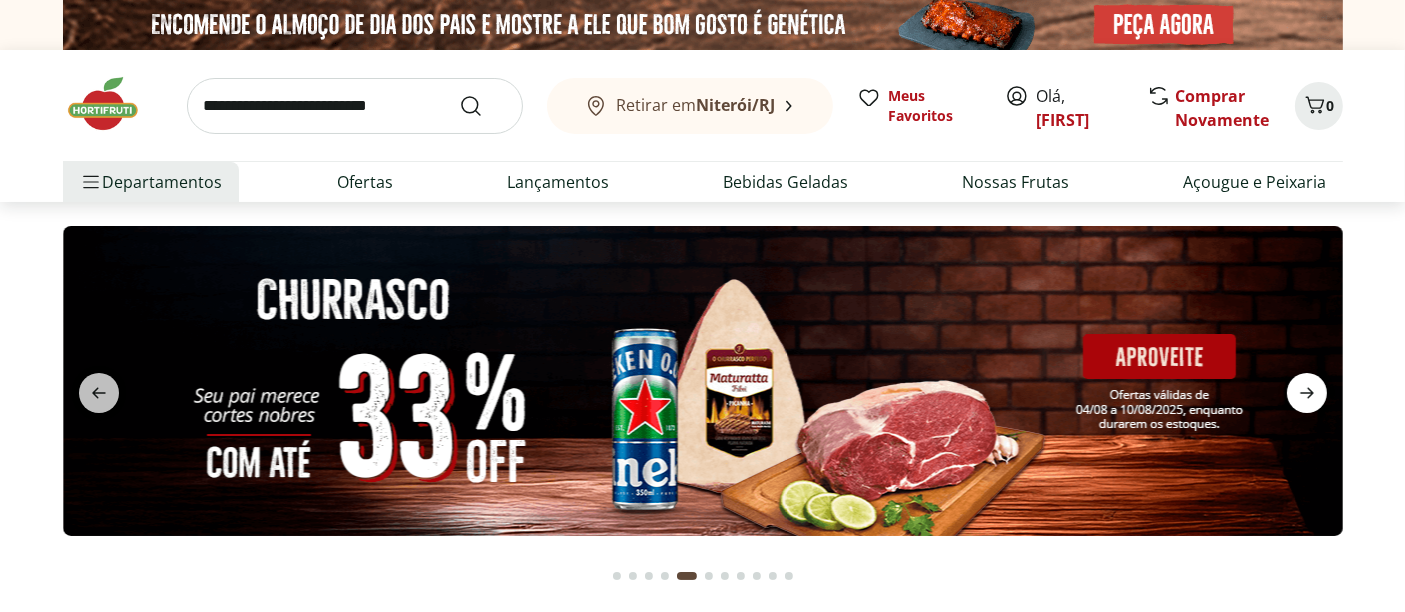 click 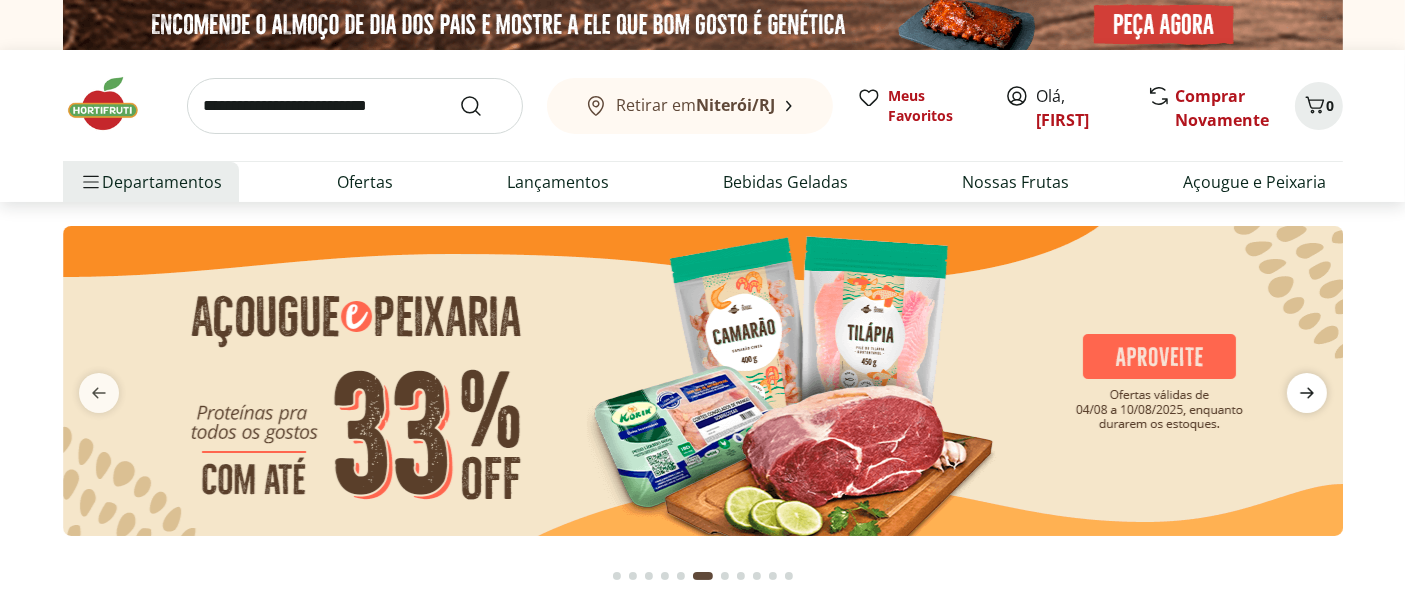click 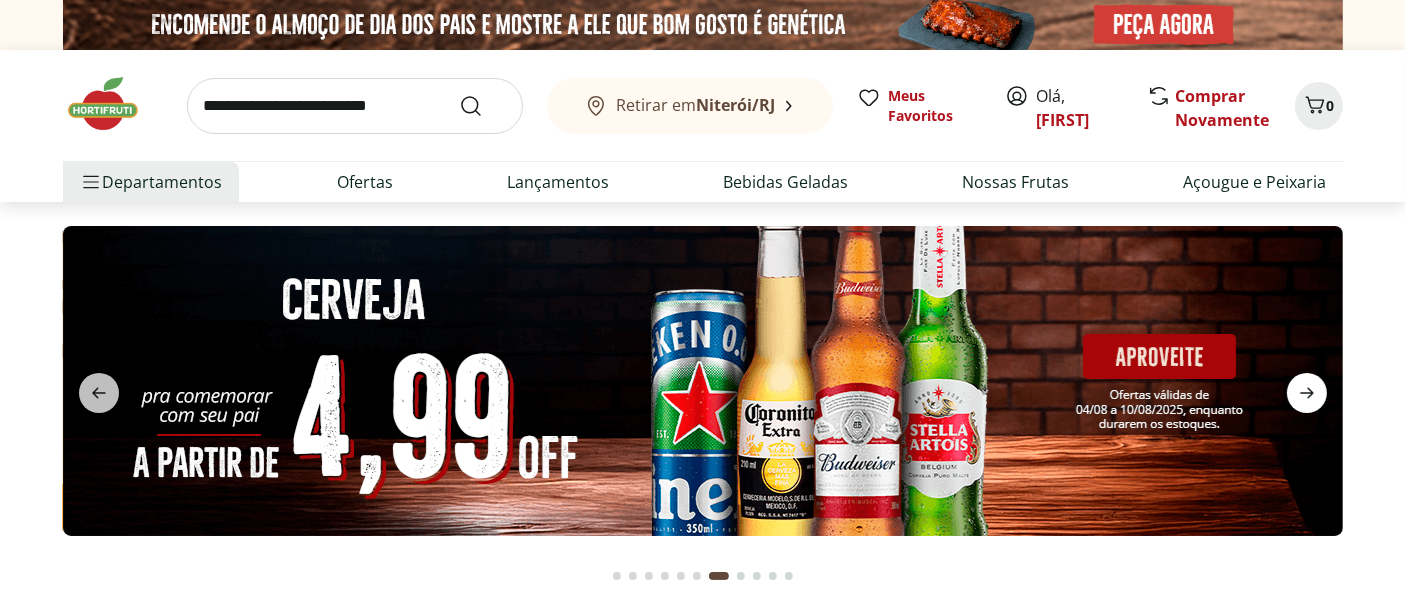 click 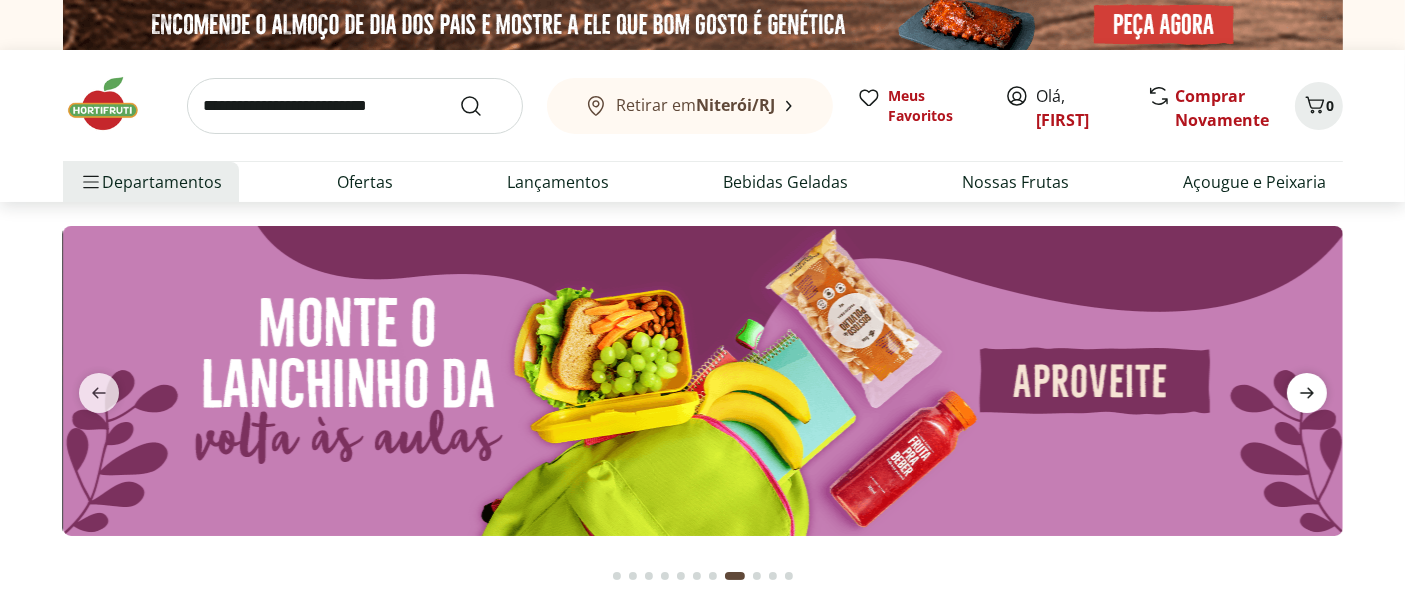 click 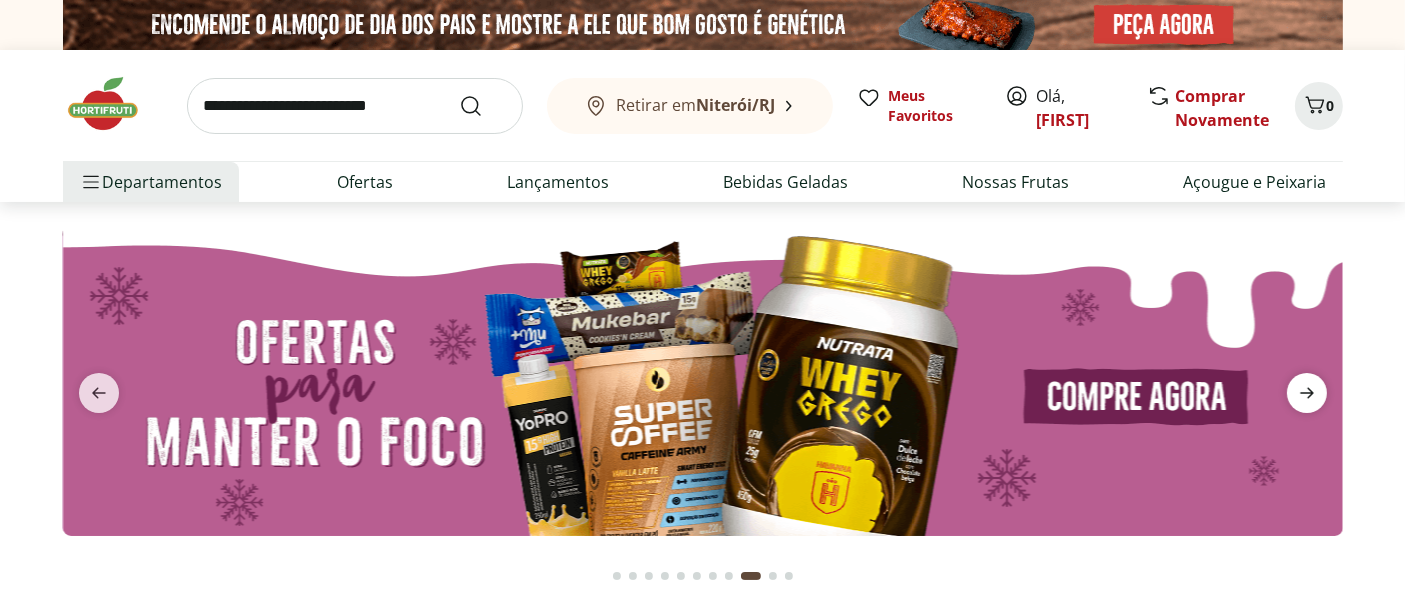 click 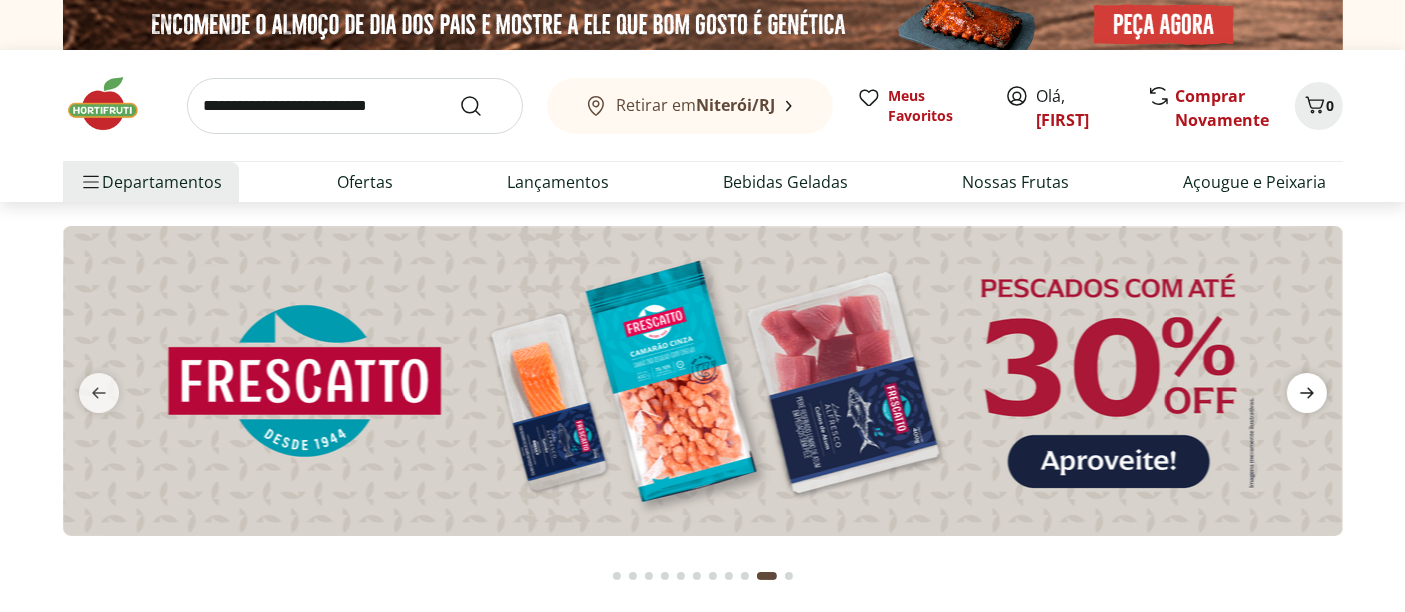 click 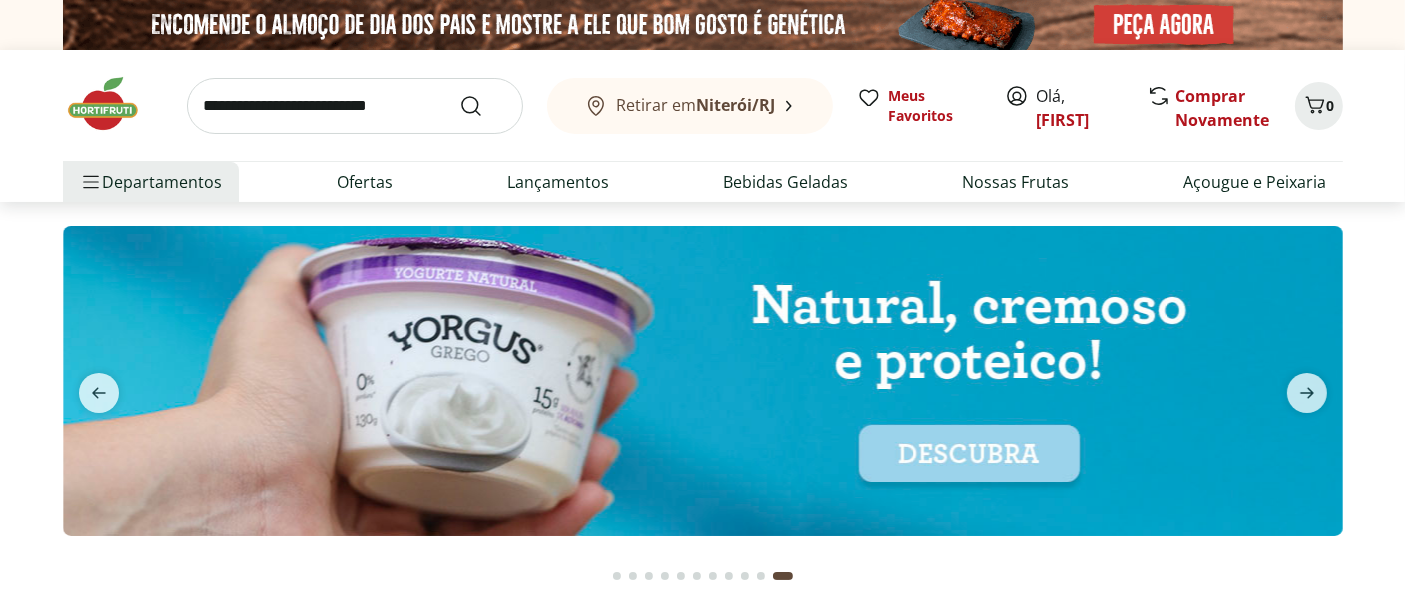 click at bounding box center (355, 106) 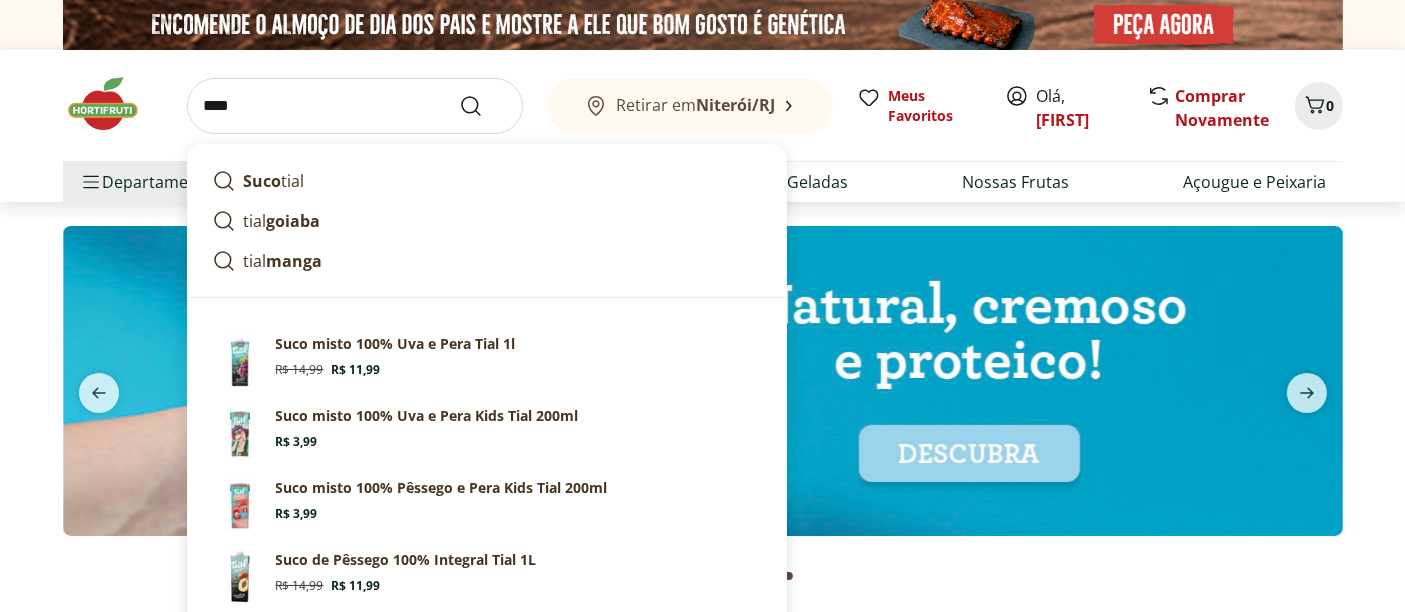 type on "****" 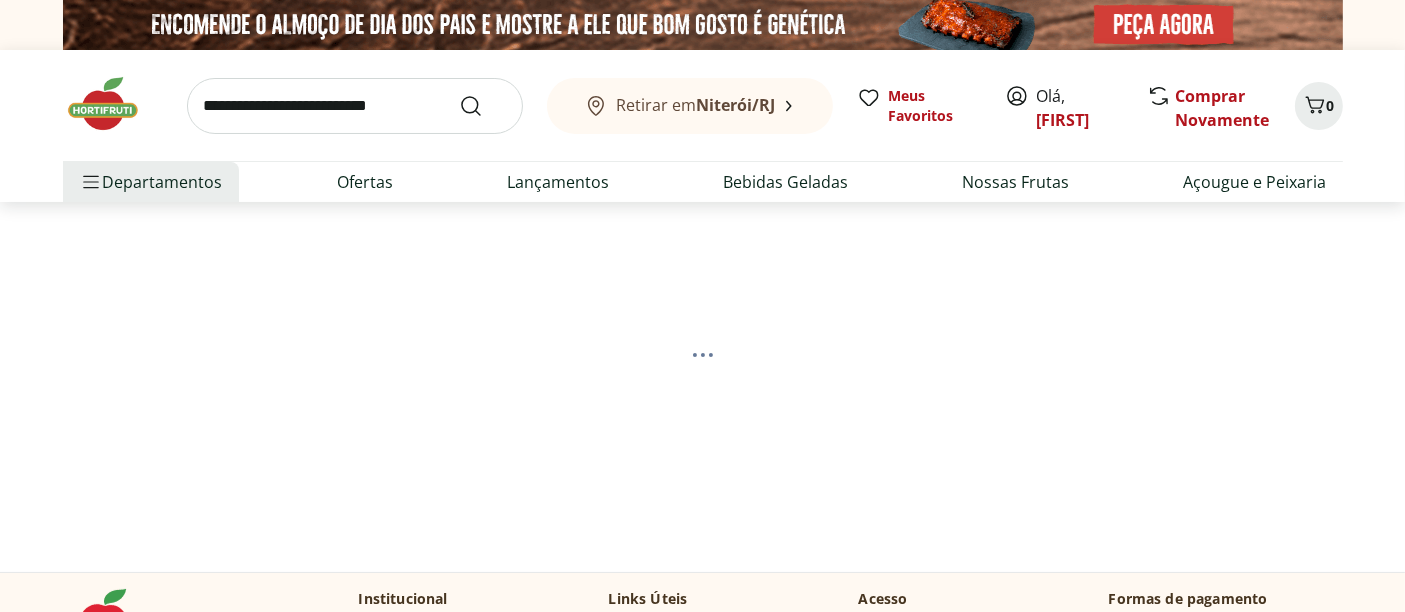 select on "**********" 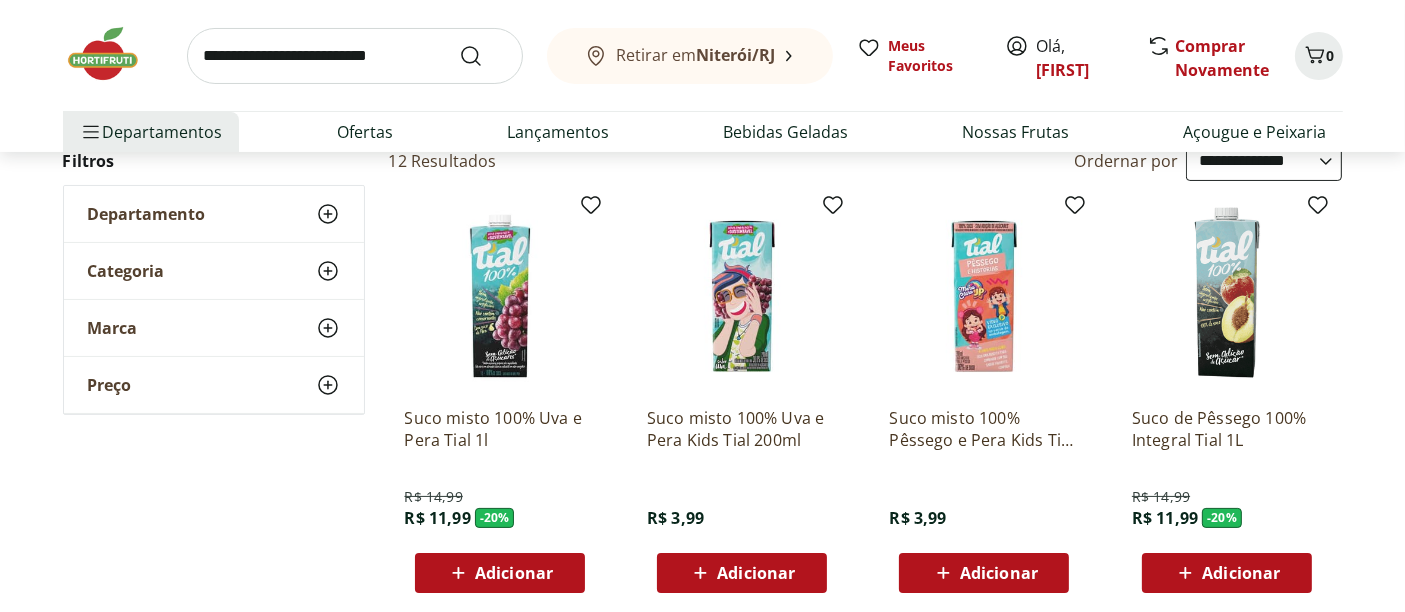 scroll, scrollTop: 333, scrollLeft: 0, axis: vertical 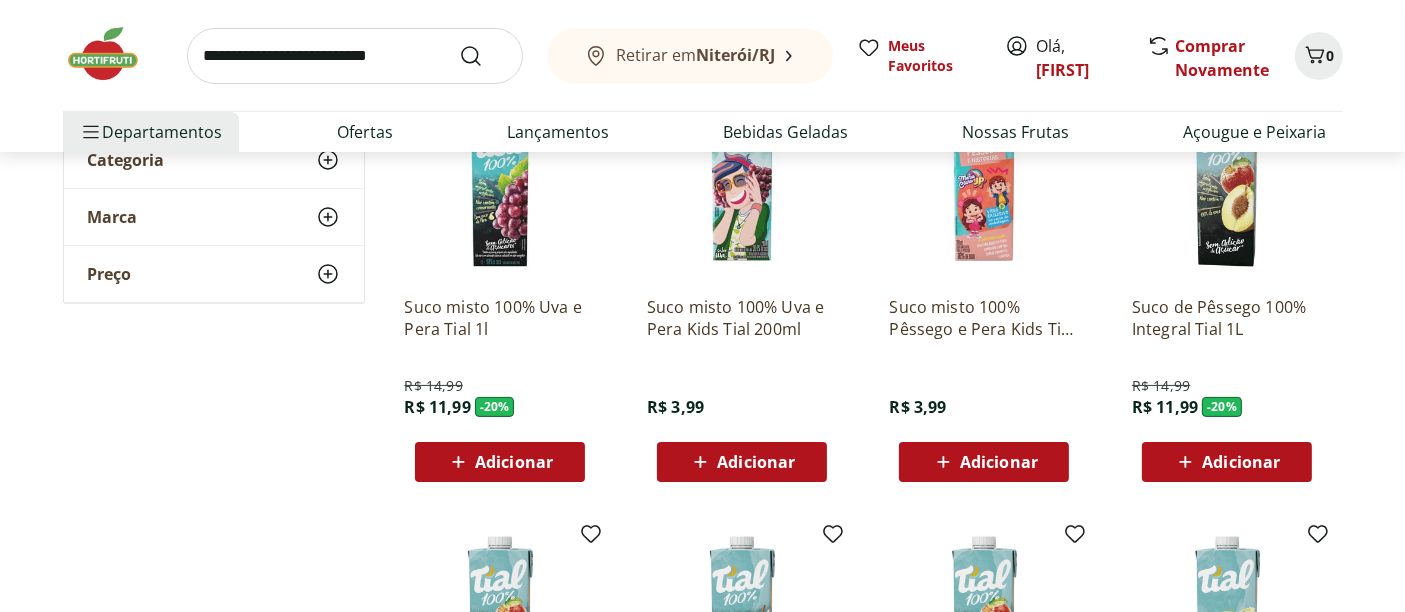 click on "Adicionar" at bounding box center (999, 462) 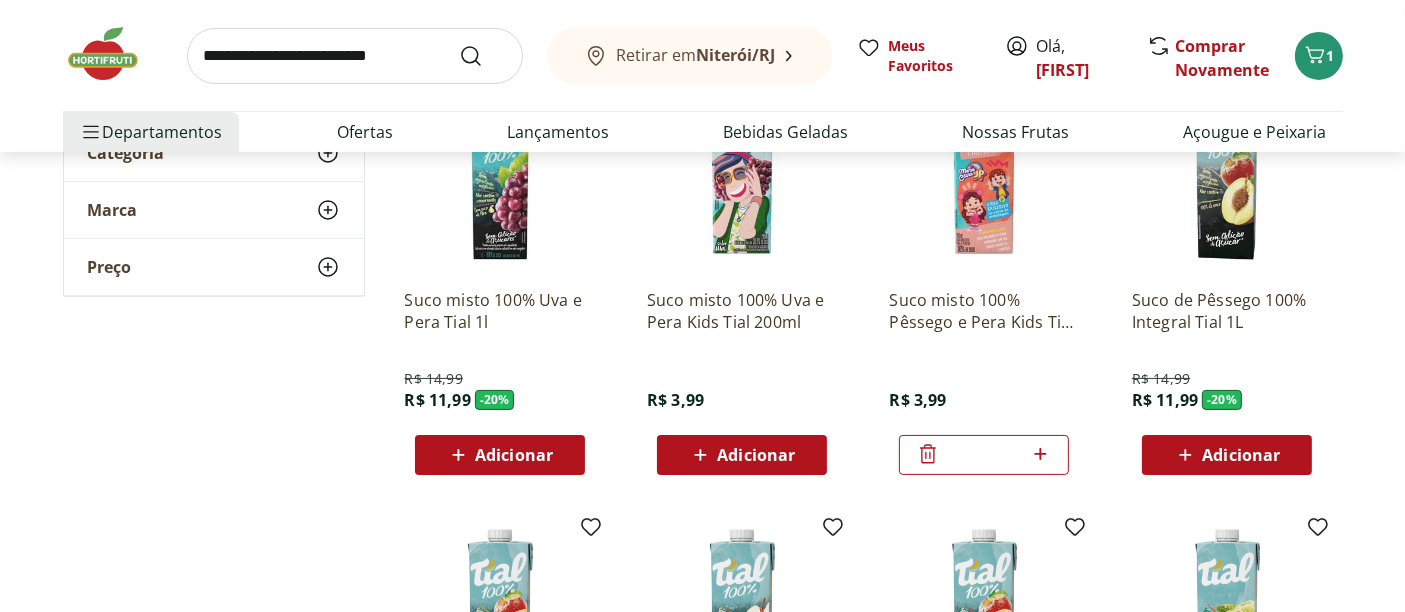 scroll, scrollTop: 333, scrollLeft: 0, axis: vertical 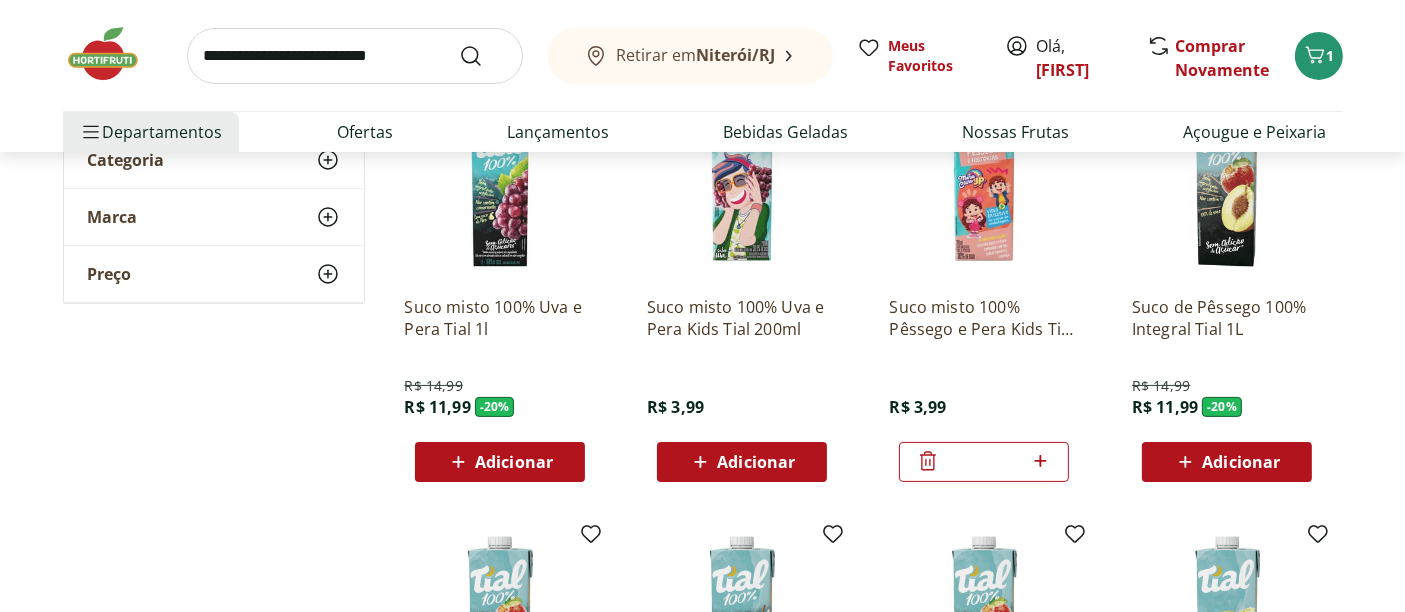 click on "Adicionar" at bounding box center [1241, 462] 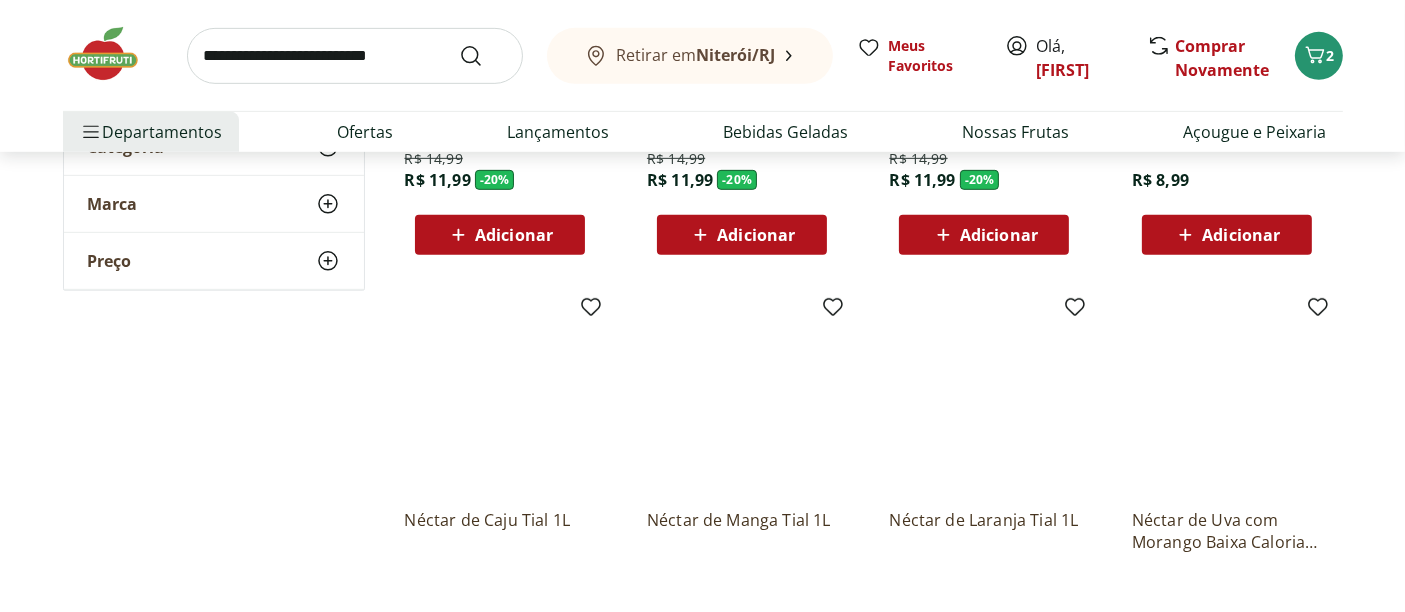 scroll, scrollTop: 888, scrollLeft: 0, axis: vertical 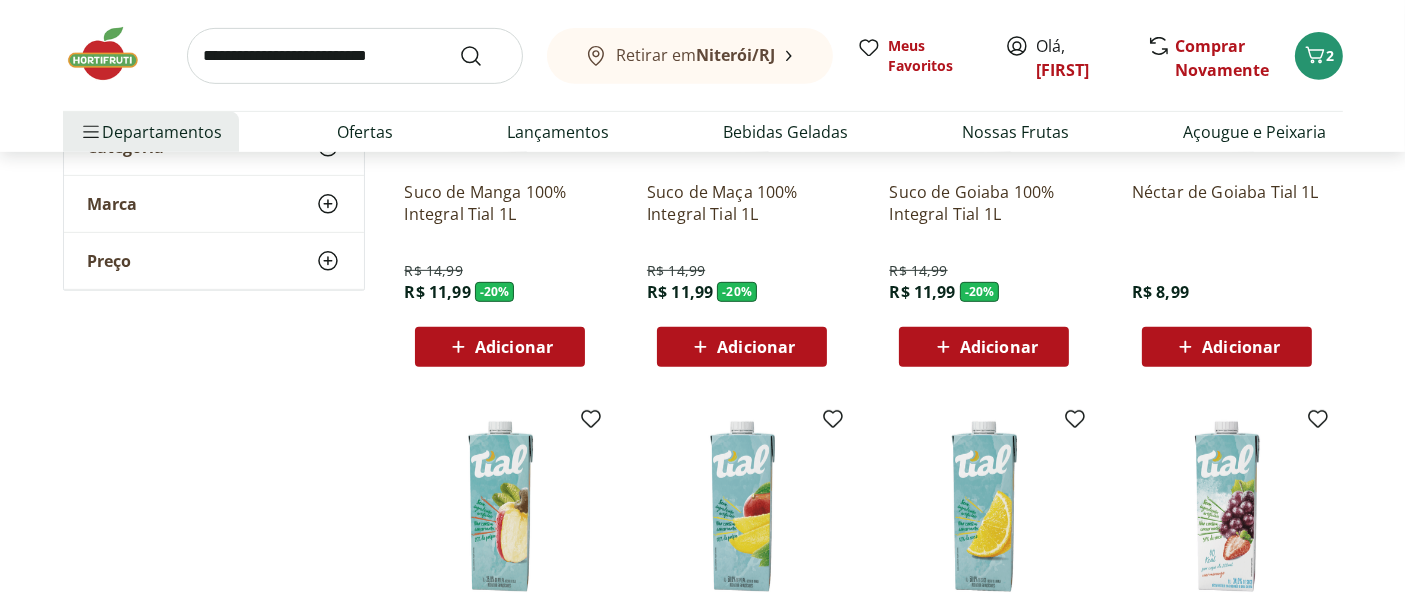 click on "Adicionar" at bounding box center [999, 347] 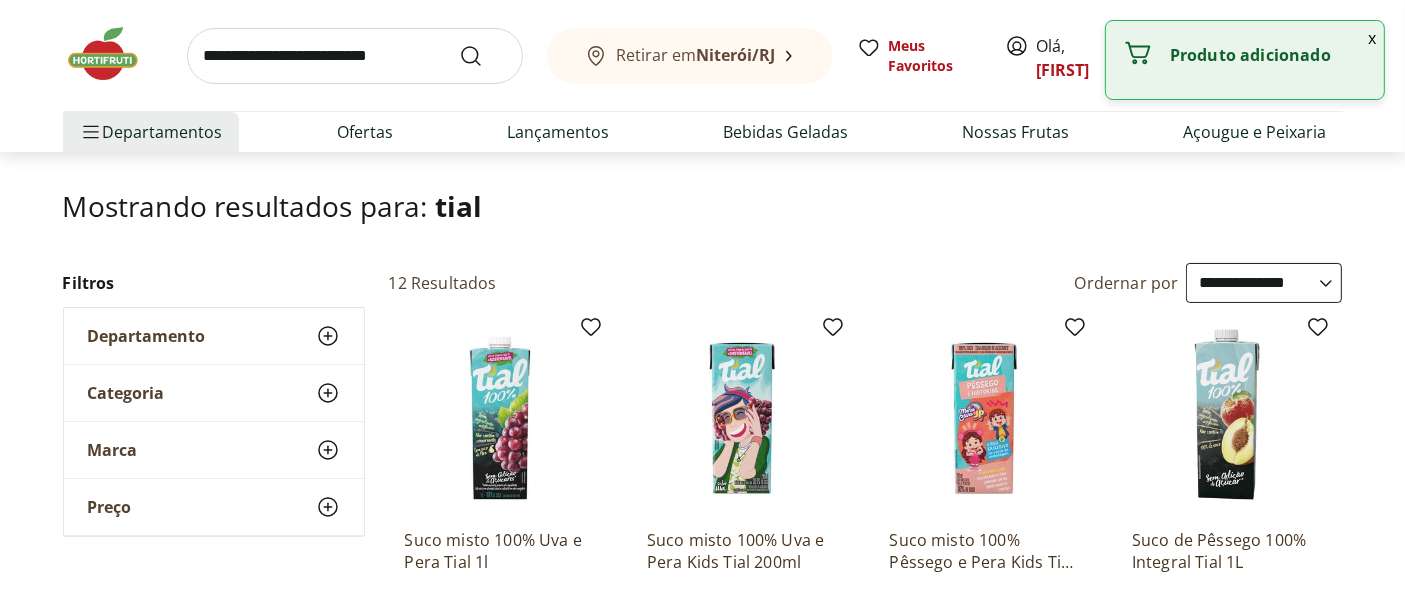 scroll, scrollTop: 0, scrollLeft: 0, axis: both 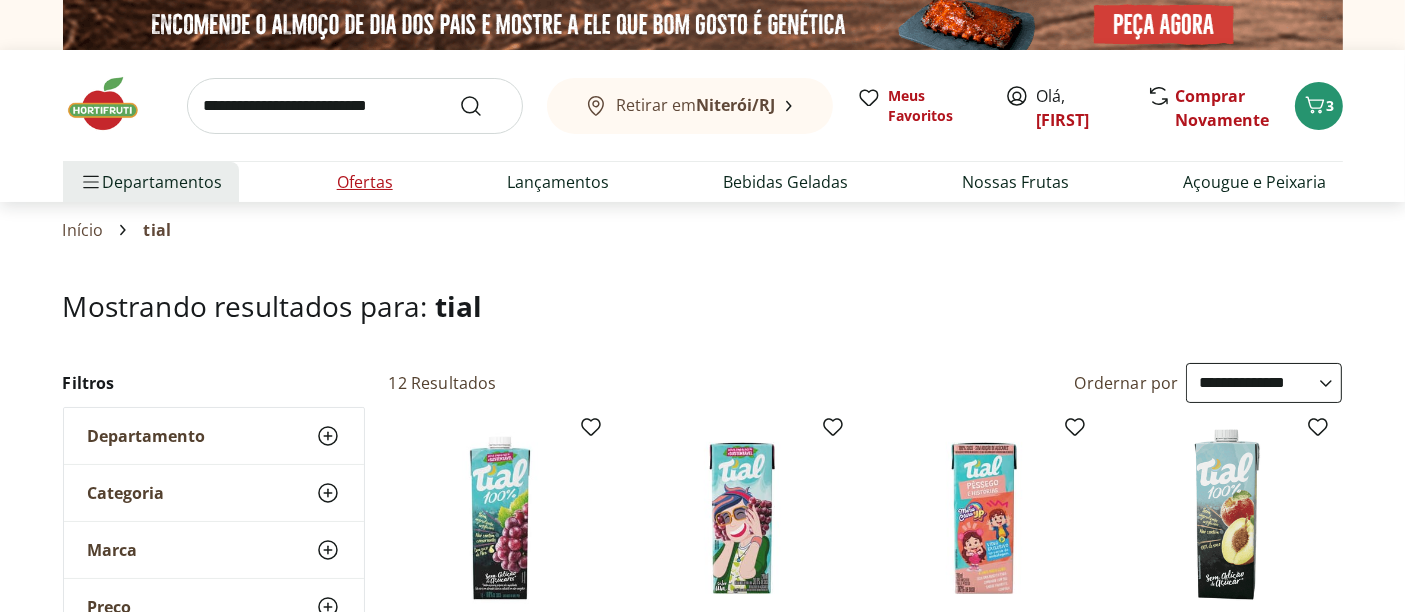 click on "Ofertas" at bounding box center (365, 182) 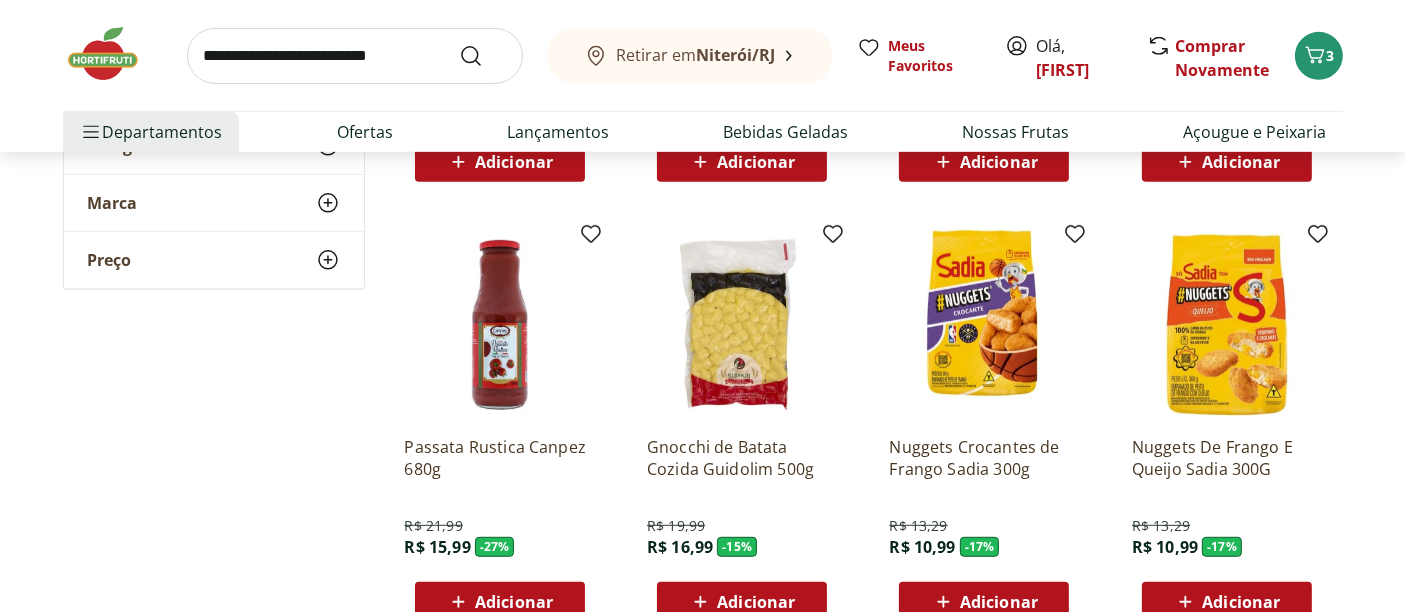 scroll, scrollTop: 1111, scrollLeft: 0, axis: vertical 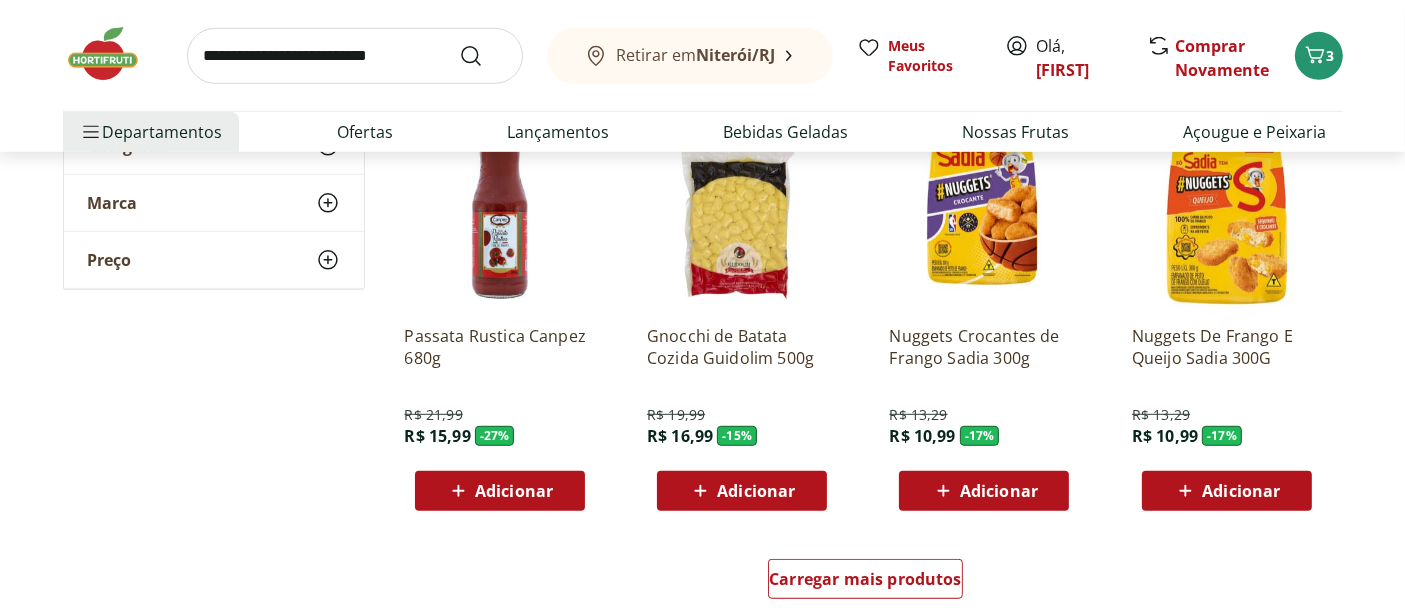 click on "Adicionar" at bounding box center (514, 491) 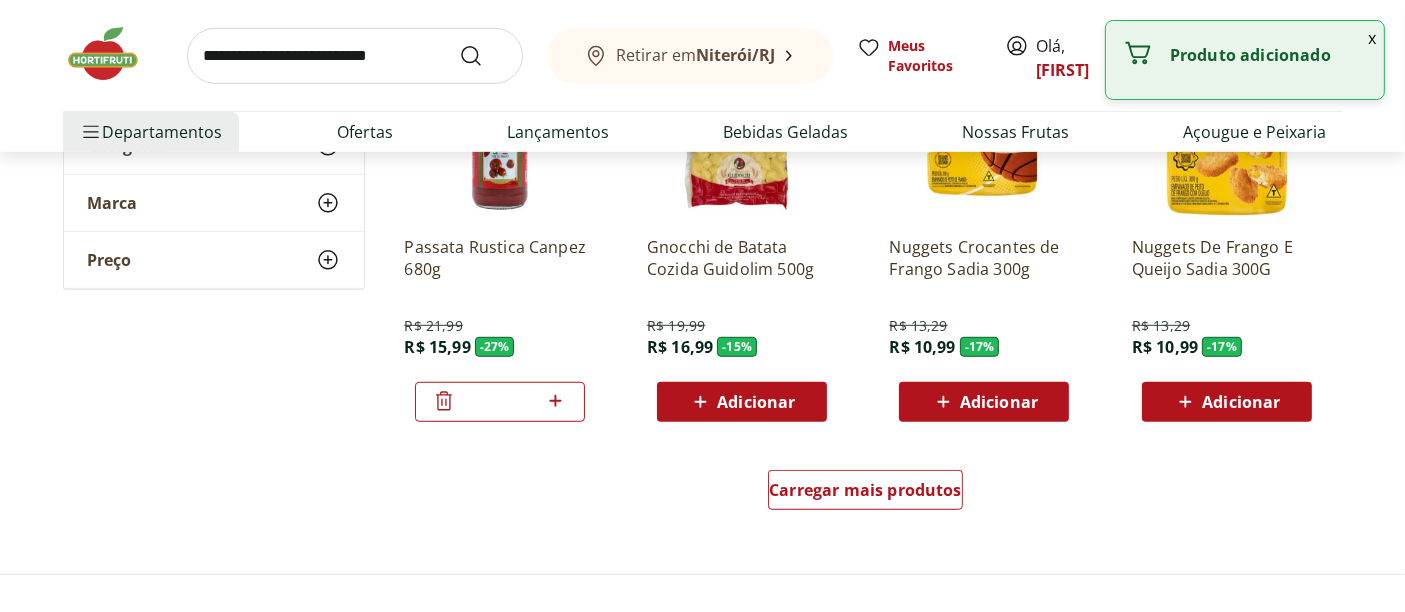 scroll, scrollTop: 1222, scrollLeft: 0, axis: vertical 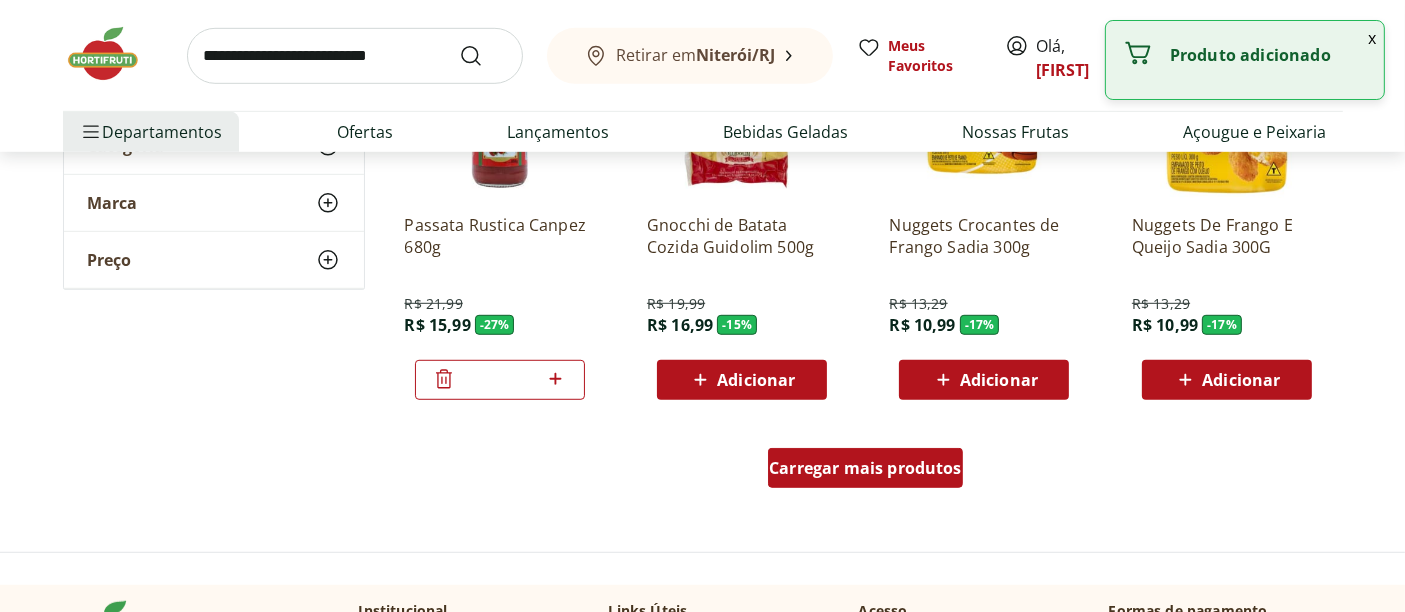 click on "Carregar mais produtos" at bounding box center [865, 468] 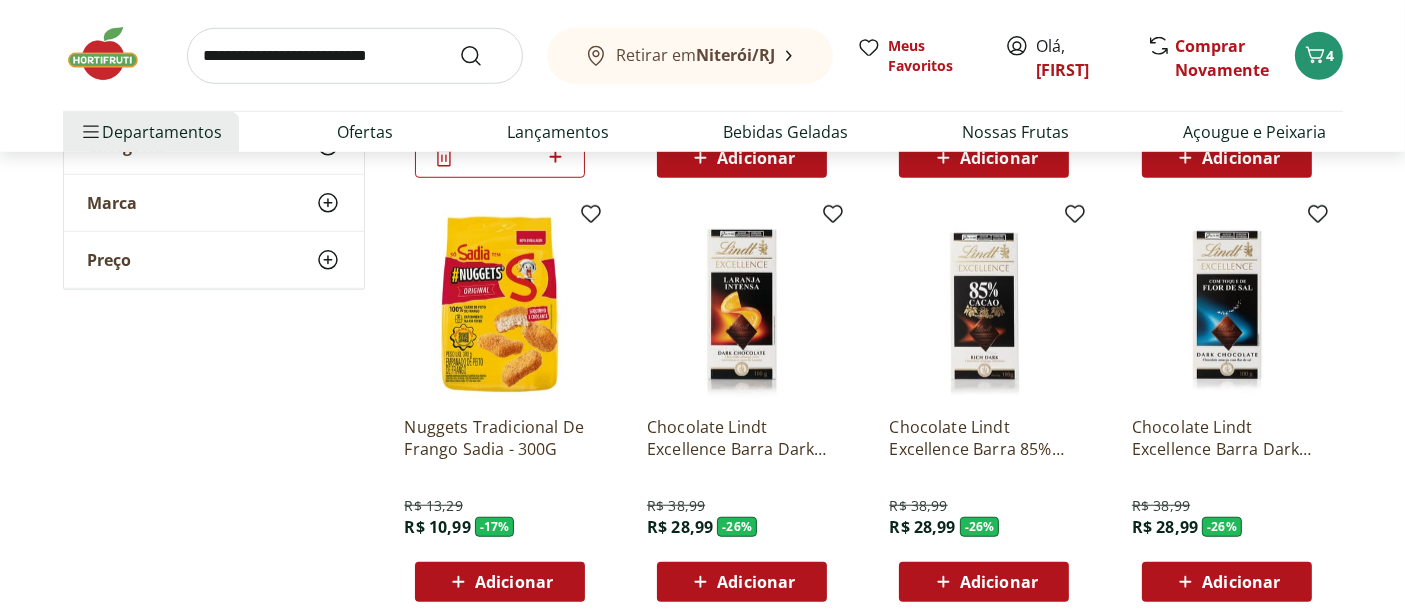 scroll, scrollTop: 1555, scrollLeft: 0, axis: vertical 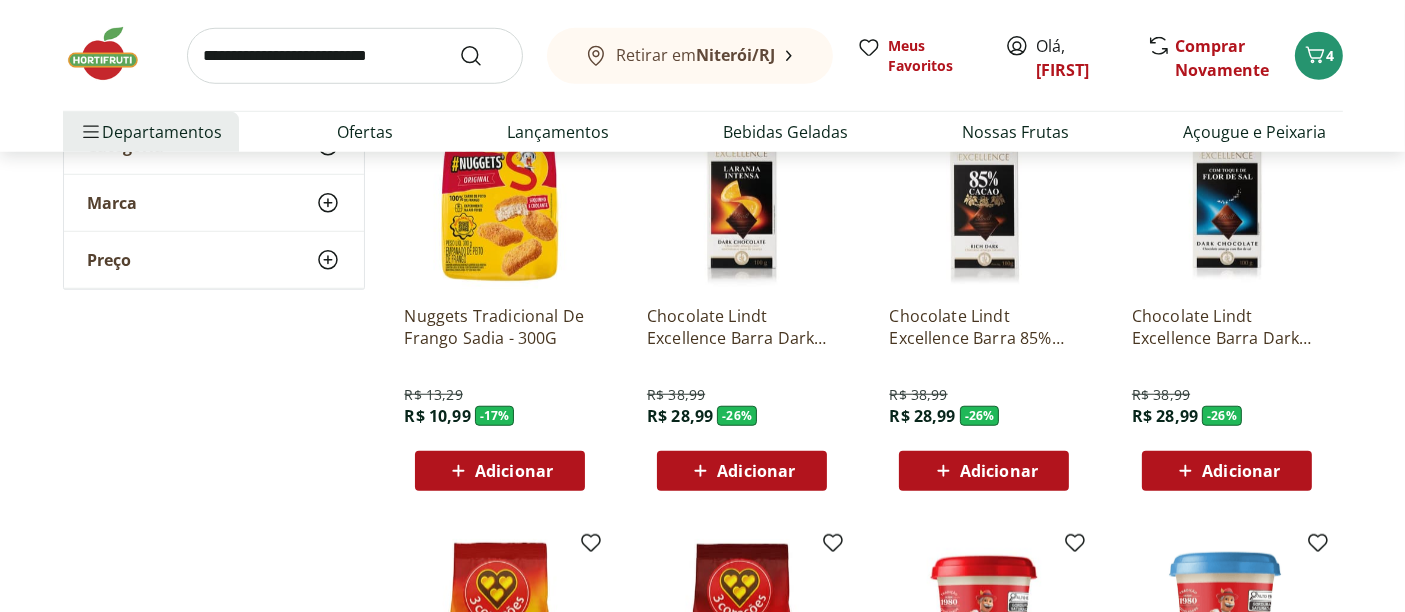 click on "Adicionar" at bounding box center (756, 471) 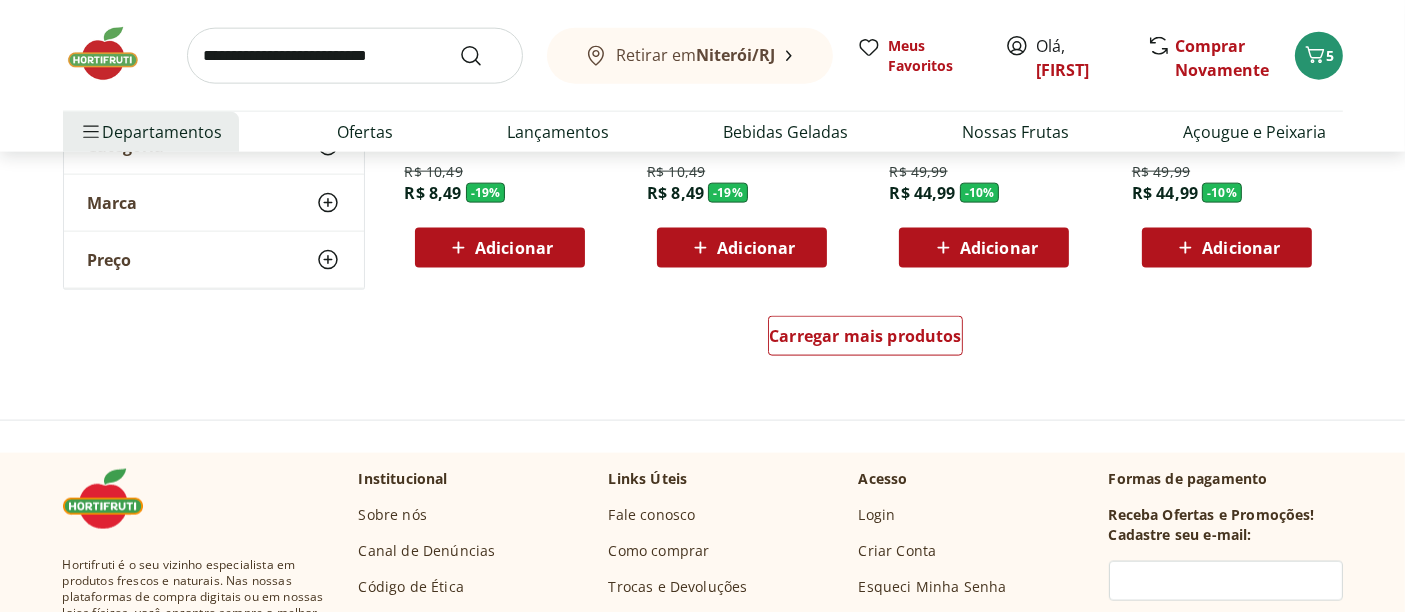 scroll, scrollTop: 2666, scrollLeft: 0, axis: vertical 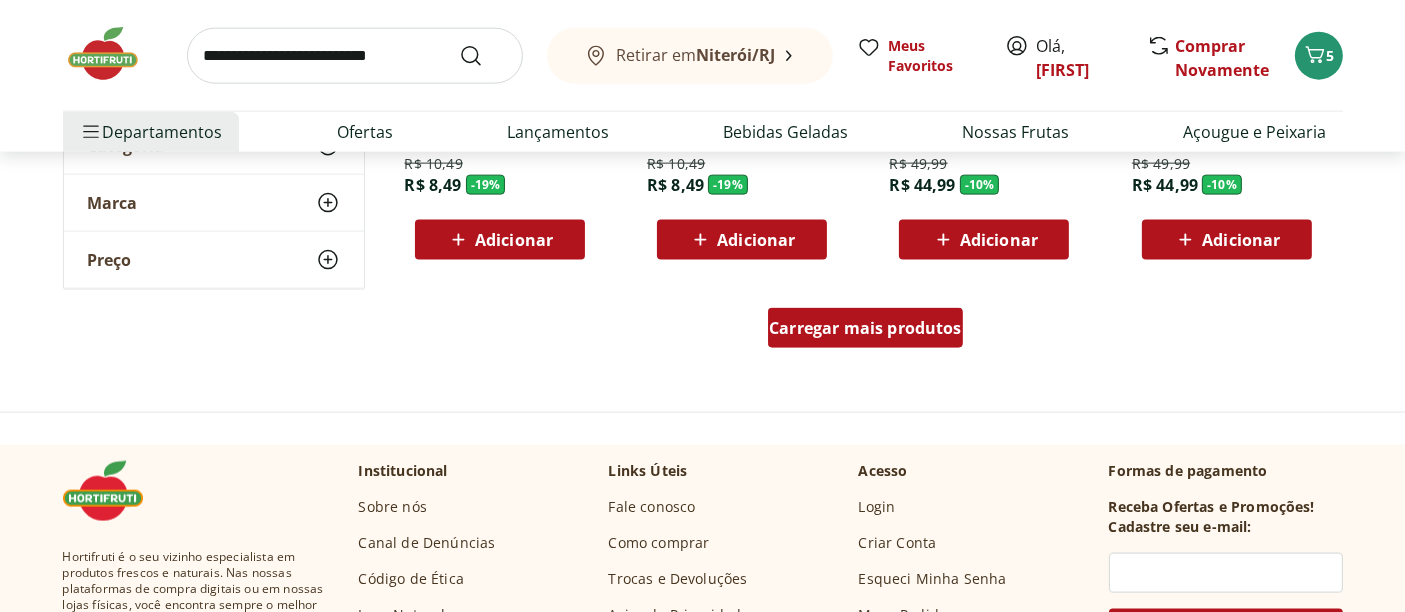 click on "Carregar mais produtos" at bounding box center [865, 328] 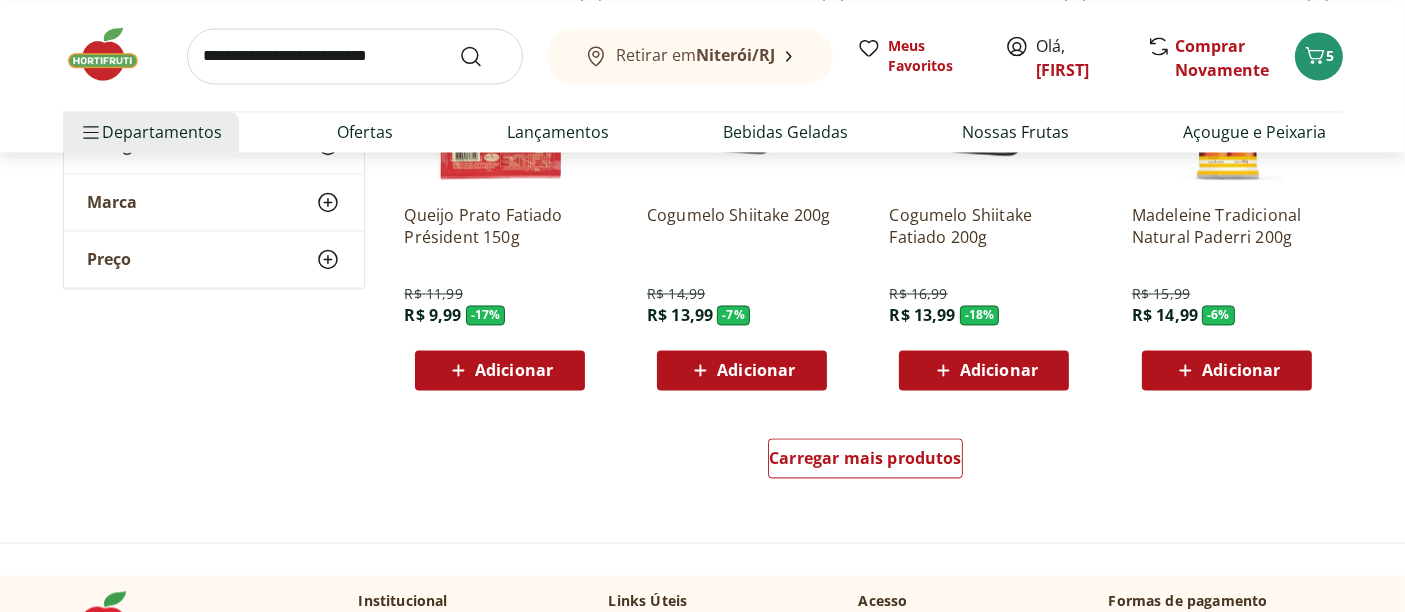 scroll, scrollTop: 3888, scrollLeft: 0, axis: vertical 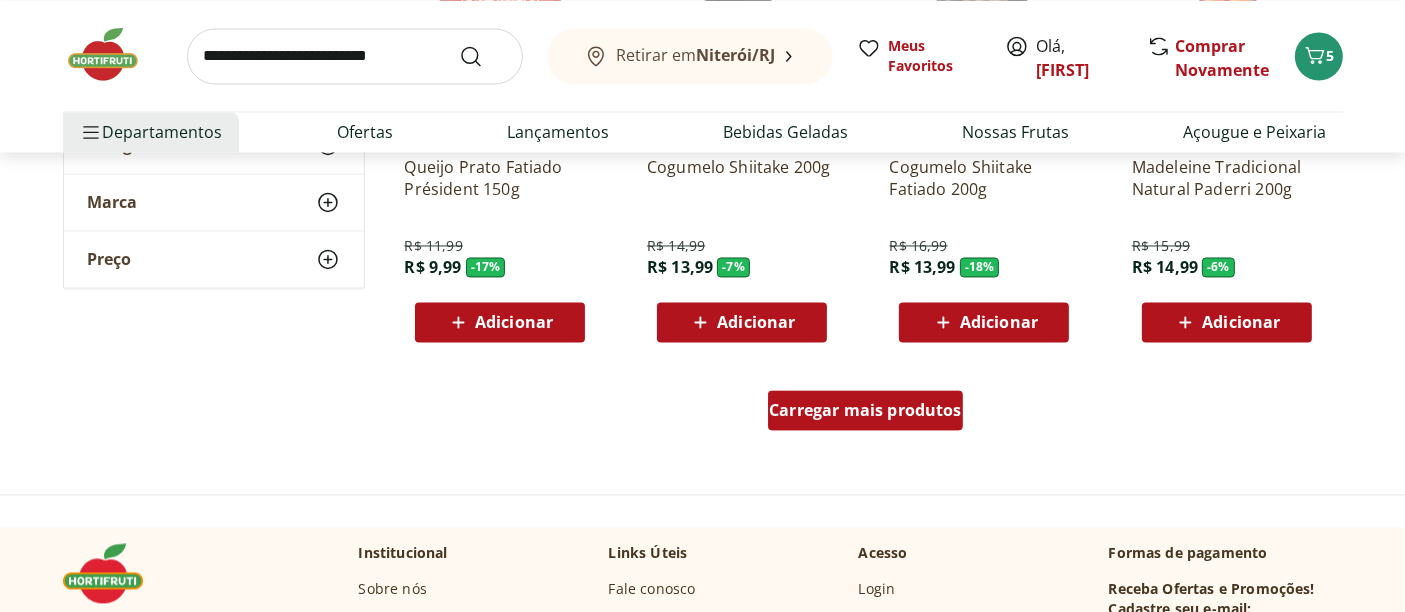 click on "Carregar mais produtos" at bounding box center [865, 410] 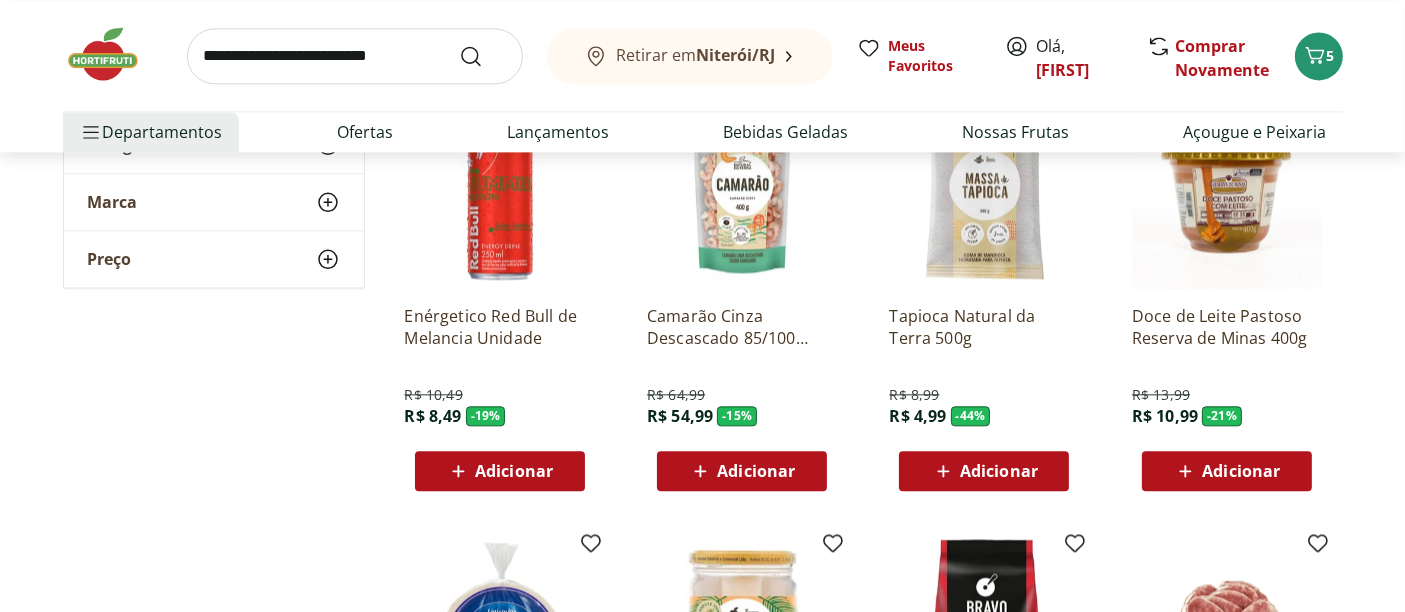 scroll, scrollTop: 4555, scrollLeft: 0, axis: vertical 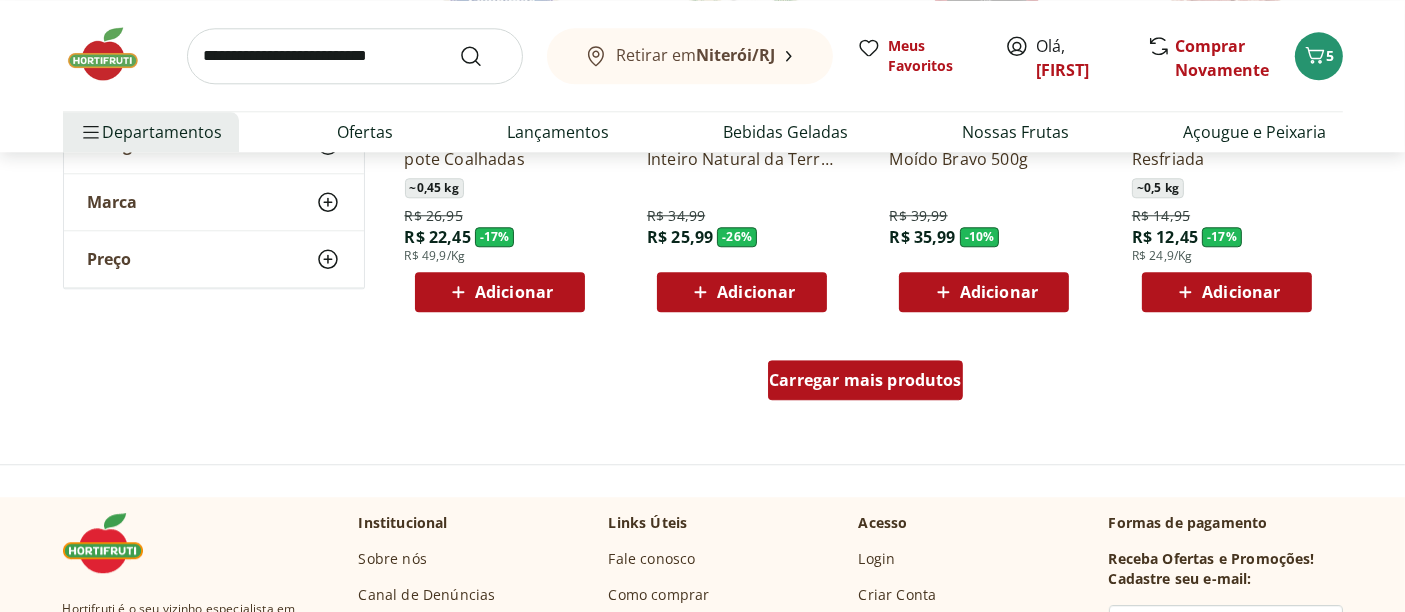 click on "Carregar mais produtos" at bounding box center (865, 380) 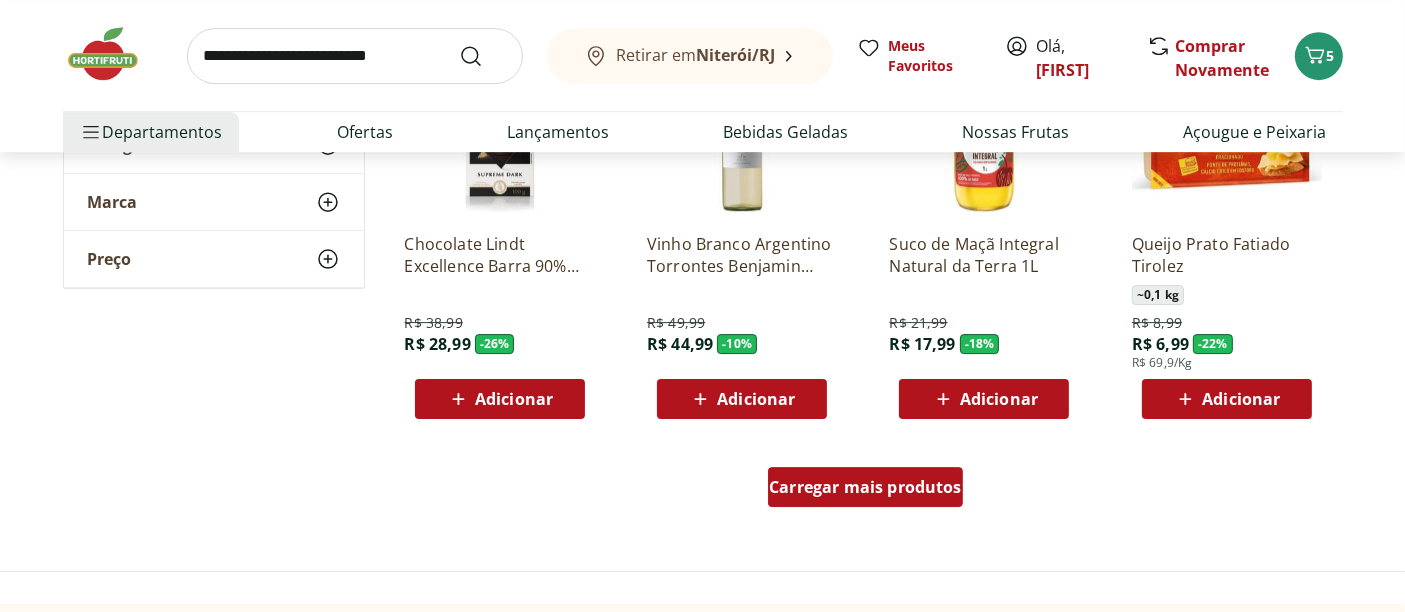 scroll, scrollTop: 6555, scrollLeft: 0, axis: vertical 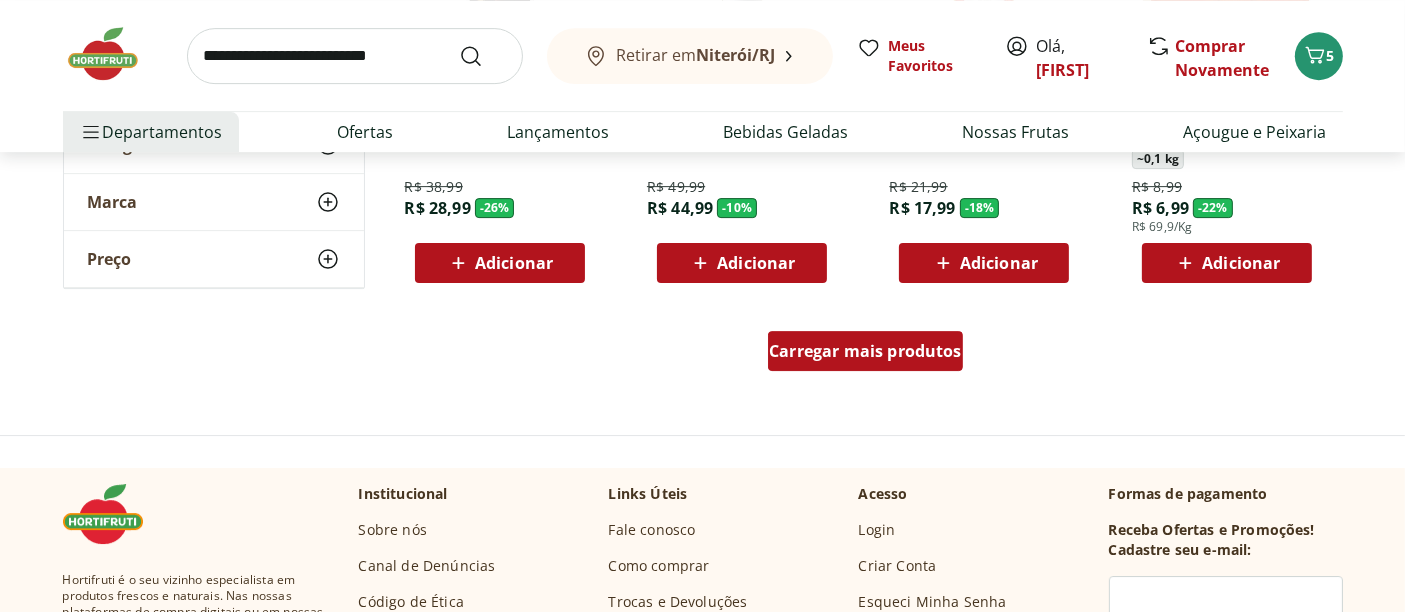 click on "Carregar mais produtos" at bounding box center [865, 351] 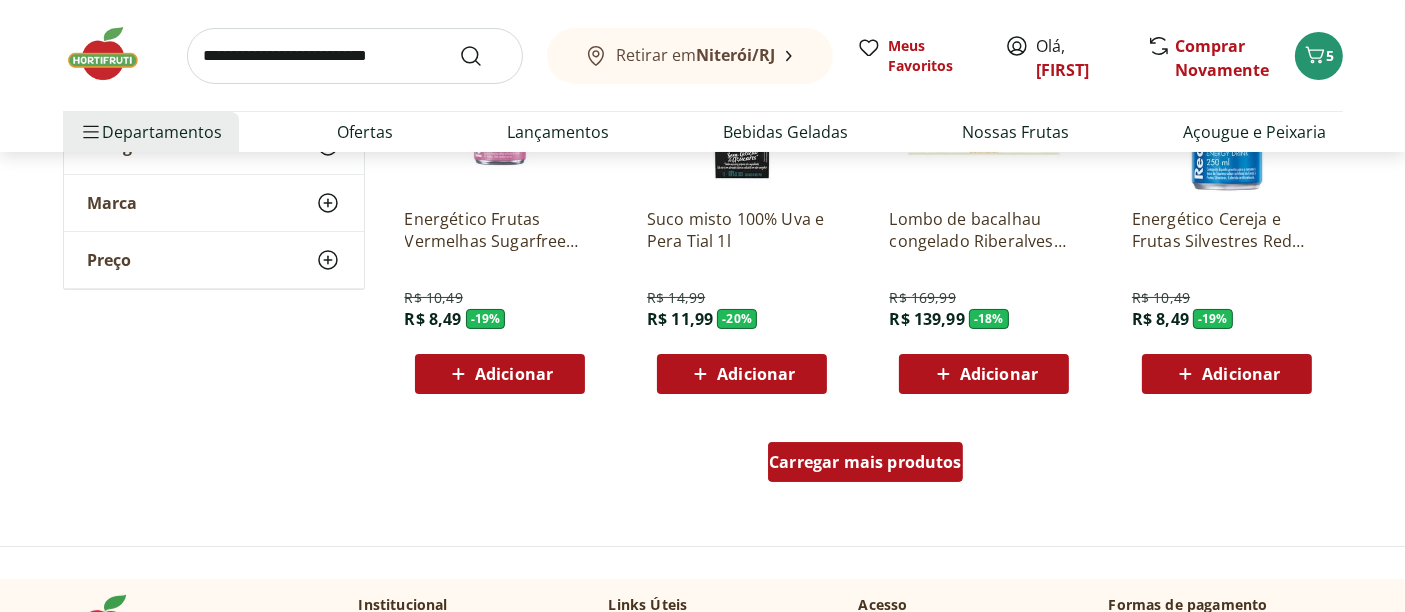scroll, scrollTop: 7777, scrollLeft: 0, axis: vertical 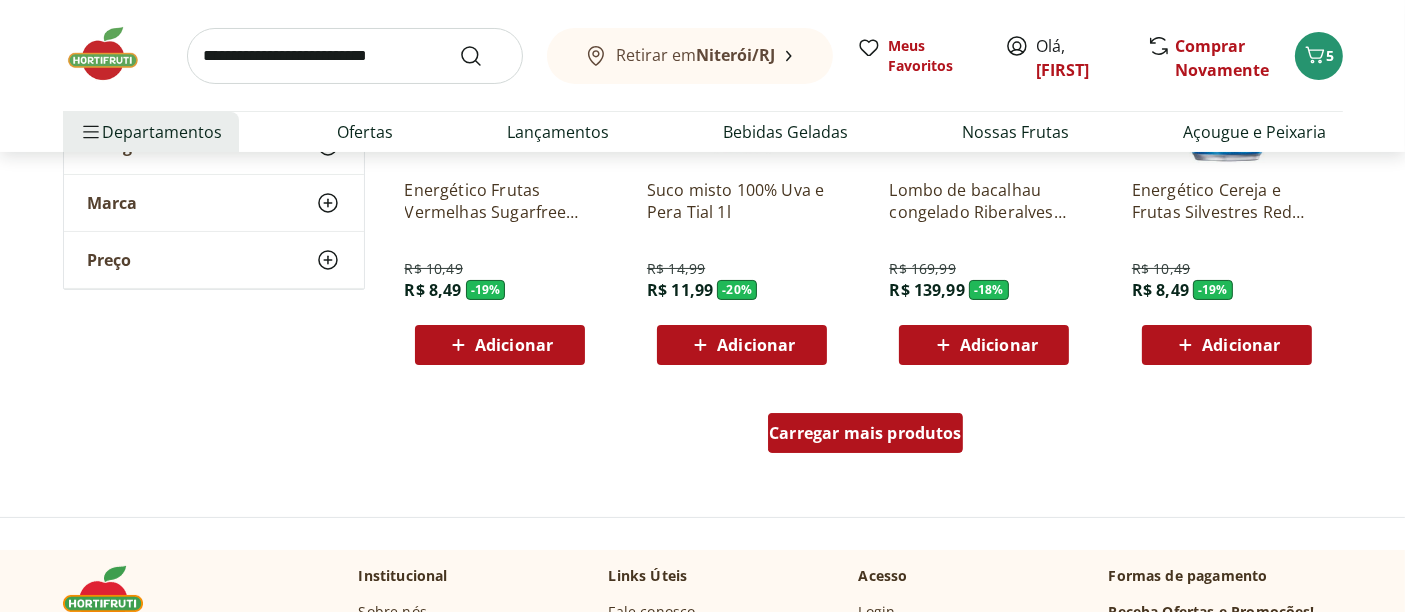 click on "Carregar mais produtos" at bounding box center [865, 433] 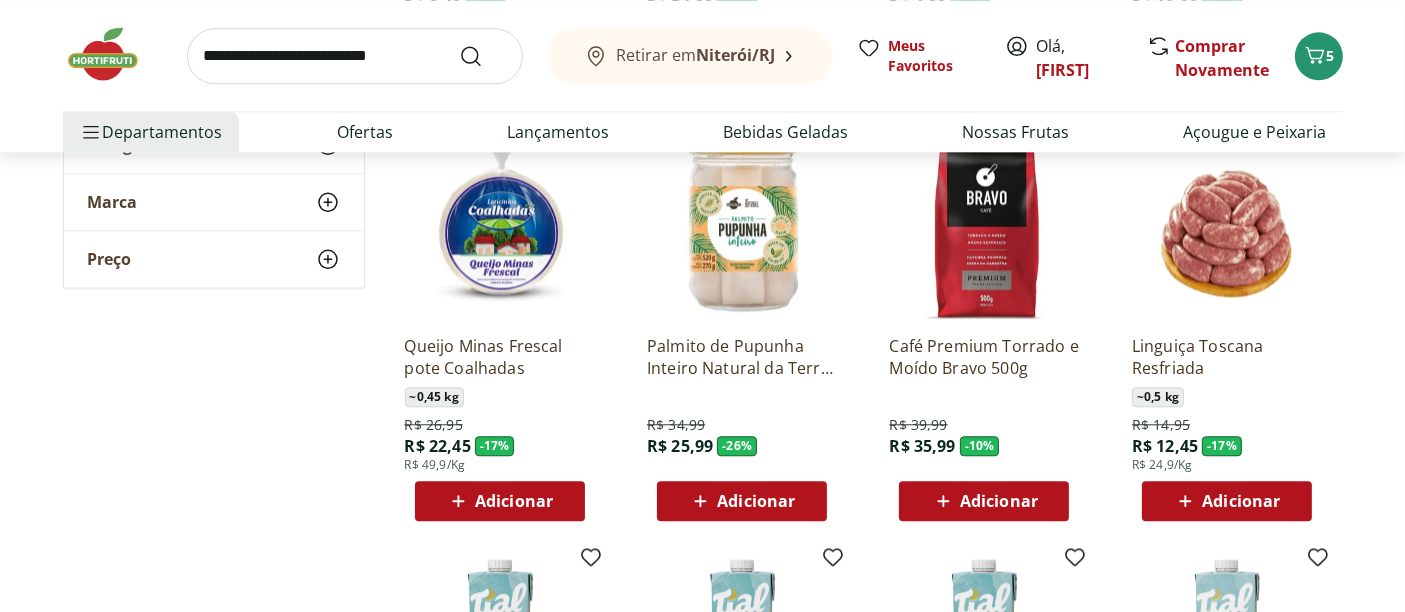 scroll, scrollTop: 5000, scrollLeft: 0, axis: vertical 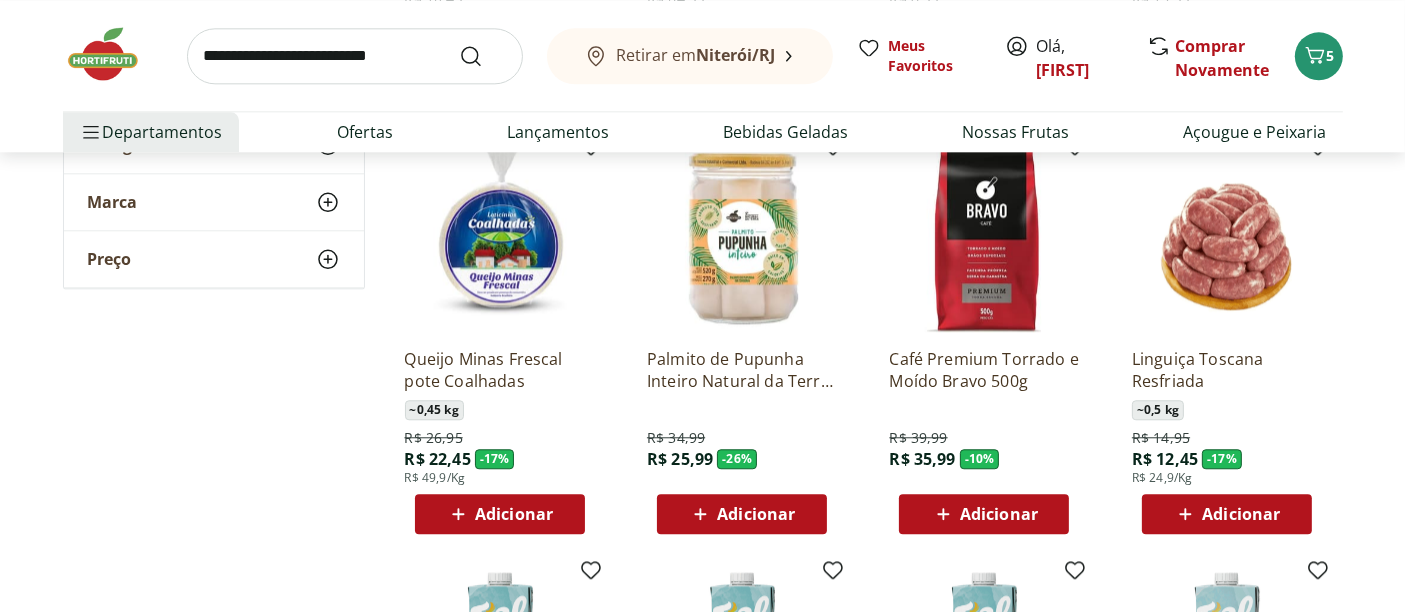 click on "Adicionar" at bounding box center (999, 514) 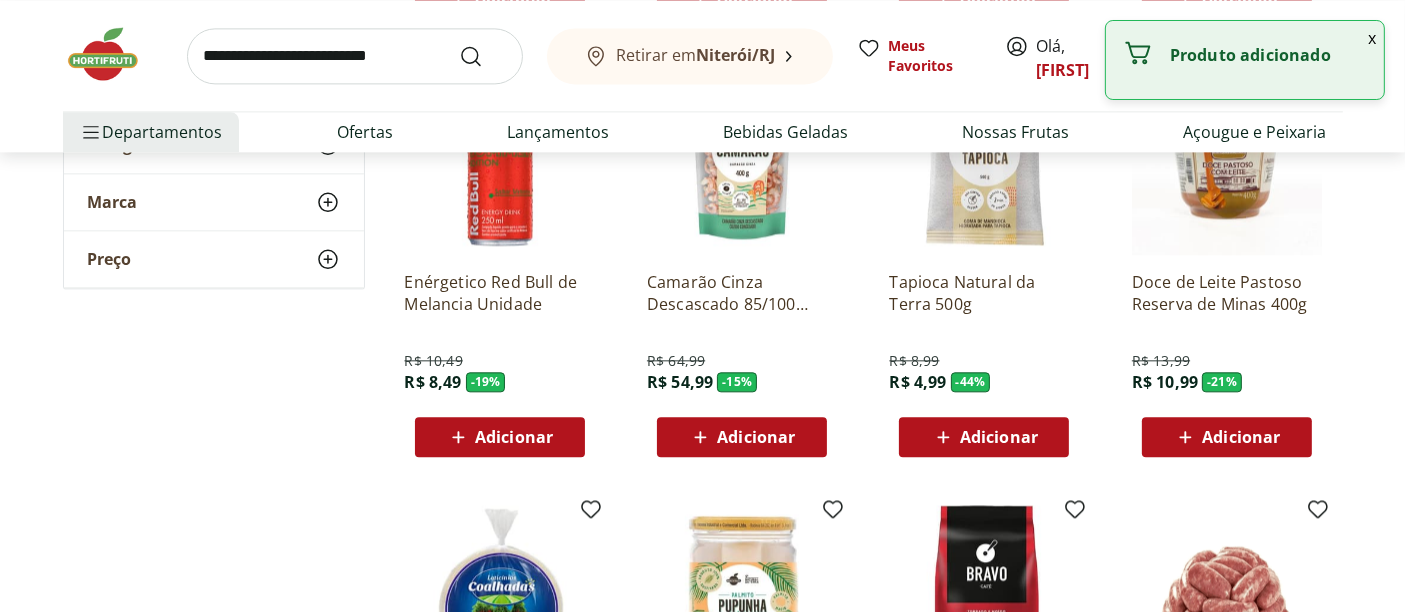 scroll, scrollTop: 4555, scrollLeft: 0, axis: vertical 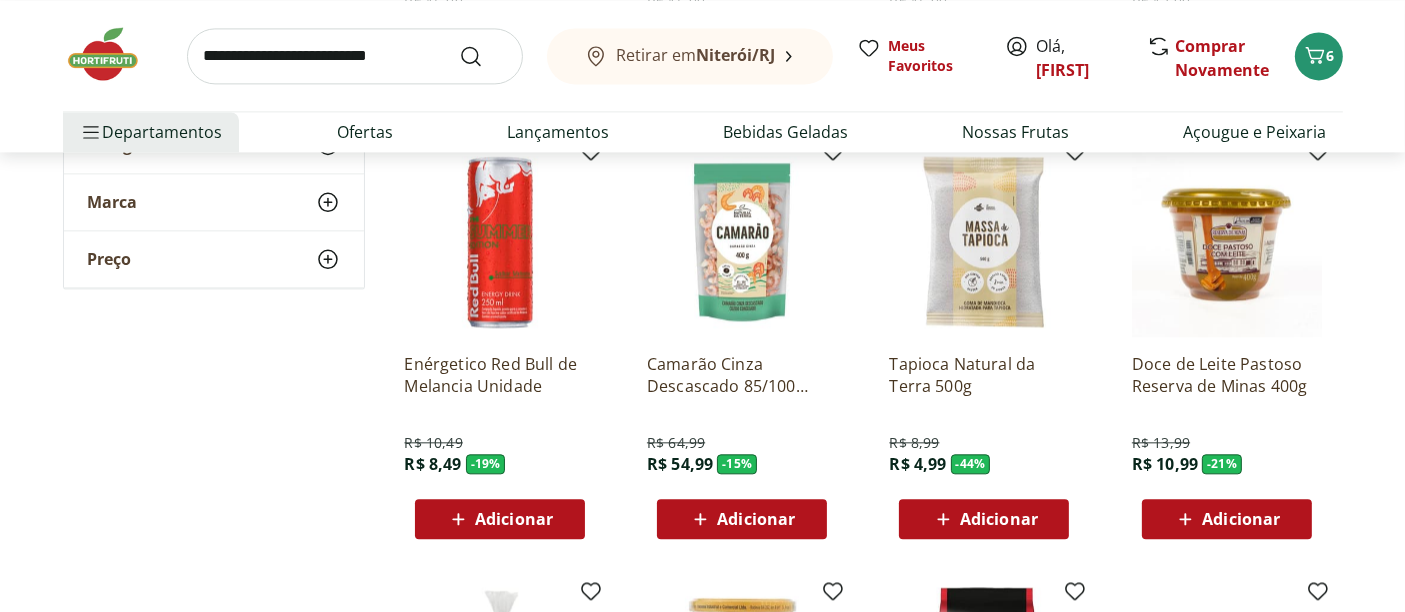 click at bounding box center [113, 54] 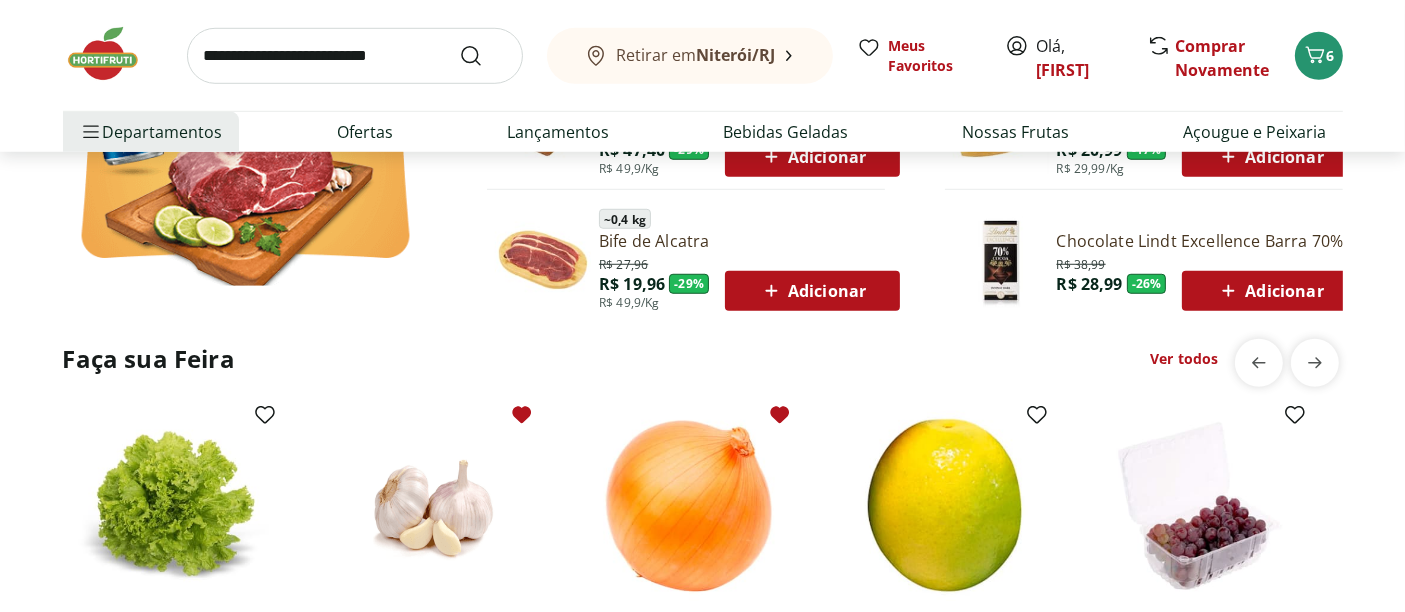 scroll, scrollTop: 1444, scrollLeft: 0, axis: vertical 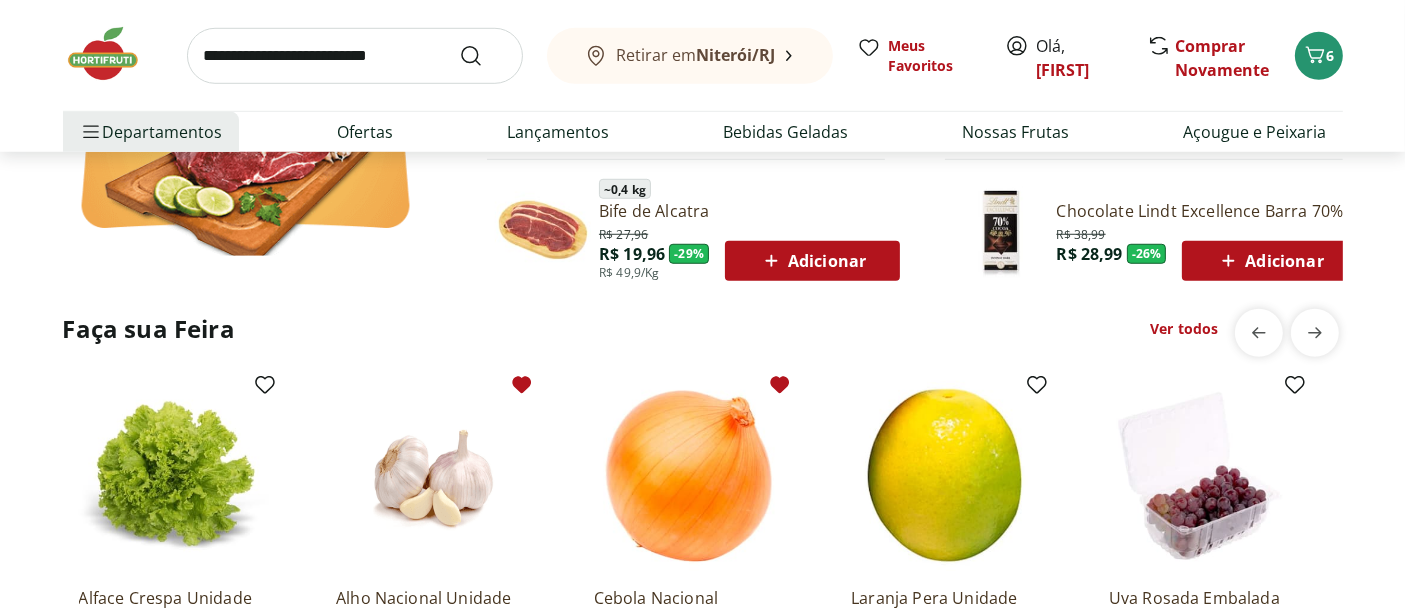 click on "Ver todos" at bounding box center [1184, 329] 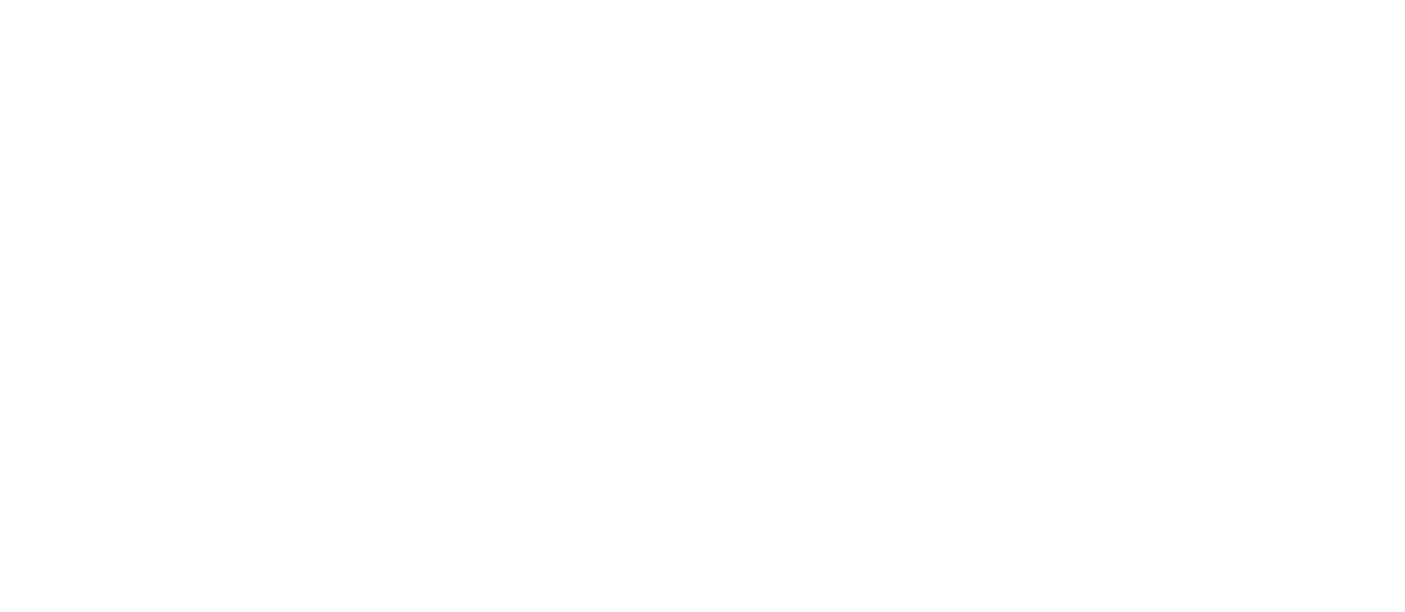 scroll, scrollTop: 0, scrollLeft: 0, axis: both 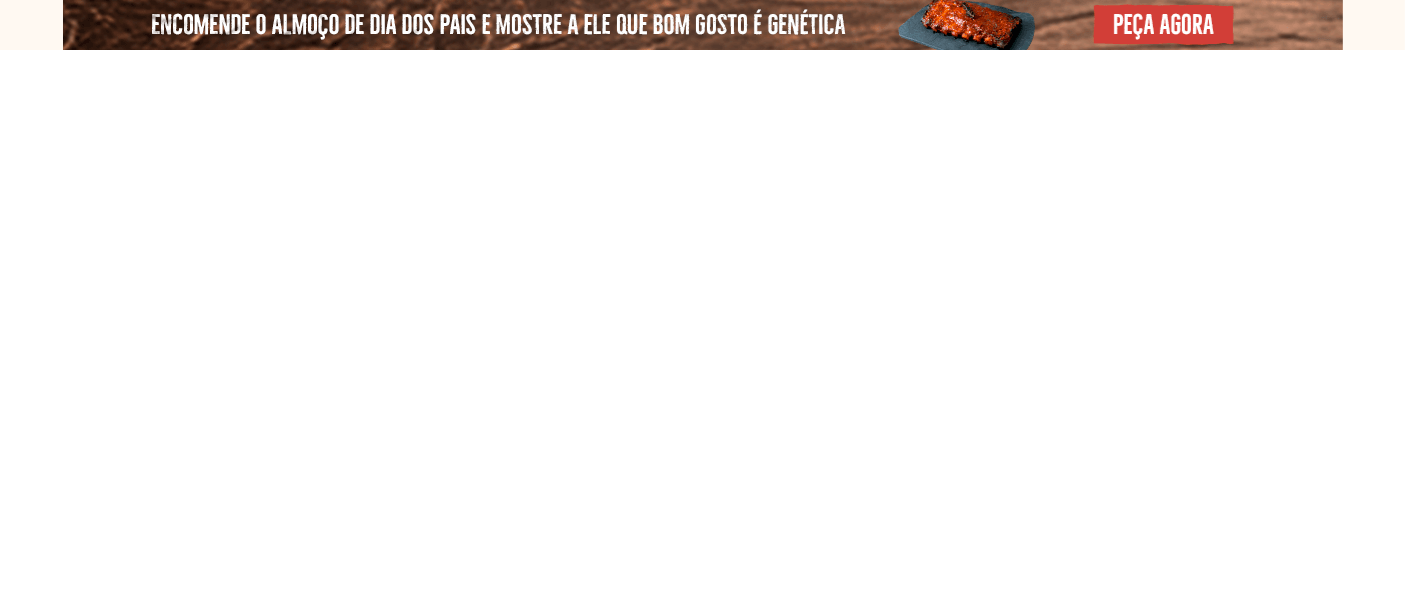 select on "**********" 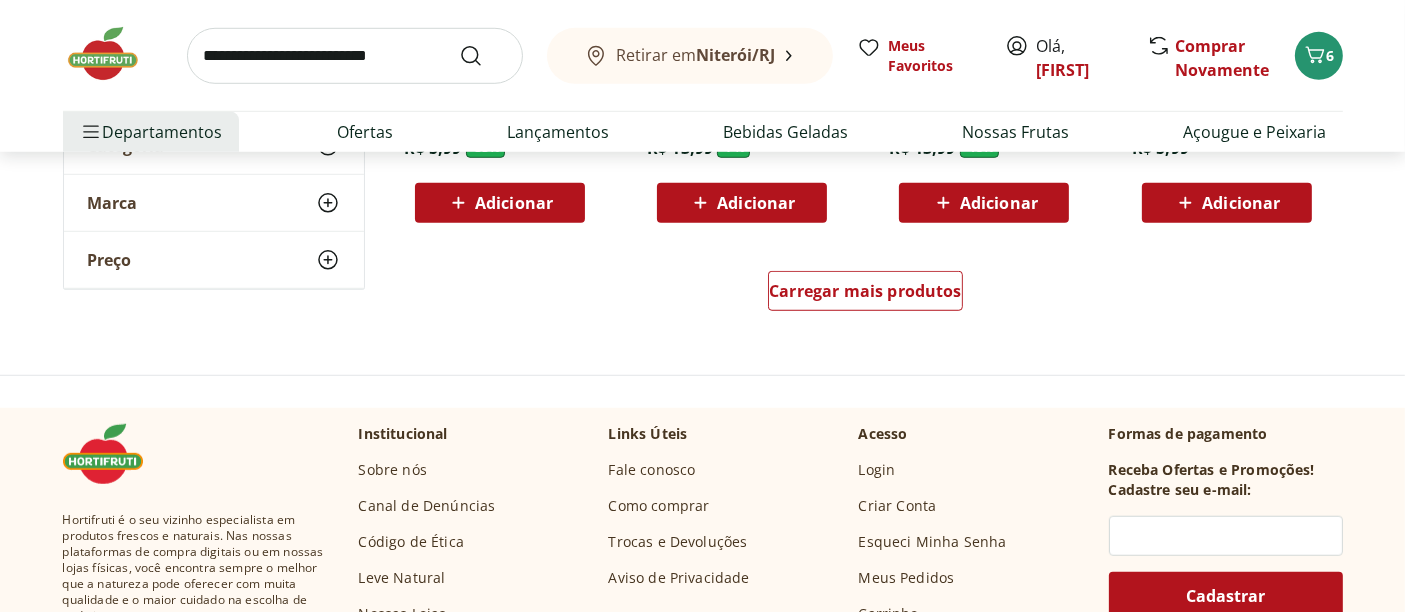scroll, scrollTop: 1444, scrollLeft: 0, axis: vertical 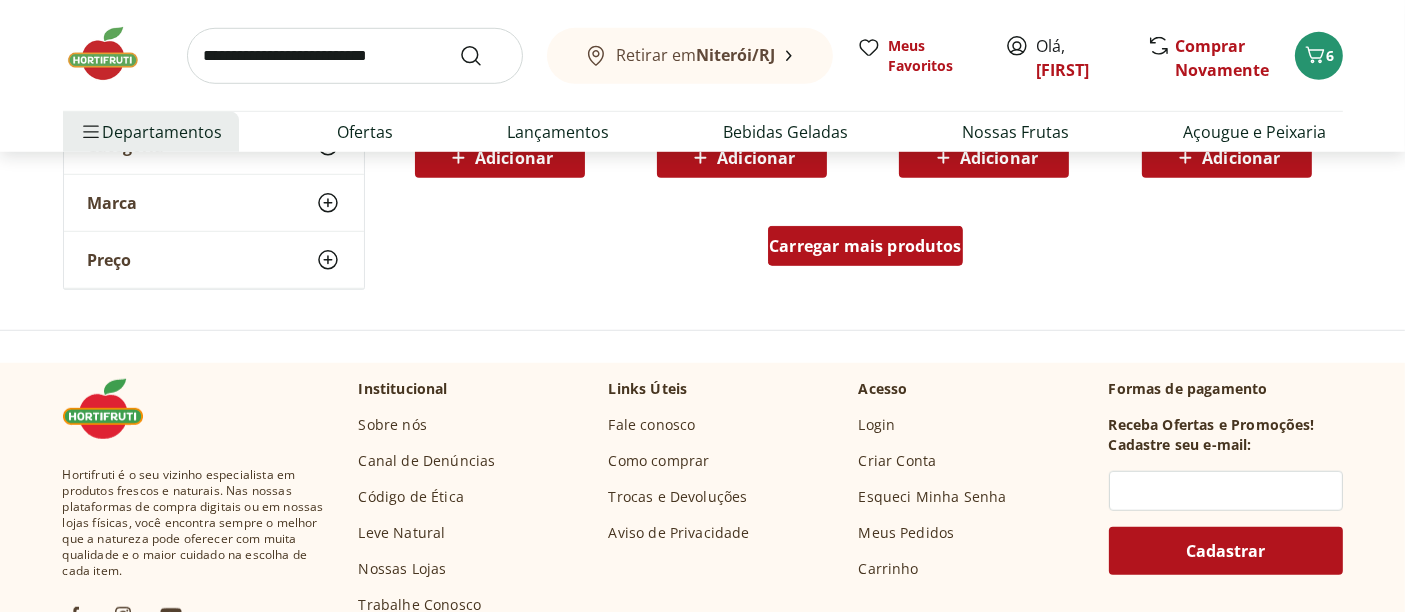 click on "Carregar mais produtos" at bounding box center [865, 246] 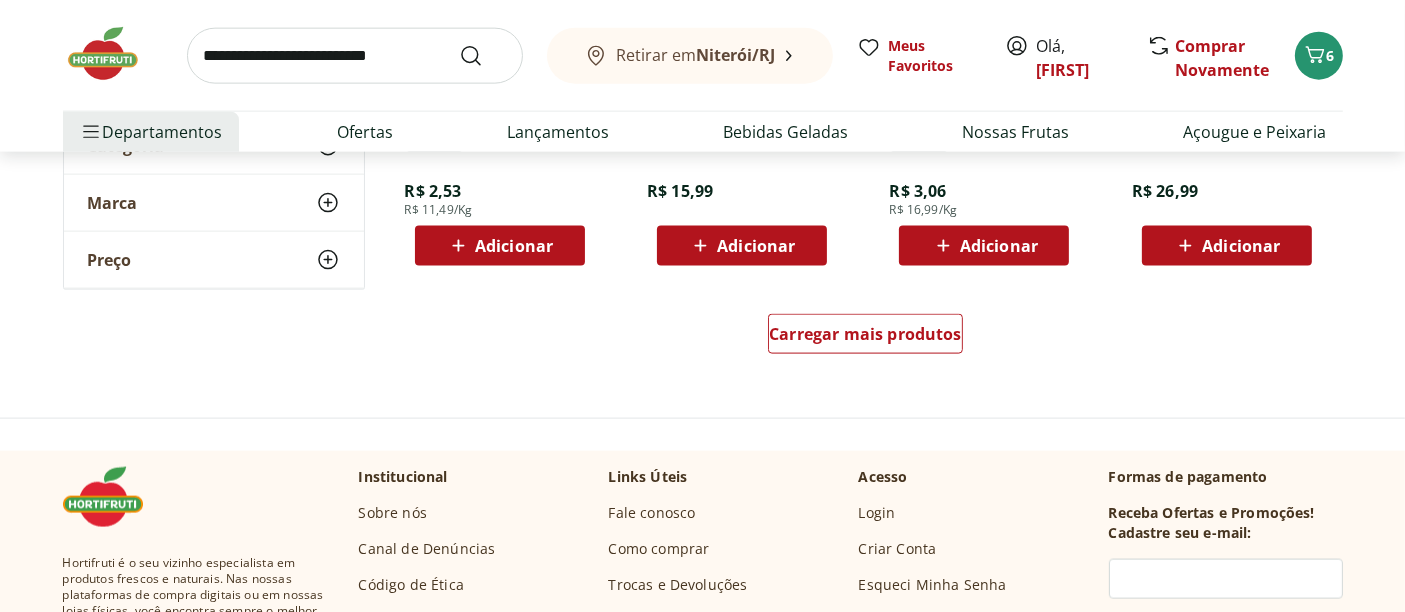 scroll, scrollTop: 2666, scrollLeft: 0, axis: vertical 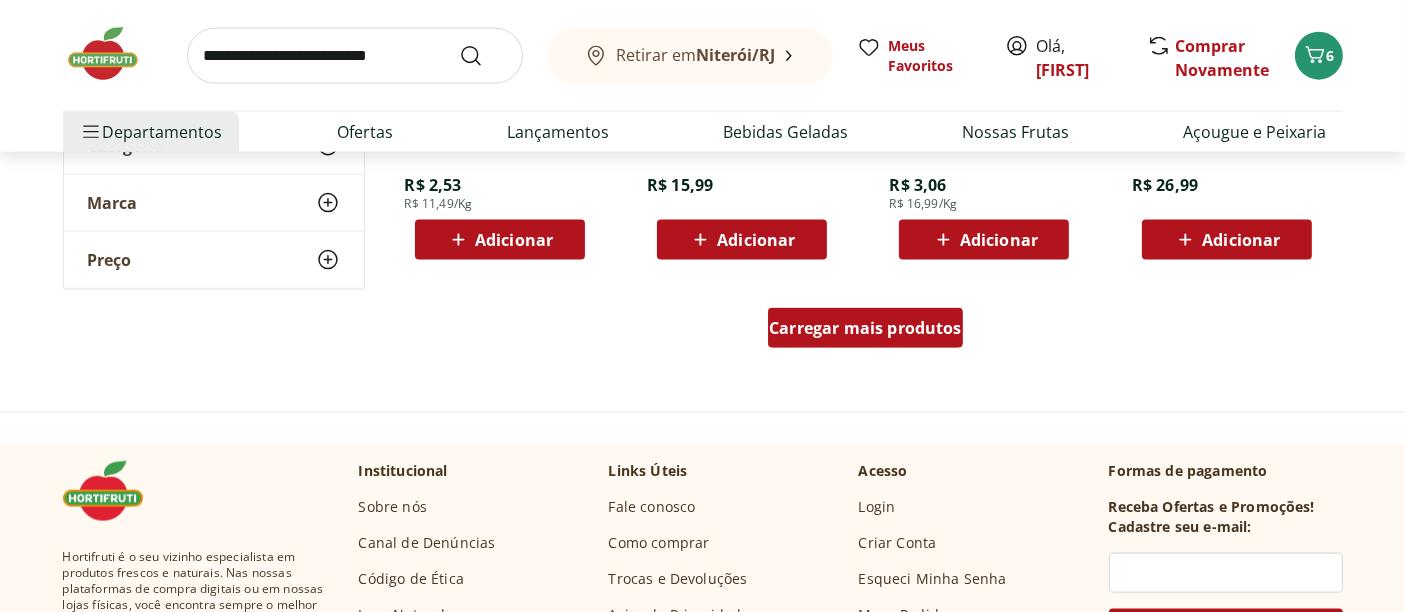 click on "Carregar mais produtos" at bounding box center (865, 328) 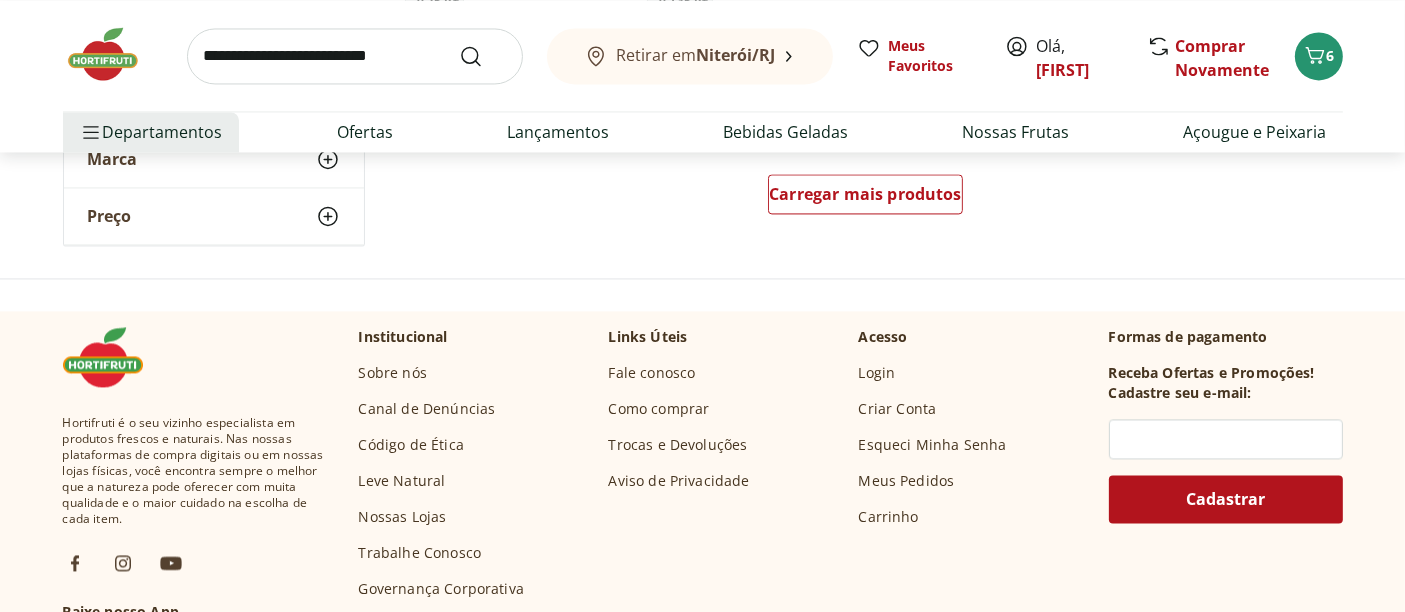 scroll, scrollTop: 4111, scrollLeft: 0, axis: vertical 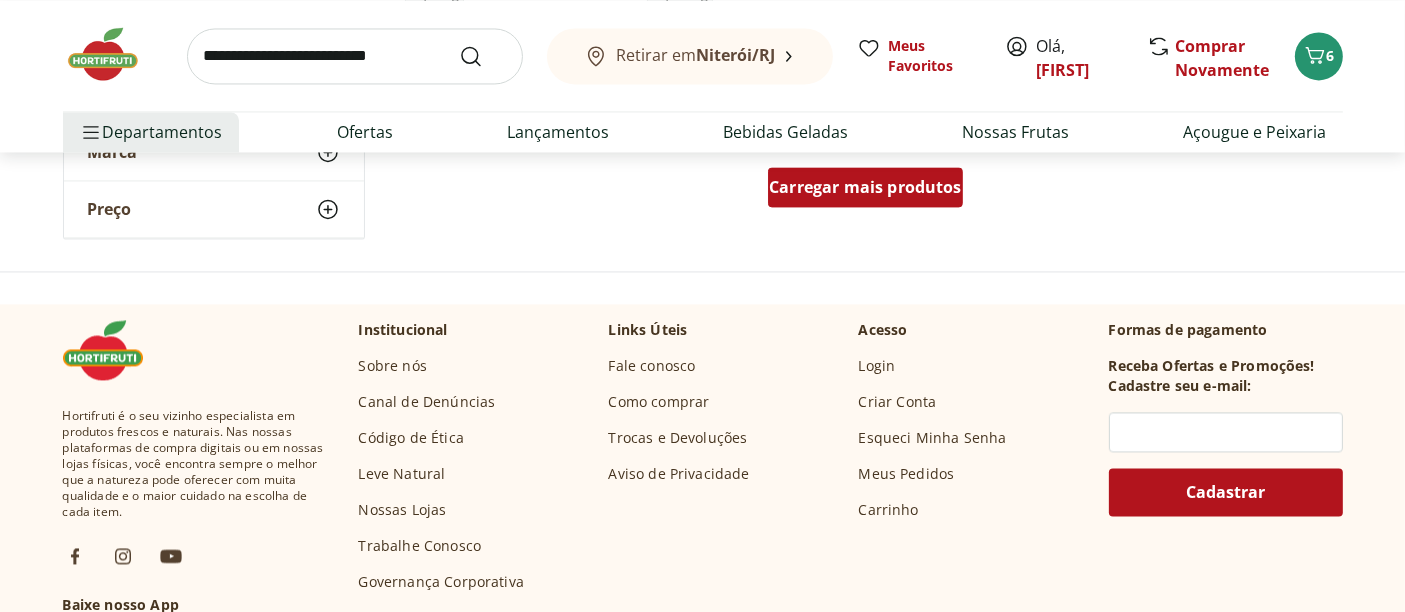 click on "Carregar mais produtos" at bounding box center [865, 187] 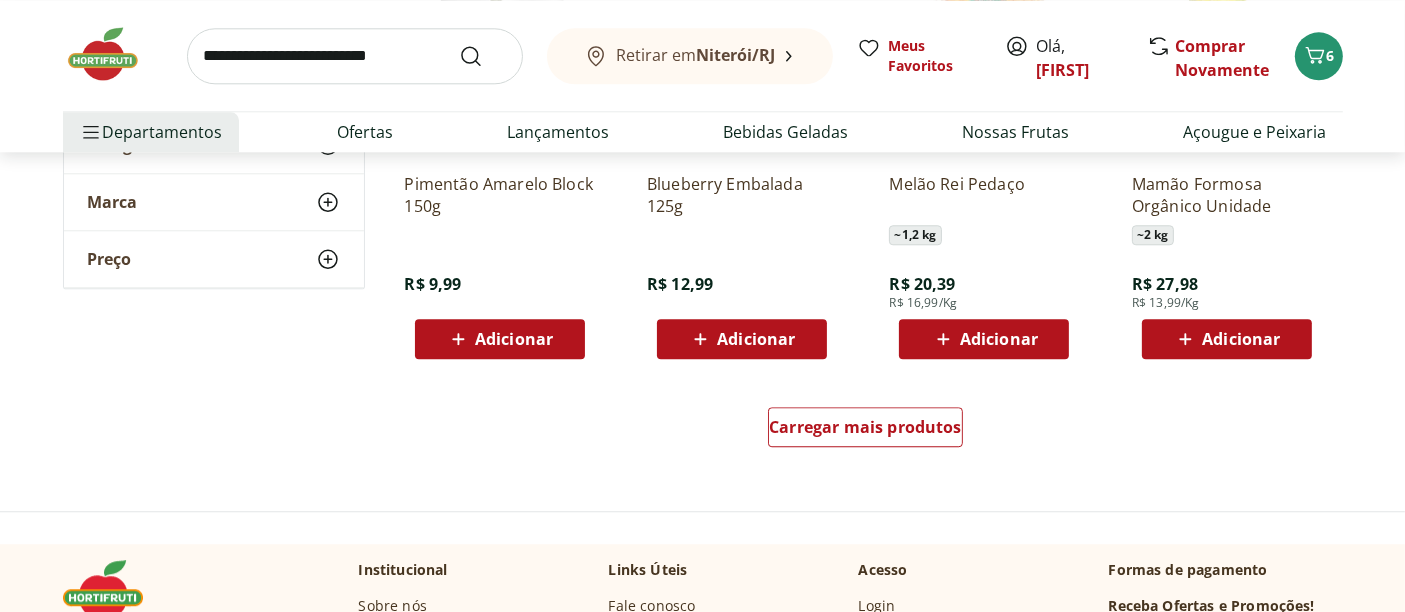 scroll, scrollTop: 5333, scrollLeft: 0, axis: vertical 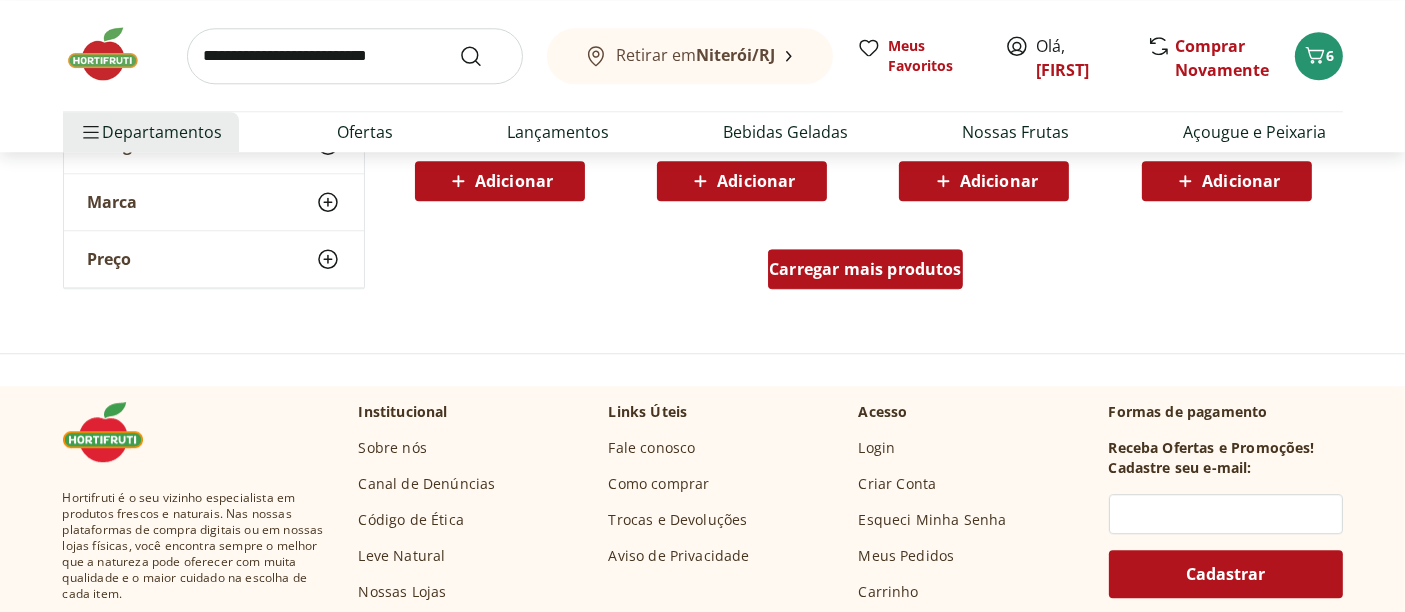 click on "Carregar mais produtos" at bounding box center (865, 269) 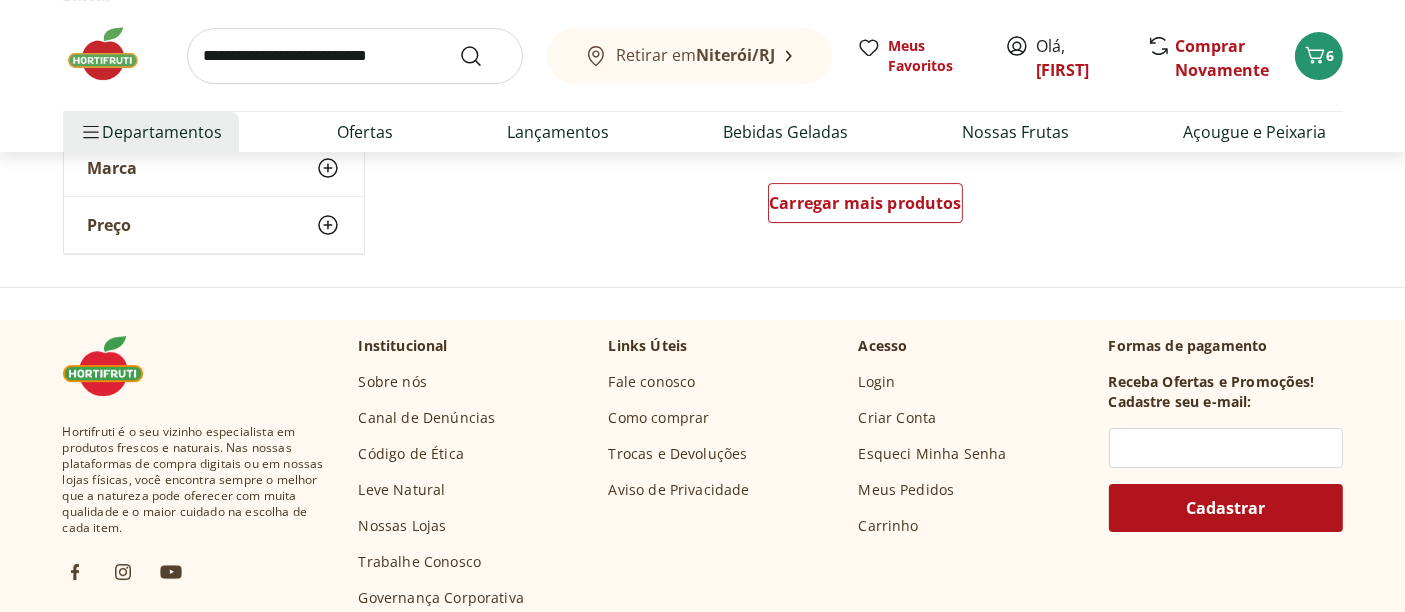 scroll, scrollTop: 6555, scrollLeft: 0, axis: vertical 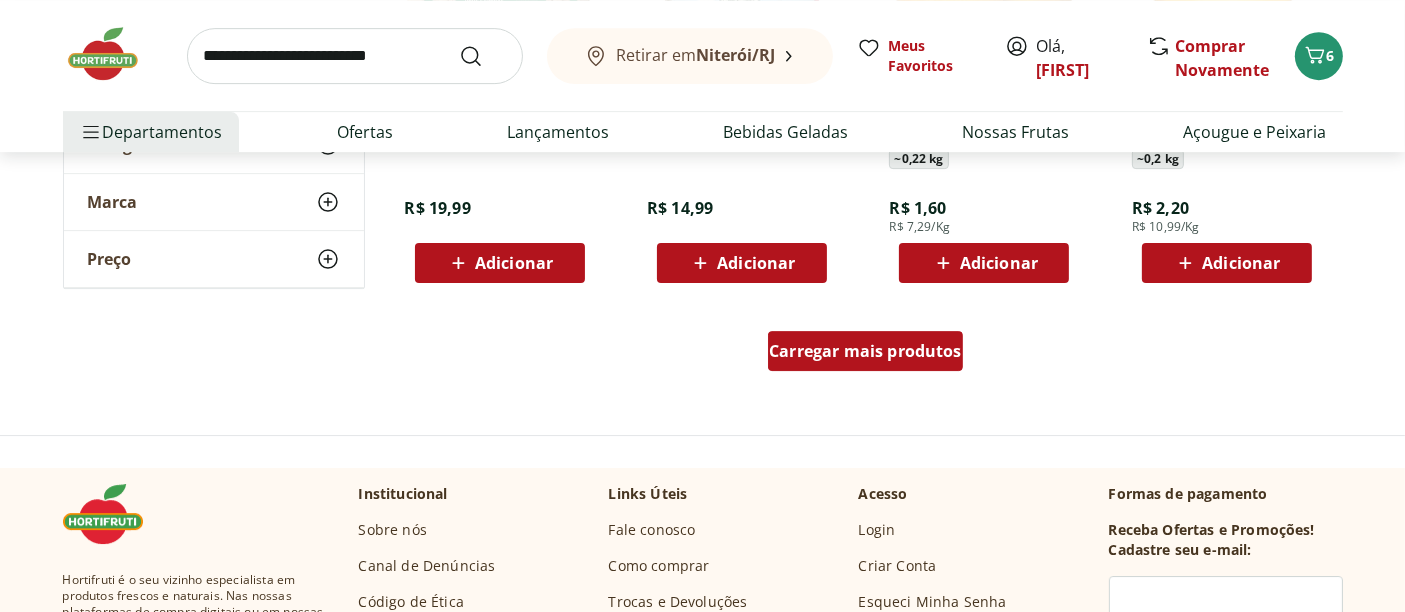 click on "Carregar mais produtos" at bounding box center (865, 351) 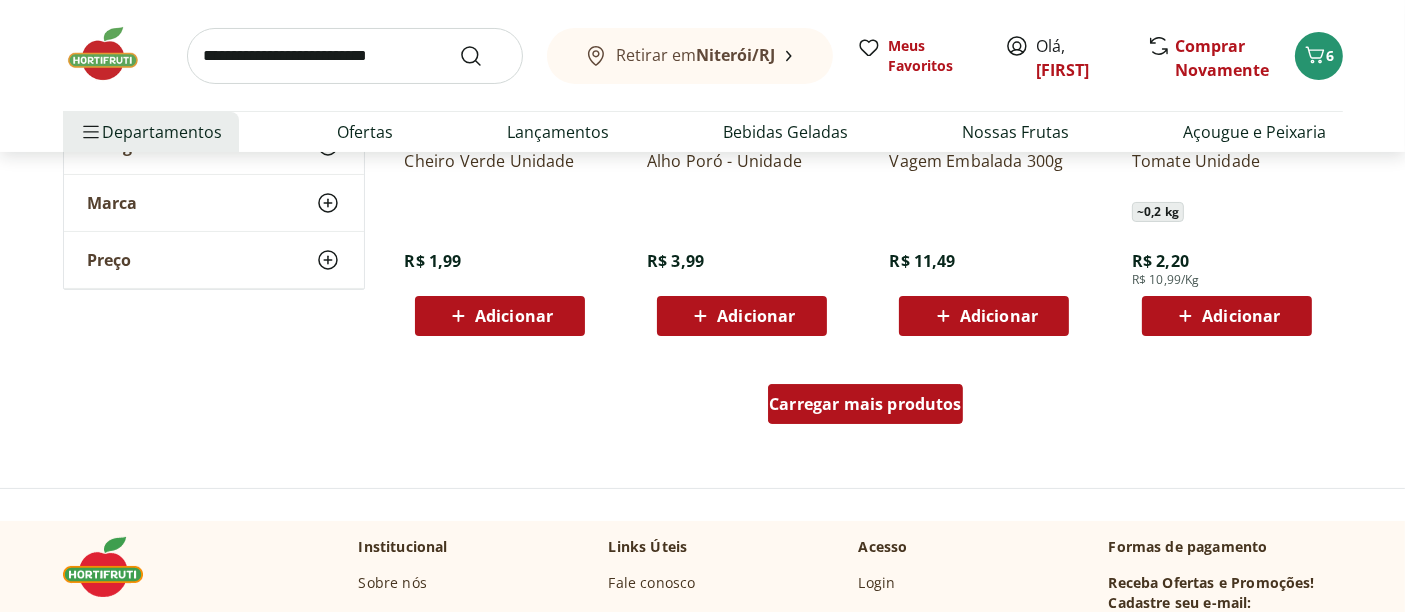 scroll, scrollTop: 7888, scrollLeft: 0, axis: vertical 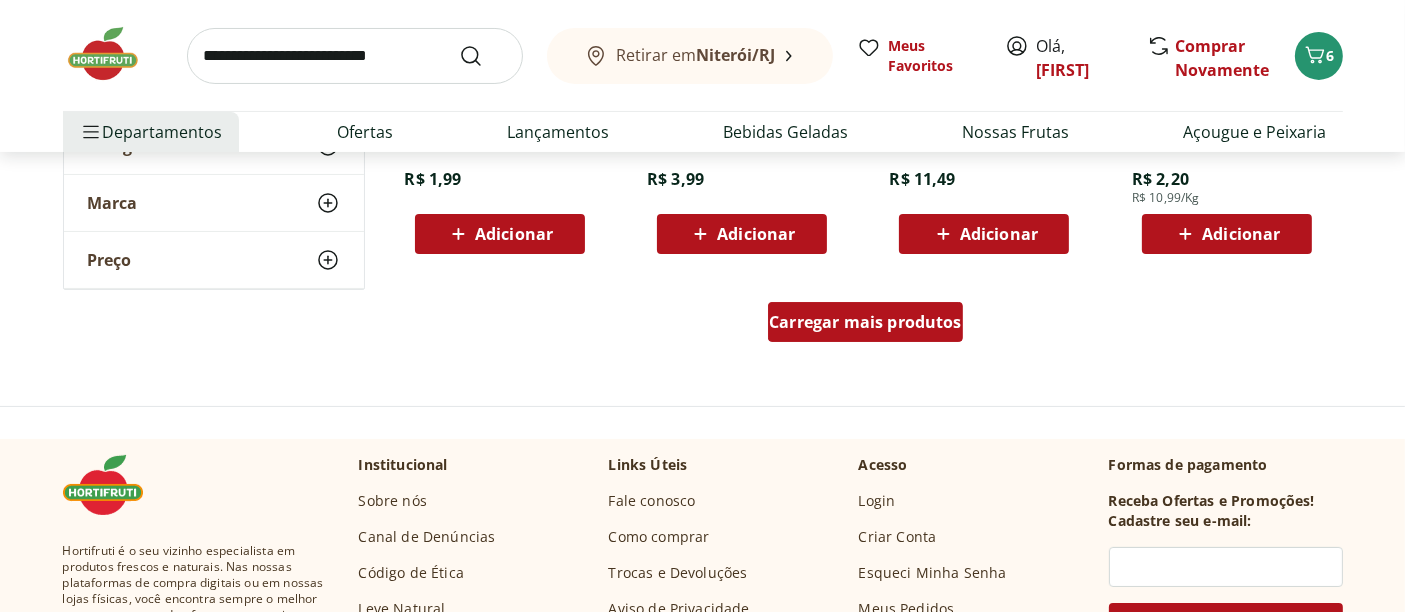 click on "Carregar mais produtos" at bounding box center (865, 322) 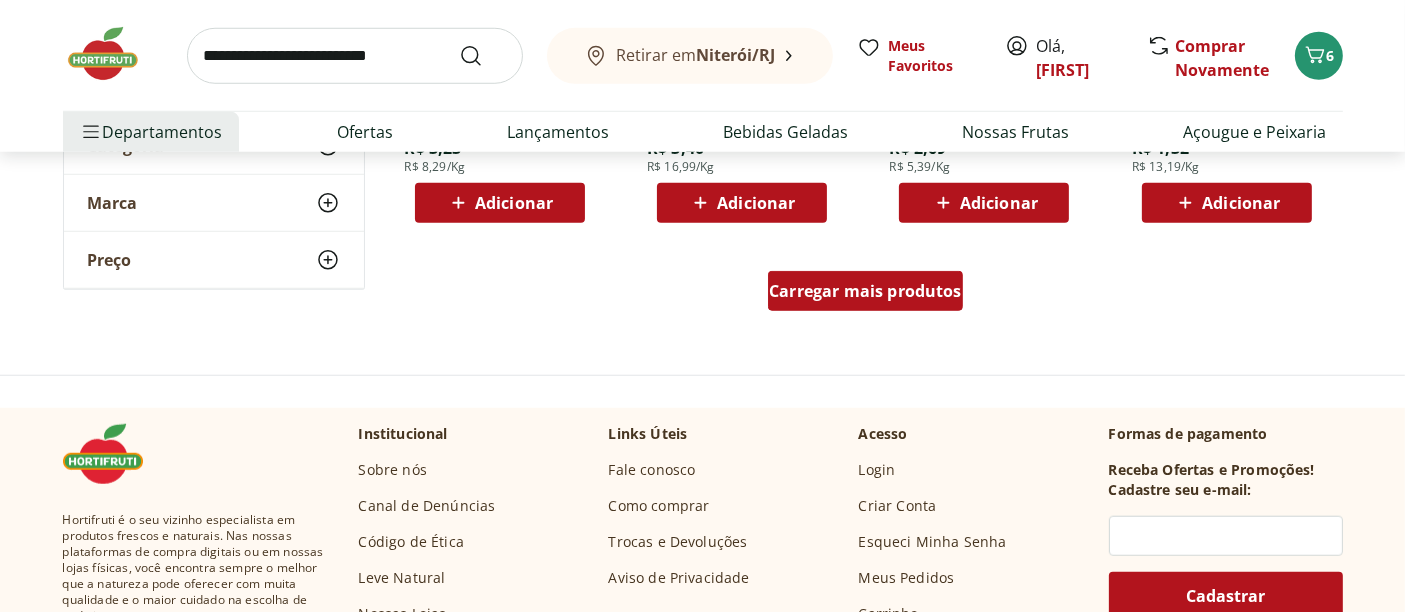 scroll, scrollTop: 9333, scrollLeft: 0, axis: vertical 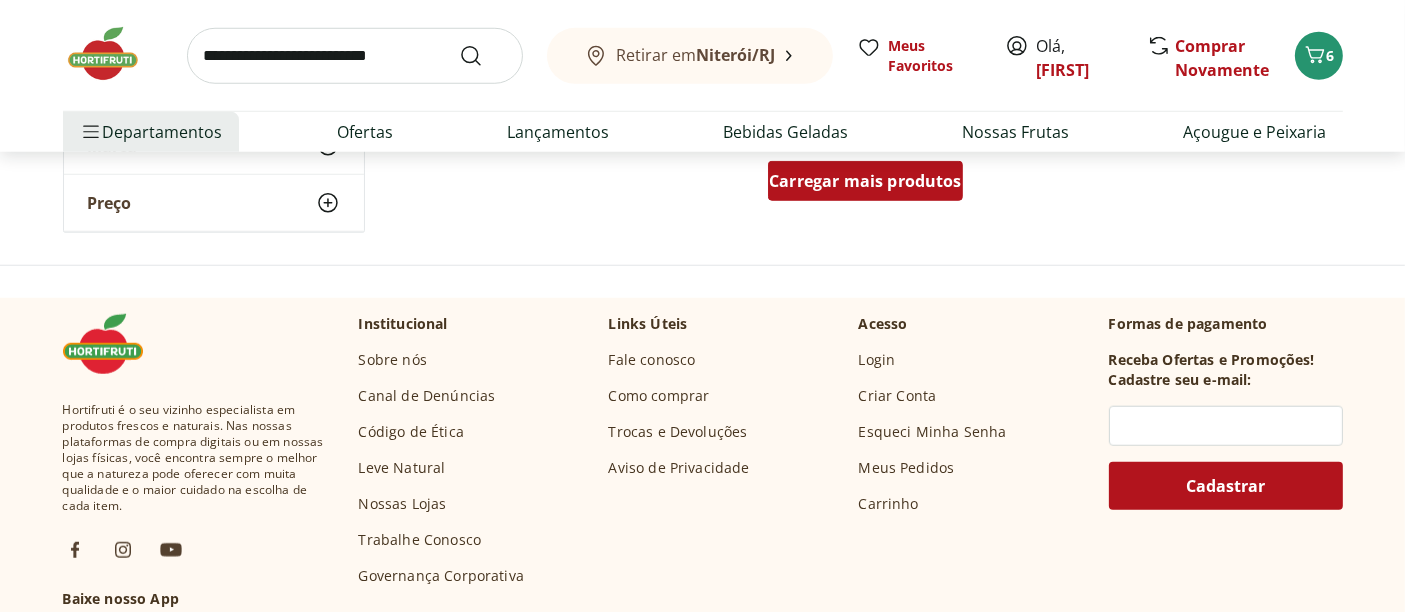click on "Carregar mais produtos" at bounding box center (865, 181) 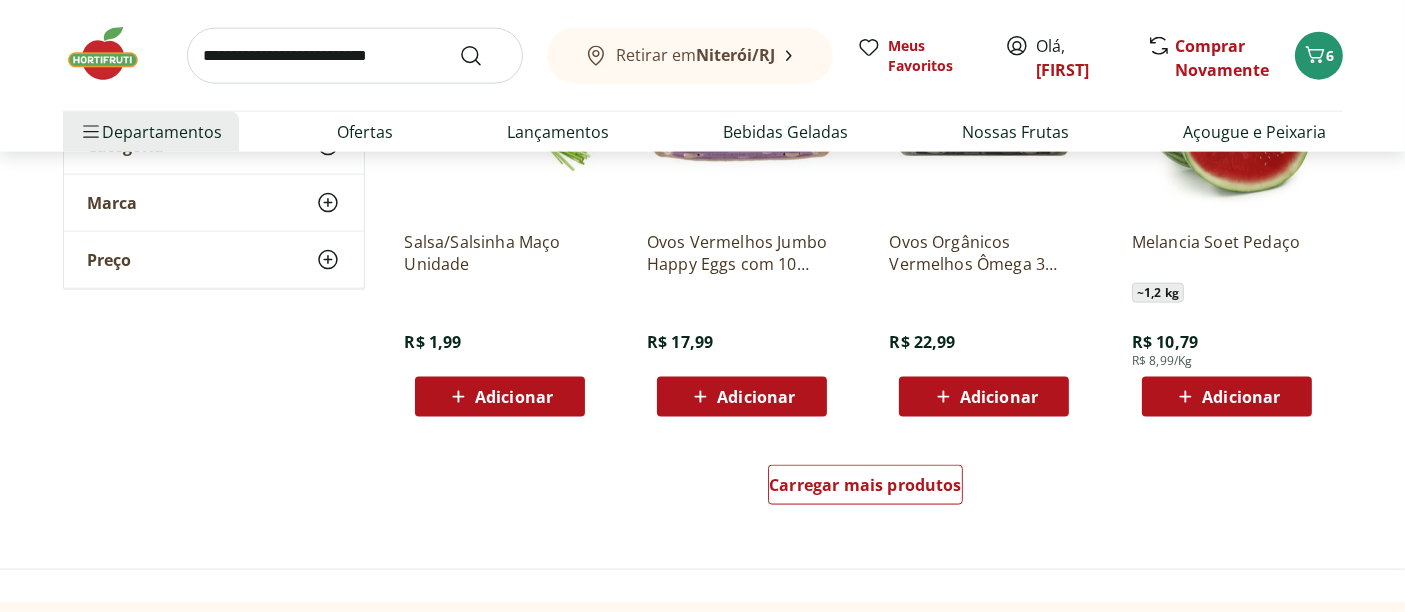 scroll, scrollTop: 10444, scrollLeft: 0, axis: vertical 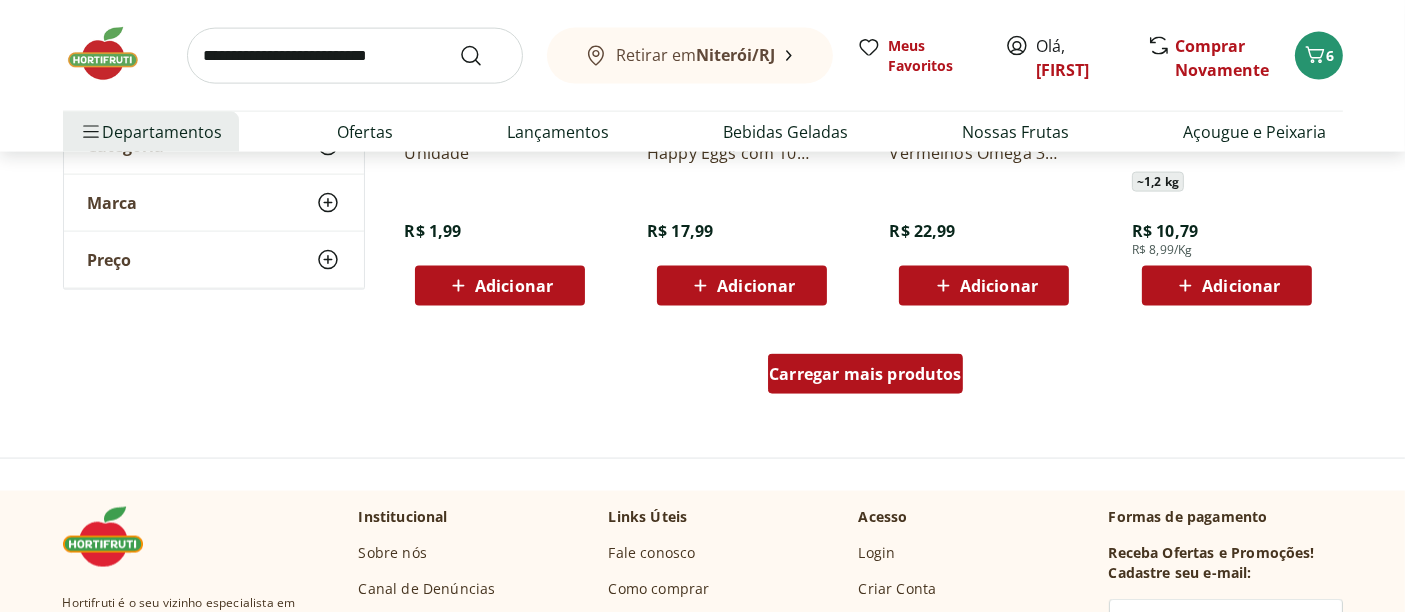 click on "Carregar mais produtos" at bounding box center (865, 374) 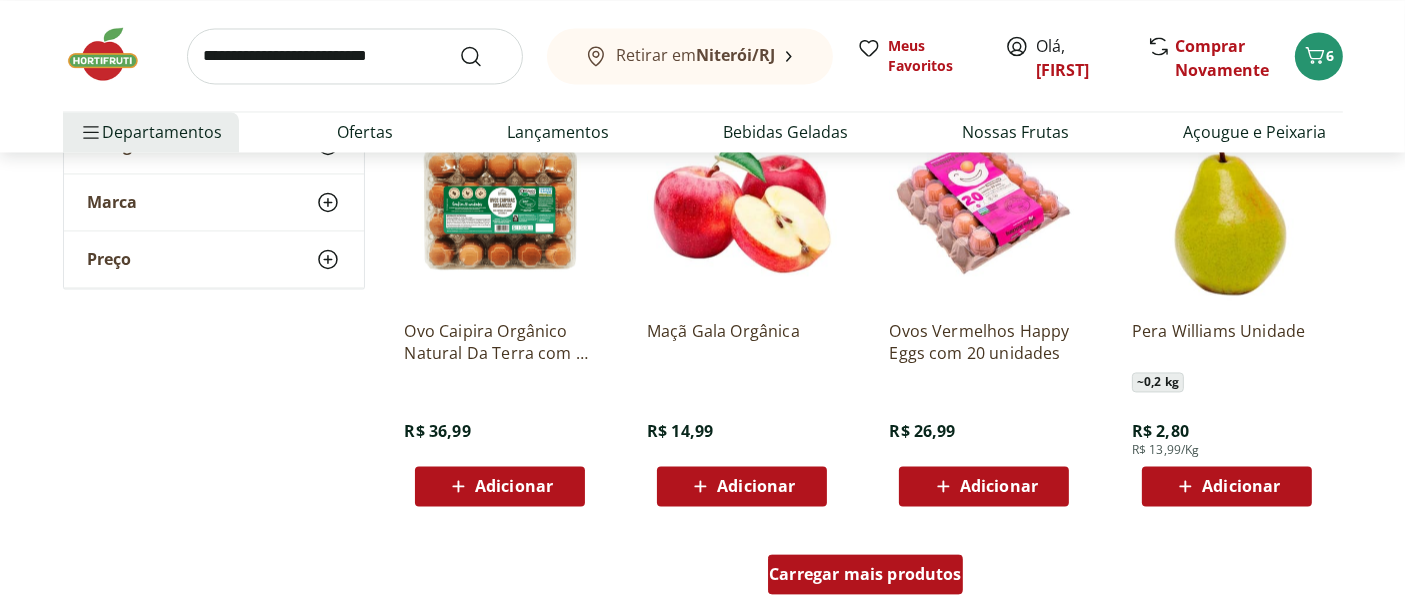 scroll, scrollTop: 11555, scrollLeft: 0, axis: vertical 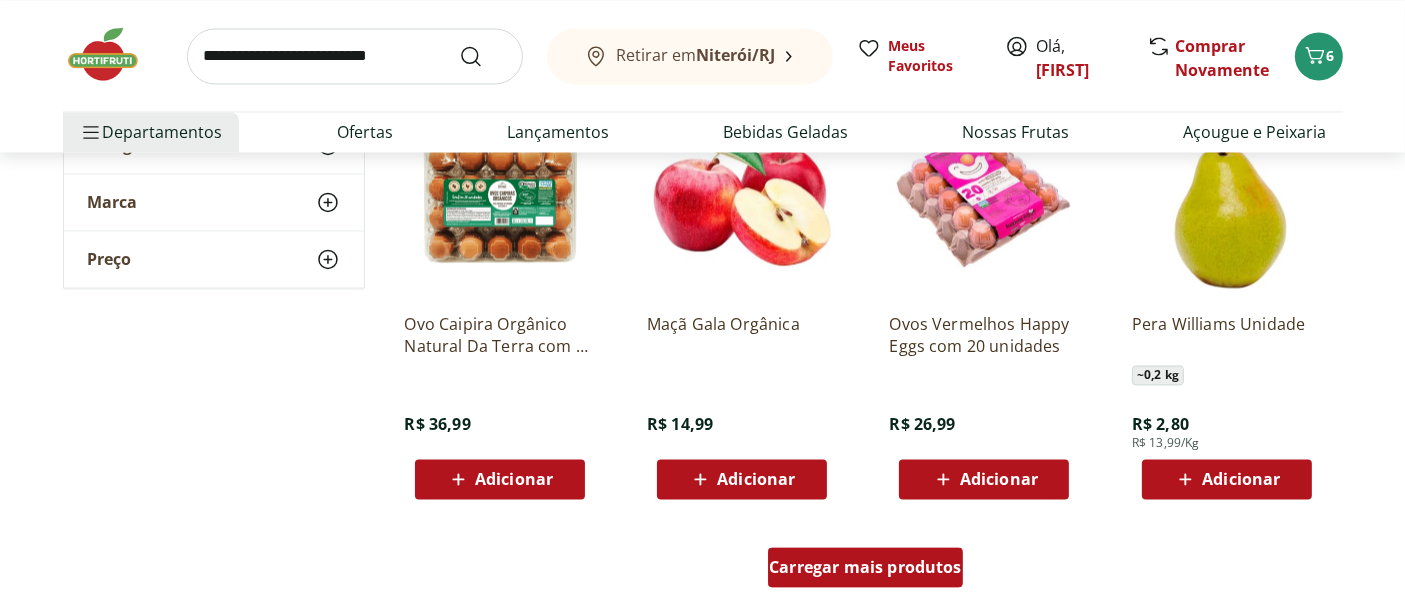 click on "Carregar mais produtos" at bounding box center (865, 567) 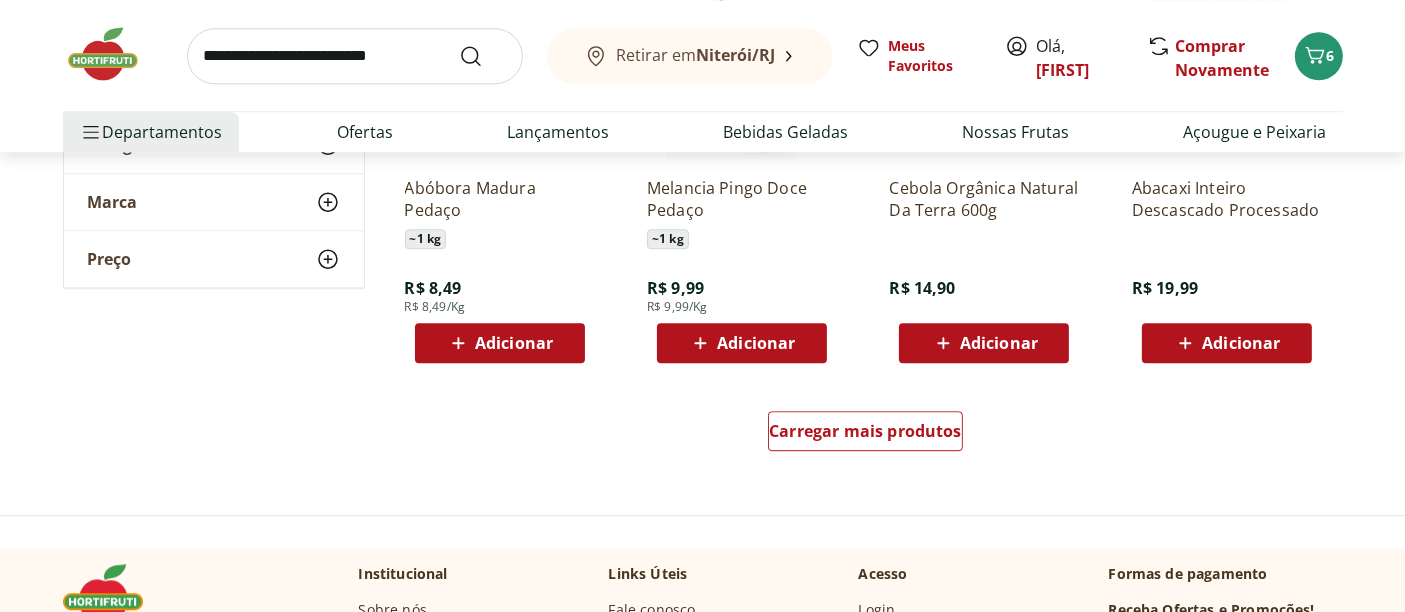 scroll, scrollTop: 13000, scrollLeft: 0, axis: vertical 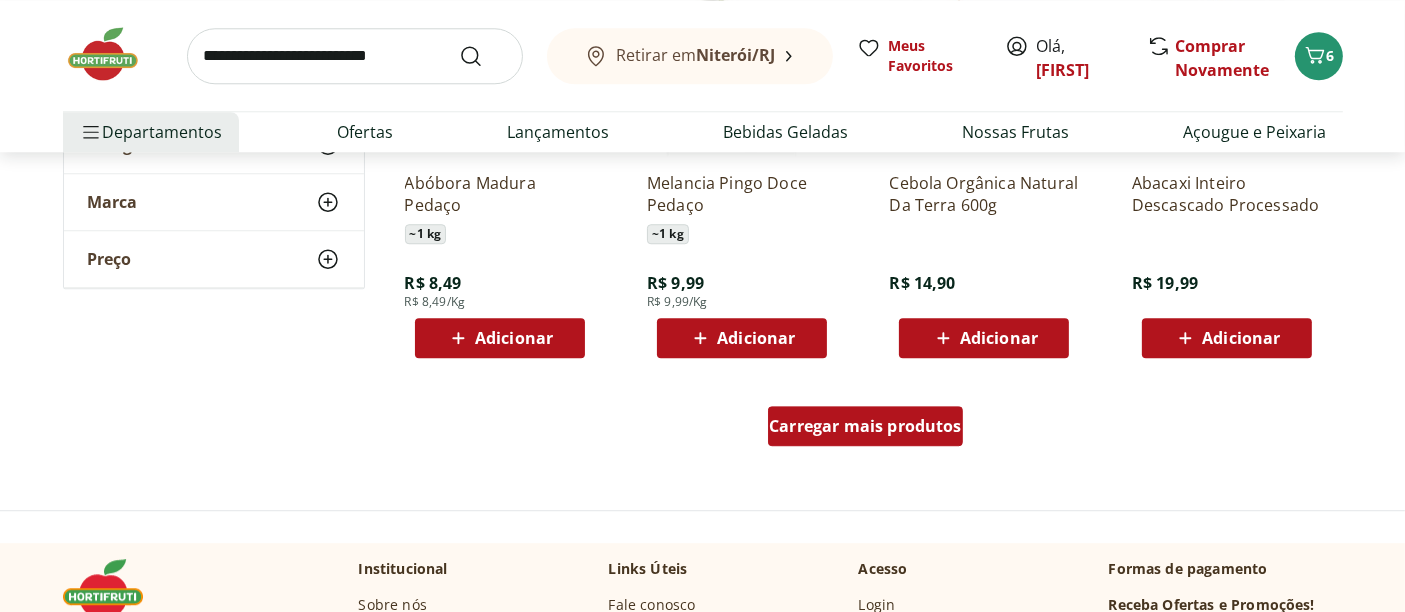 click on "Carregar mais produtos" at bounding box center [865, 426] 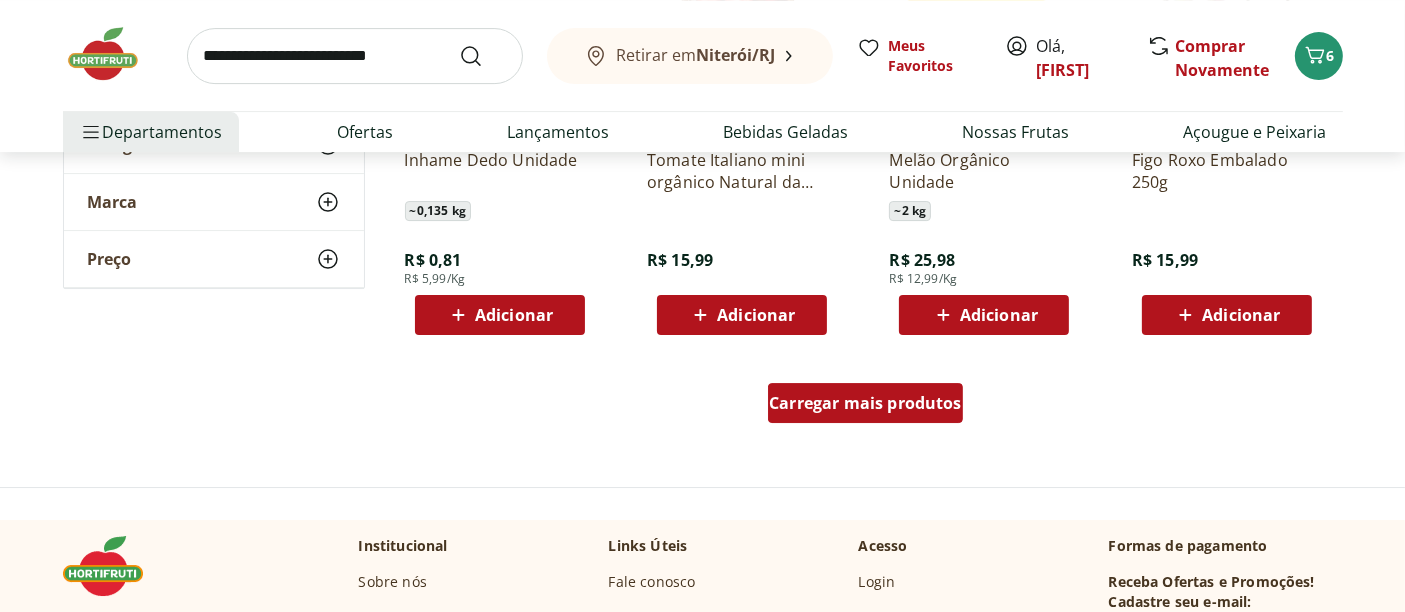 scroll, scrollTop: 14444, scrollLeft: 0, axis: vertical 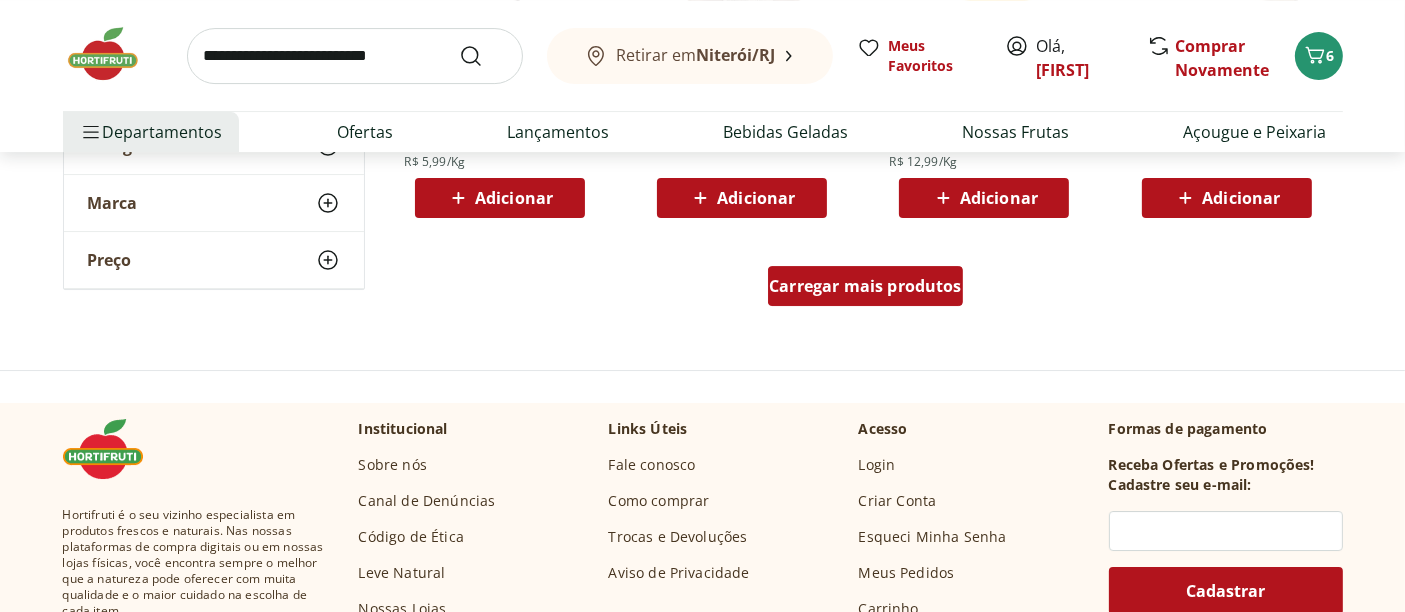click on "Carregar mais produtos" at bounding box center [865, 286] 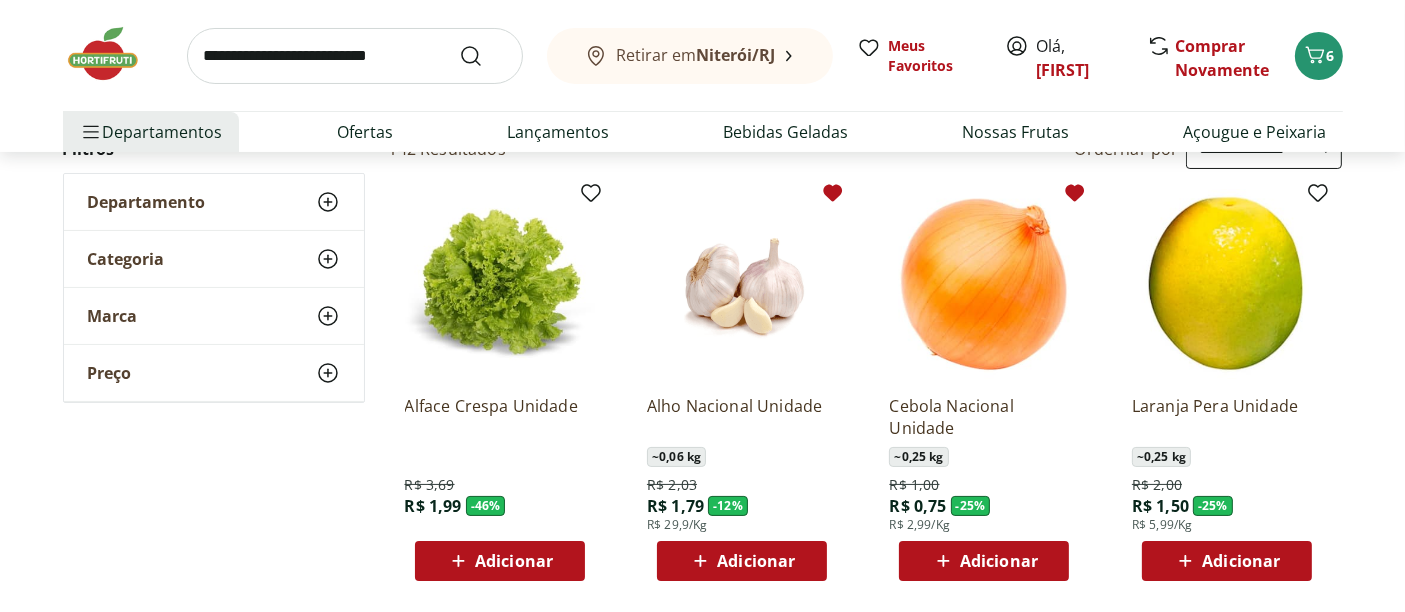 scroll, scrollTop: 0, scrollLeft: 0, axis: both 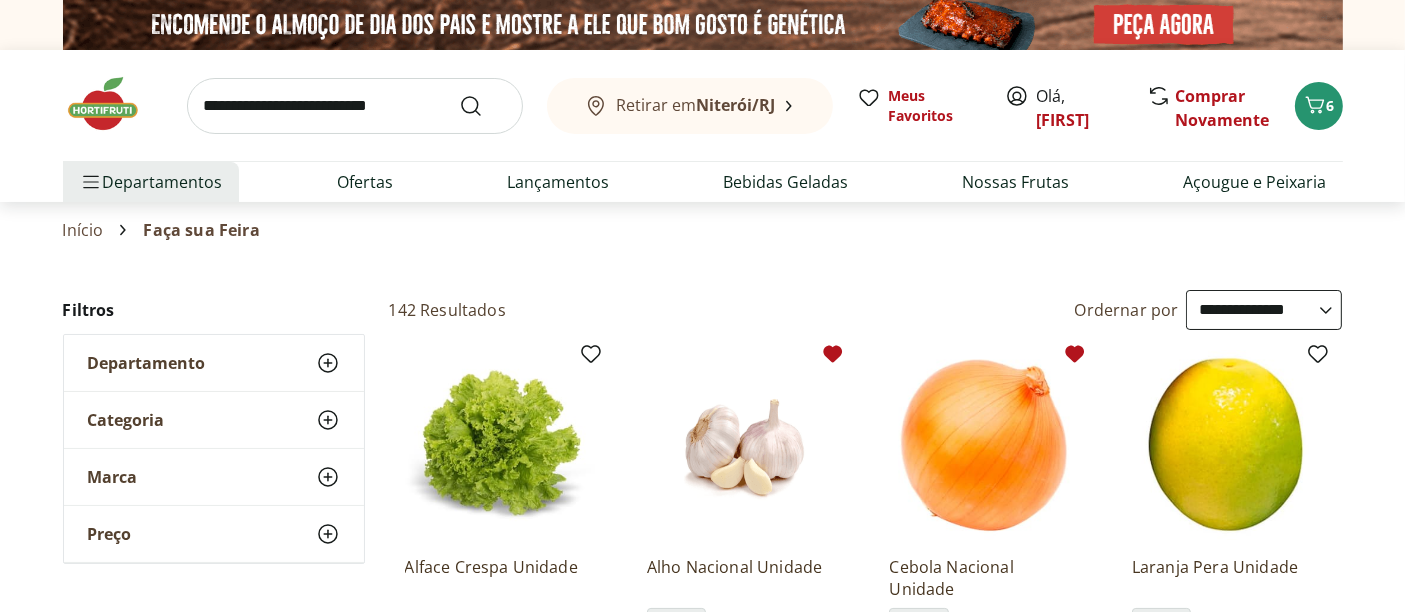 click at bounding box center (355, 106) 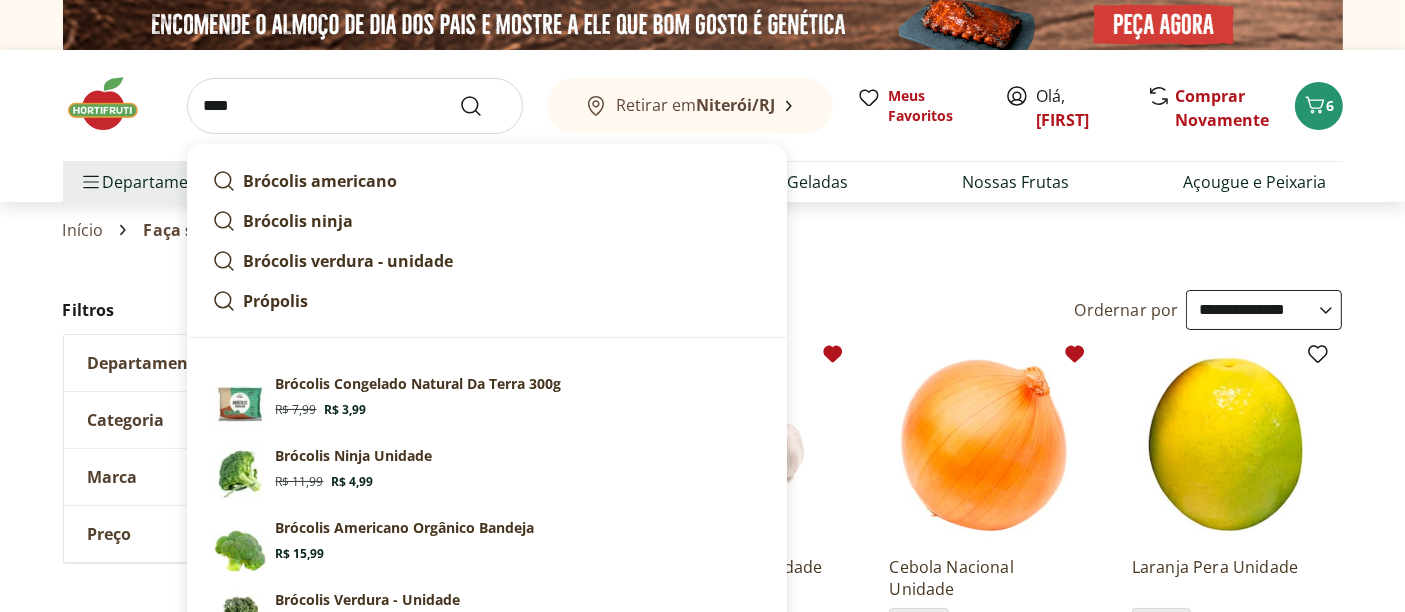 type on "********" 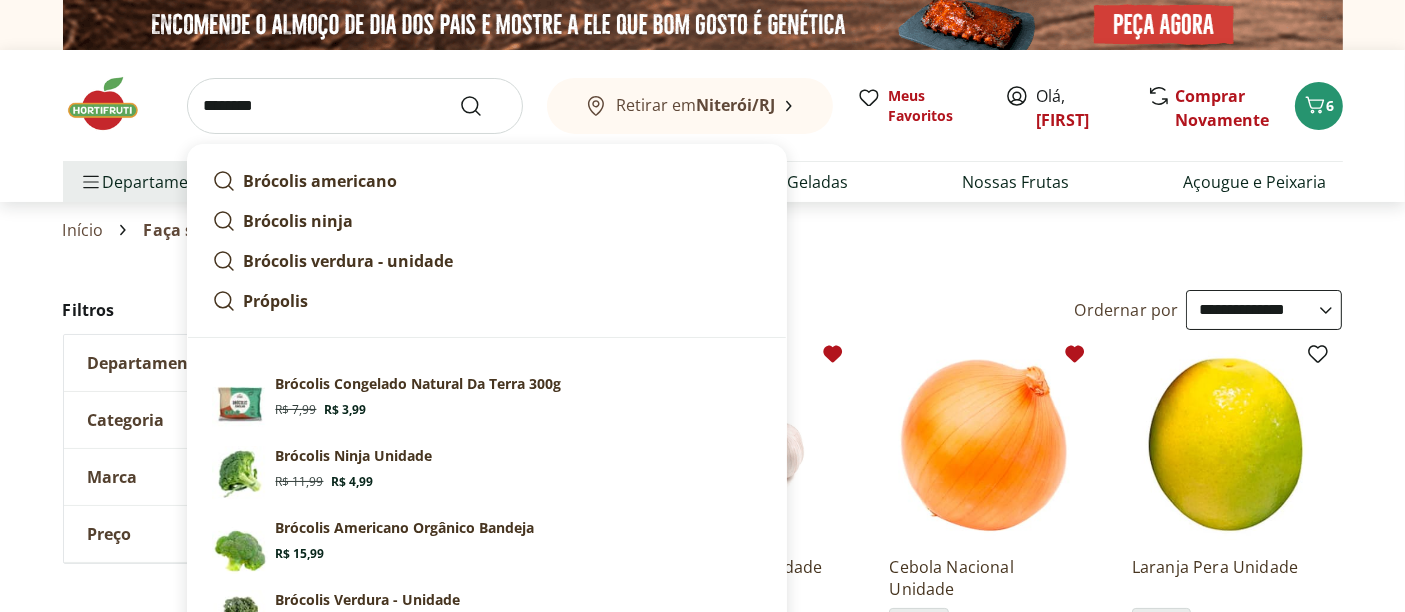 click at bounding box center [483, 106] 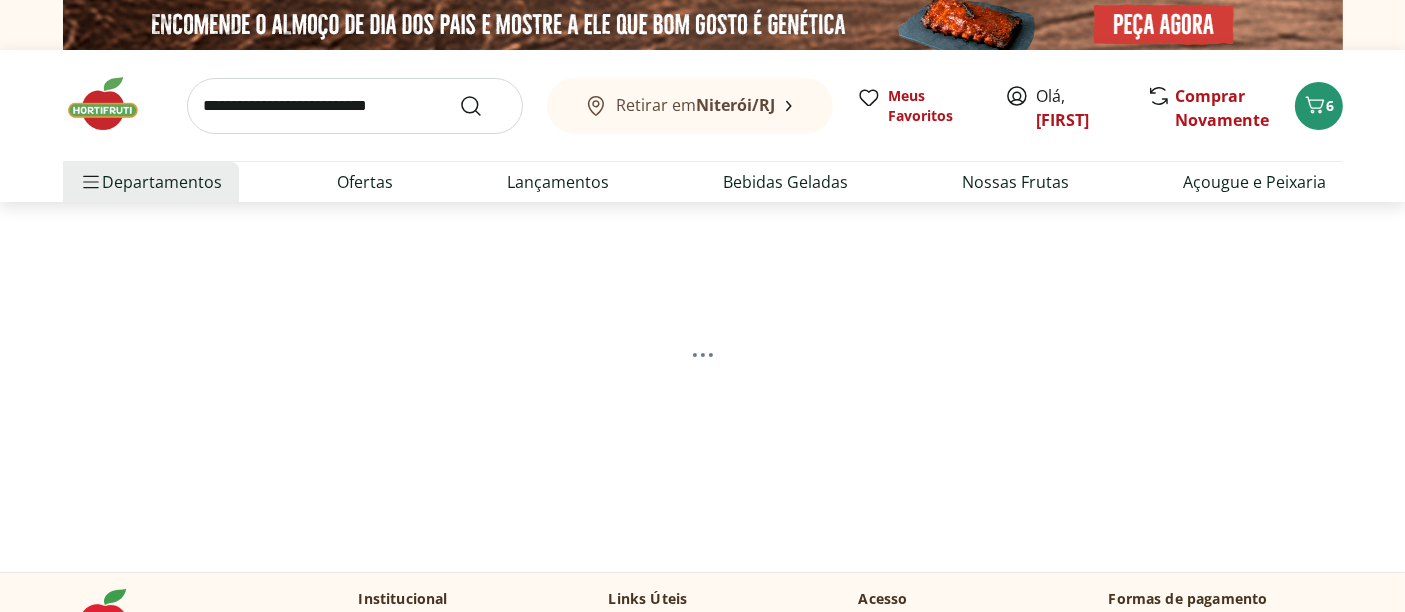 select on "**********" 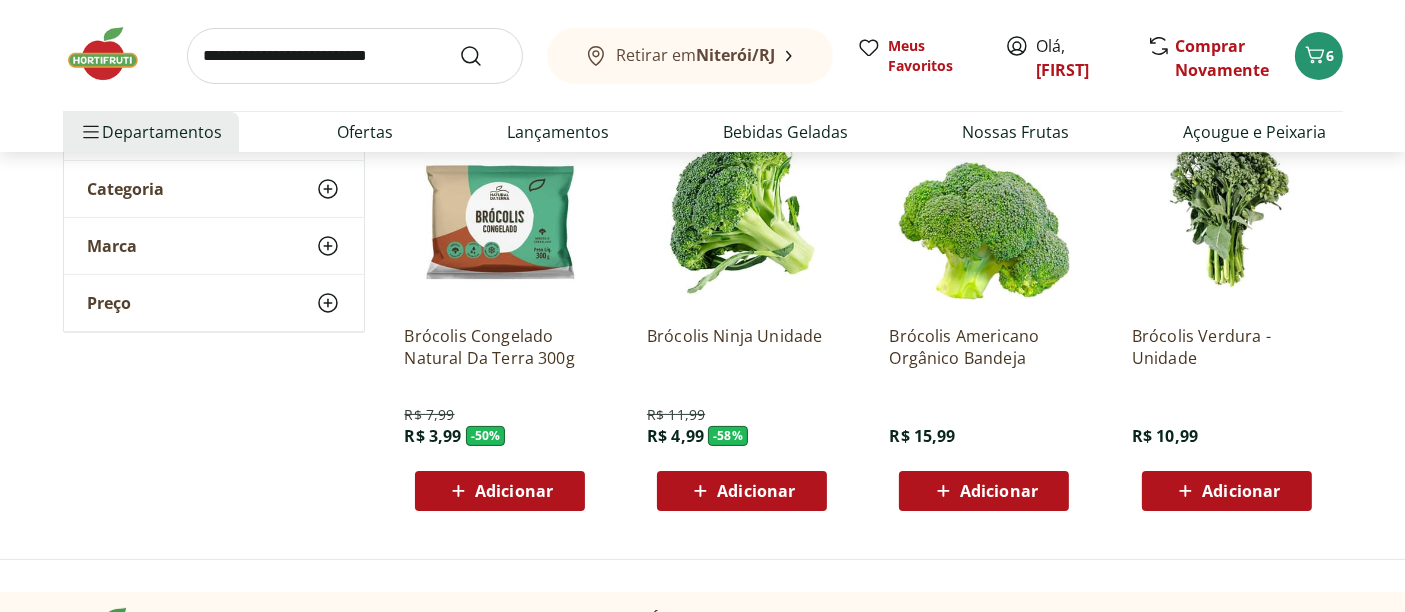scroll, scrollTop: 222, scrollLeft: 0, axis: vertical 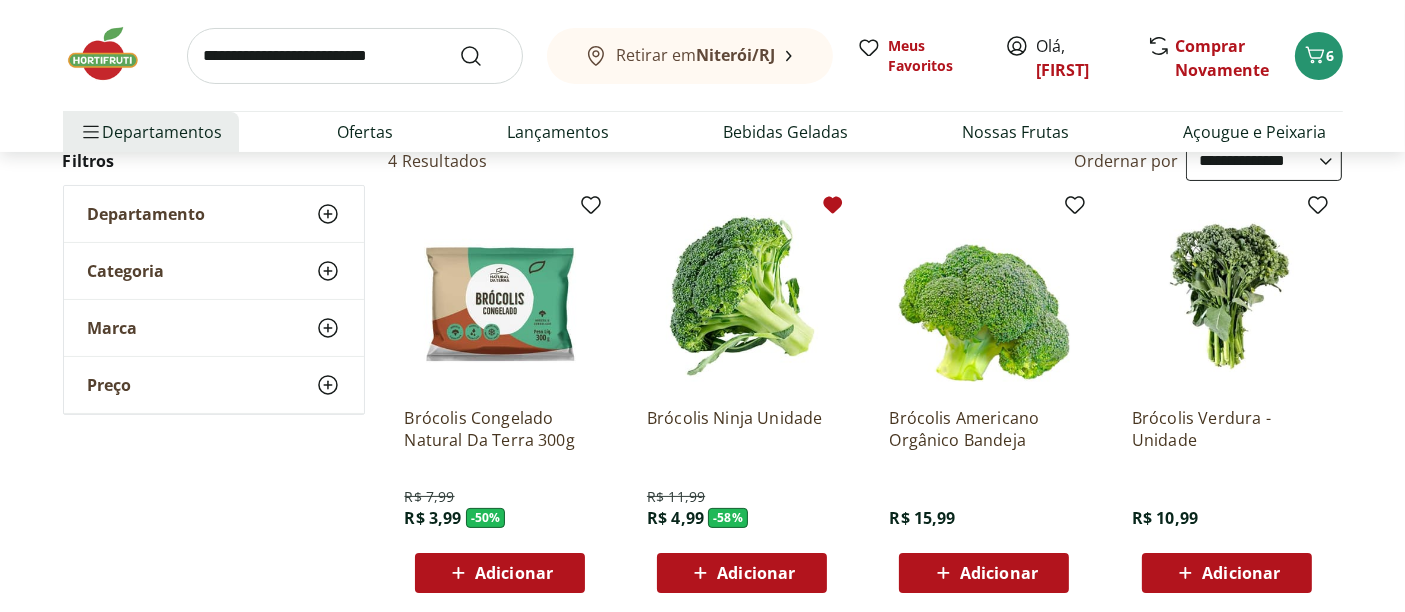 click on "Adicionar" at bounding box center [756, 573] 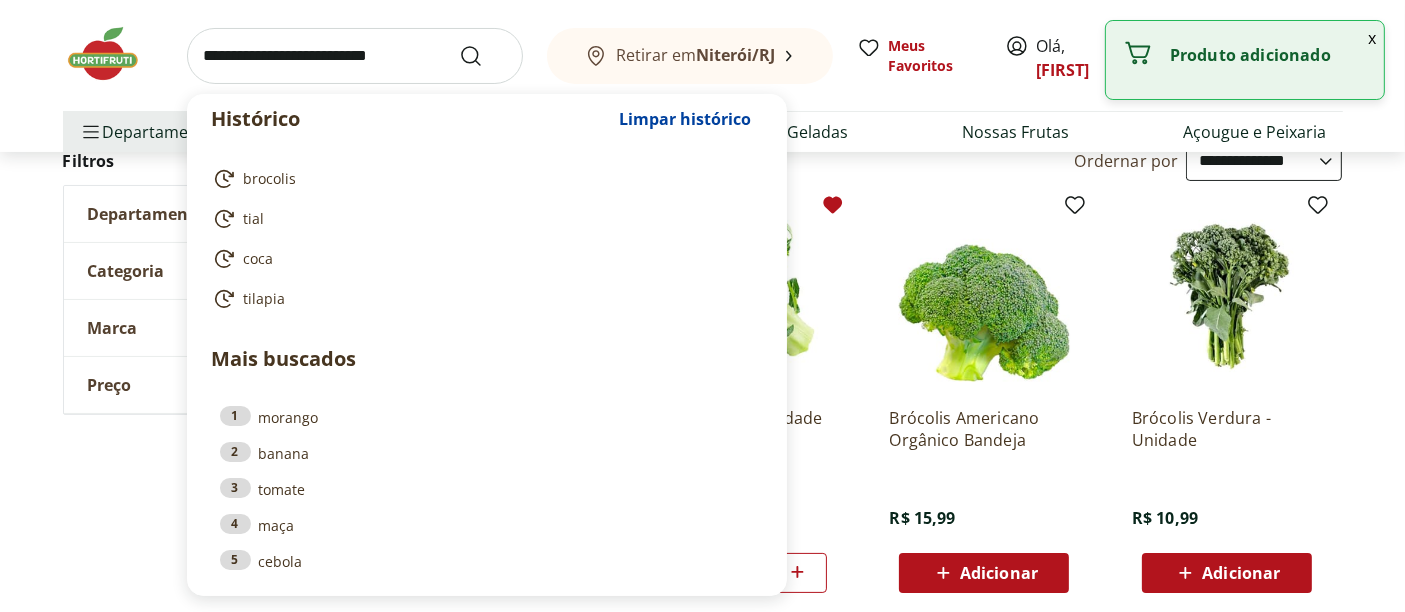 click at bounding box center [355, 56] 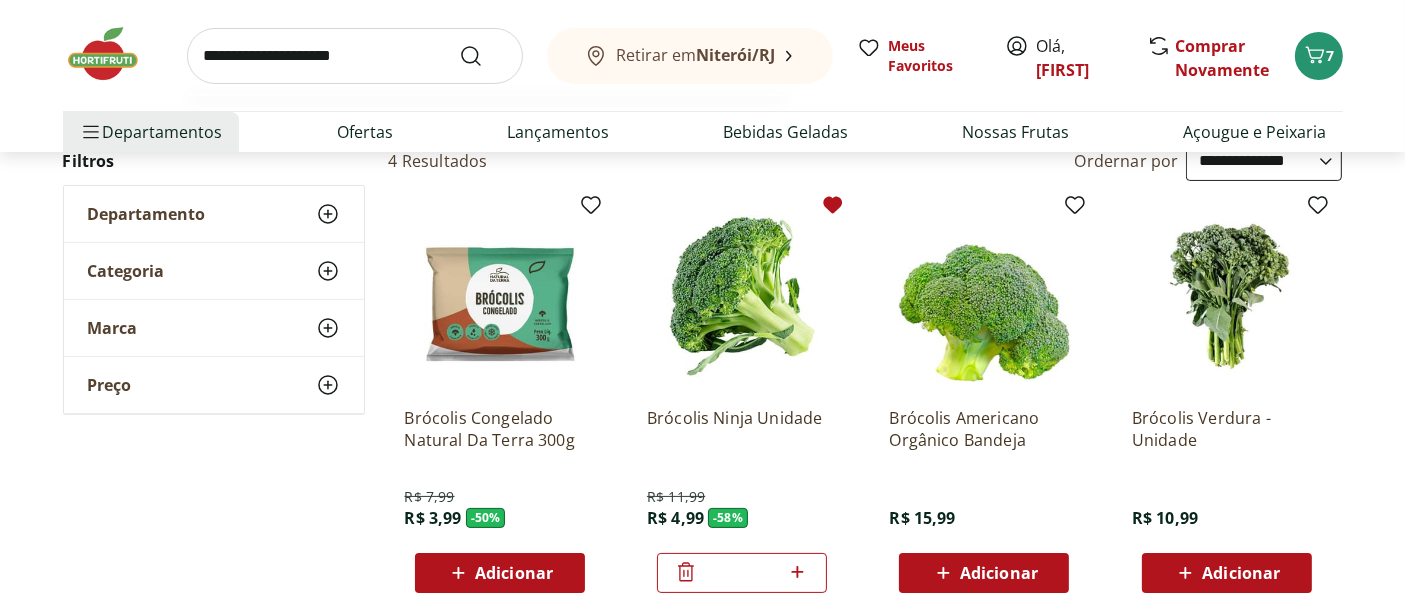 type on "**********" 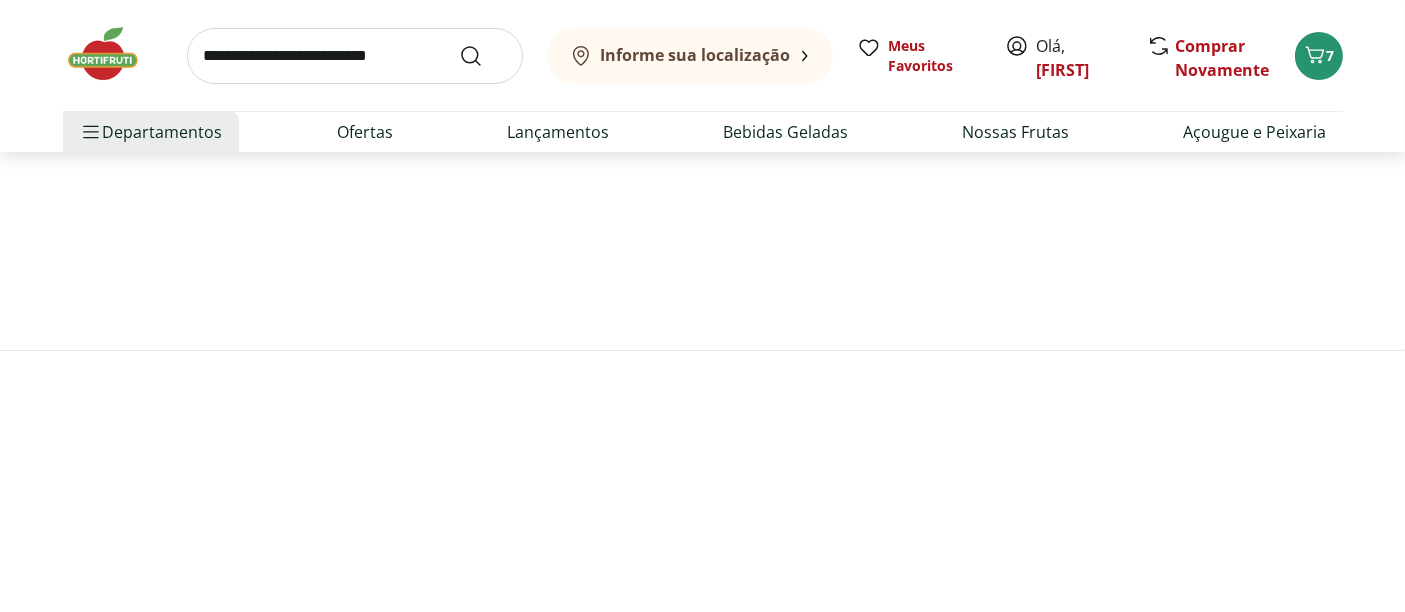 scroll, scrollTop: 0, scrollLeft: 0, axis: both 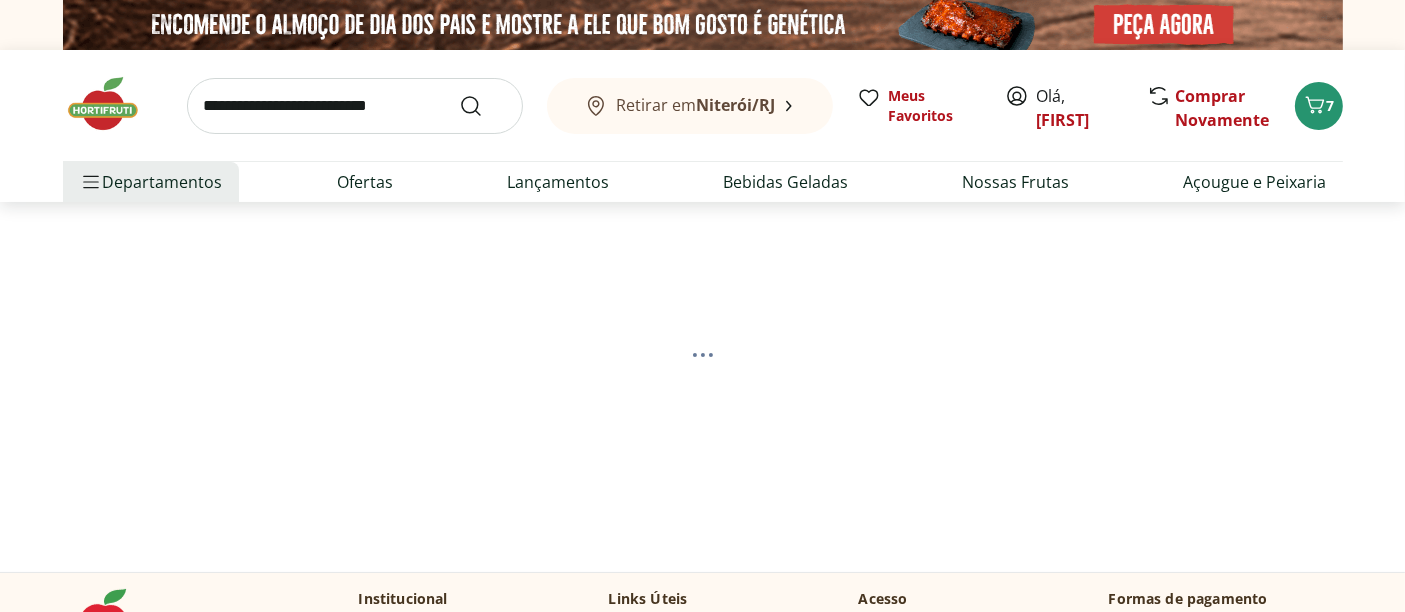 select on "**********" 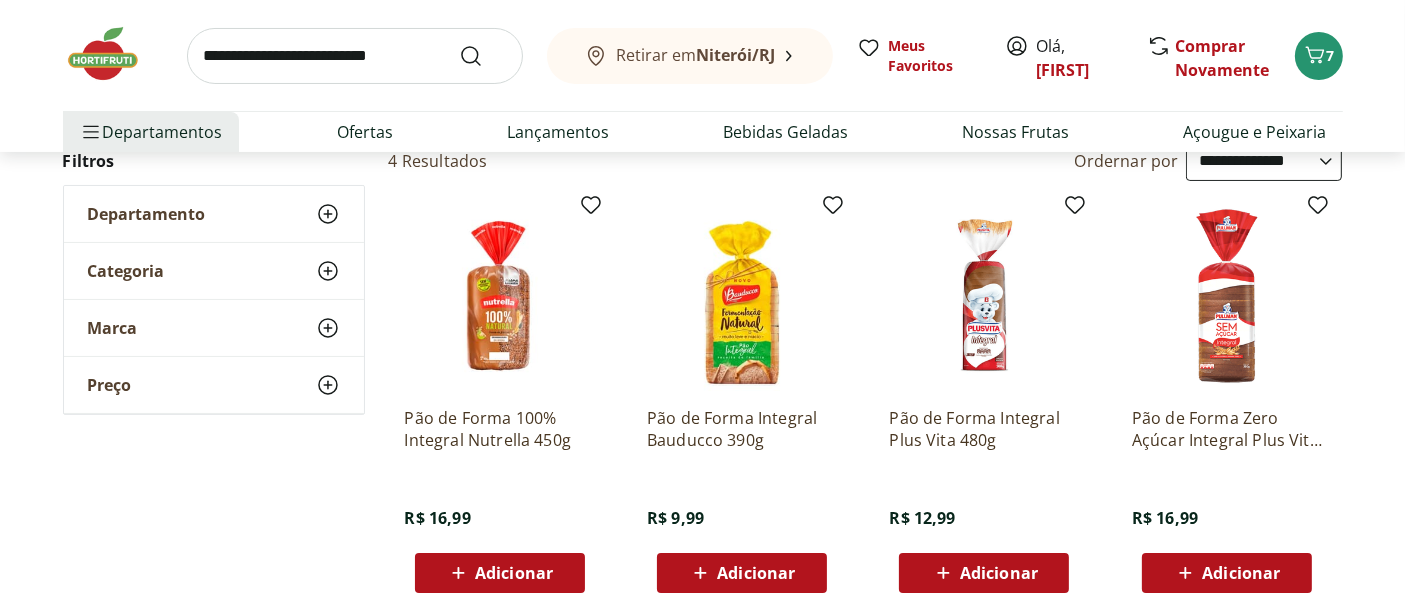 scroll, scrollTop: 333, scrollLeft: 0, axis: vertical 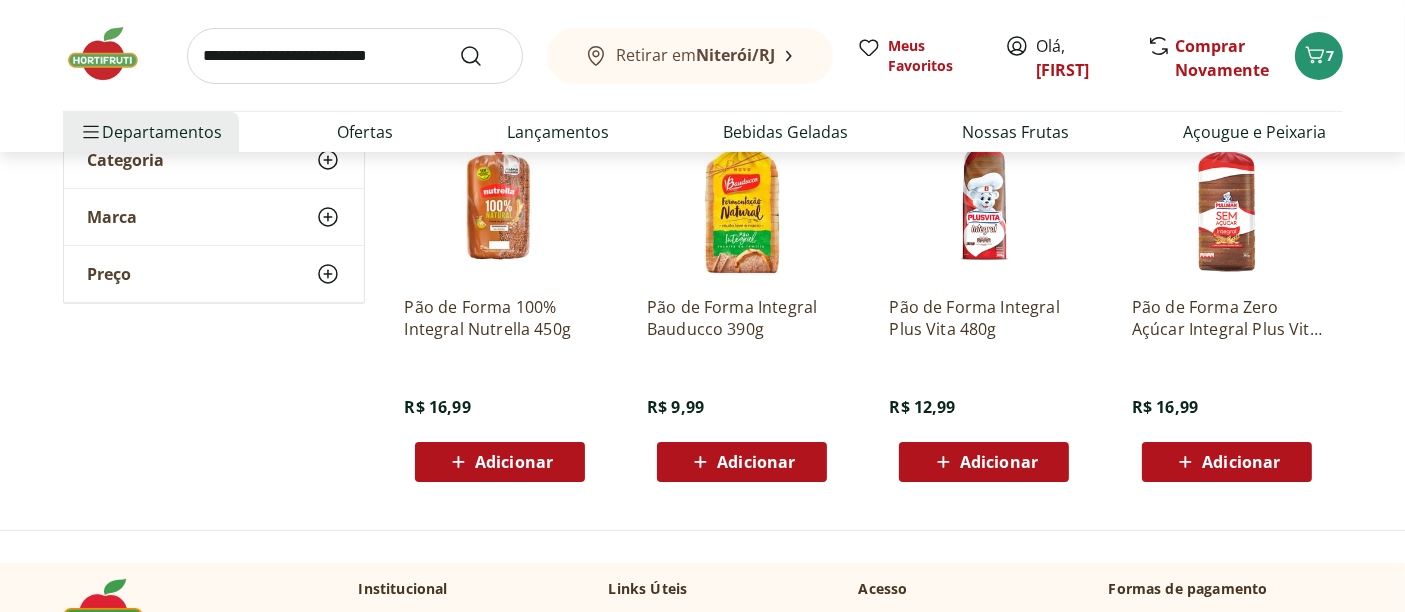 click on "Adicionar" at bounding box center [514, 462] 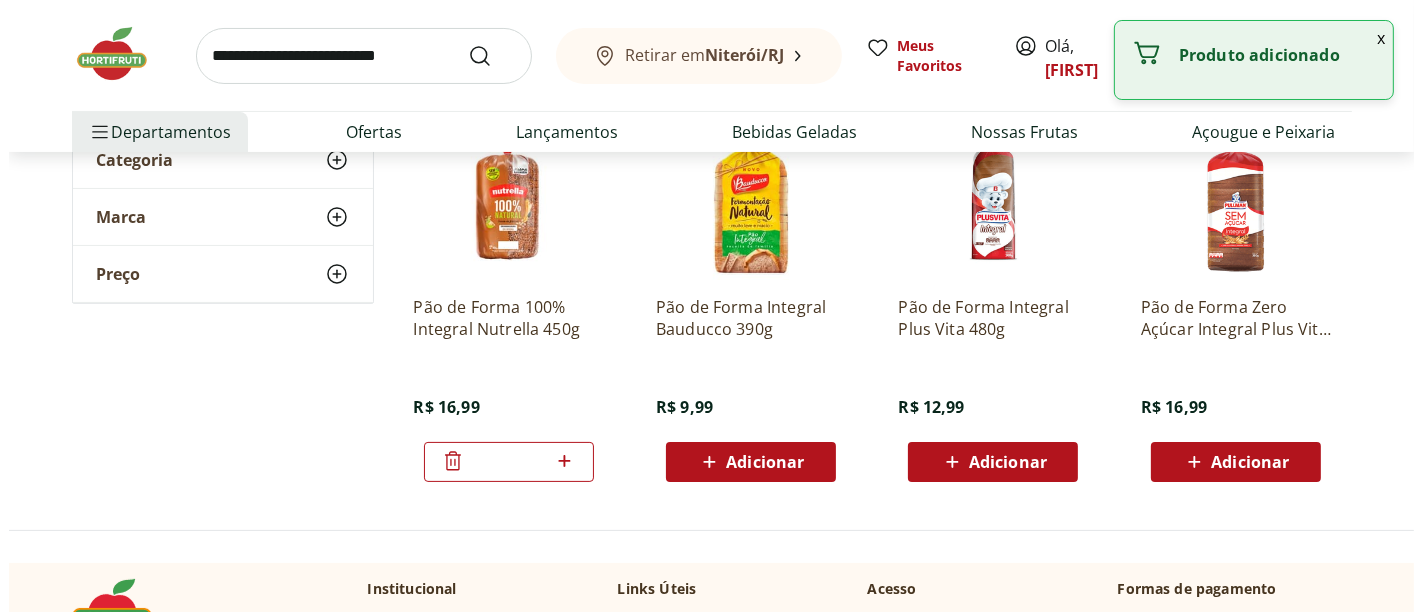 scroll, scrollTop: 0, scrollLeft: 0, axis: both 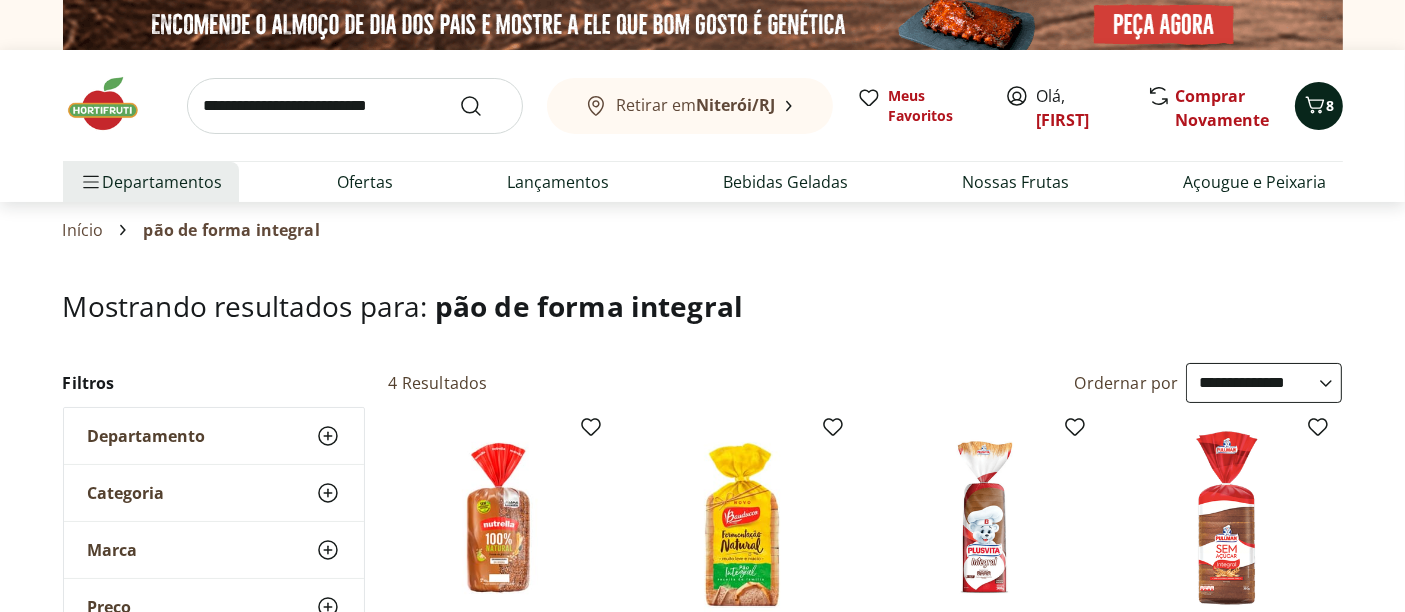 click 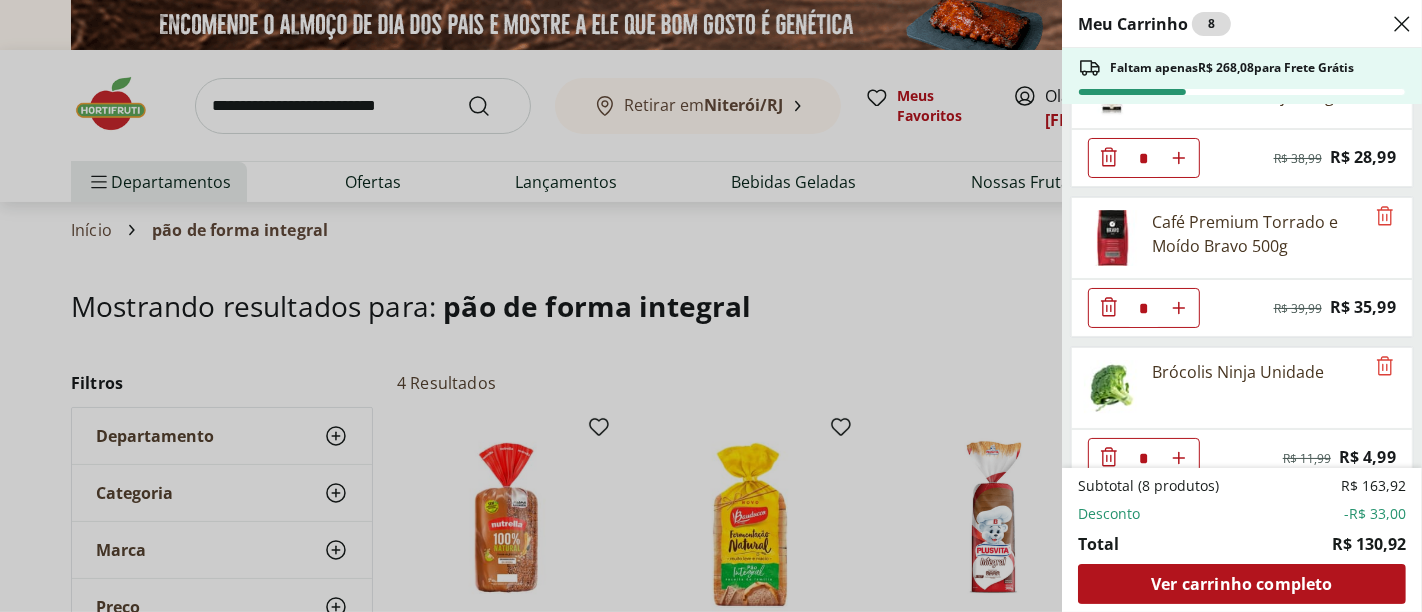 scroll, scrollTop: 777, scrollLeft: 0, axis: vertical 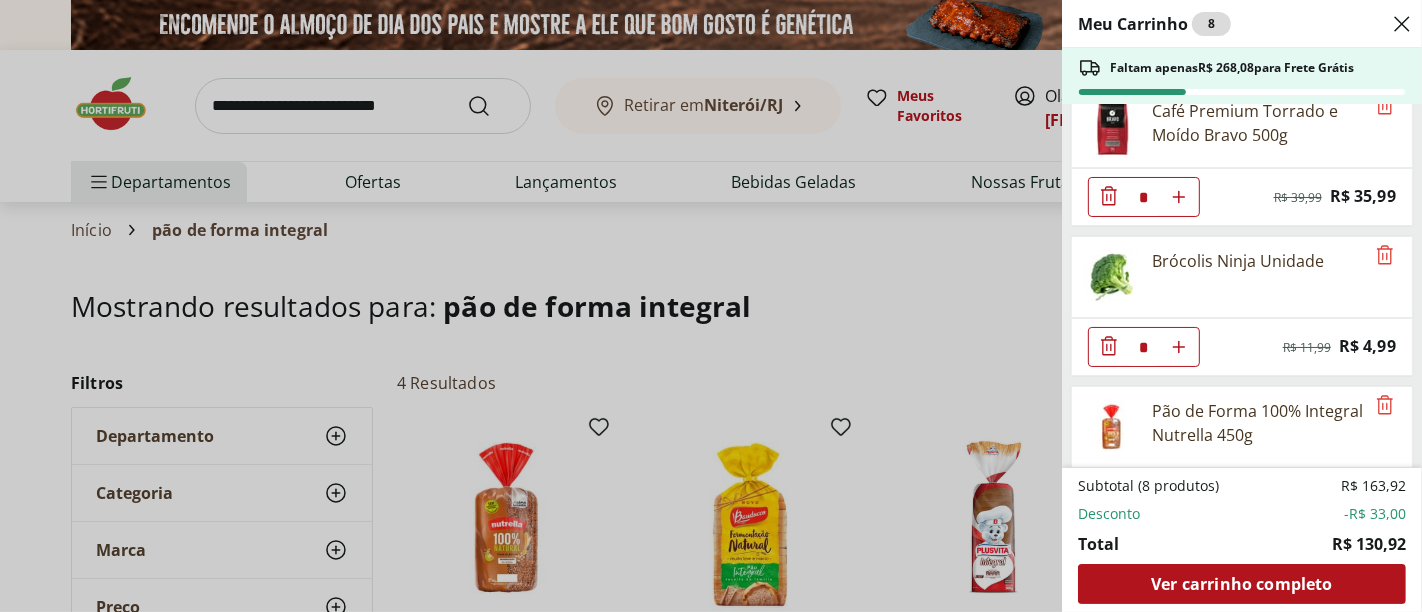 click 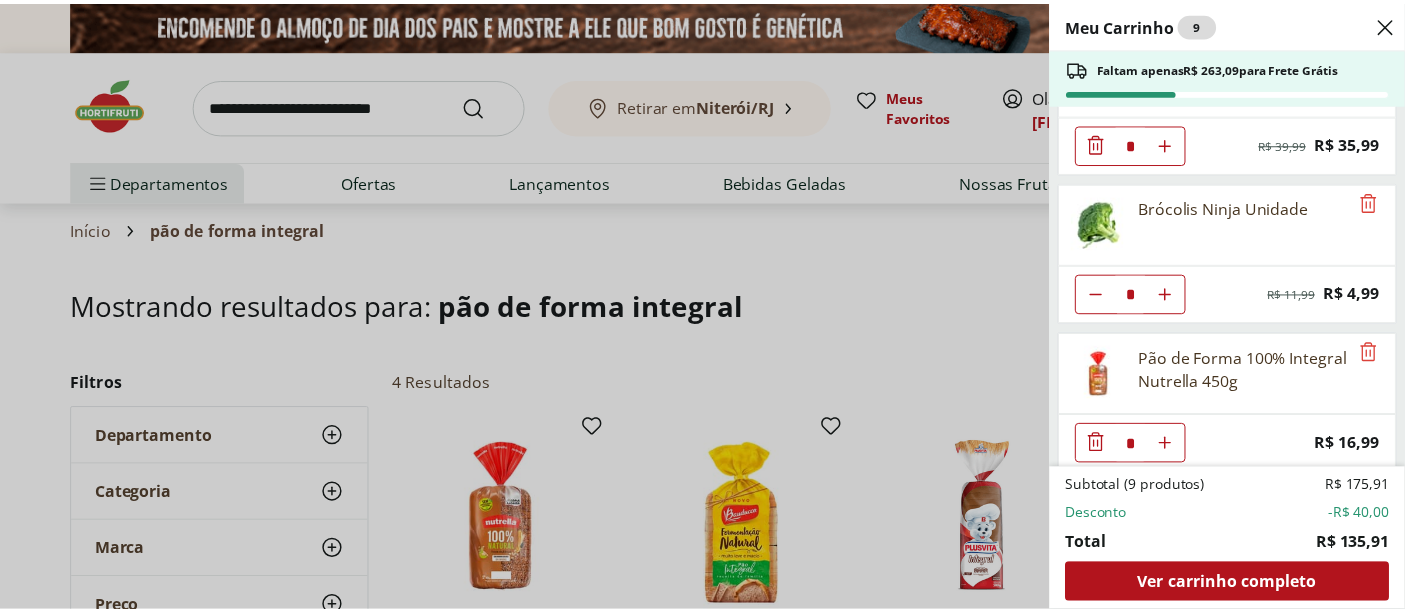 scroll, scrollTop: 385, scrollLeft: 0, axis: vertical 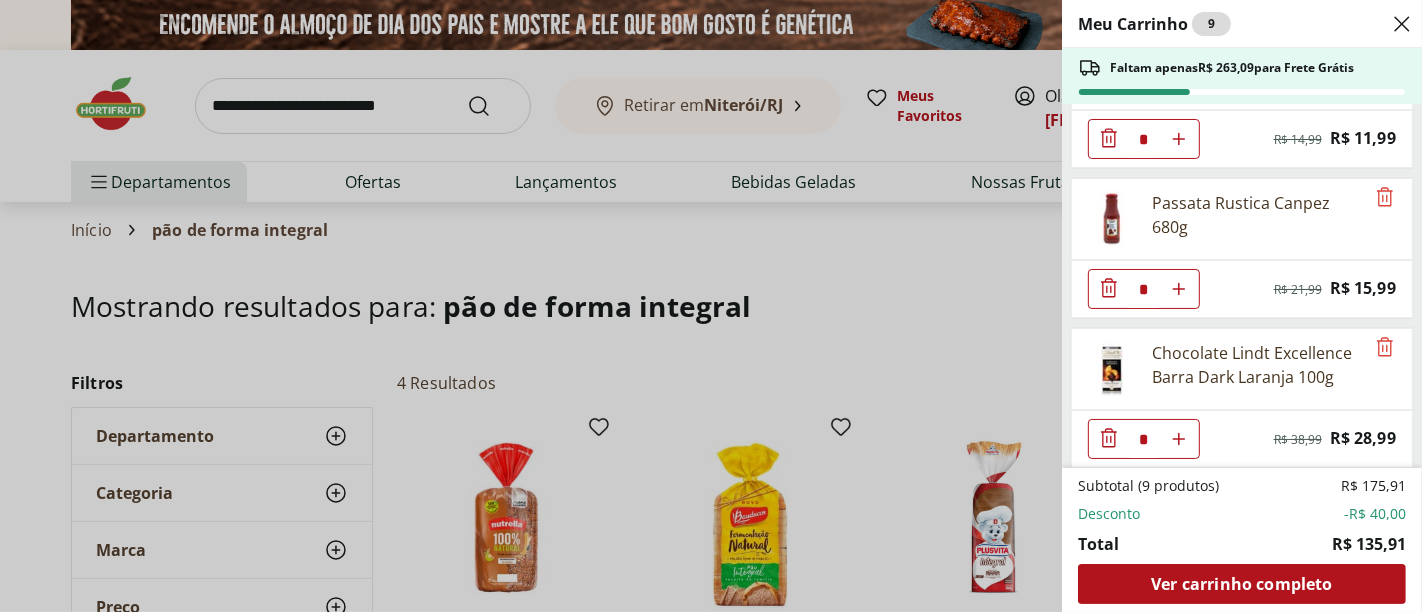 click on "Meu Carrinho 9 Faltam apenas  R$ 263,09  para Frete Grátis Suco misto 100% Pêssego e Pera Kids Tial 200ml * Price: R$ 3,99 Suco de Pêssego 100% Integral Tial 1L * Original price: R$ 14,99 Price: R$ 11,99 Suco de Goiaba 100% Integral Tial 1L * Original price: R$ 14,99 Price: R$ 11,99 Passata Rustica Canpez 680g * Original price: R$ 21,99 Price: R$ 15,99 Chocolate Lindt Excellence Barra Dark Laranja 100g * Original price: R$ 38,99 Price: R$ 28,99 Café Premium Torrado e Moído Bravo 500g * Original price: R$ 39,99 Price: R$ 35,99 Brócolis Ninja Unidade * Original price: R$ 11,99 Price: R$ 4,99 Pão de Forma 100% Integral Nutrella 450g * Price: R$ 16,99 Subtotal (9 produtos) R$ 175,91 Desconto -R$ 40,00 Total R$ 135,91 Ver carrinho completo" at bounding box center [711, 306] 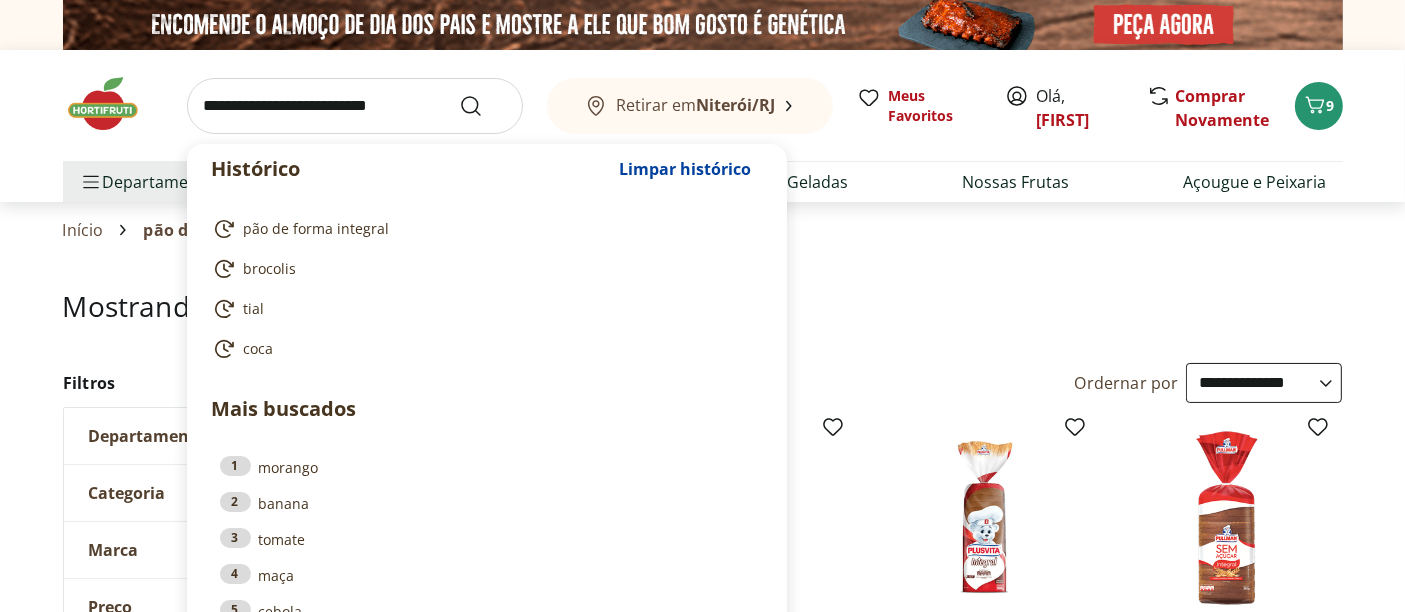 click at bounding box center (355, 106) 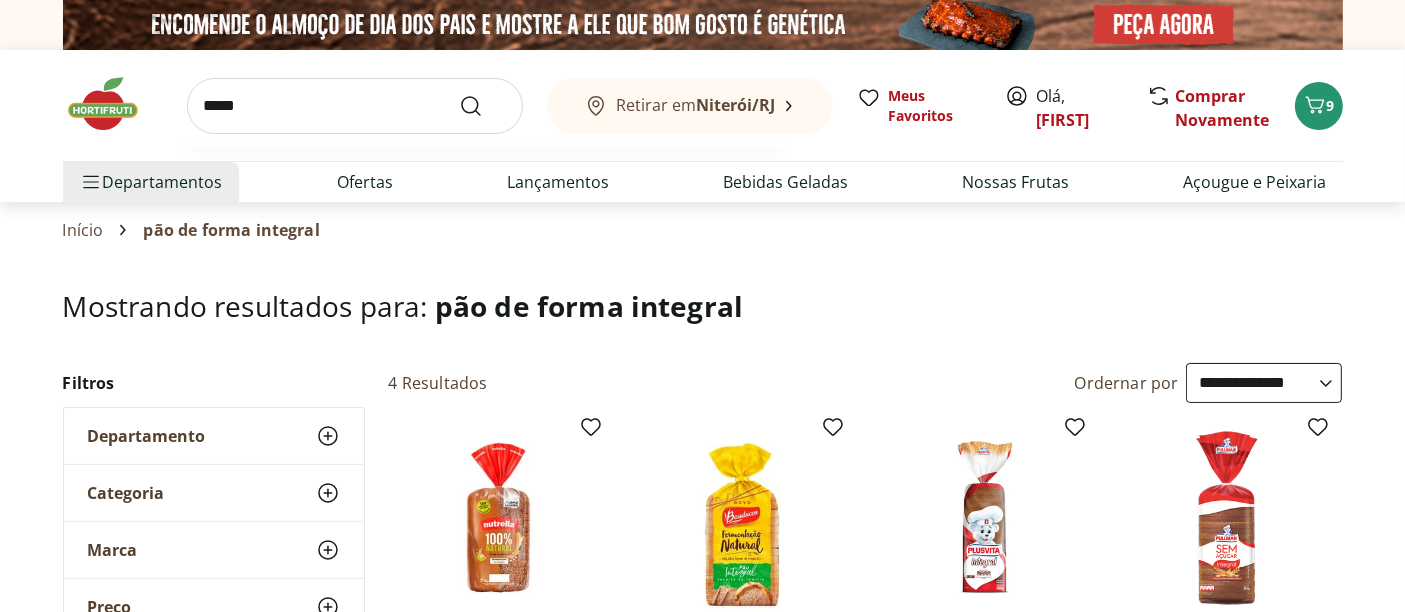 type on "*****" 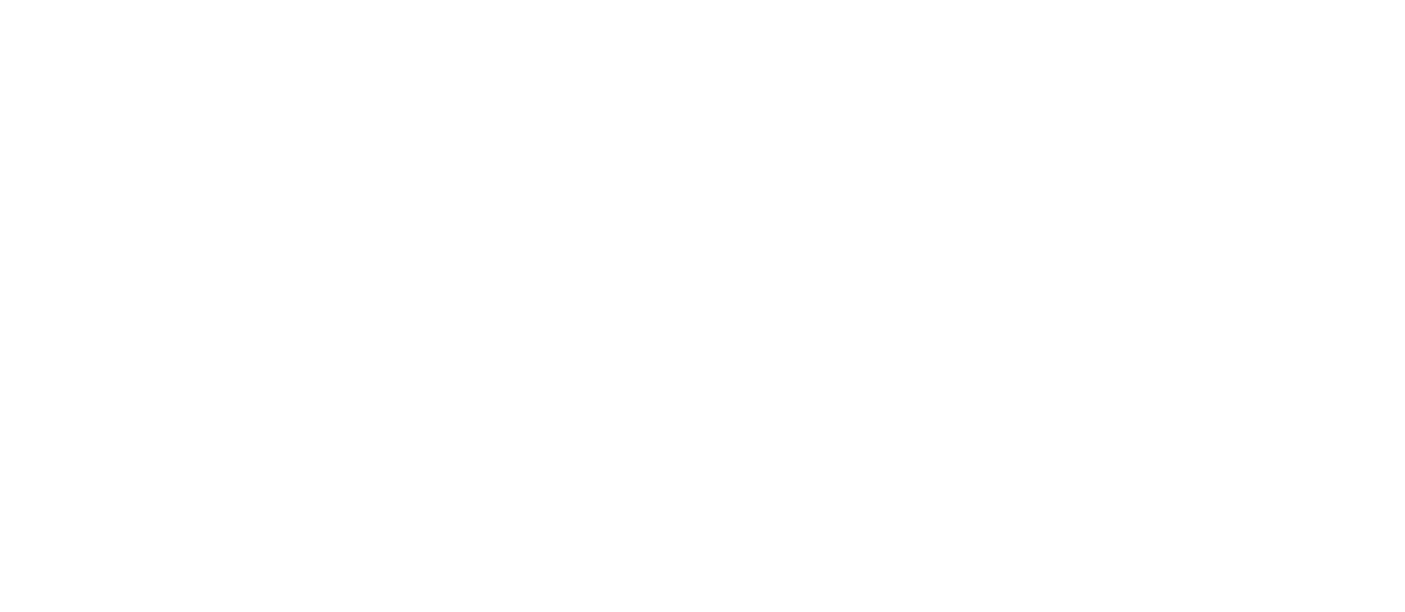 select on "**********" 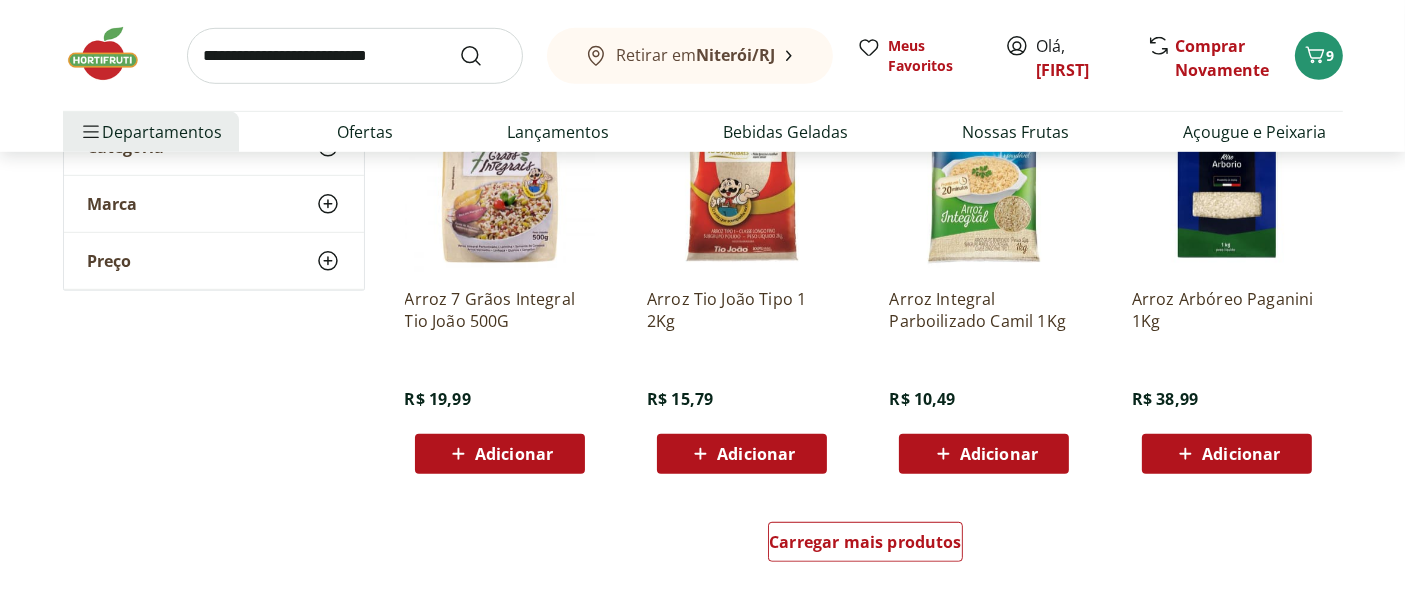 scroll, scrollTop: 1222, scrollLeft: 0, axis: vertical 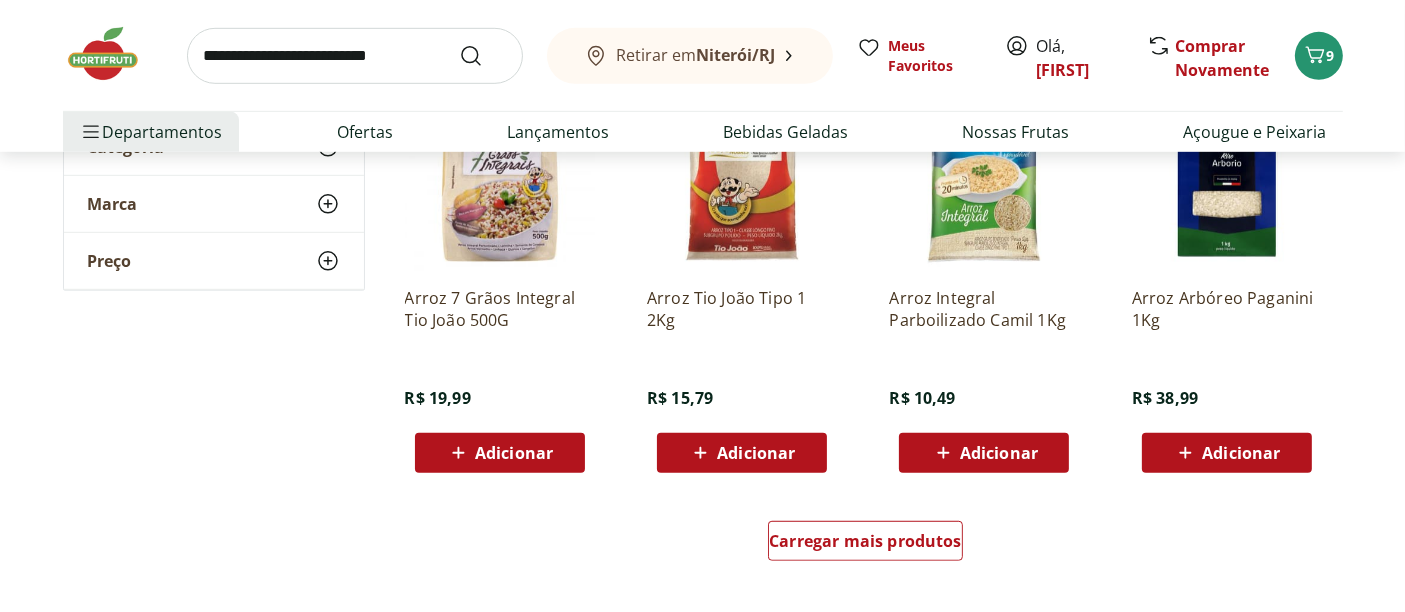 click on "Adicionar" at bounding box center [756, 453] 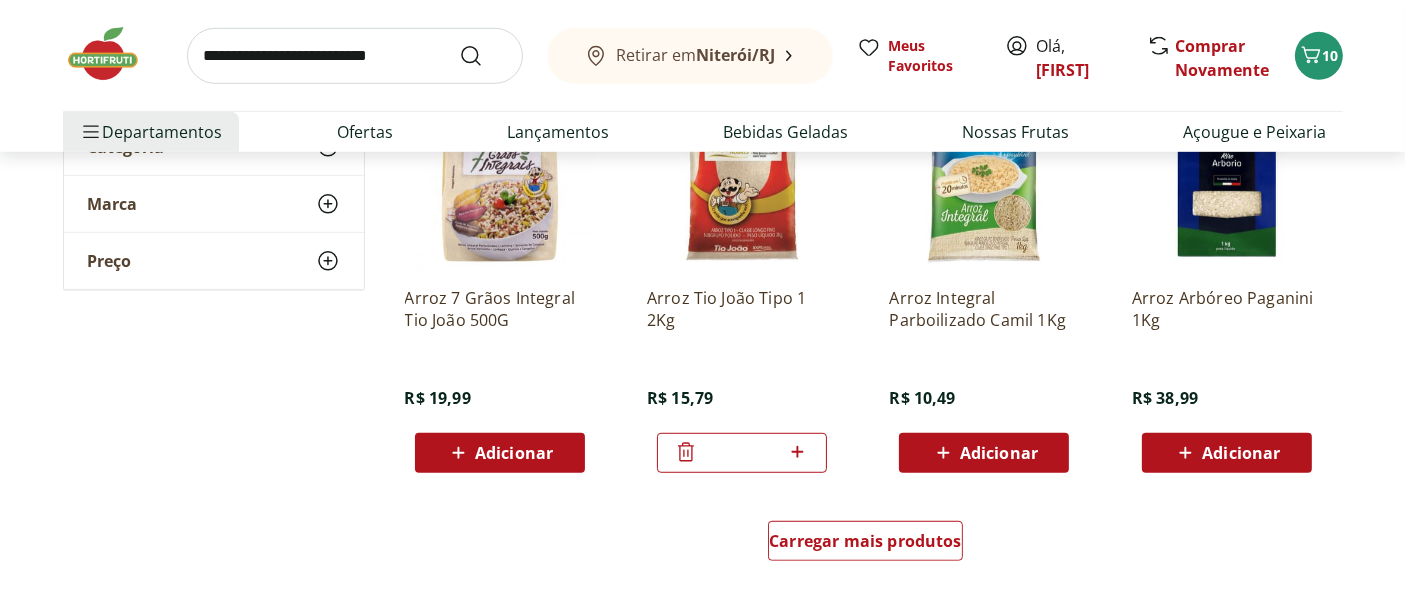 click at bounding box center (355, 56) 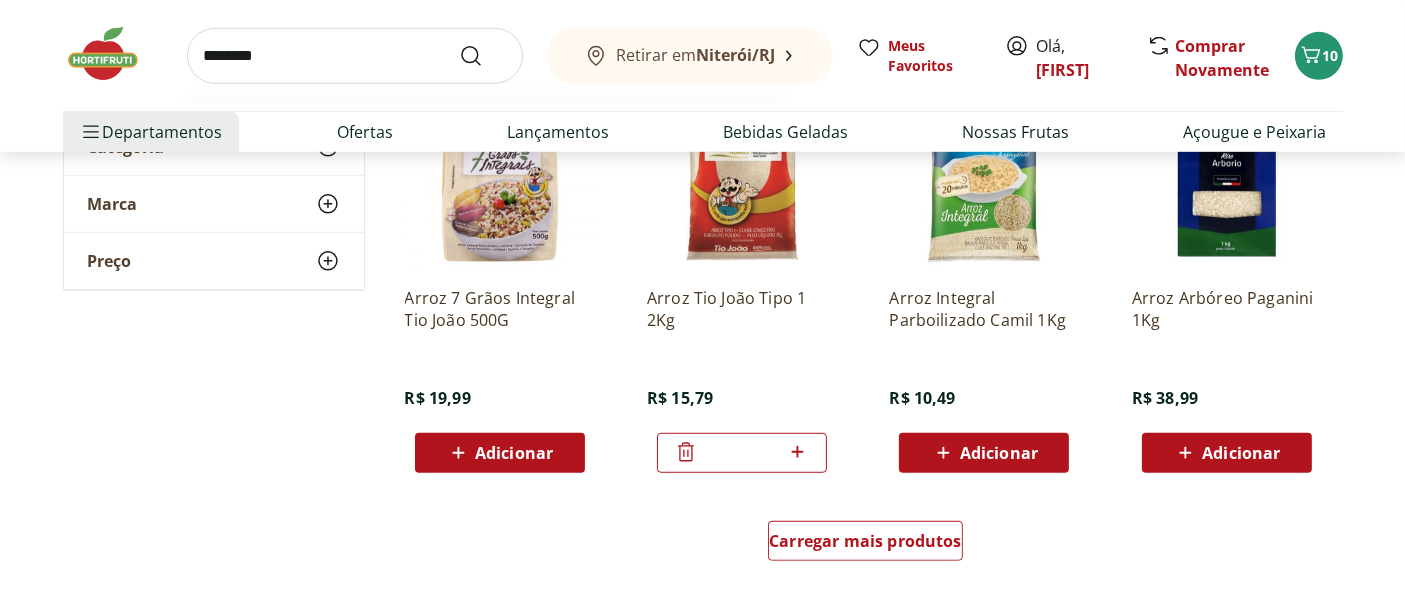 type on "*********" 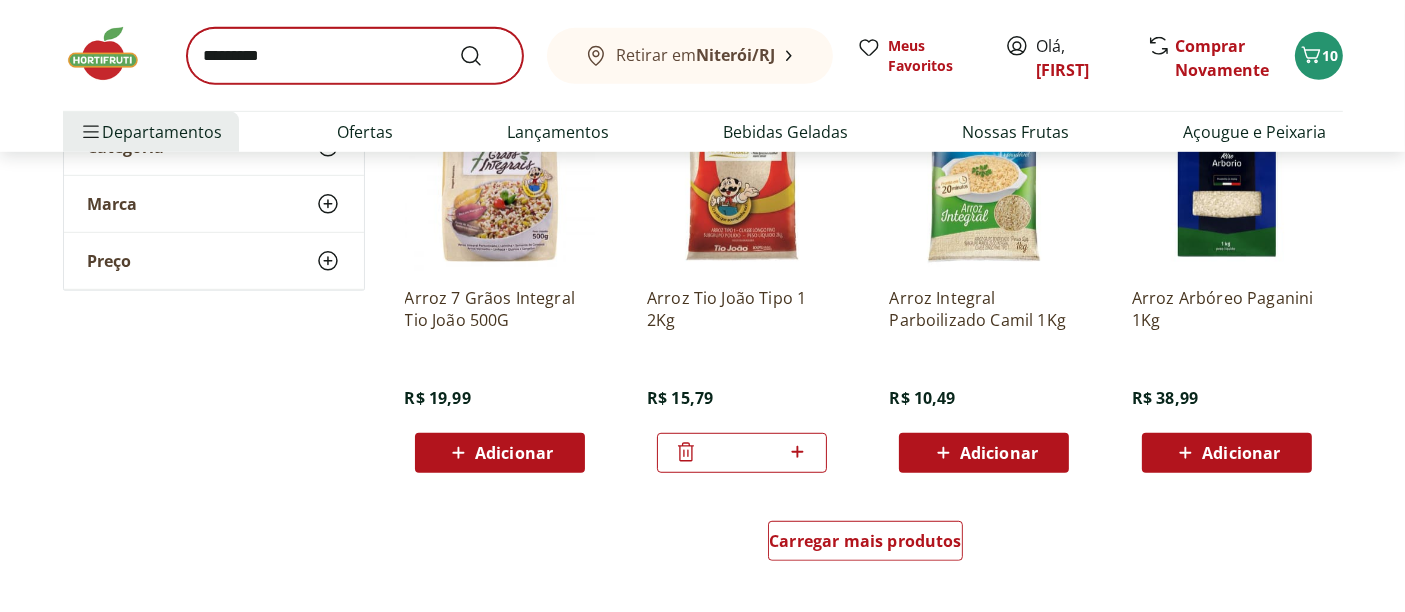 scroll, scrollTop: 0, scrollLeft: 0, axis: both 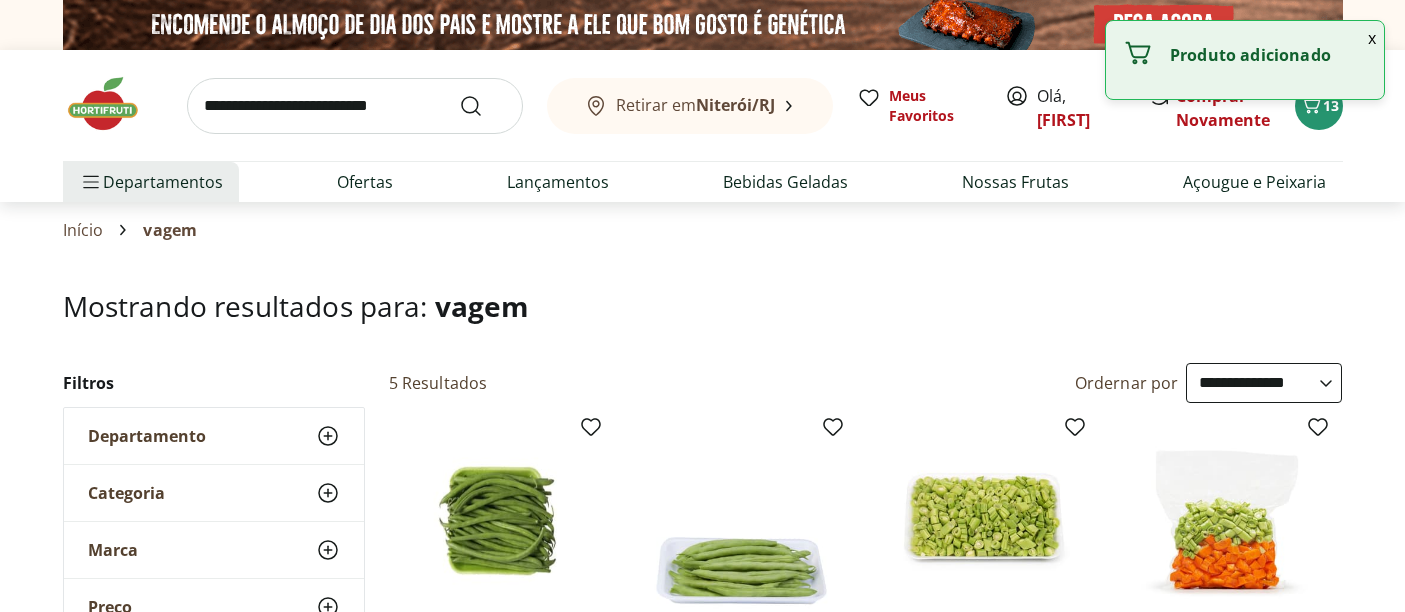 select on "**********" 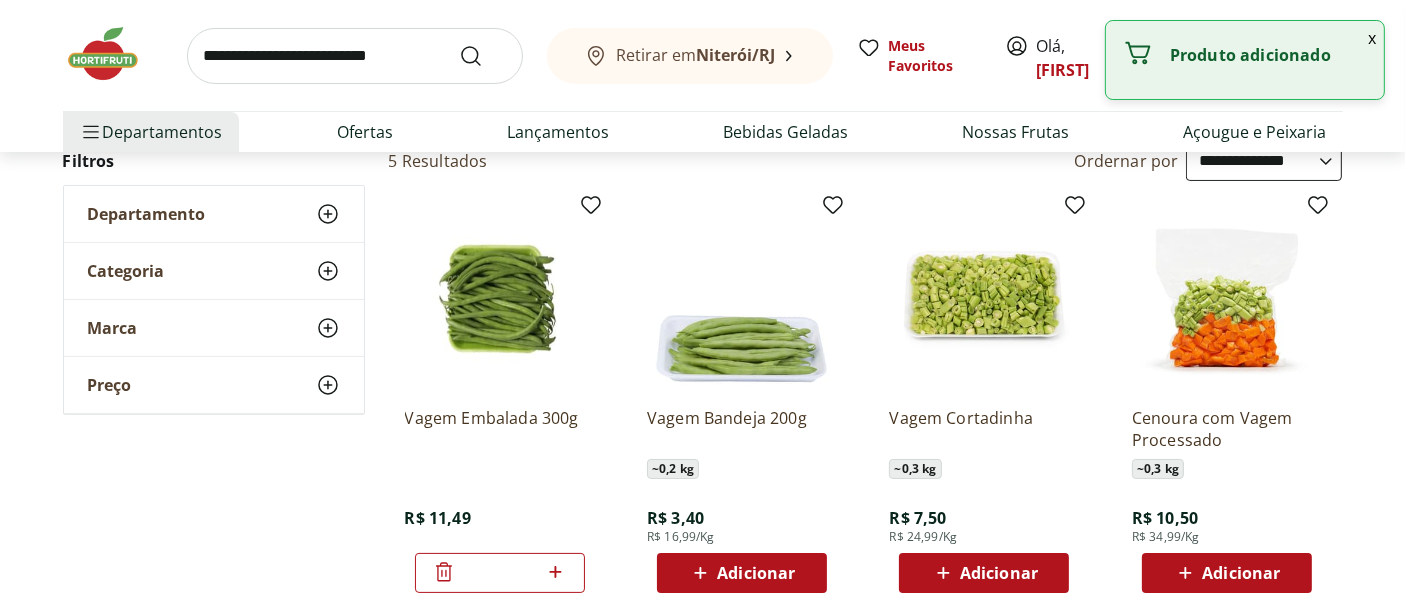 scroll, scrollTop: 0, scrollLeft: 0, axis: both 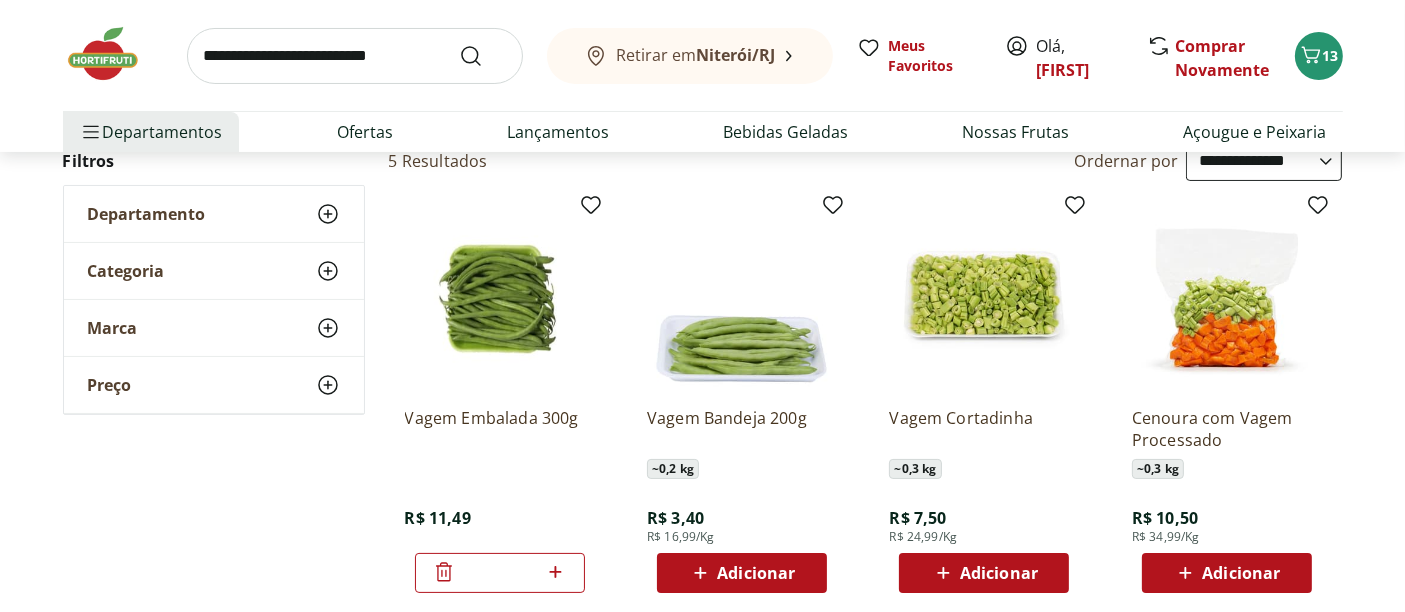 click at bounding box center (355, 56) 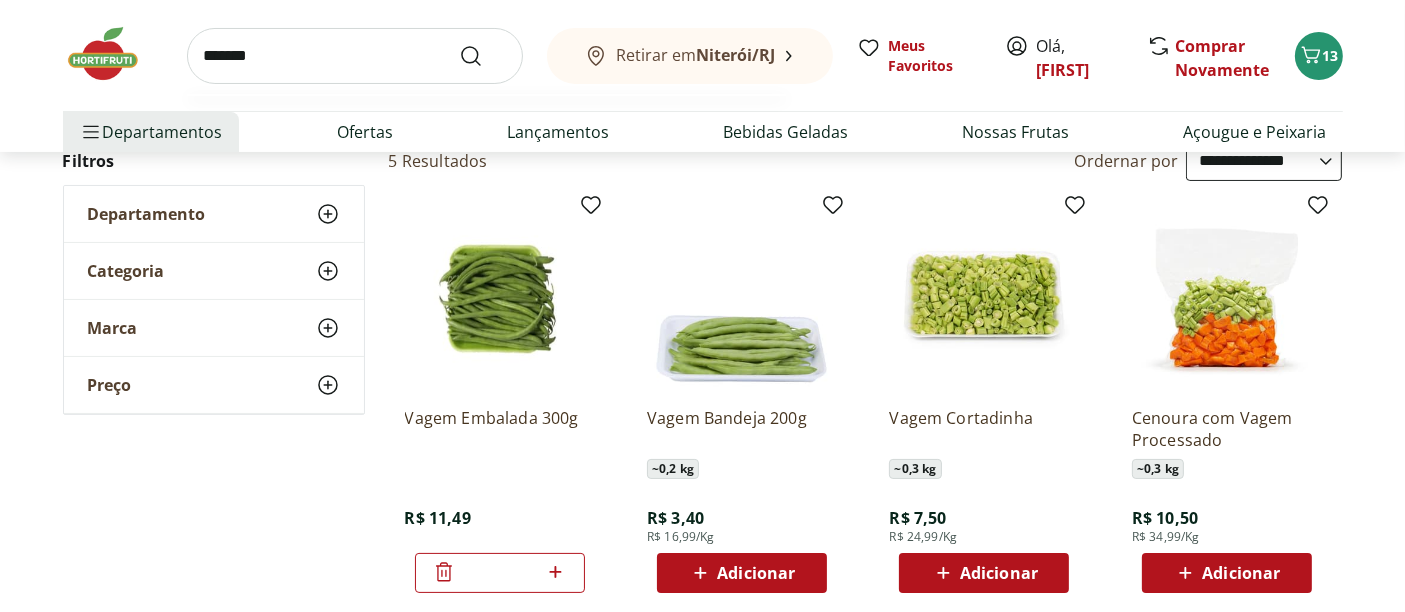 type on "*******" 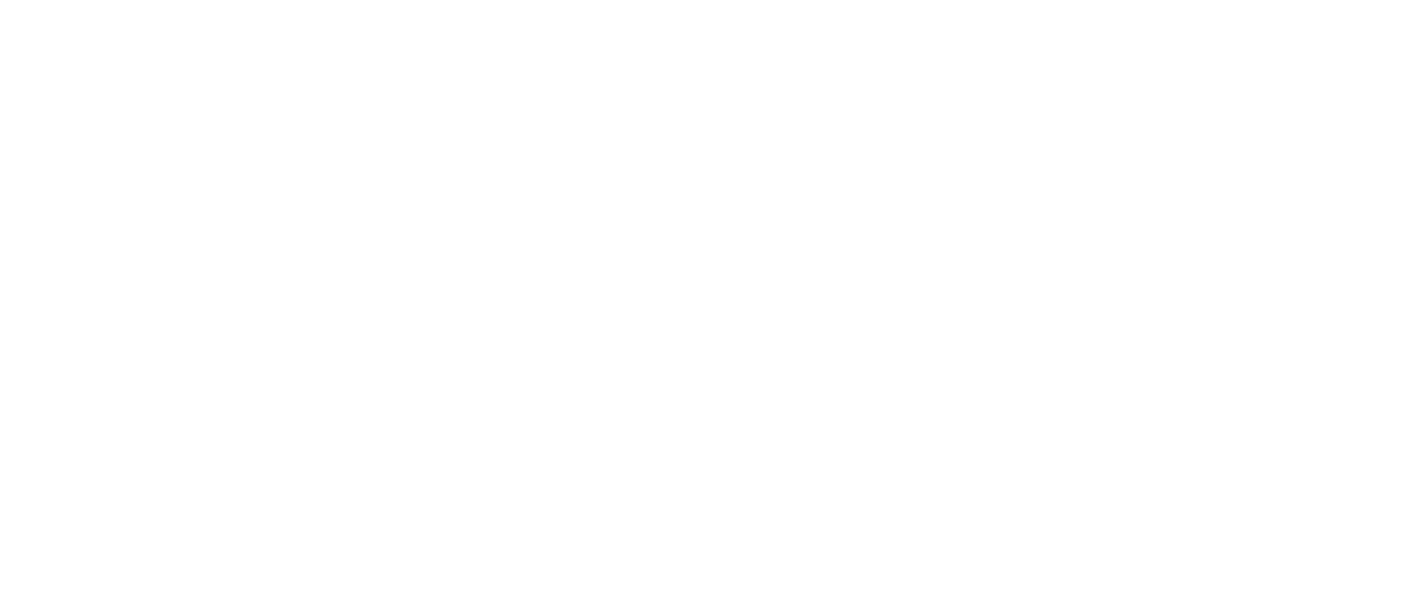 scroll, scrollTop: 0, scrollLeft: 0, axis: both 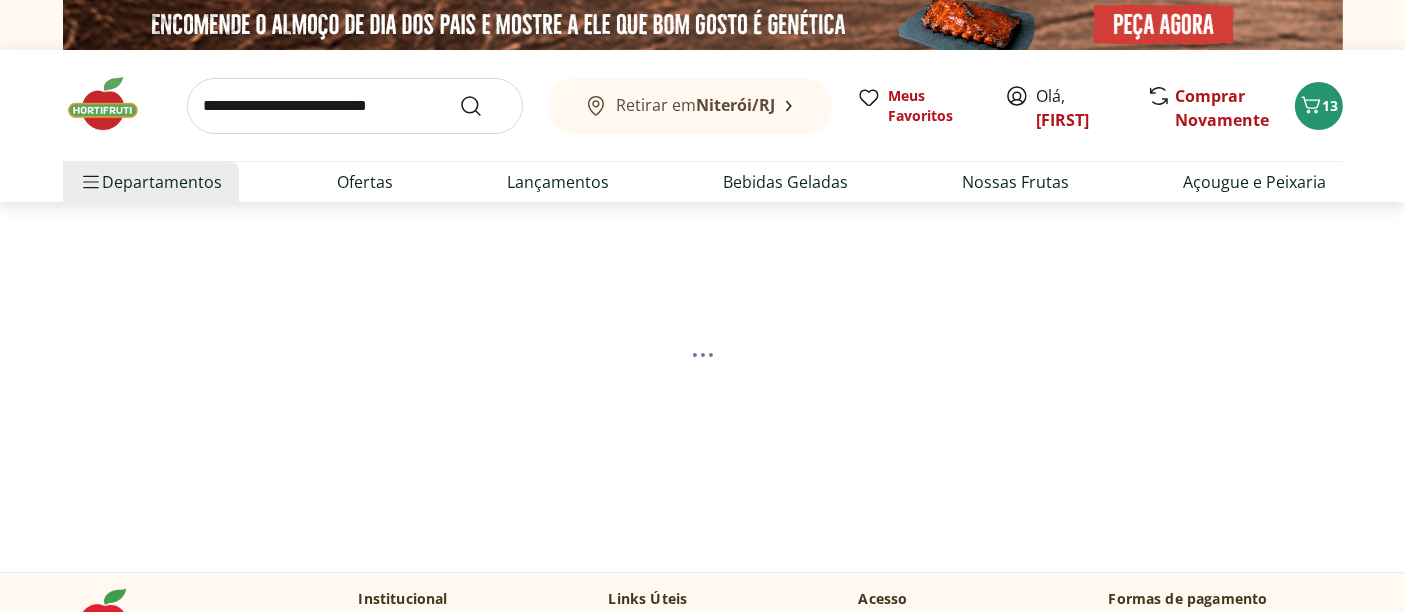 select on "**********" 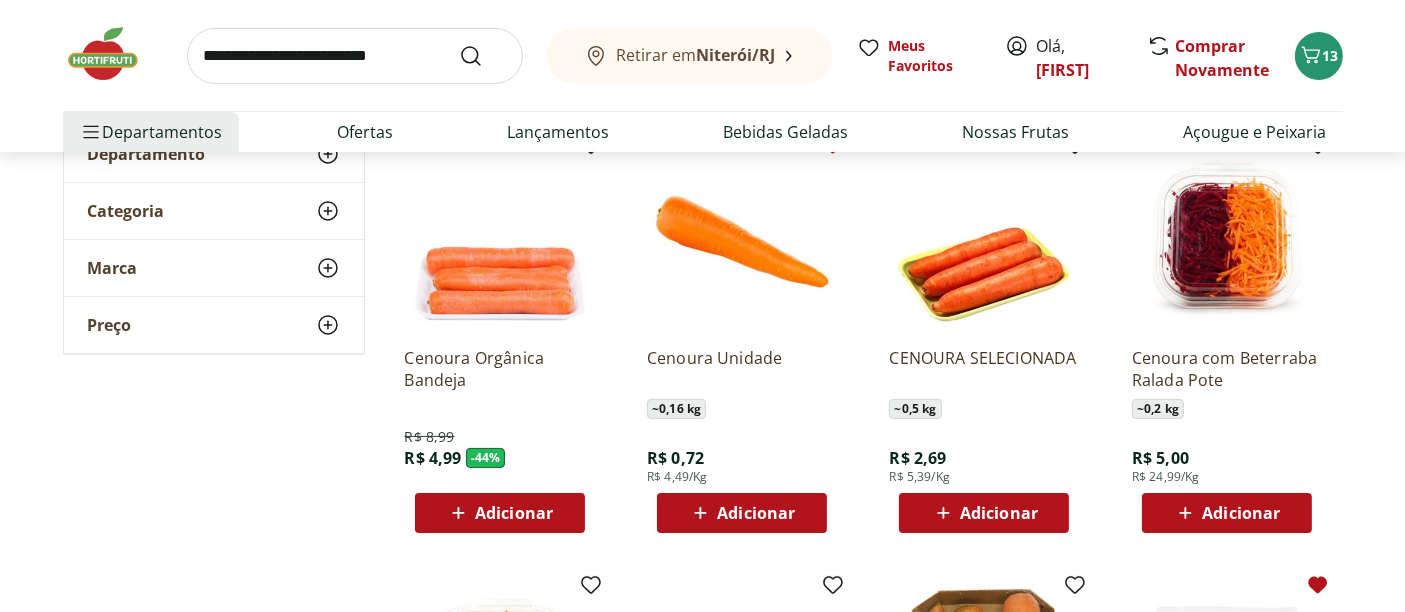 scroll, scrollTop: 333, scrollLeft: 0, axis: vertical 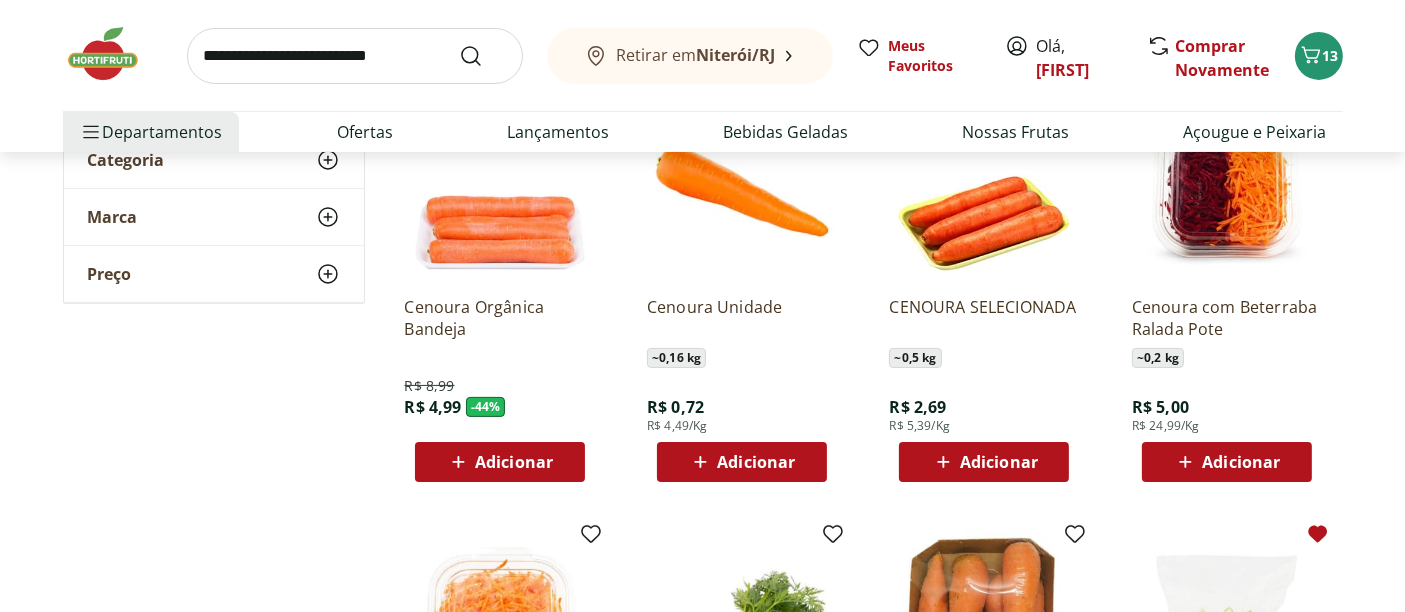 click on "Adicionar" at bounding box center (756, 462) 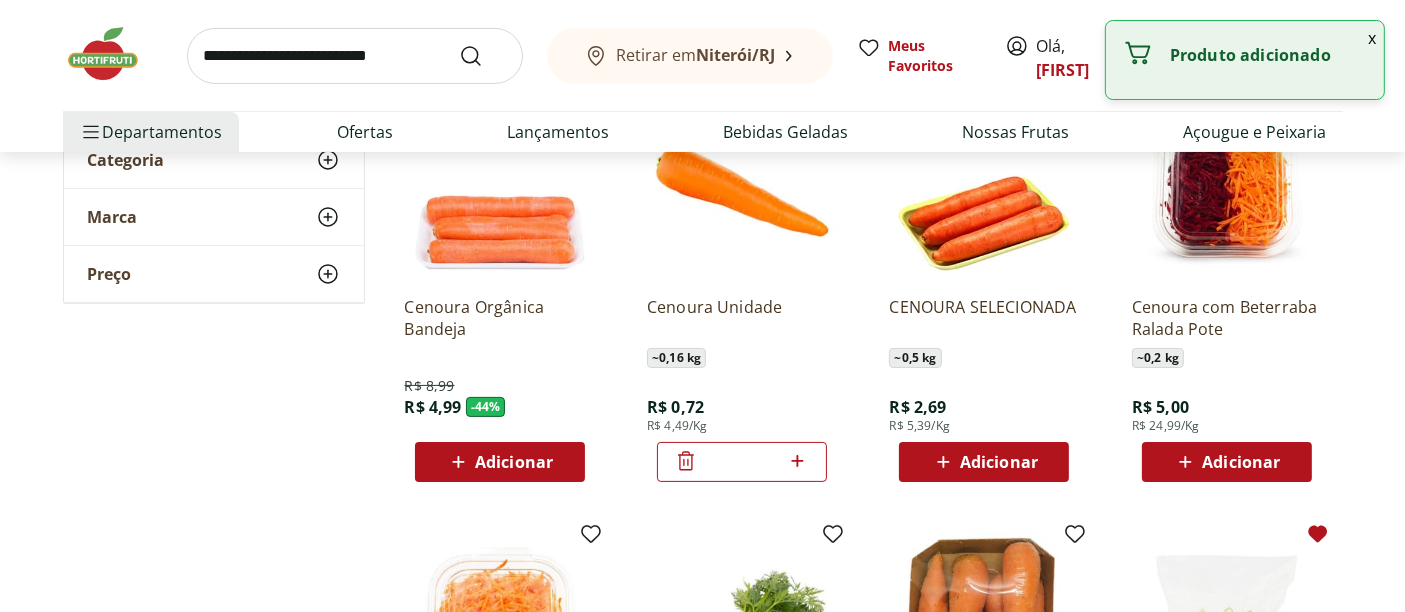click 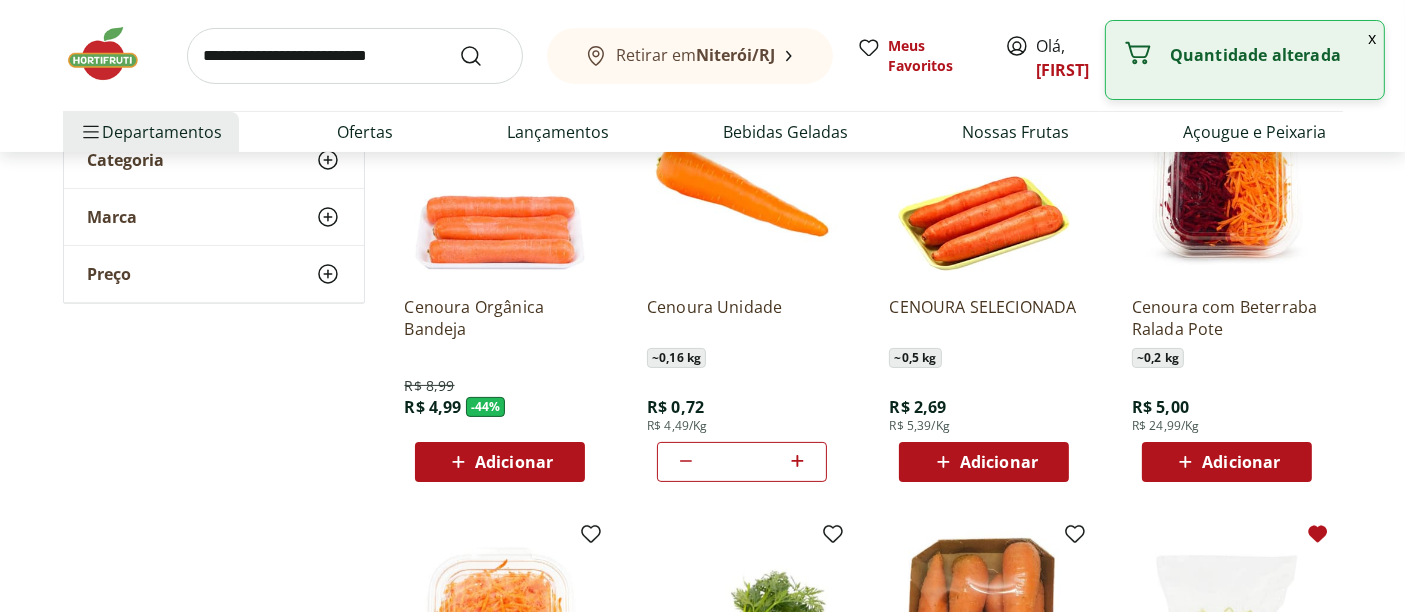 click 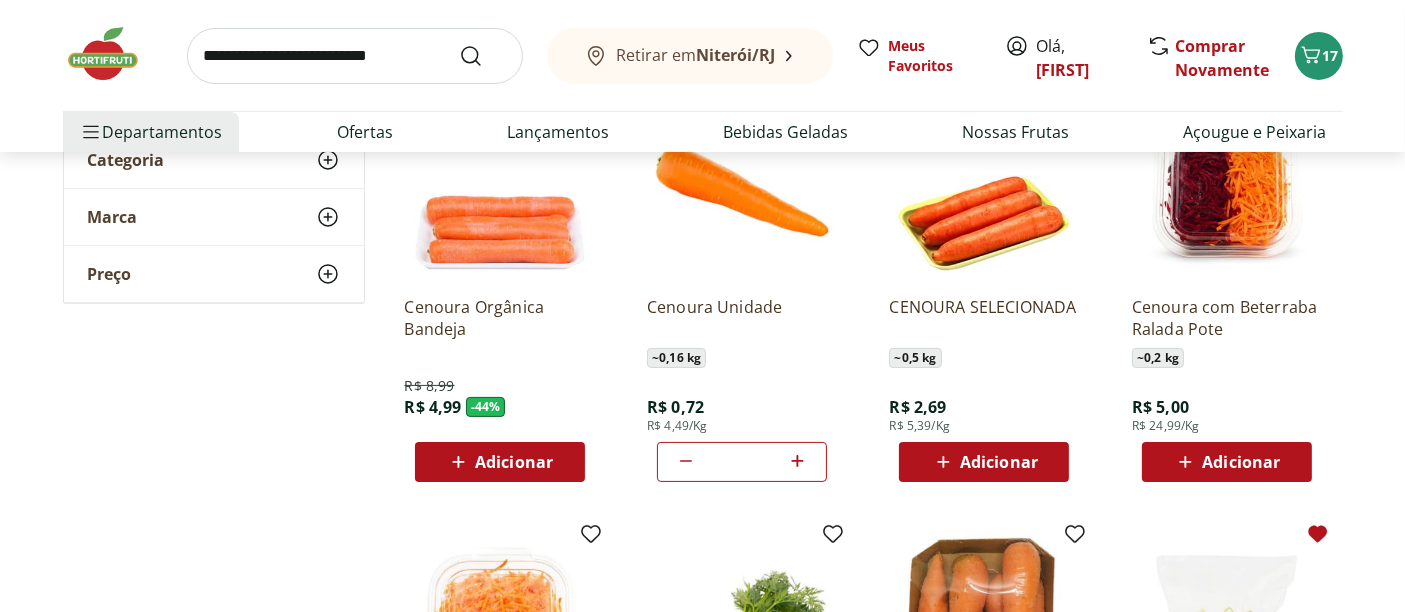 click at bounding box center (355, 56) 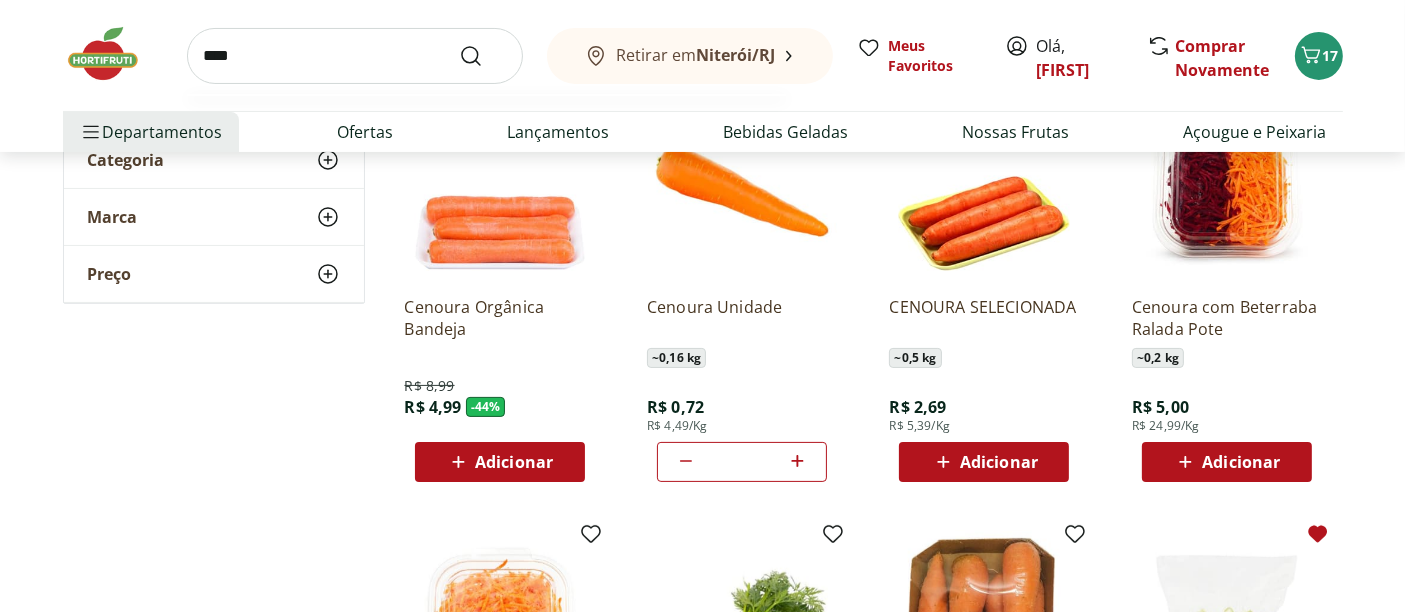 type on "****" 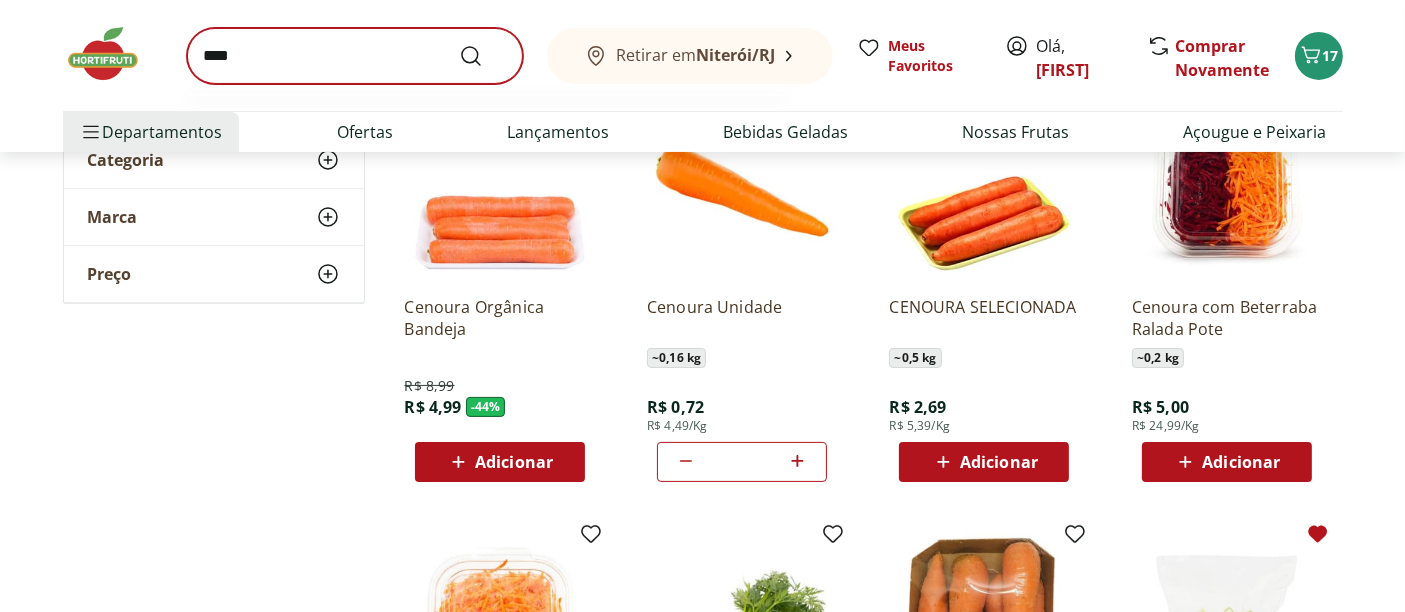 scroll, scrollTop: 0, scrollLeft: 0, axis: both 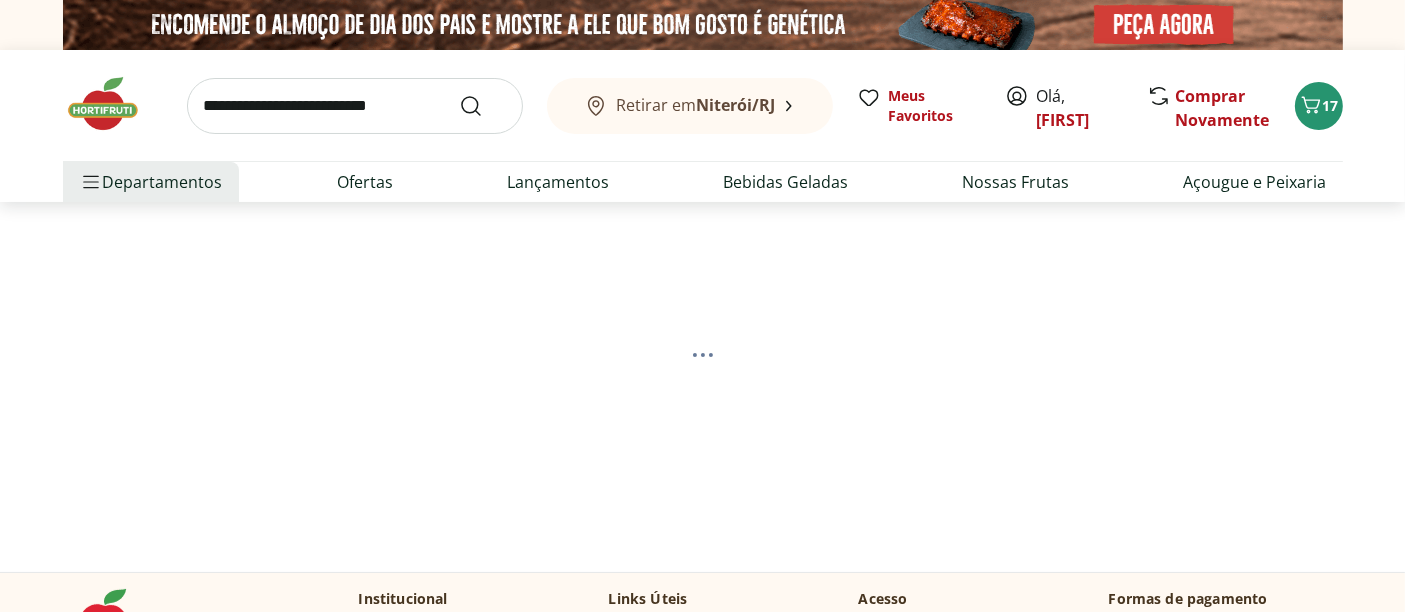 select on "**********" 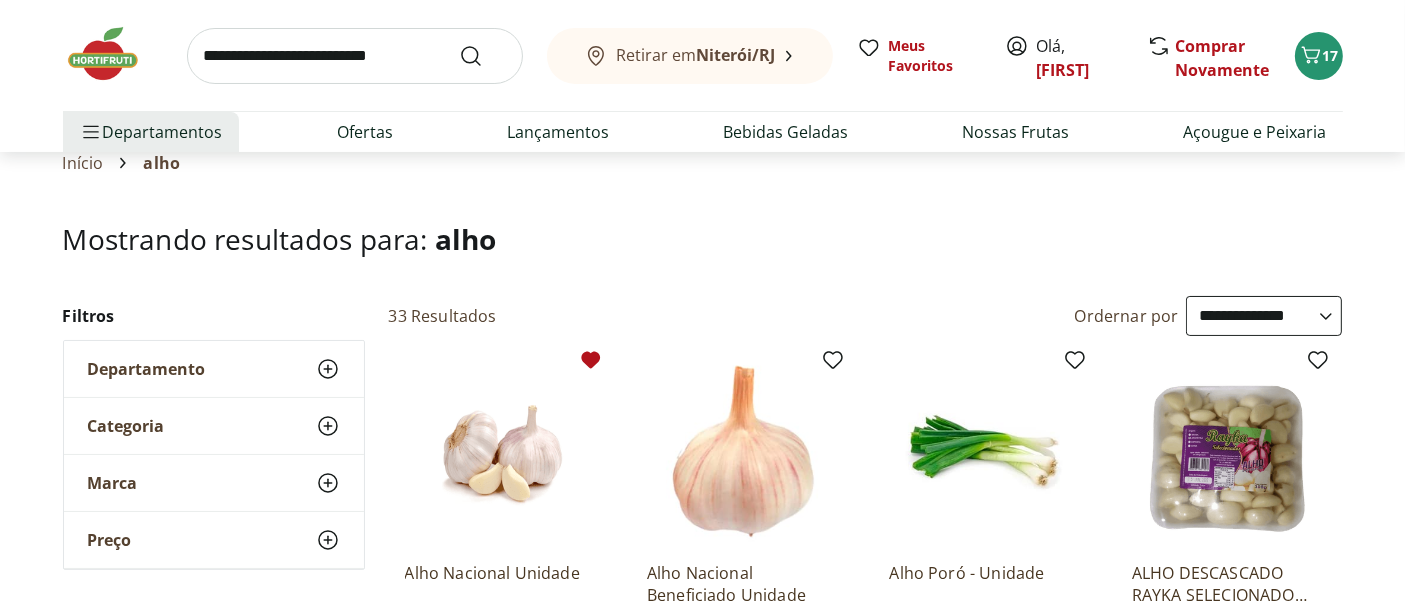 scroll, scrollTop: 222, scrollLeft: 0, axis: vertical 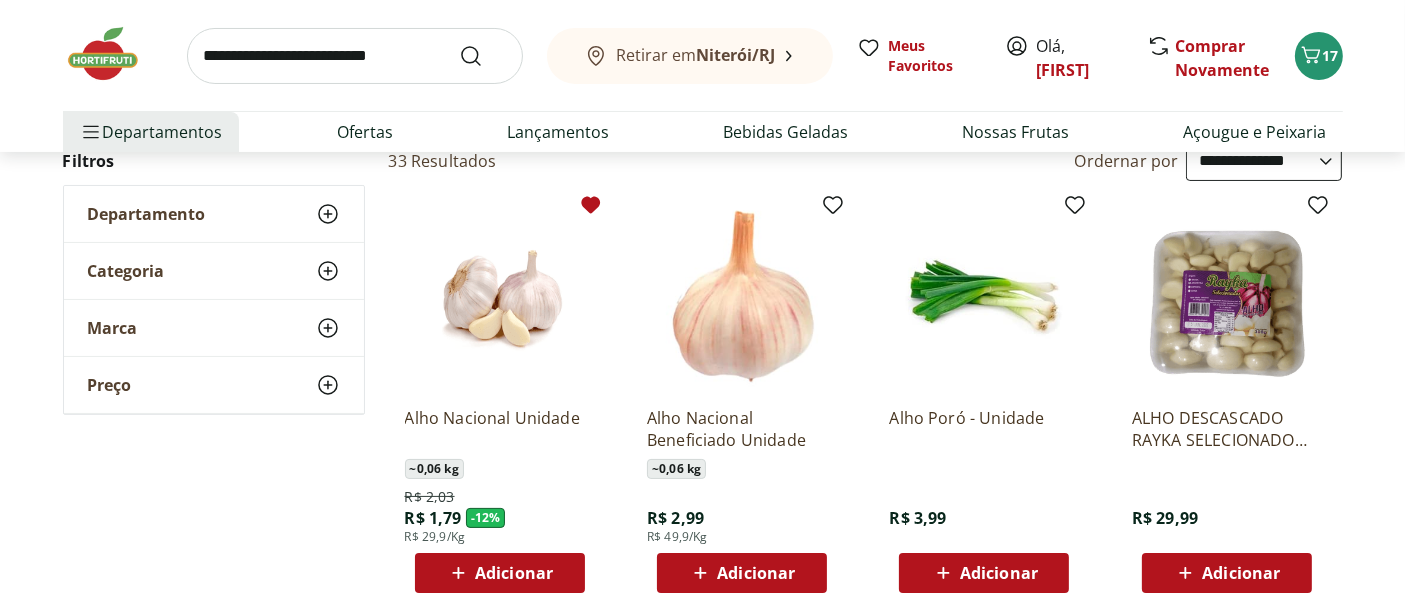 click on "Adicionar" at bounding box center [514, 573] 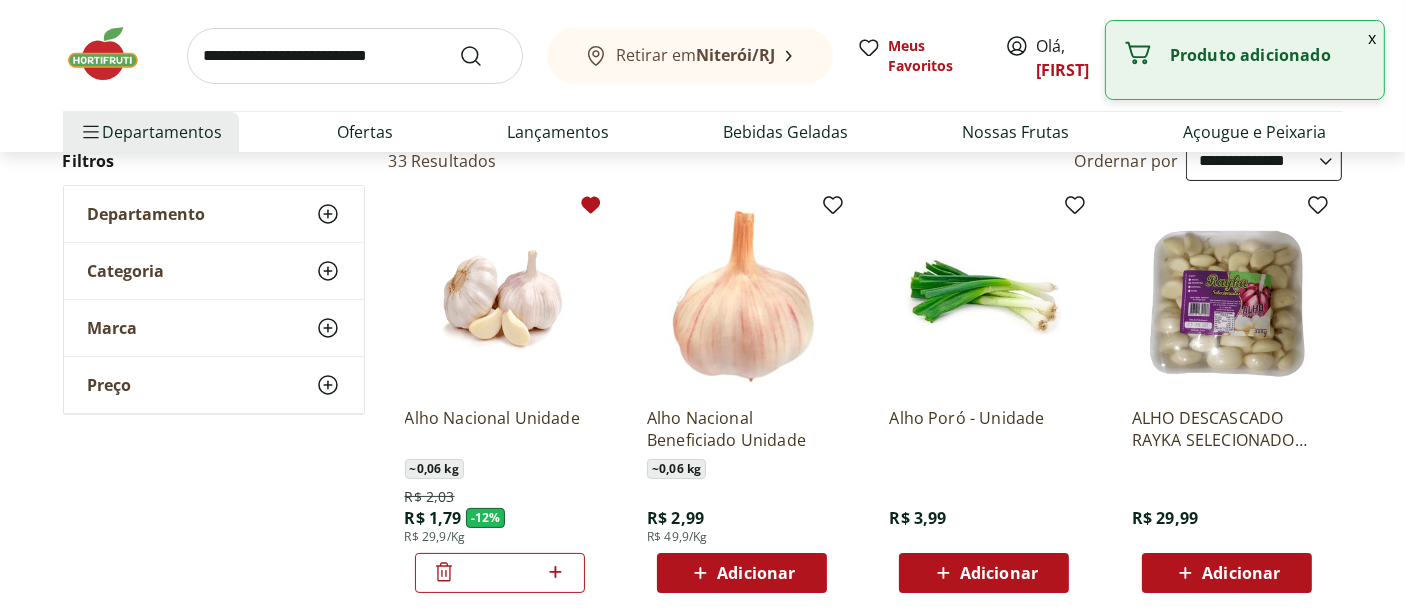 click 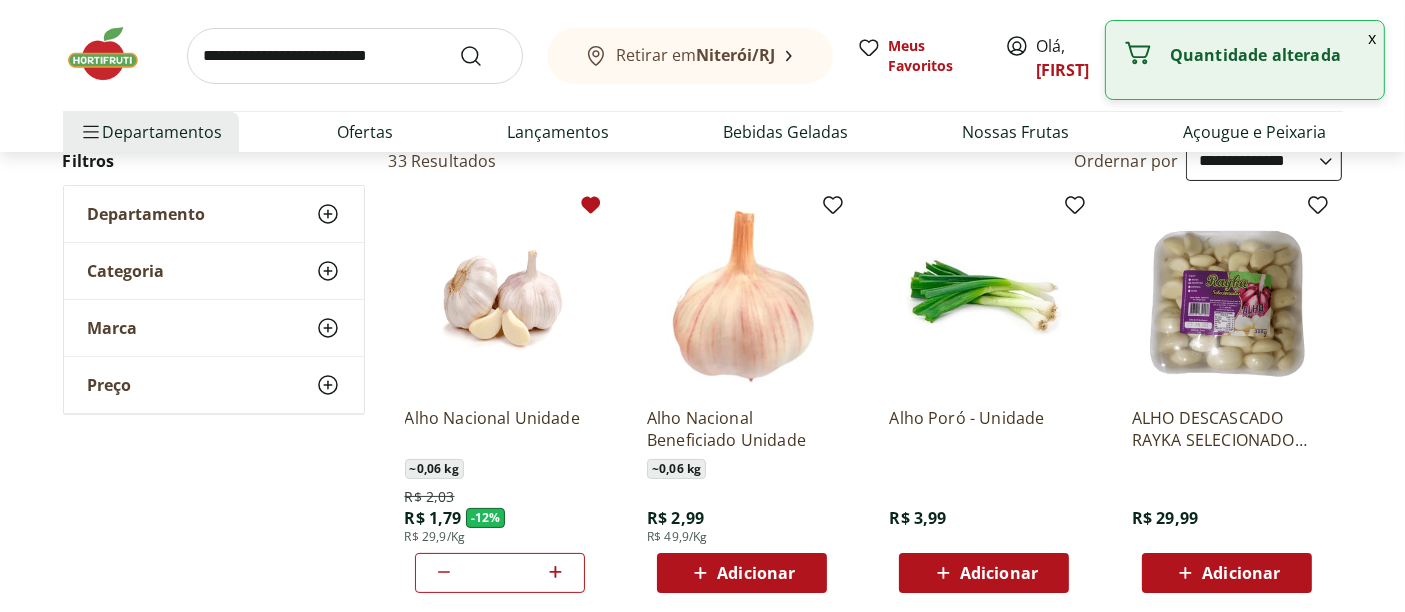 click 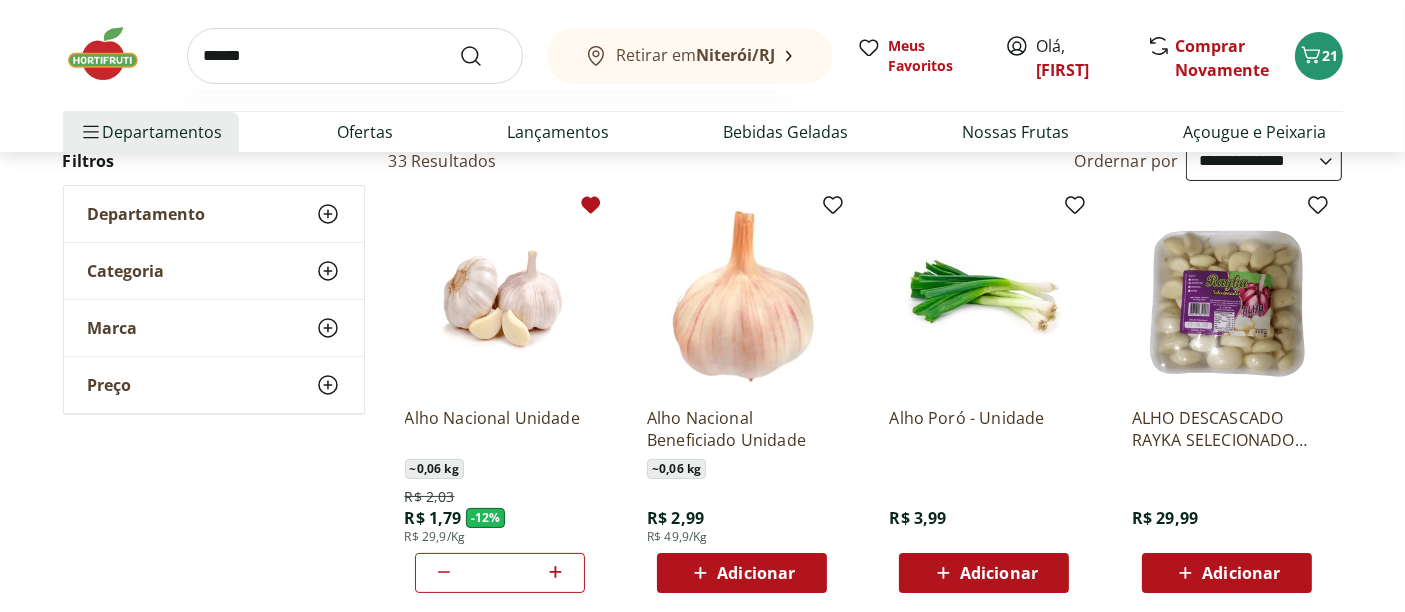 type on "******" 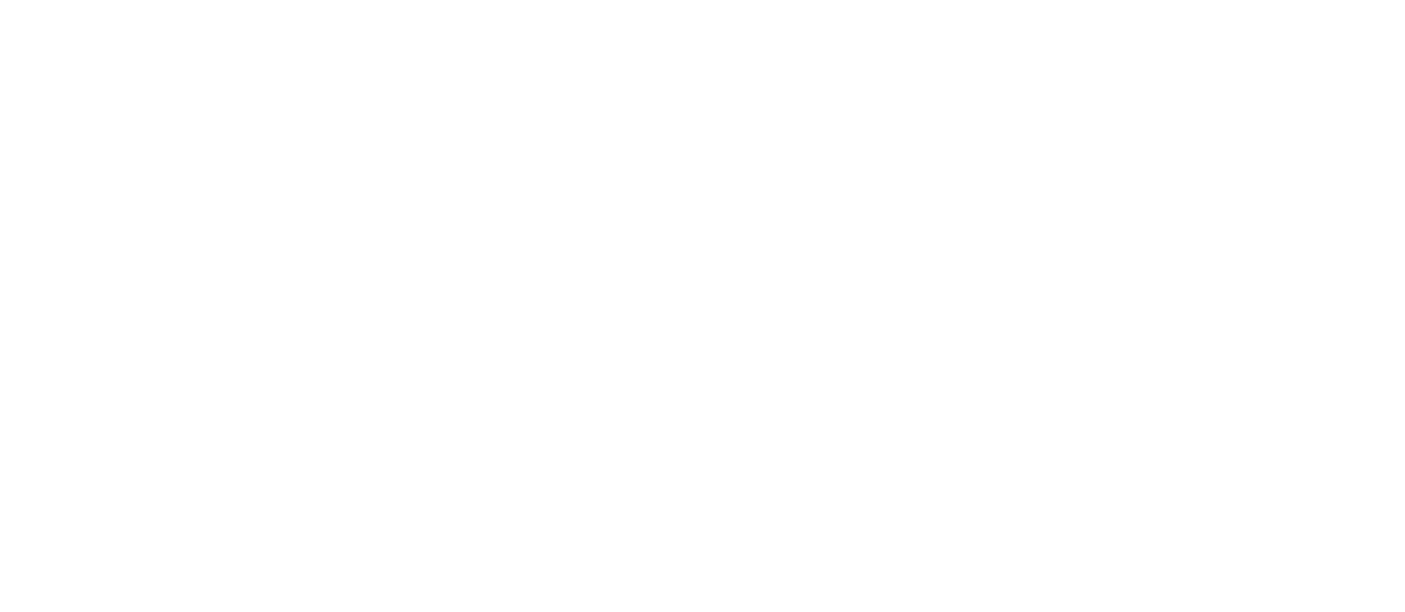 scroll, scrollTop: 0, scrollLeft: 0, axis: both 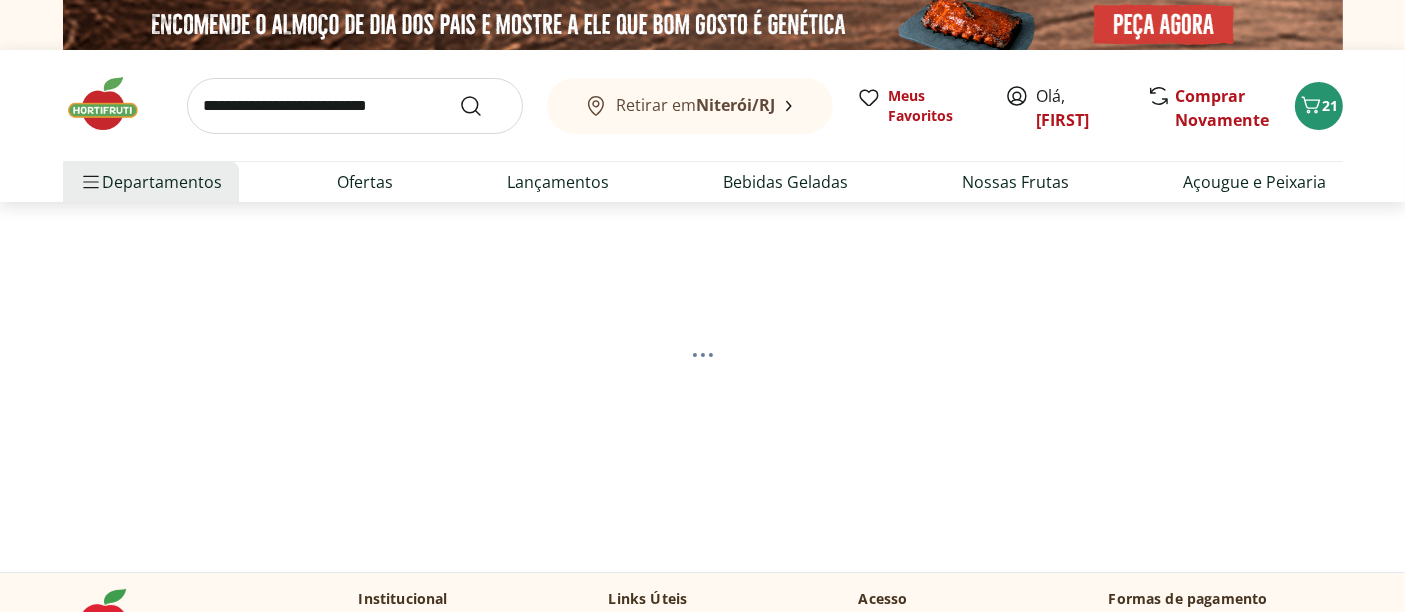 select on "**********" 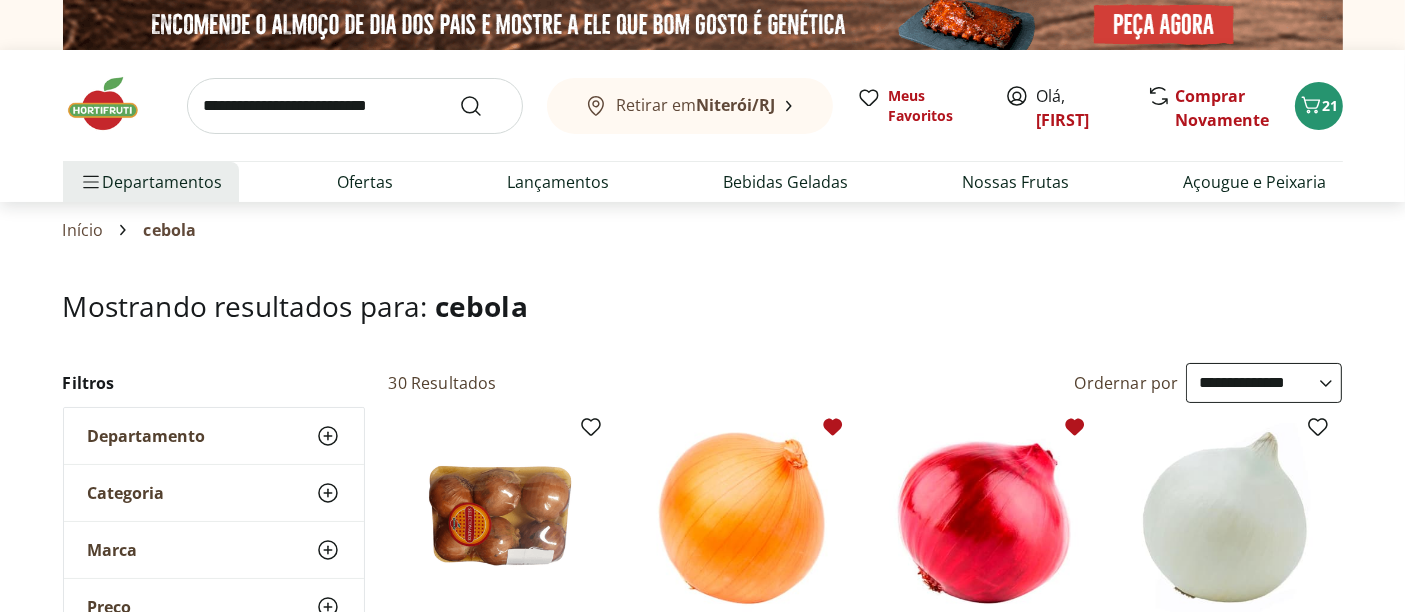scroll, scrollTop: 333, scrollLeft: 0, axis: vertical 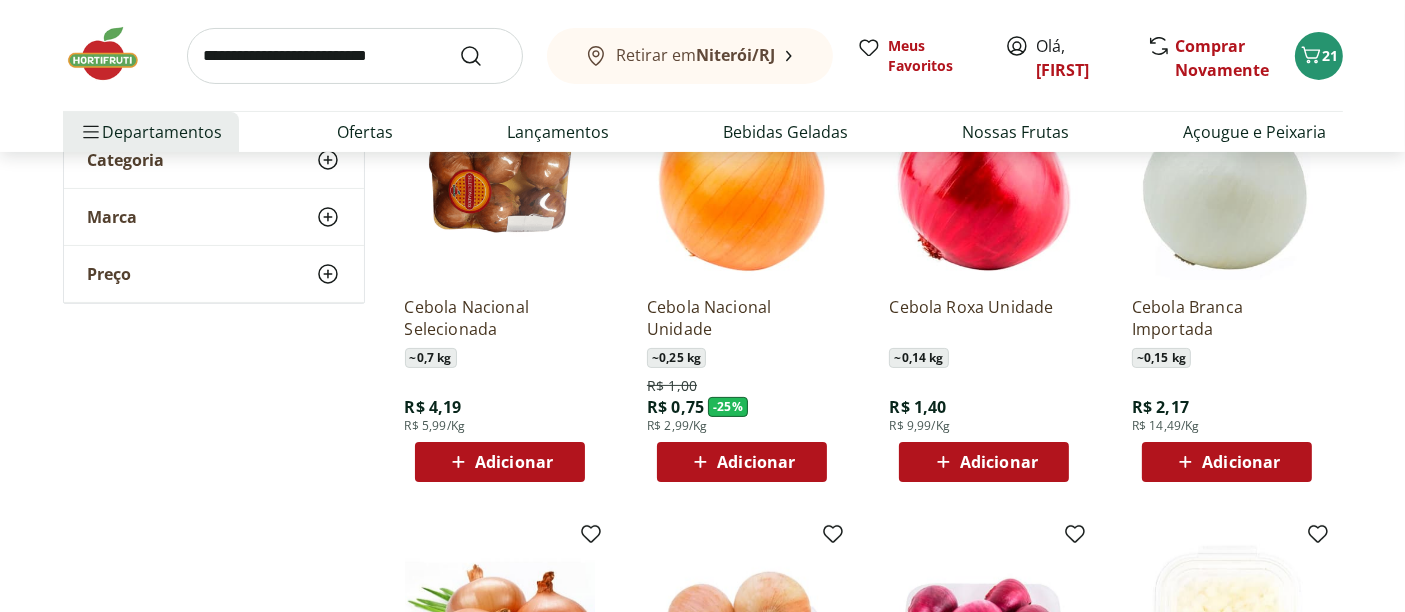 click on "Adicionar" at bounding box center [756, 462] 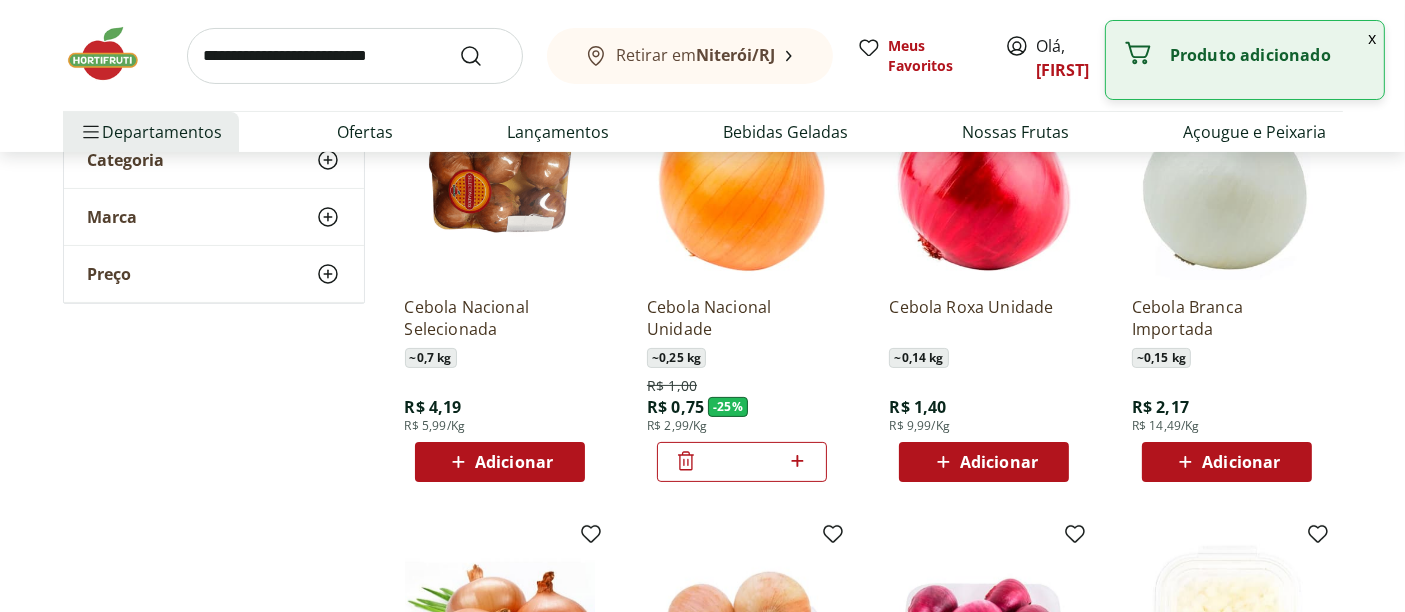 click 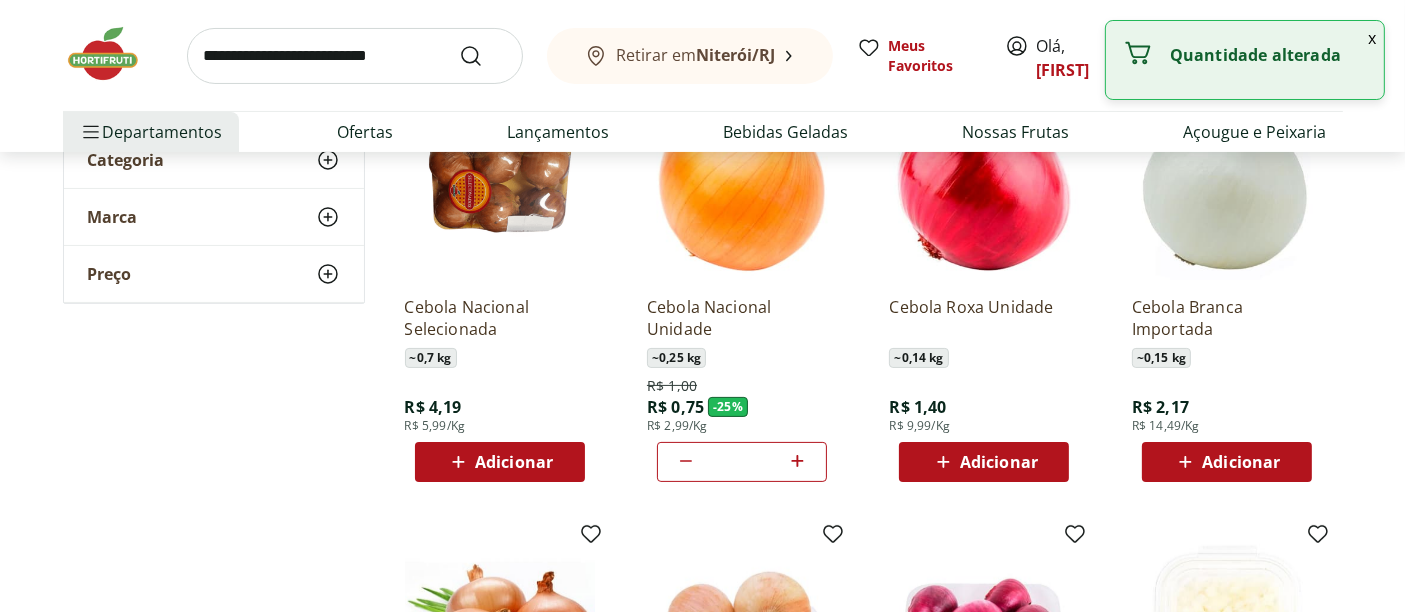 click 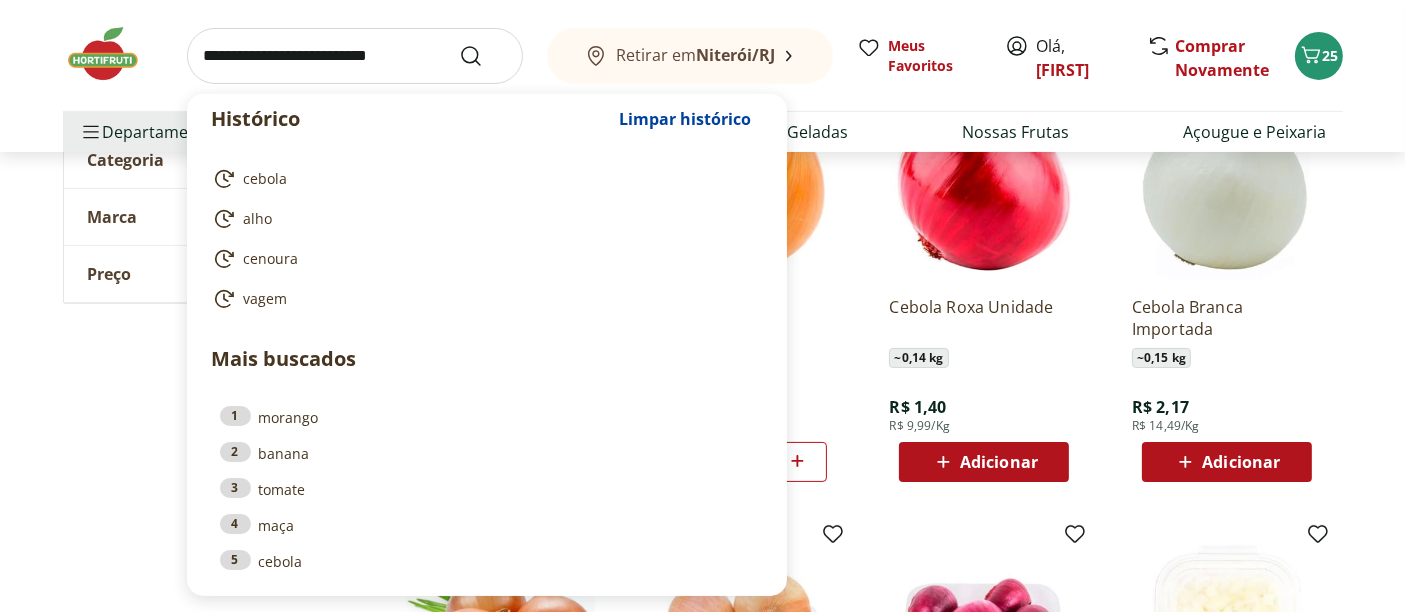 click at bounding box center (355, 56) 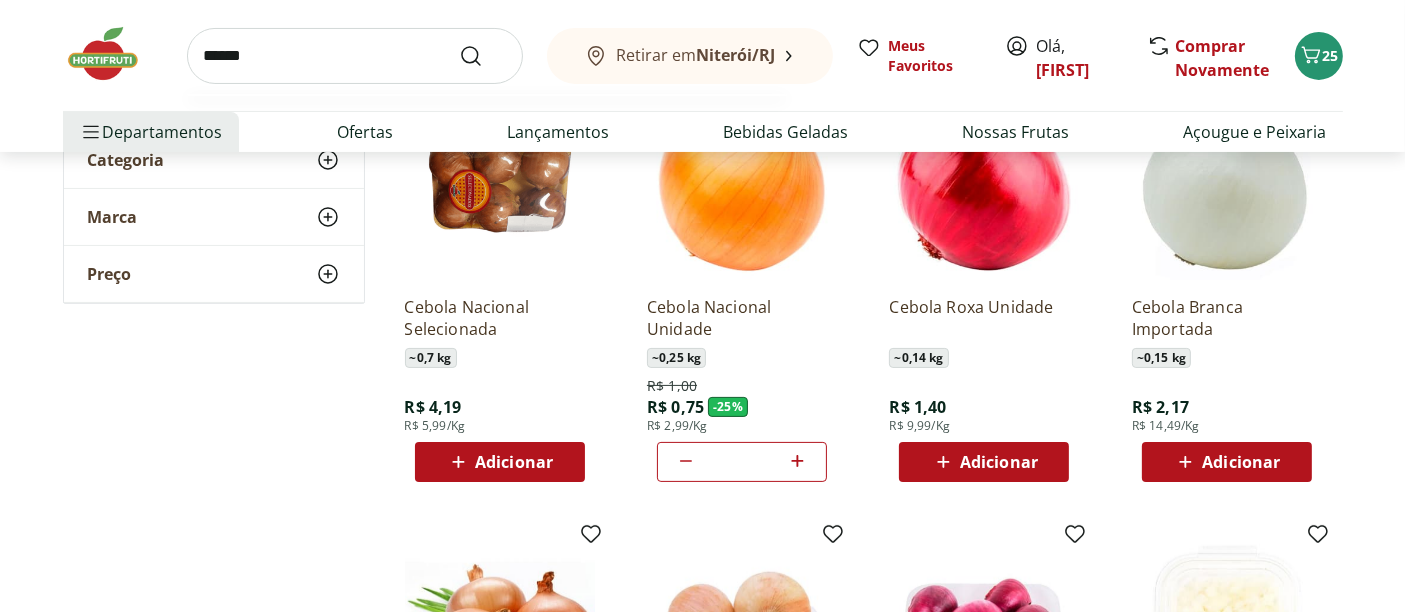 type on "******" 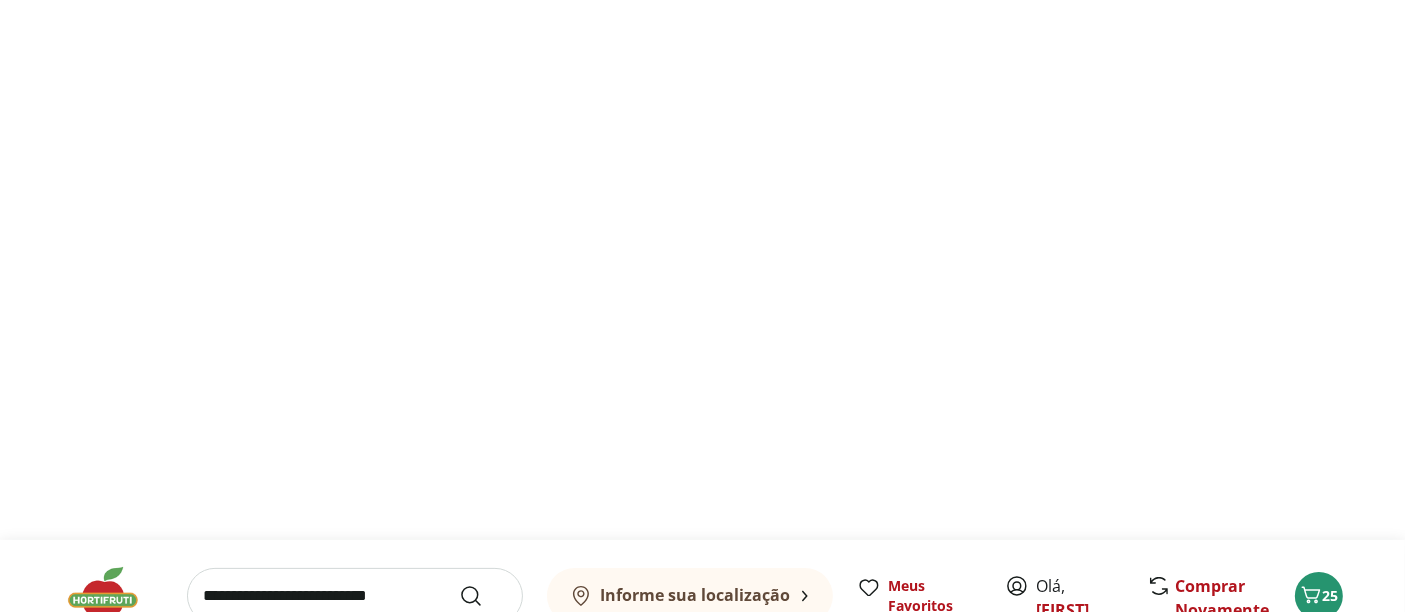 scroll, scrollTop: 0, scrollLeft: 0, axis: both 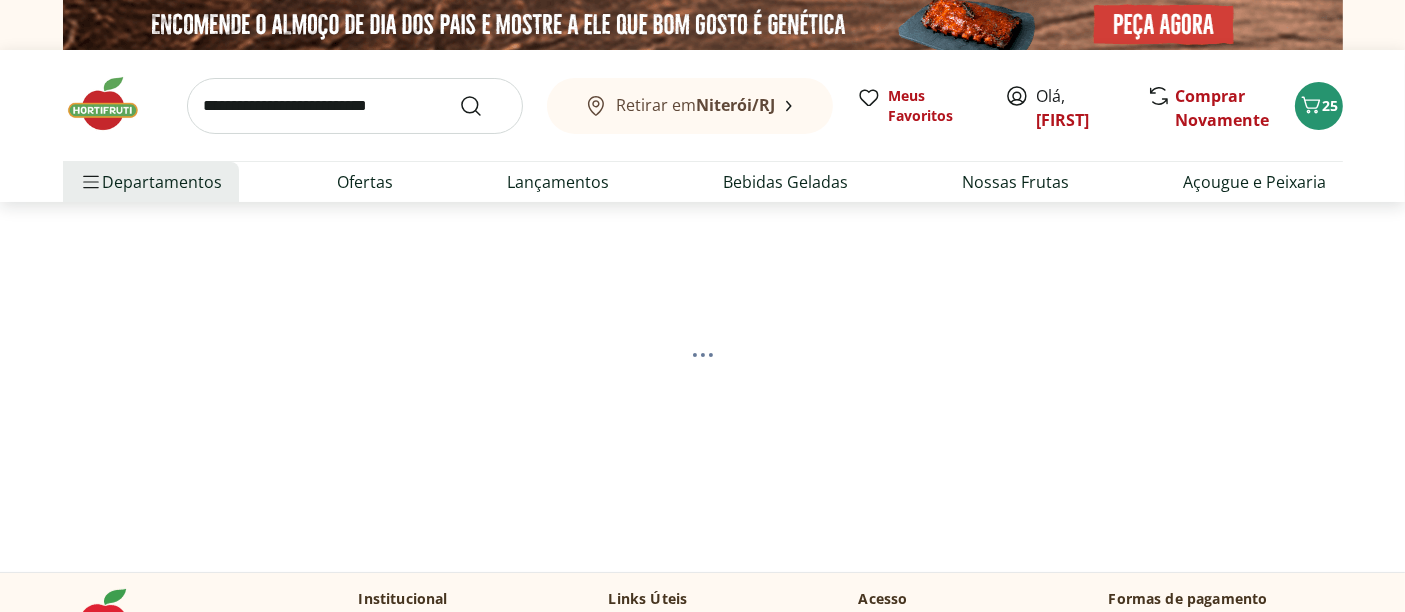 select on "**********" 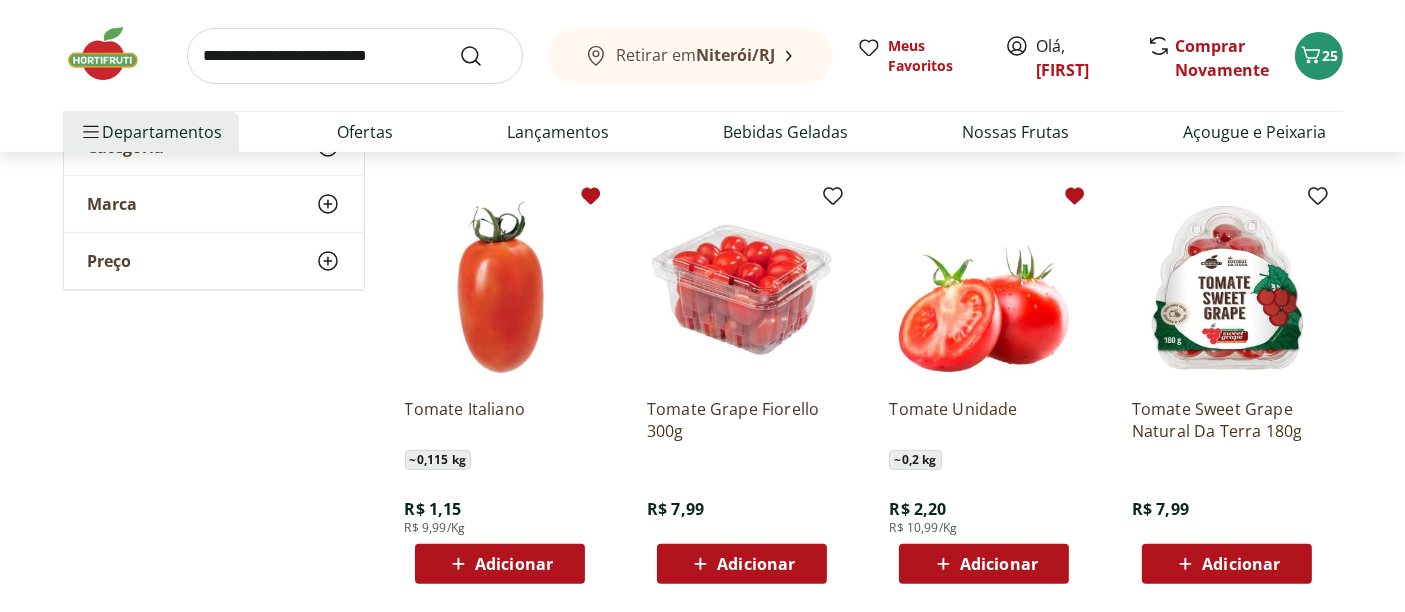 scroll, scrollTop: 777, scrollLeft: 0, axis: vertical 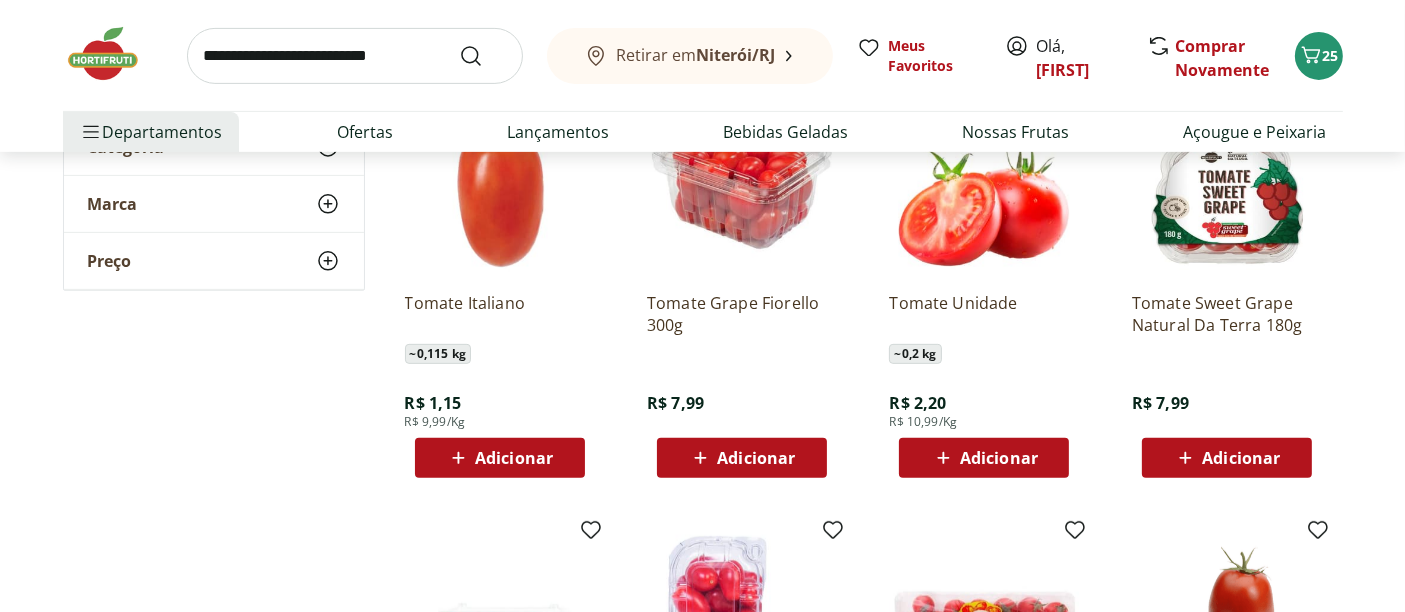 click on "Adicionar" at bounding box center [514, 458] 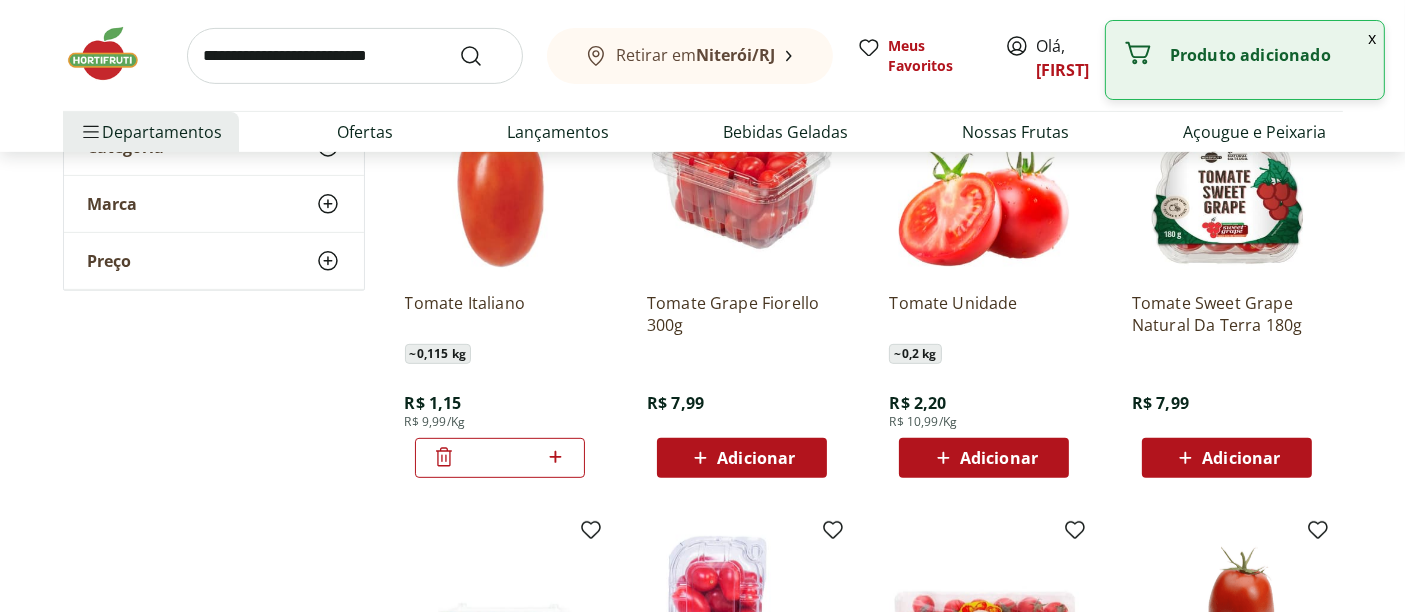 click 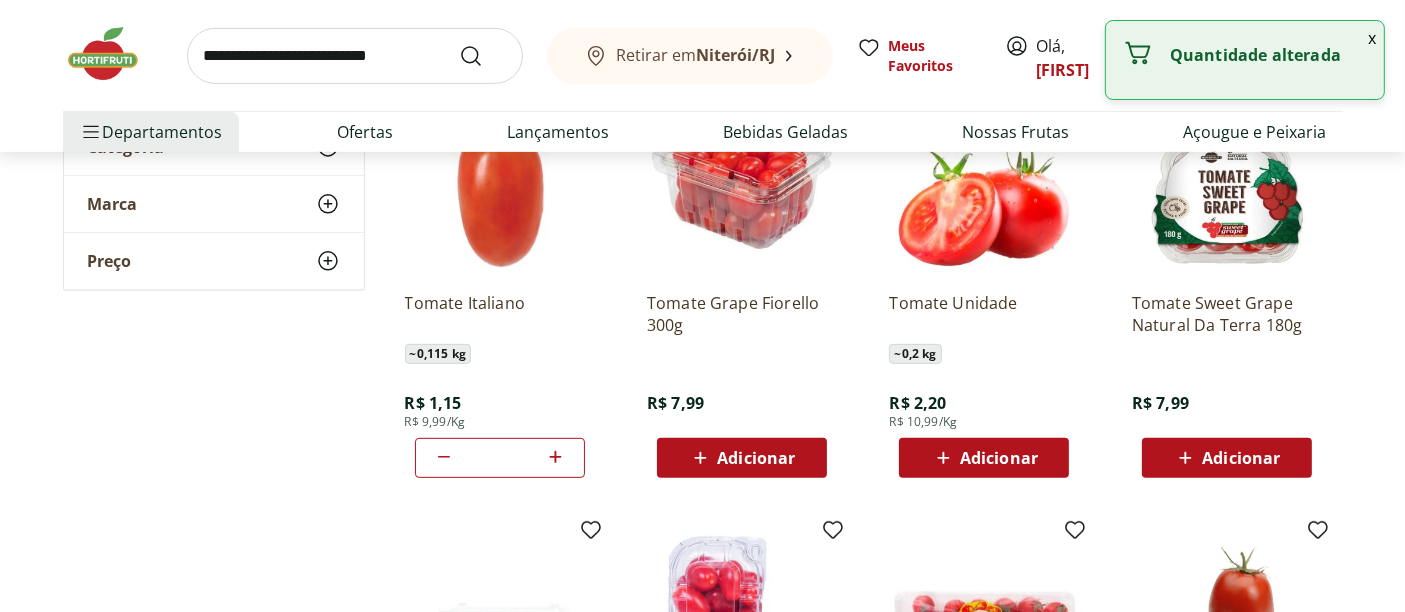 click 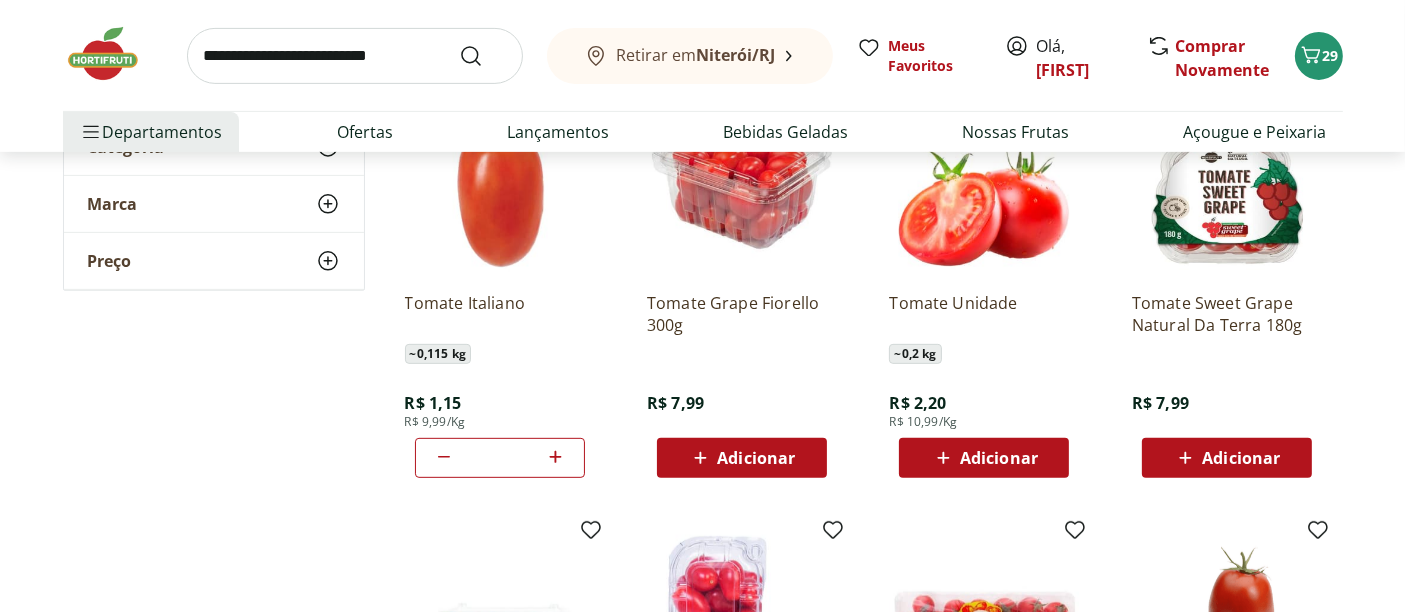 click on "Adicionar" at bounding box center [999, 458] 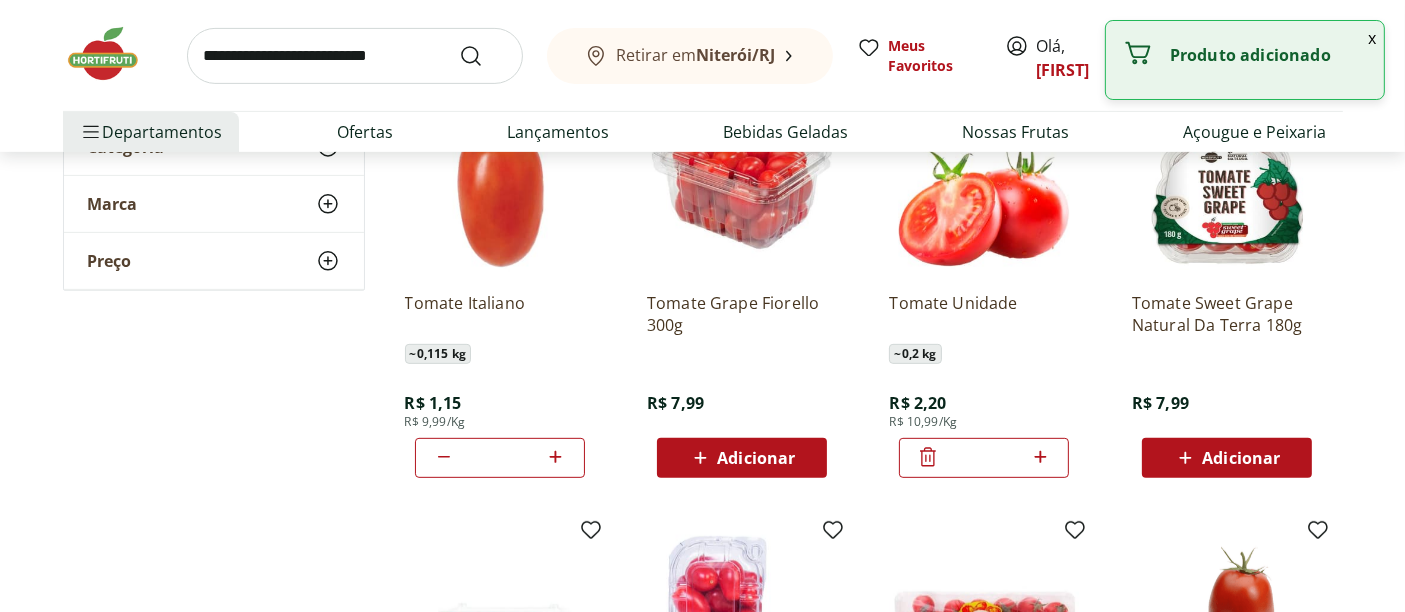 click 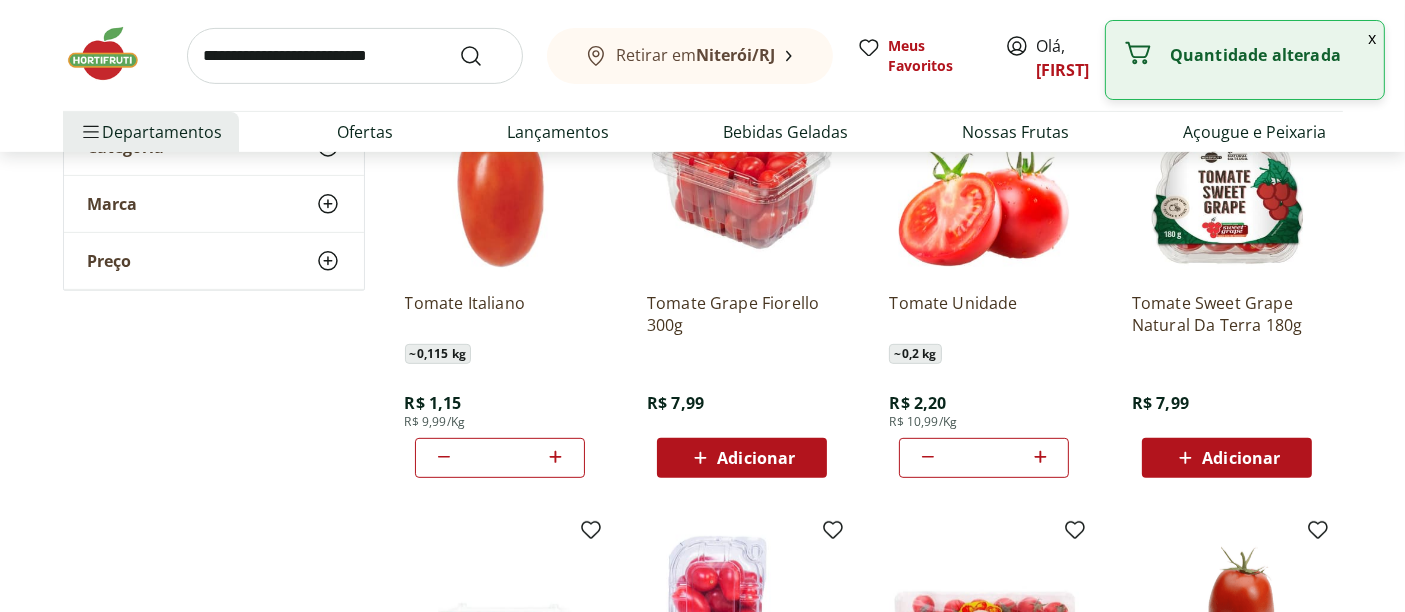 click 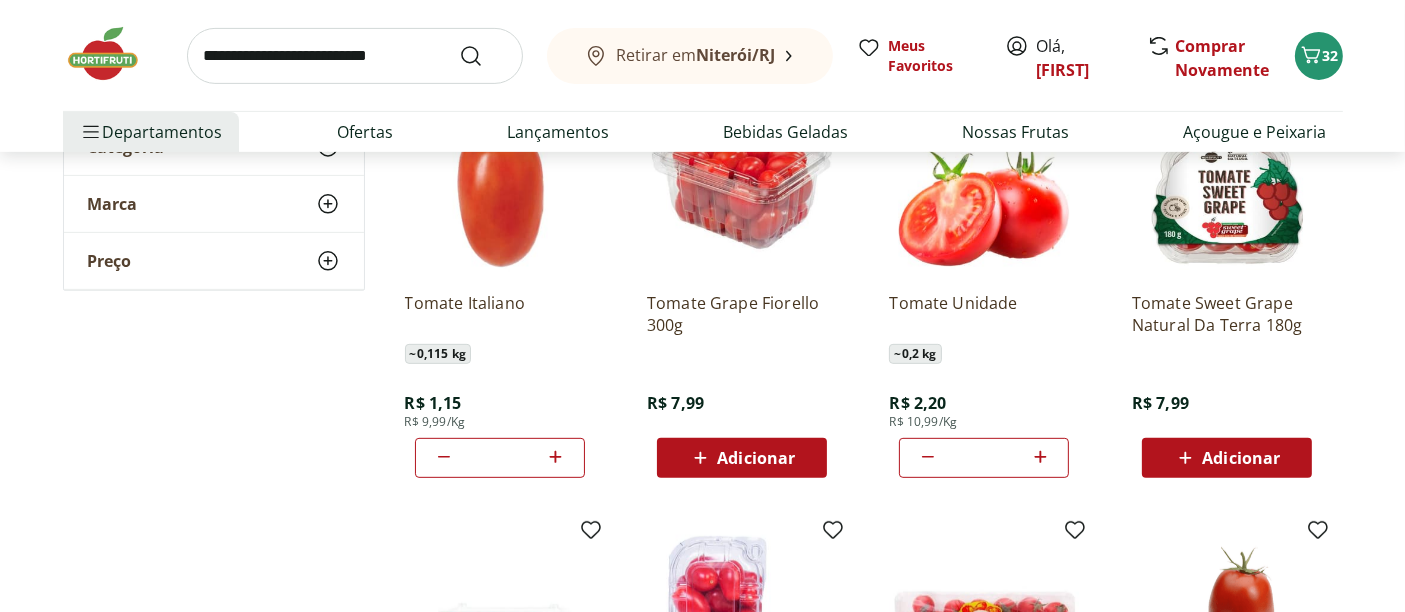 click at bounding box center (355, 56) 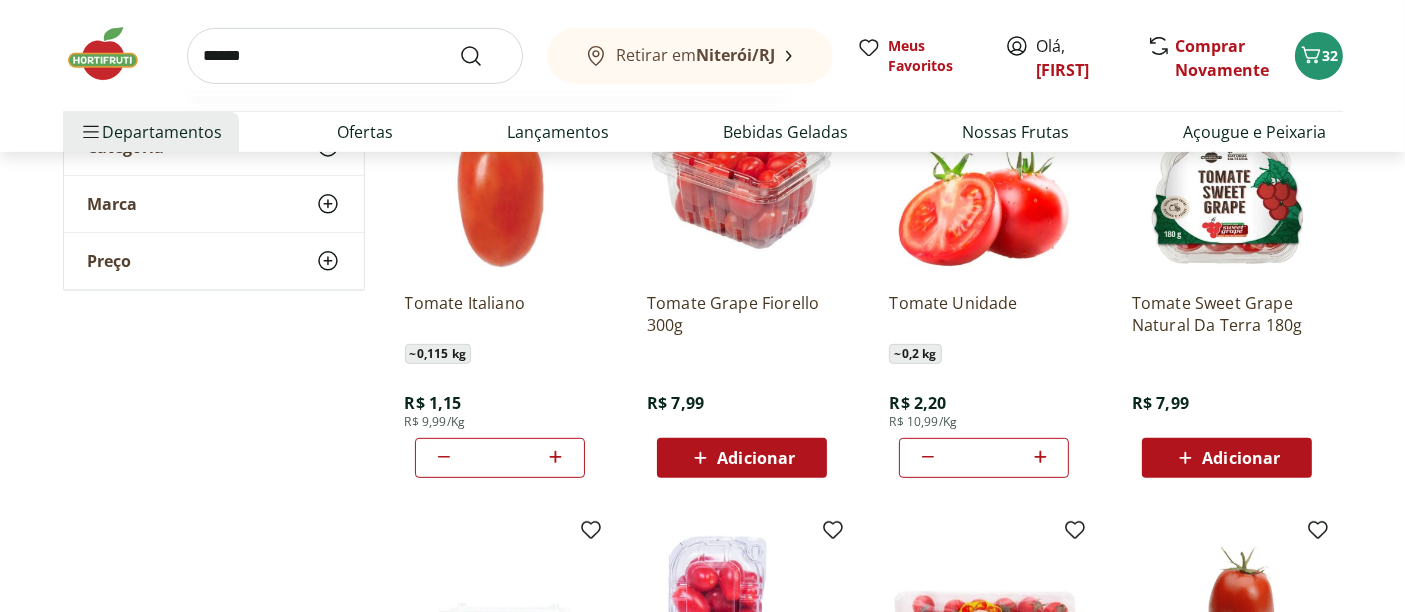 type on "******" 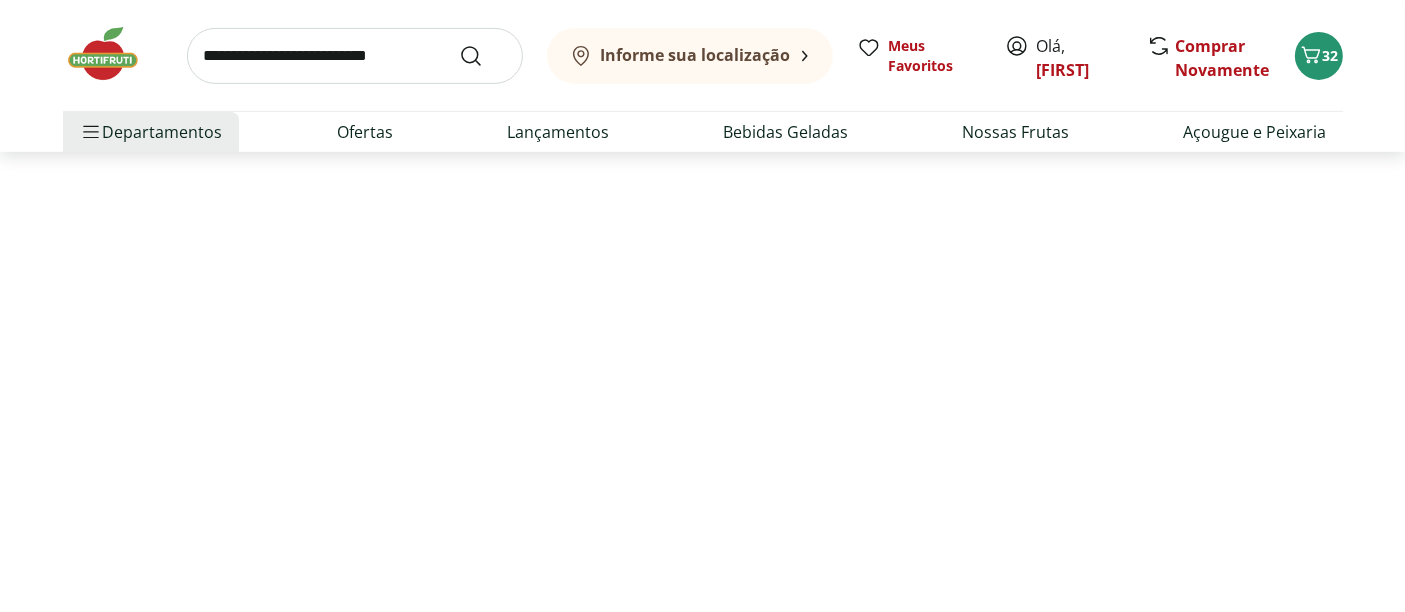 scroll, scrollTop: 0, scrollLeft: 0, axis: both 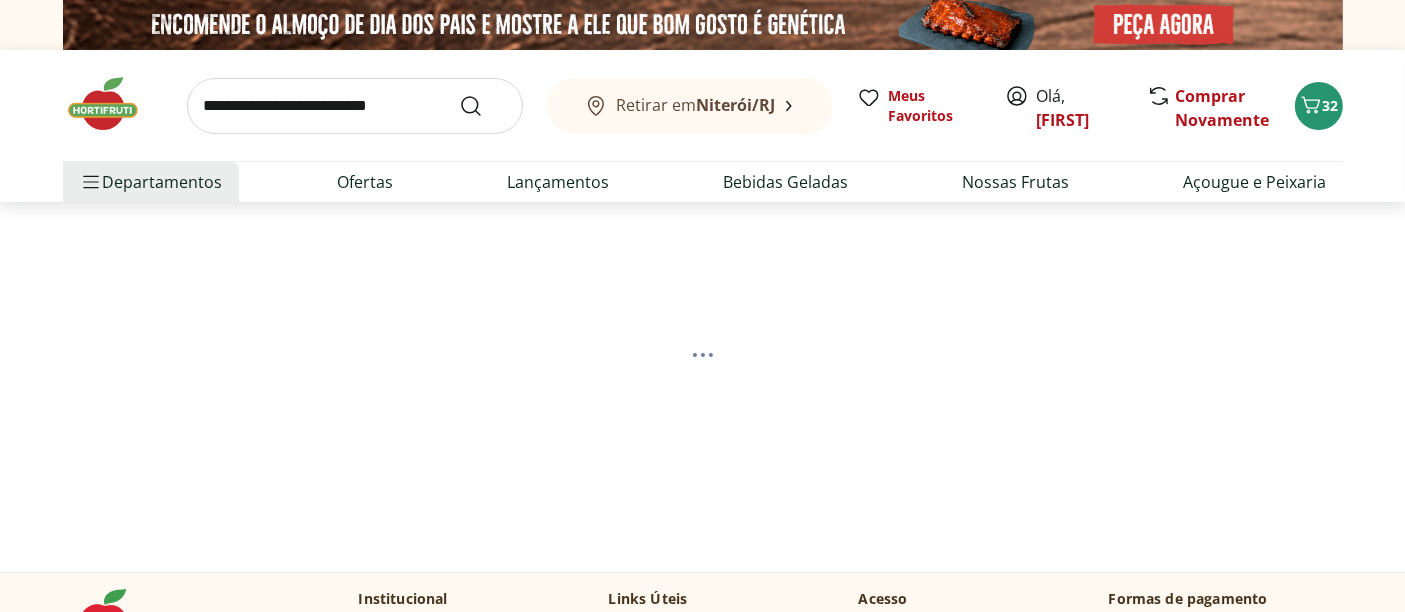 select on "**********" 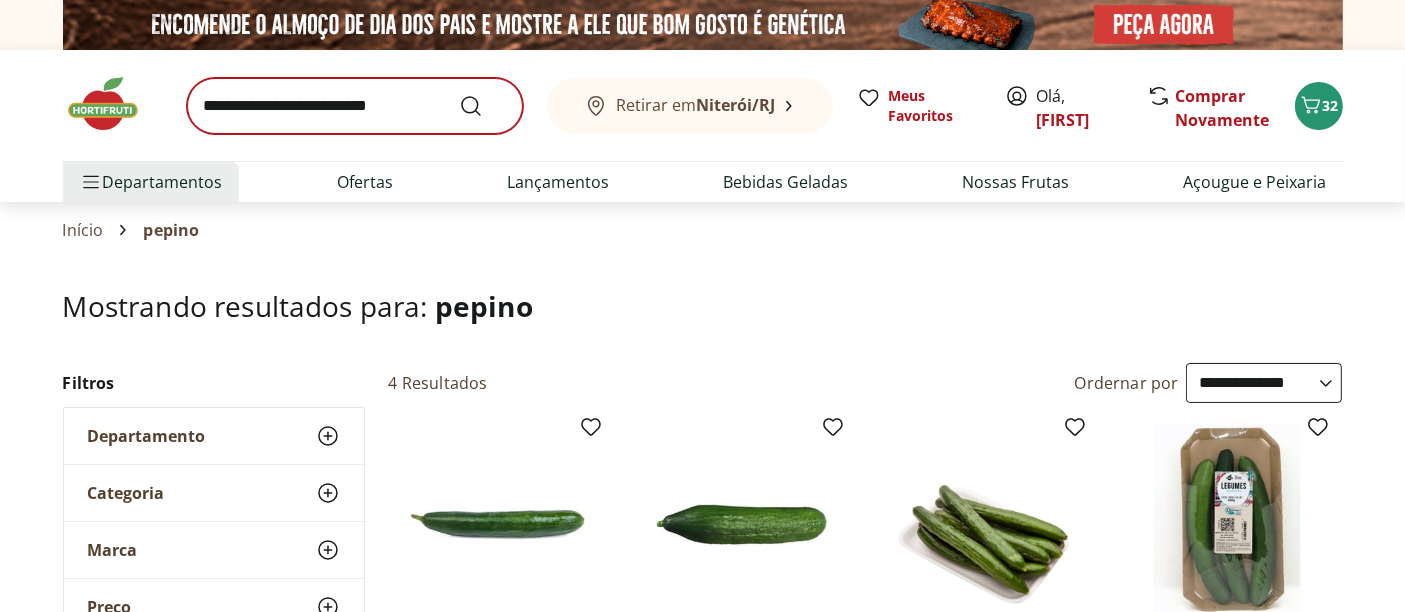scroll, scrollTop: 333, scrollLeft: 0, axis: vertical 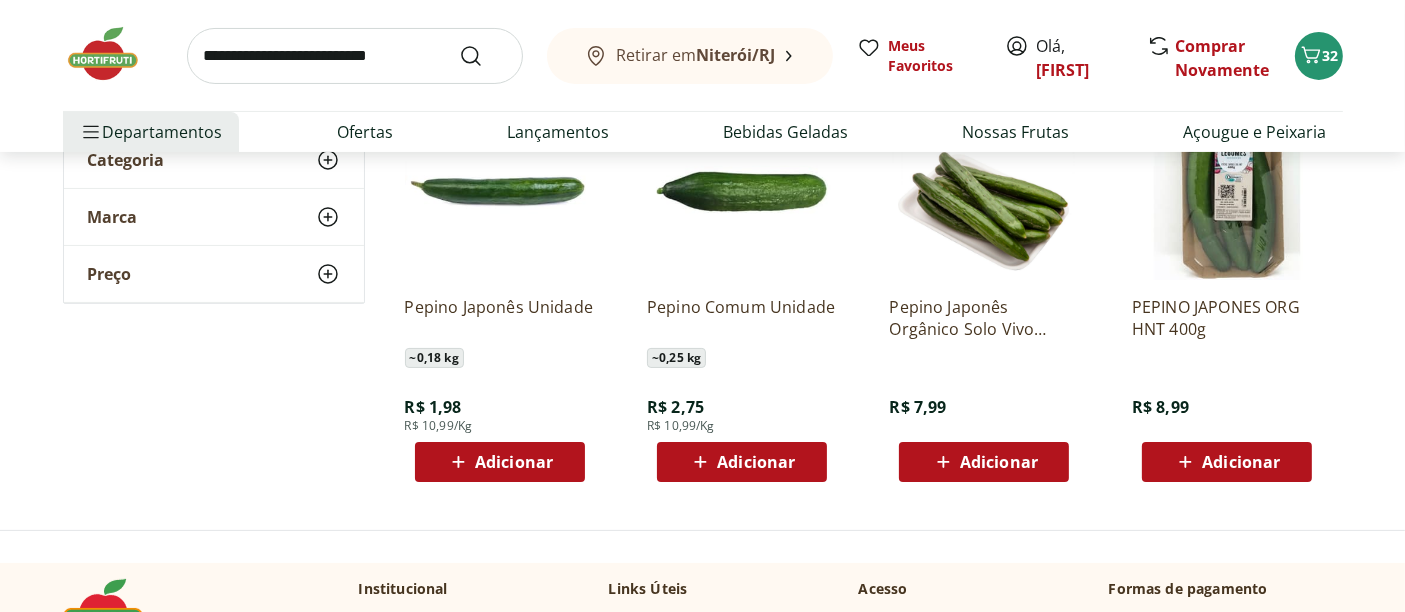 click on "Adicionar" at bounding box center (514, 462) 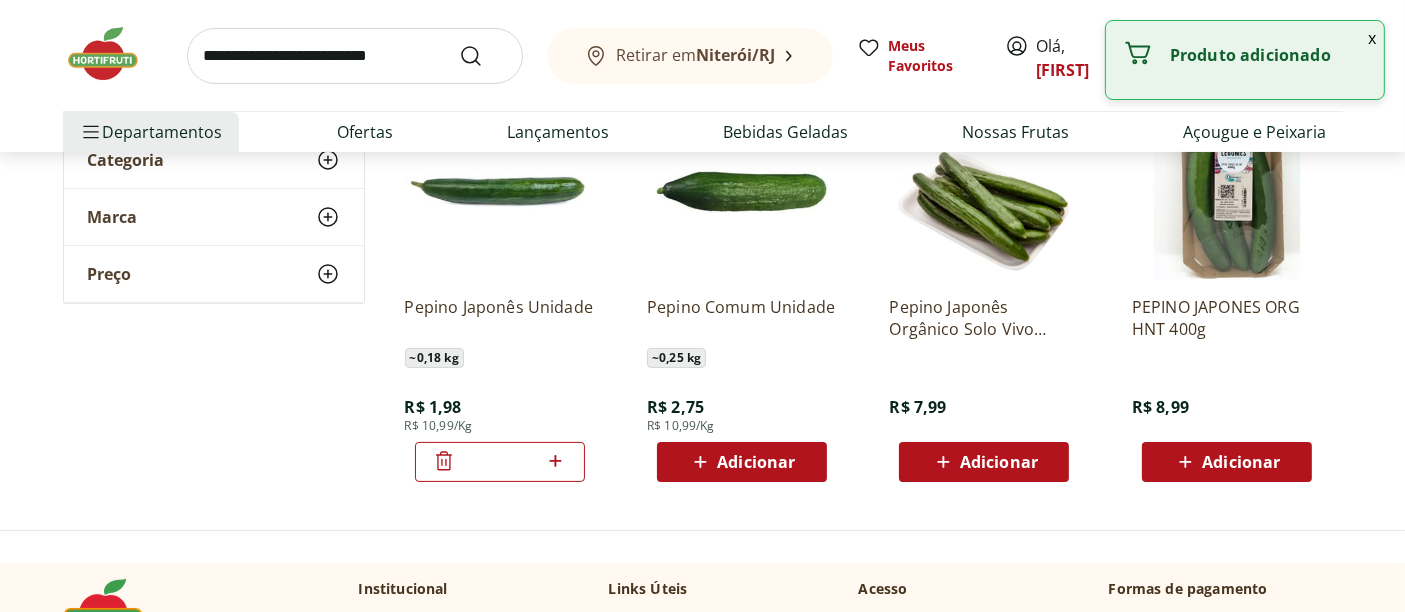 click at bounding box center [355, 56] 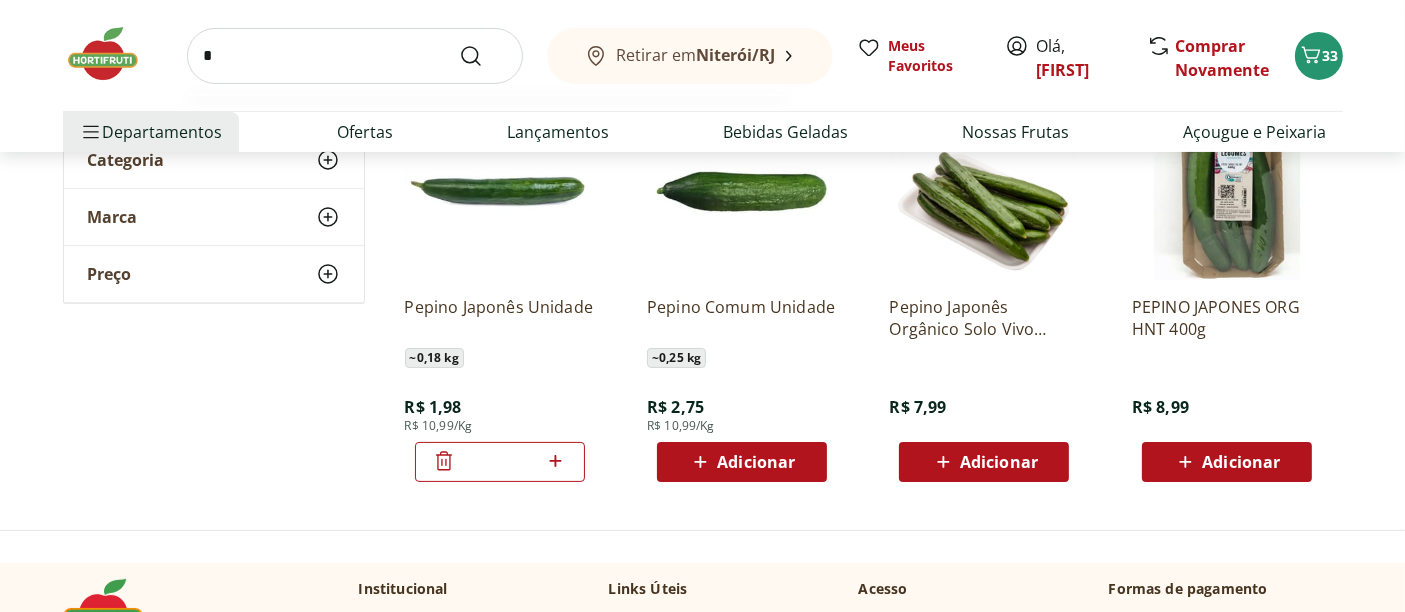 type on "*" 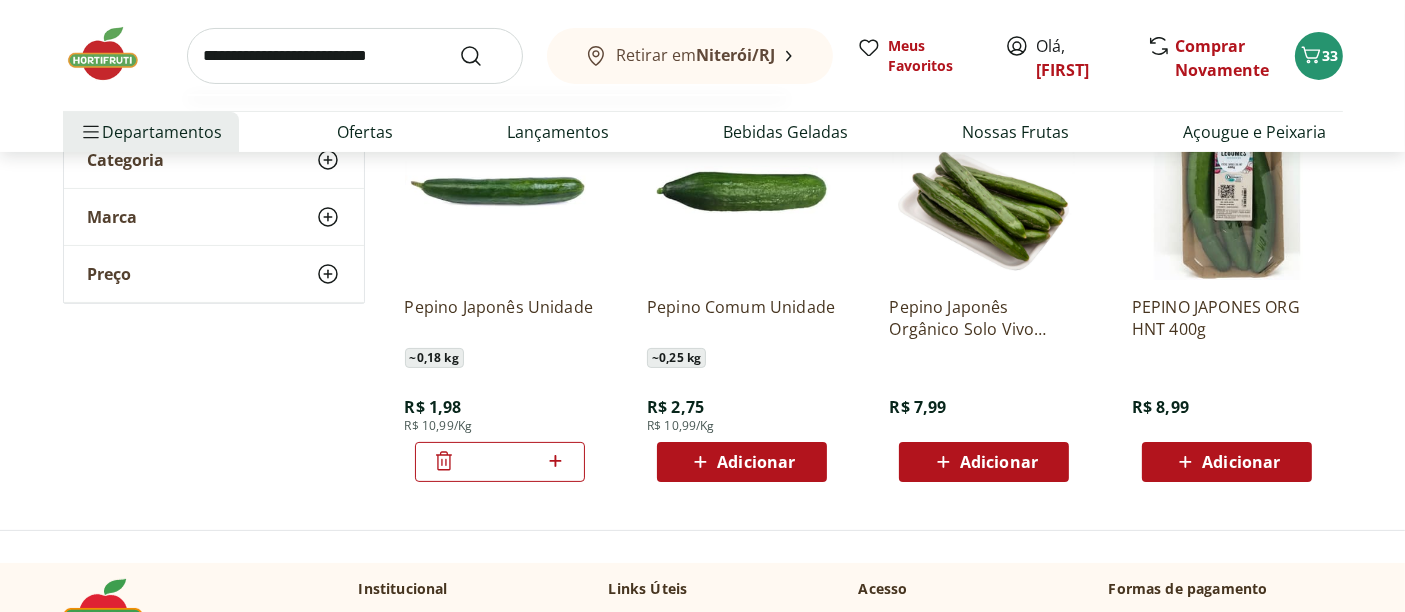 type on "*" 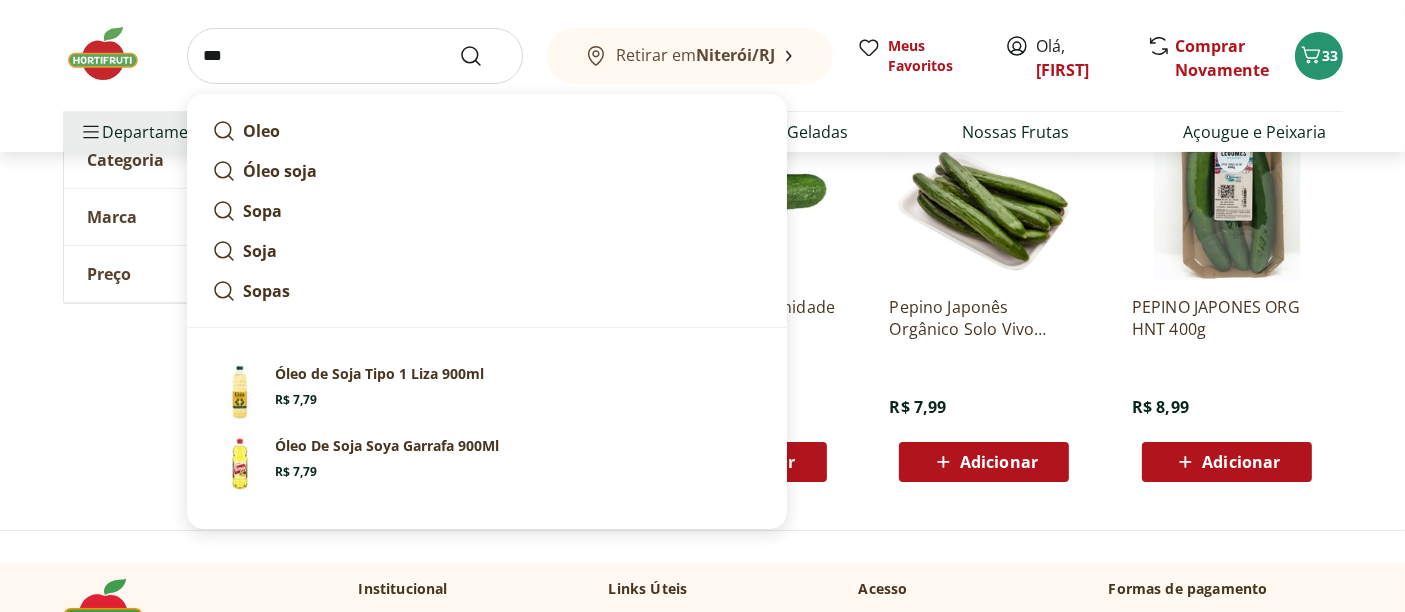 type on "**********" 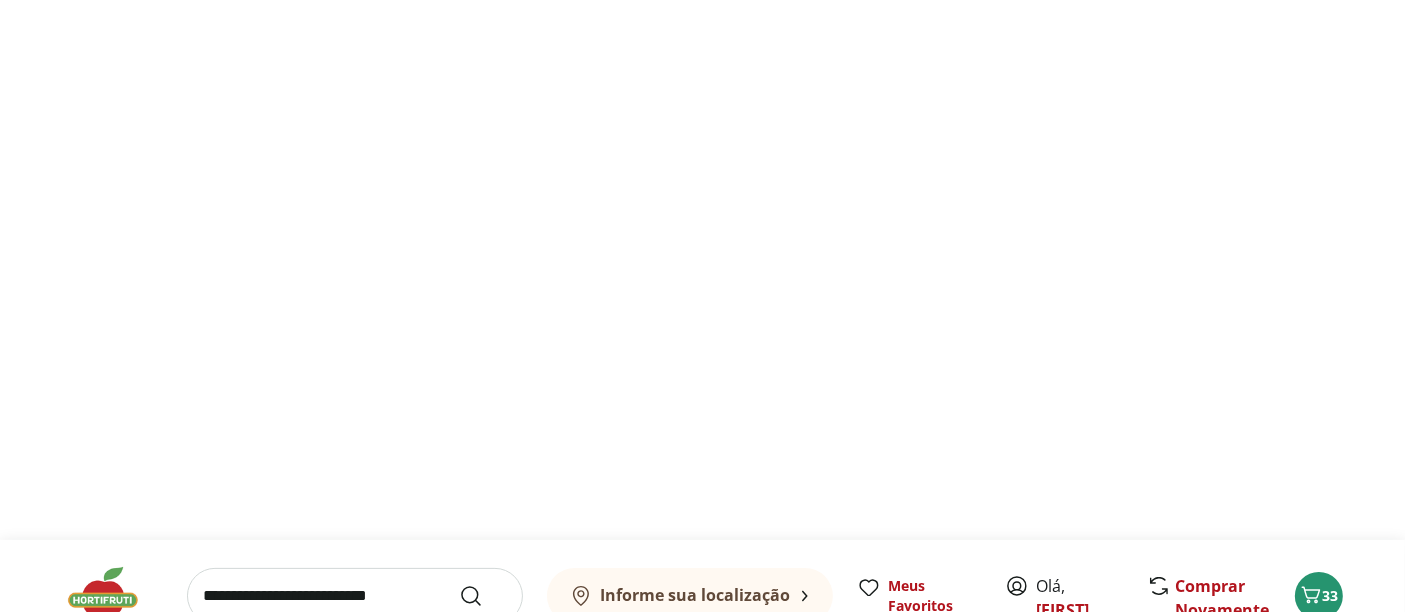 scroll, scrollTop: 0, scrollLeft: 0, axis: both 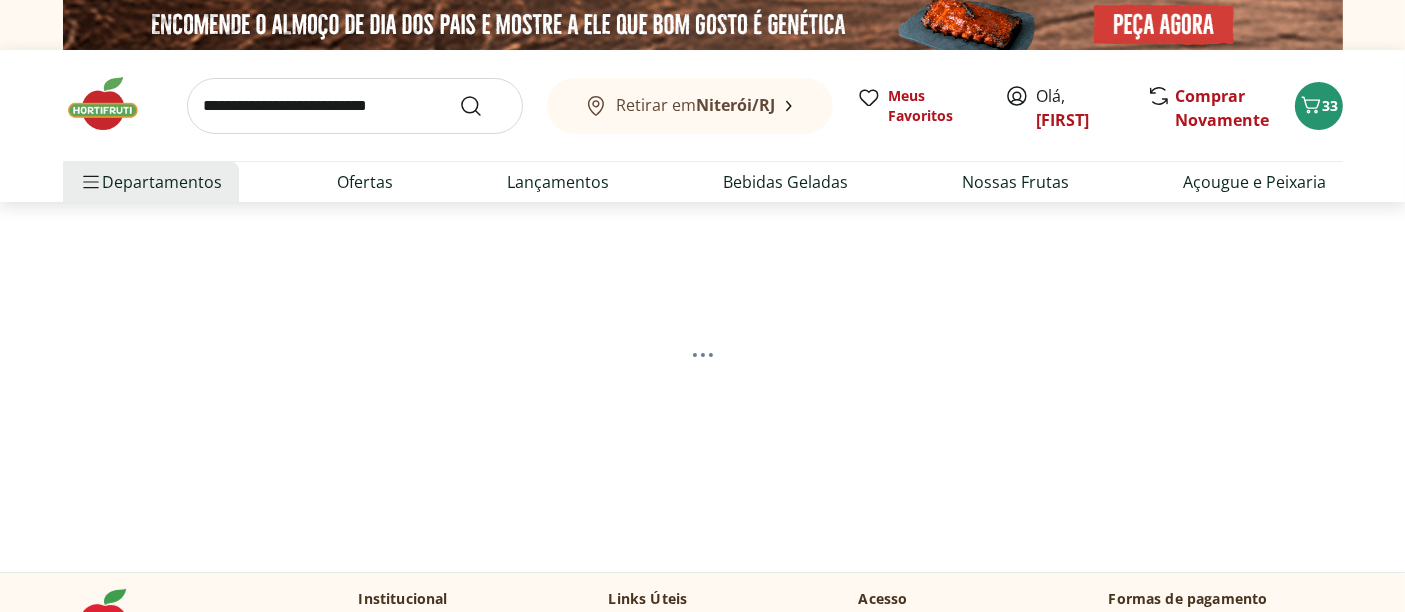 select on "**********" 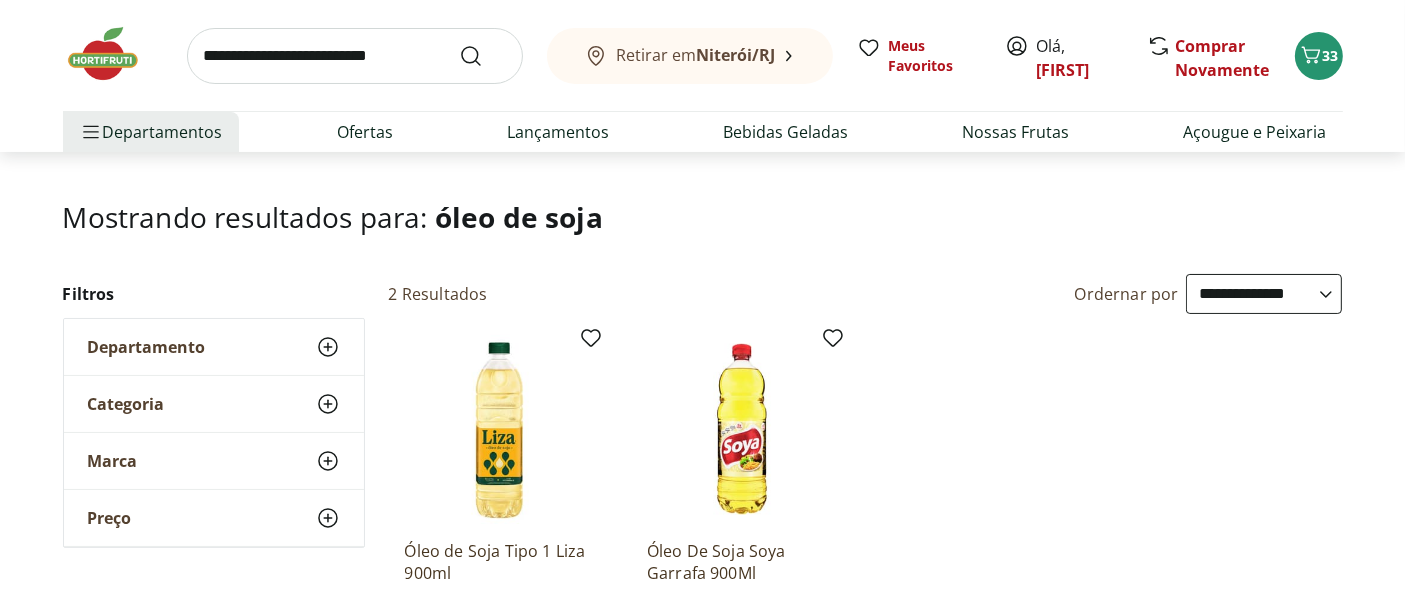 scroll, scrollTop: 222, scrollLeft: 0, axis: vertical 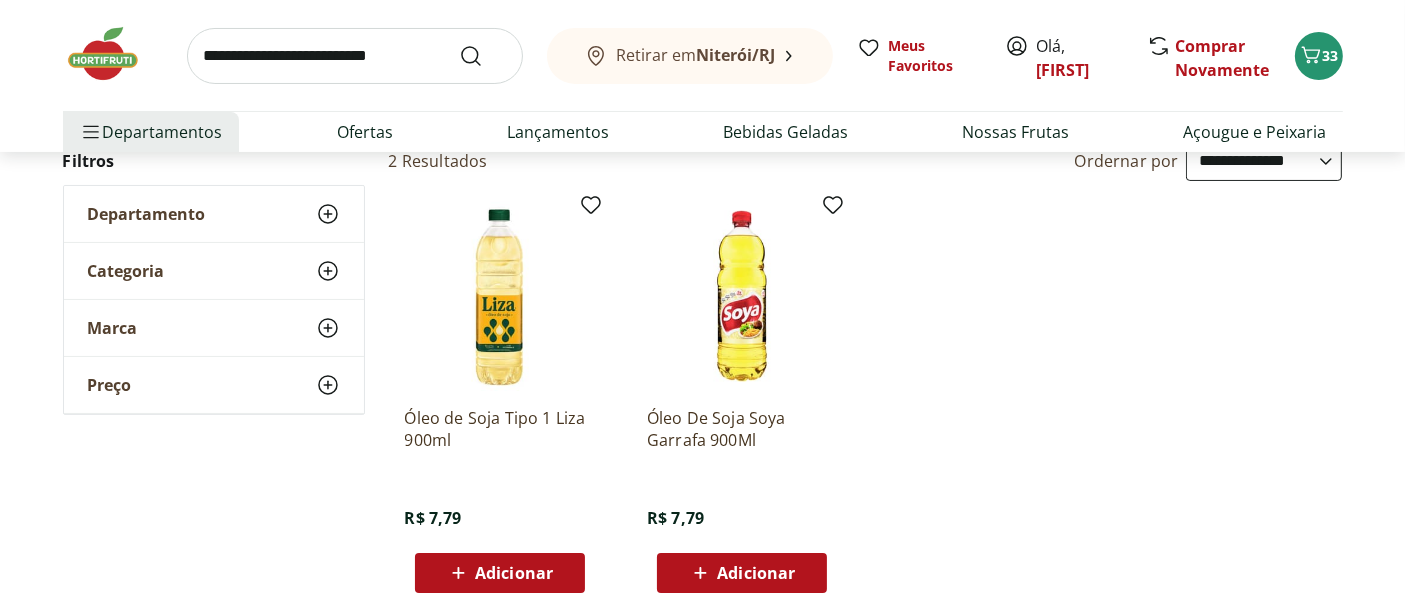 click on "Adicionar" at bounding box center [514, 573] 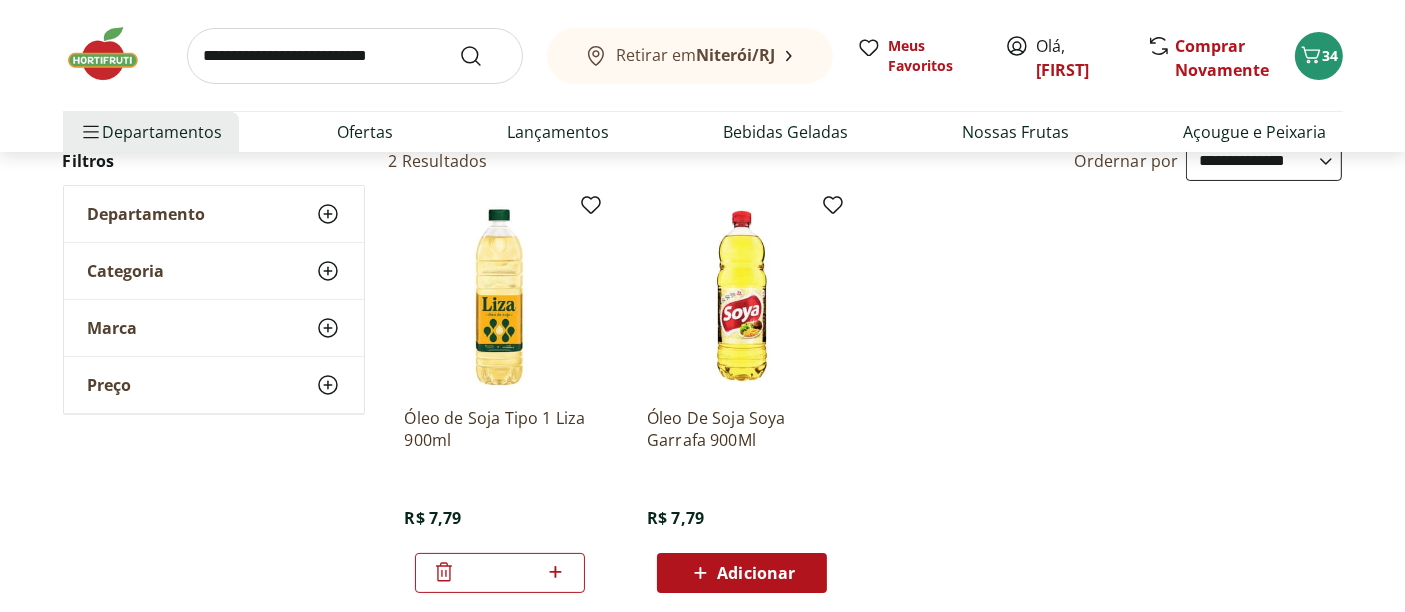 click 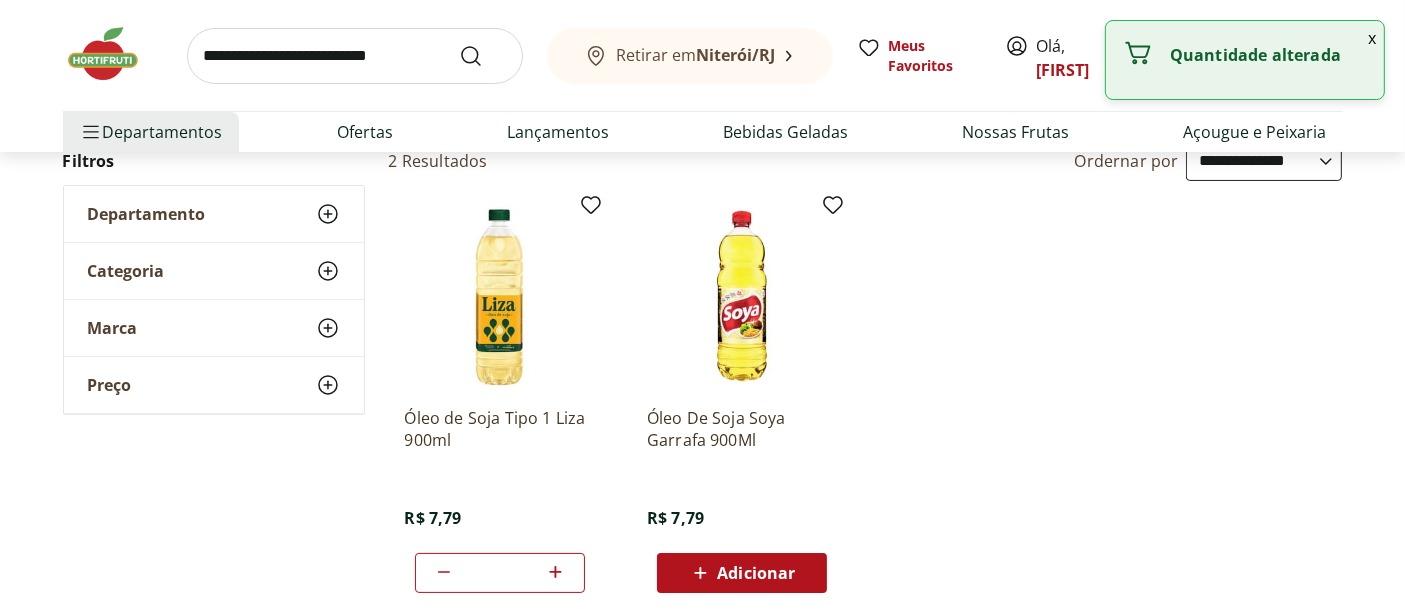 click at bounding box center (355, 56) 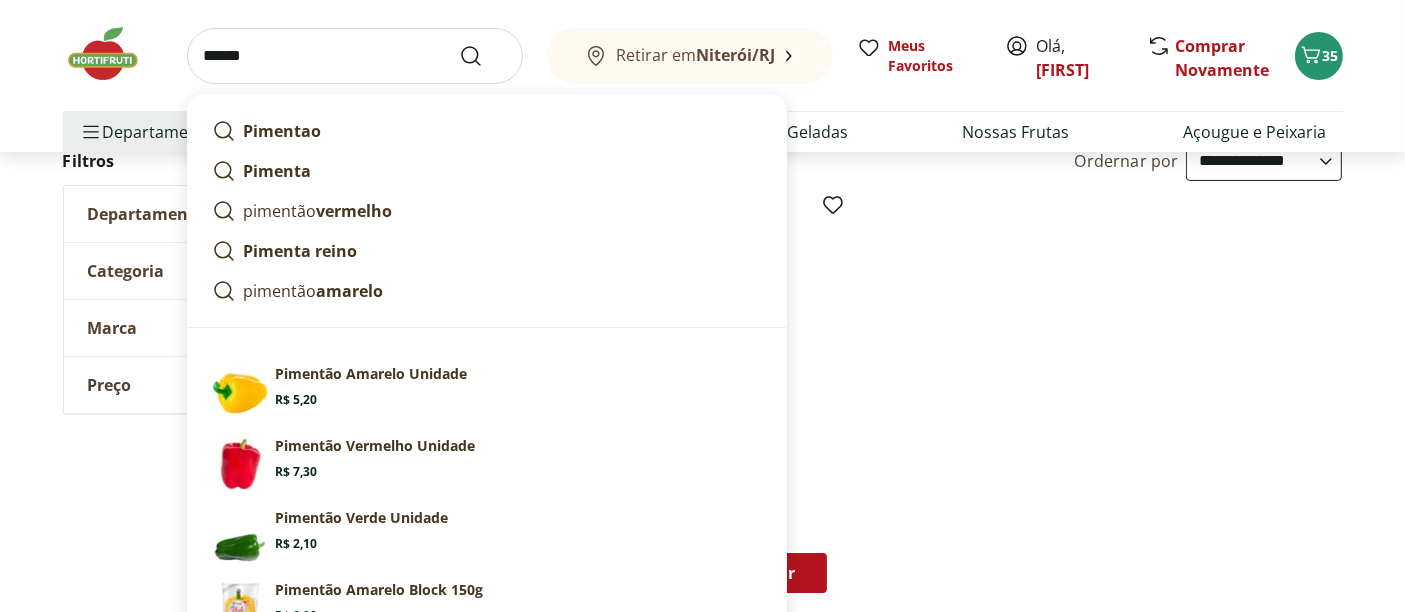 type on "********" 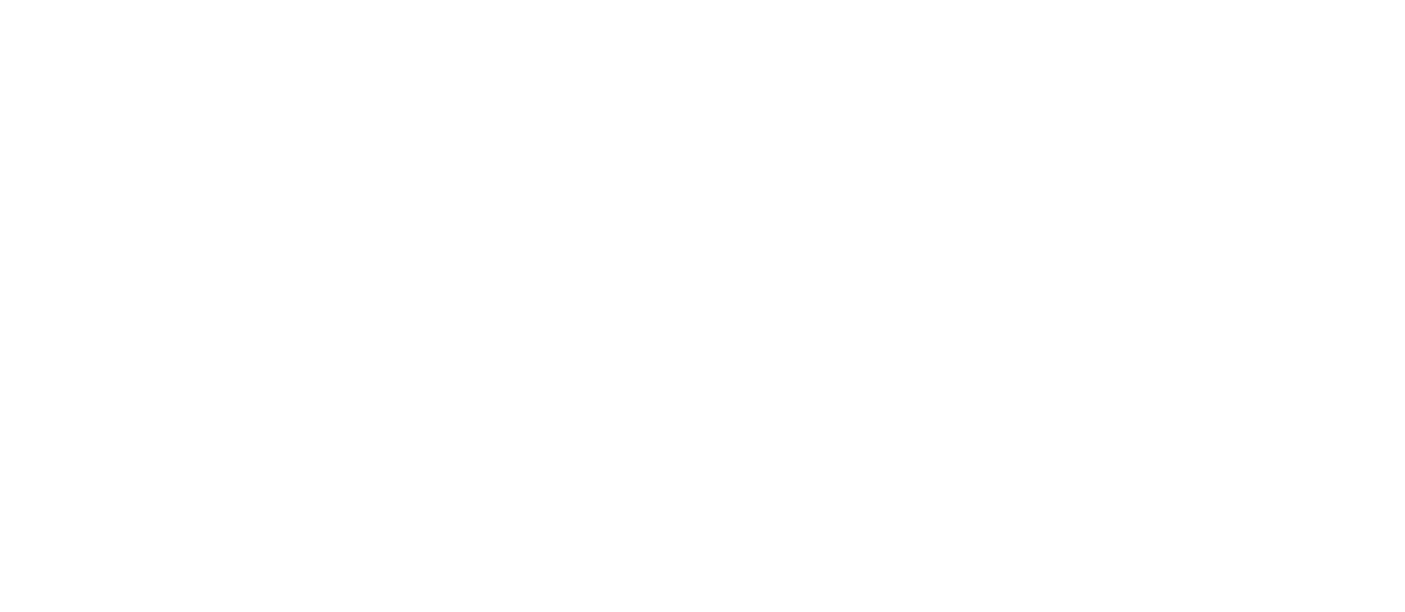 scroll, scrollTop: 0, scrollLeft: 0, axis: both 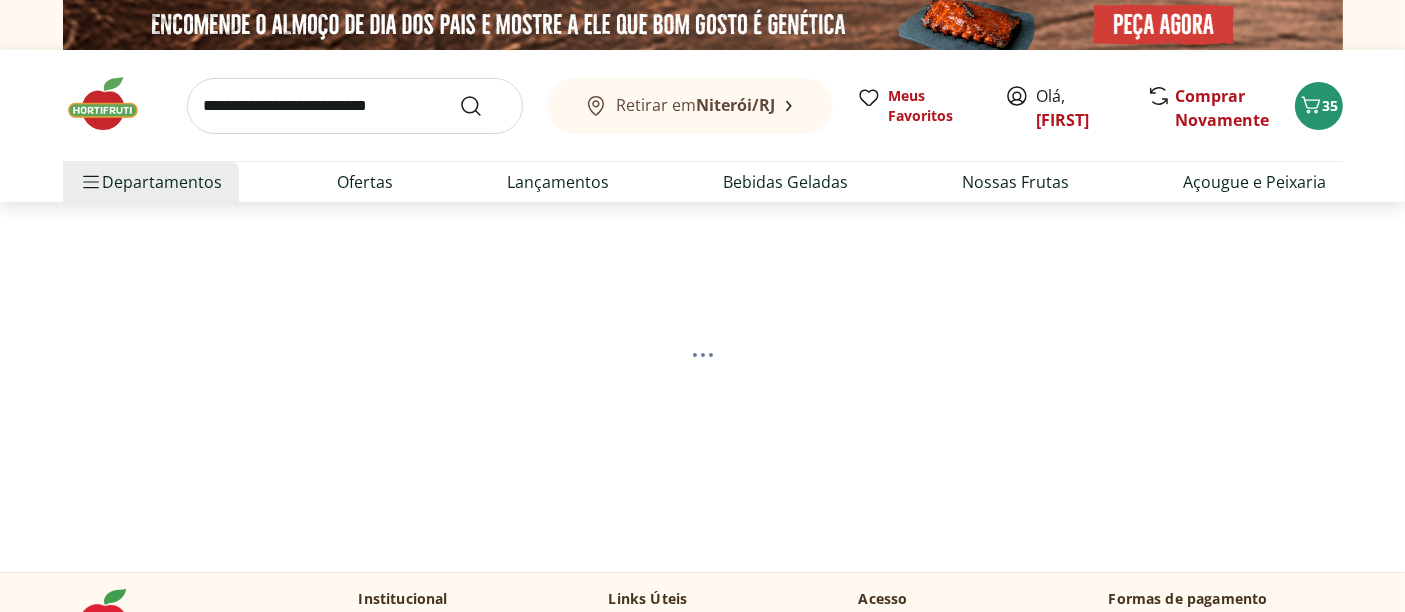 select on "**********" 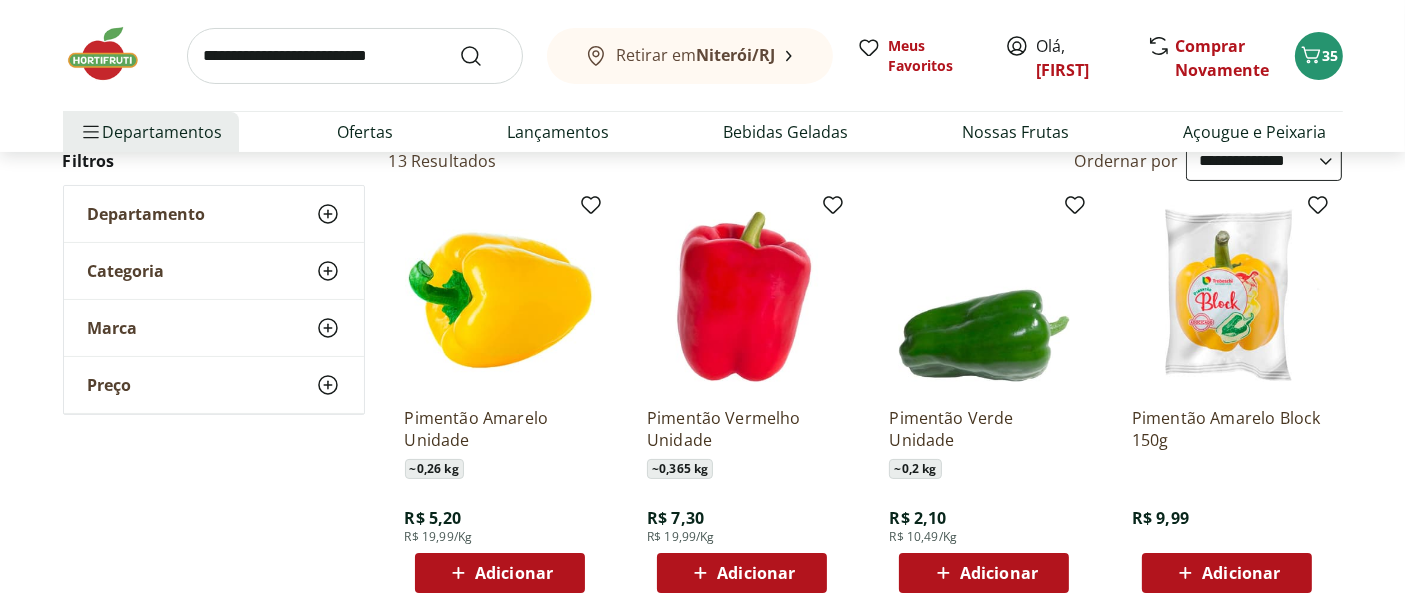 scroll, scrollTop: 333, scrollLeft: 0, axis: vertical 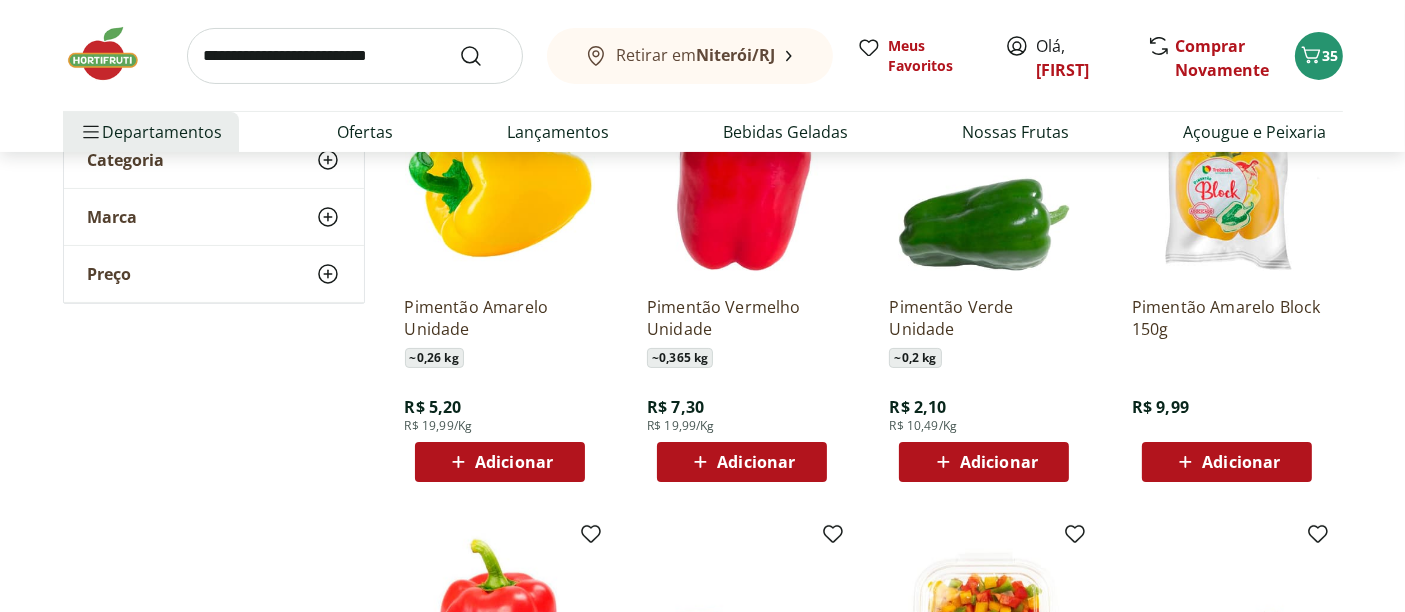 click on "Adicionar" at bounding box center (999, 462) 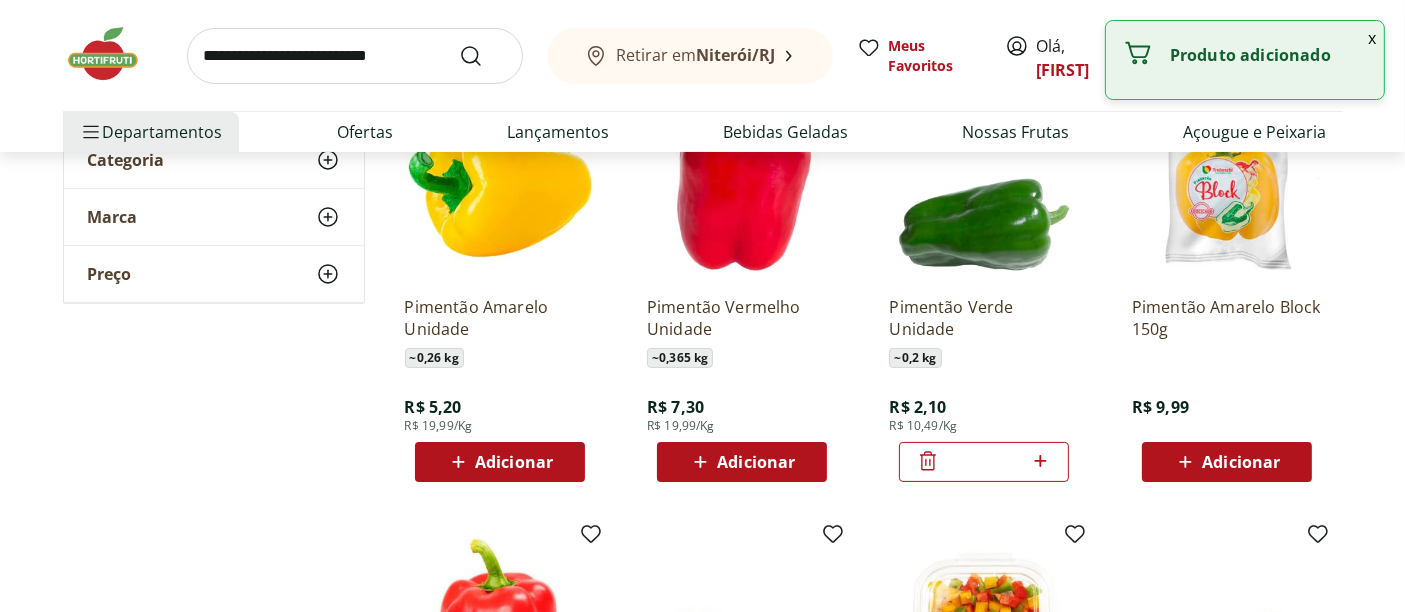 click on "Adicionar" at bounding box center [514, 462] 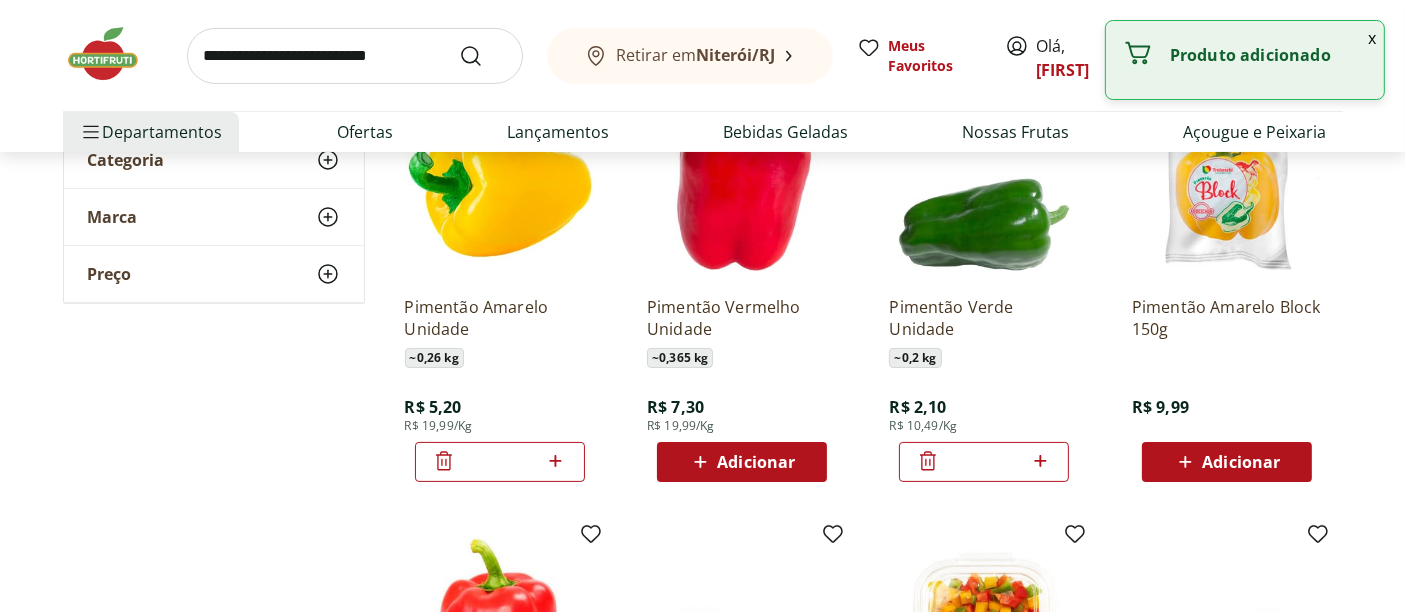 click on "Adicionar" at bounding box center (741, 462) 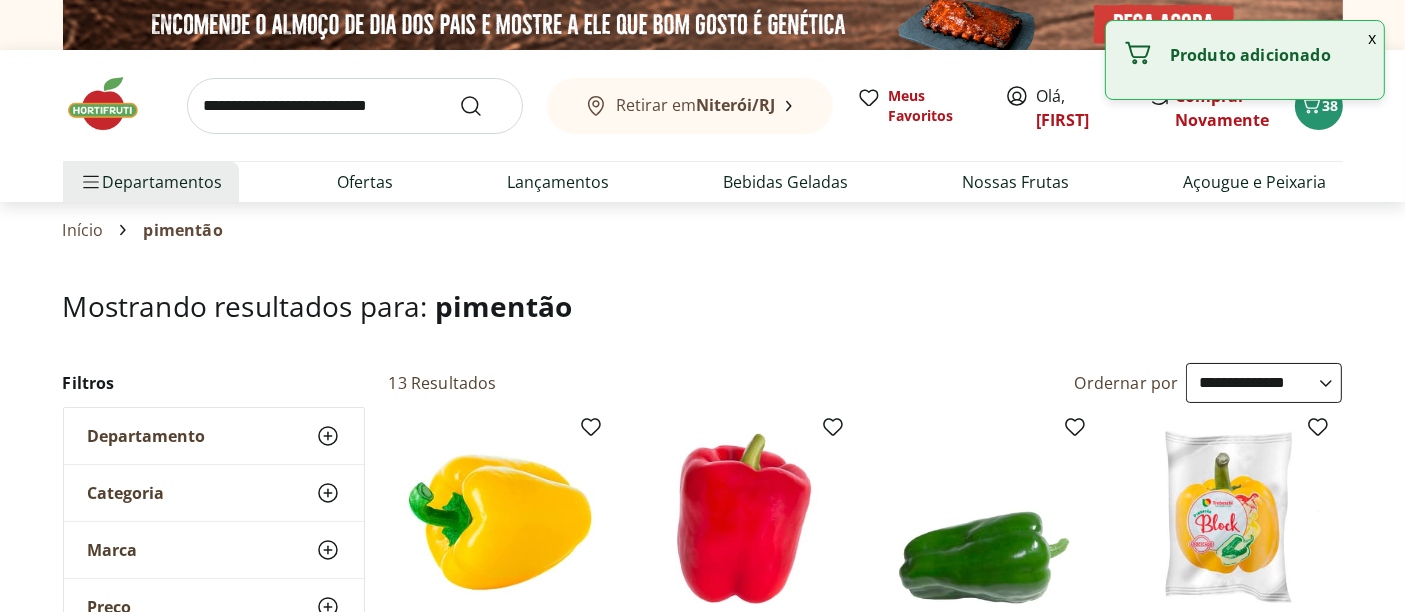 scroll, scrollTop: 0, scrollLeft: 0, axis: both 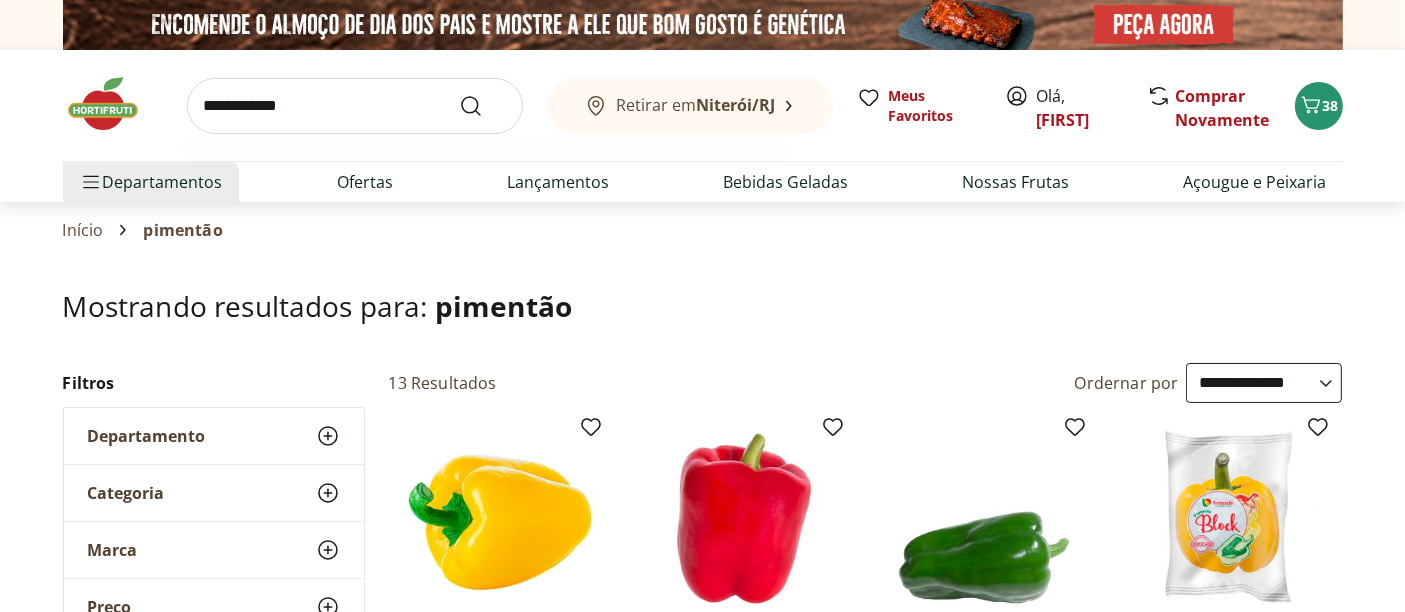 type on "**********" 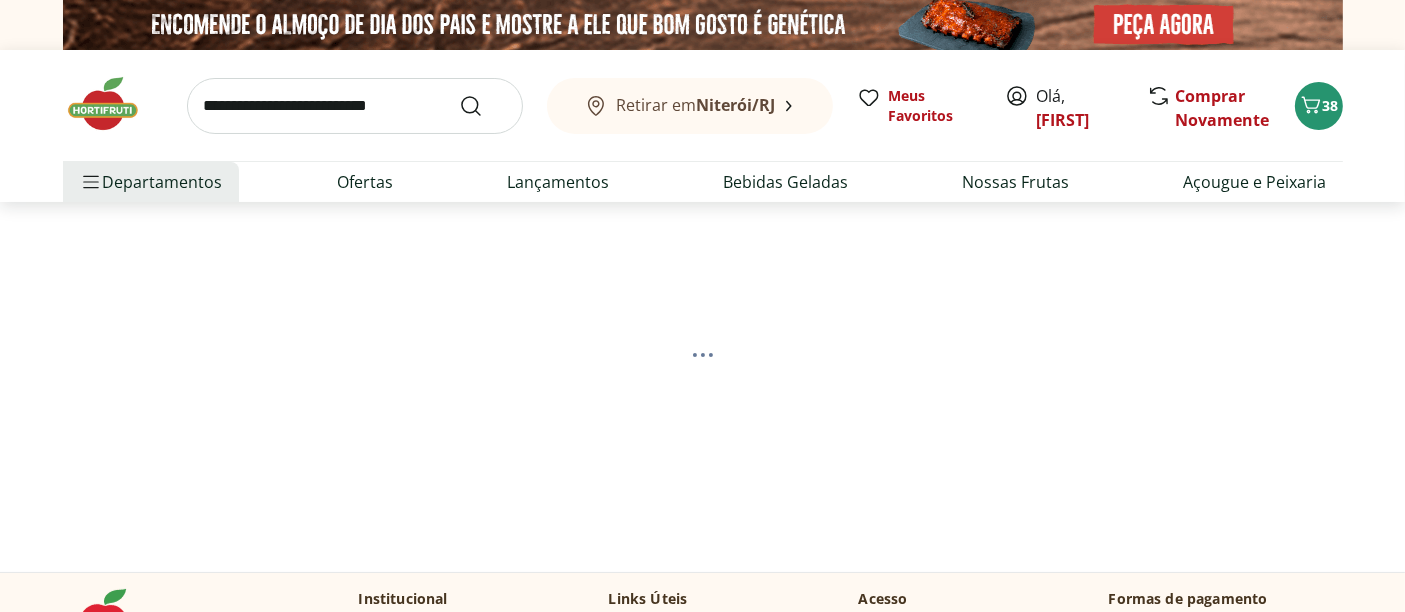 select on "**********" 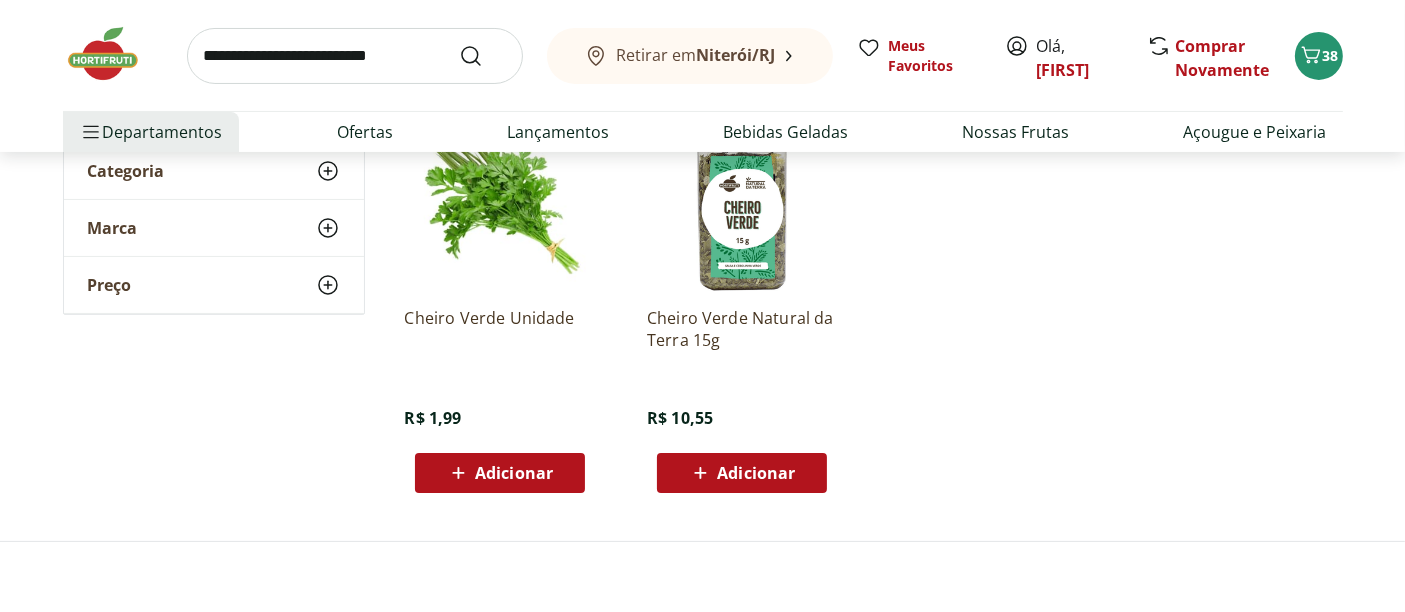 scroll, scrollTop: 333, scrollLeft: 0, axis: vertical 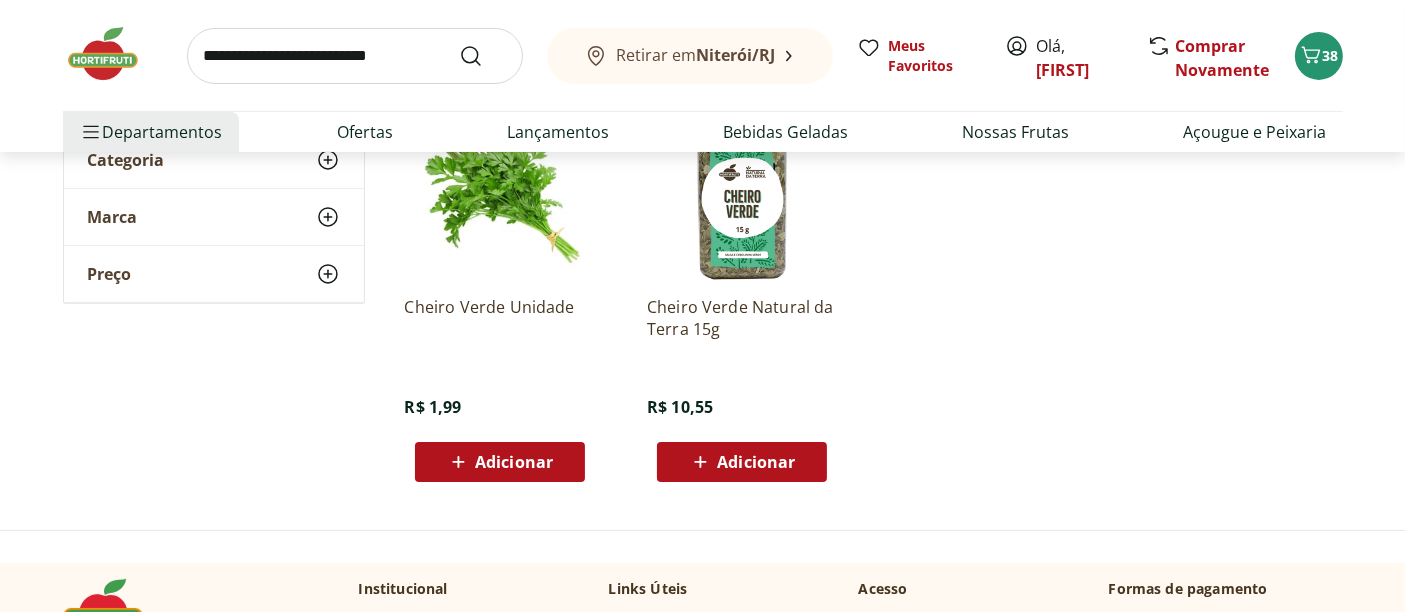 click on "Adicionar" at bounding box center (514, 462) 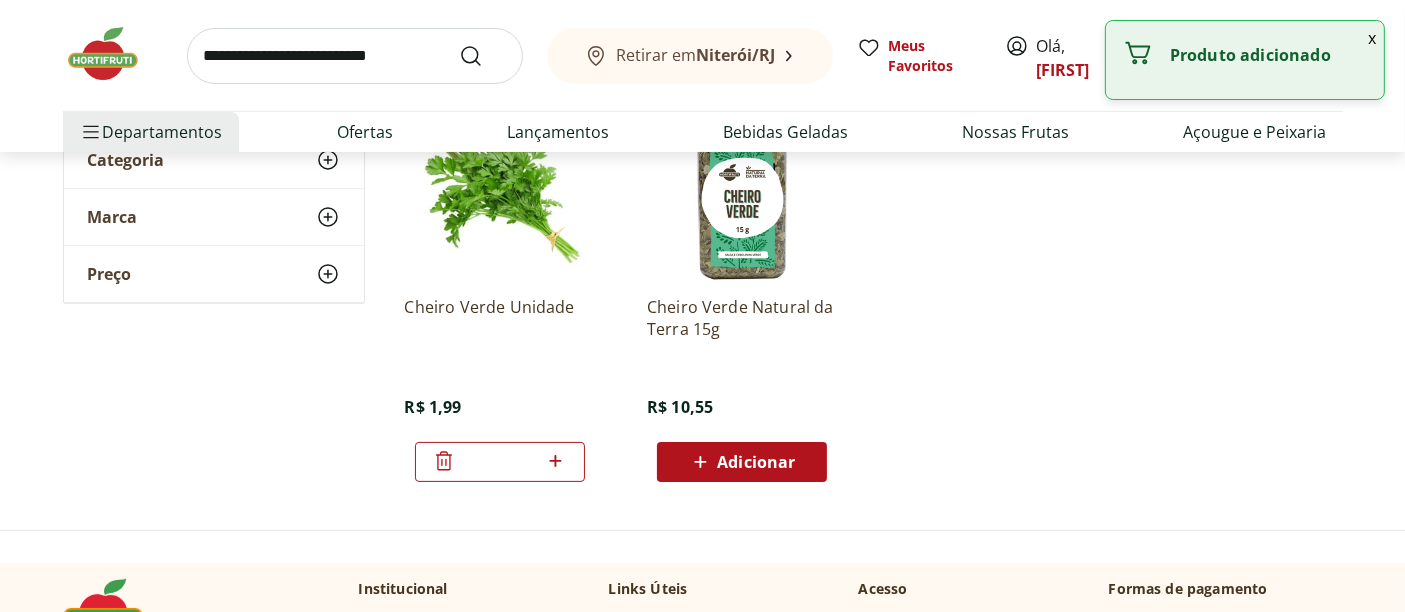 click at bounding box center (355, 56) 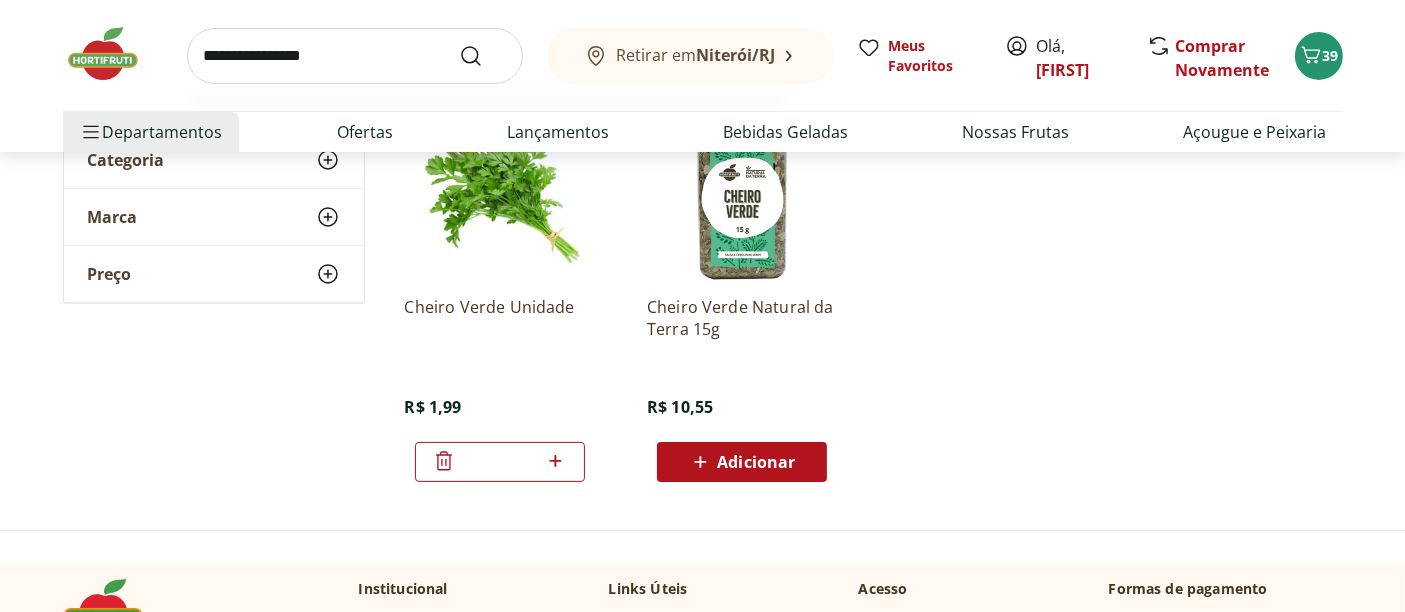 type on "**********" 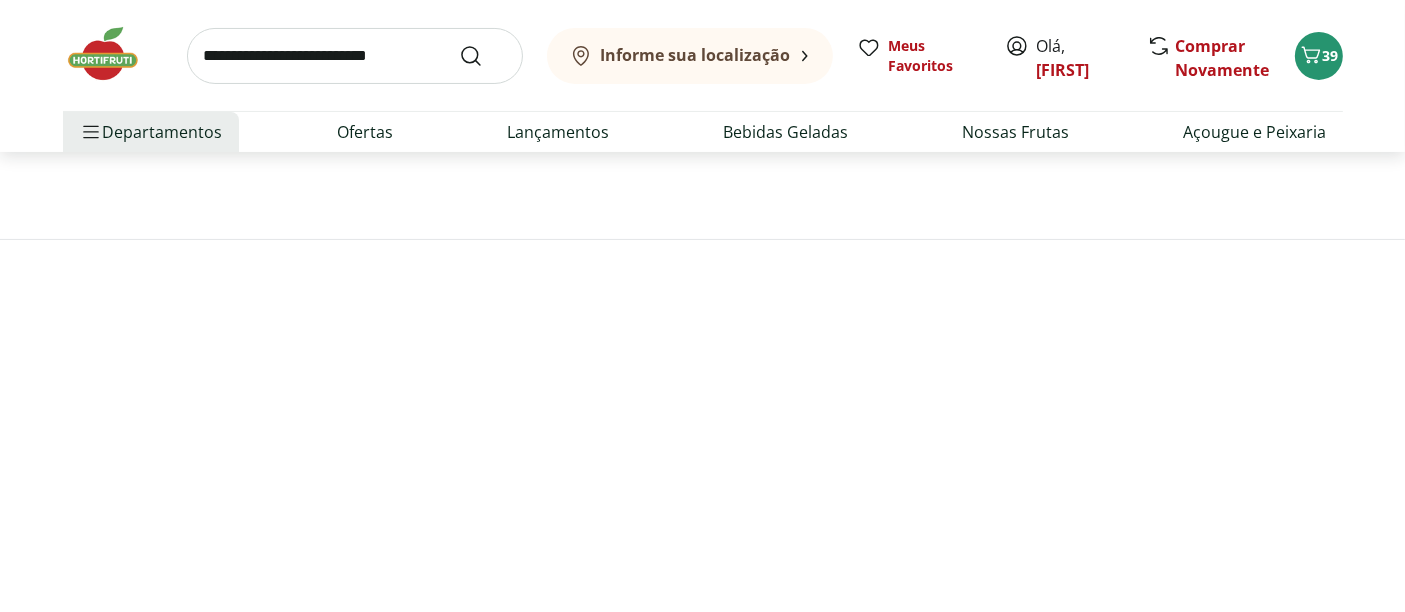 scroll, scrollTop: 0, scrollLeft: 0, axis: both 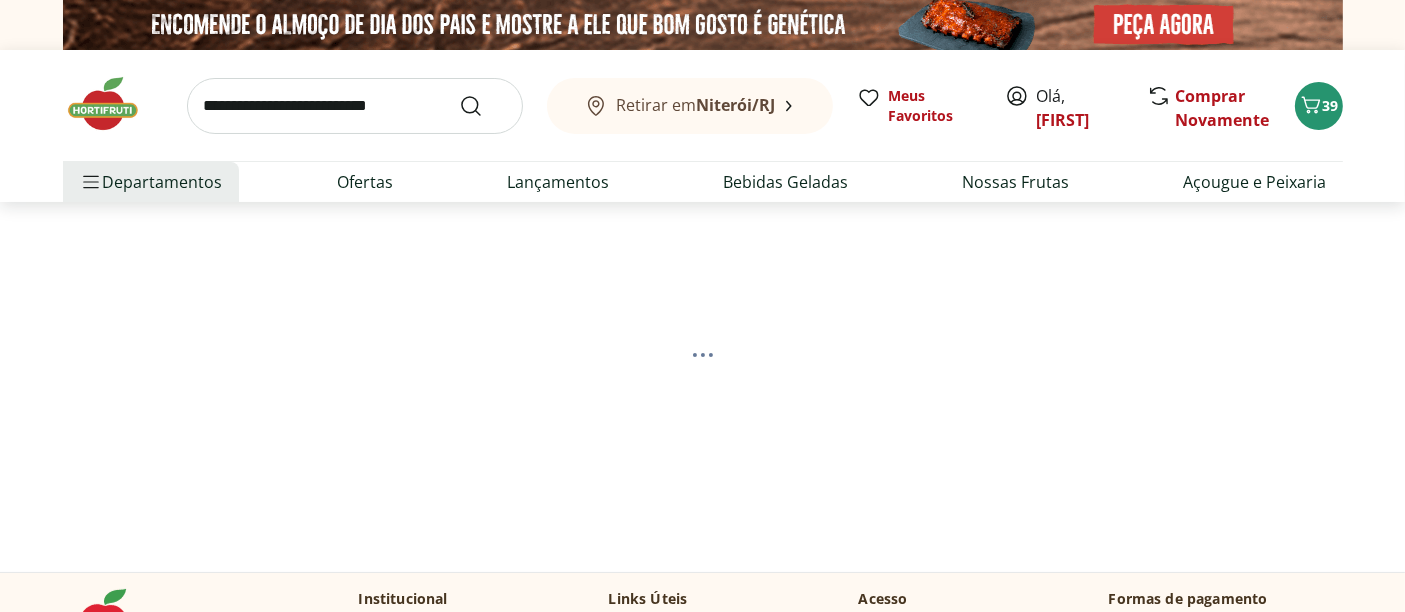 select on "**********" 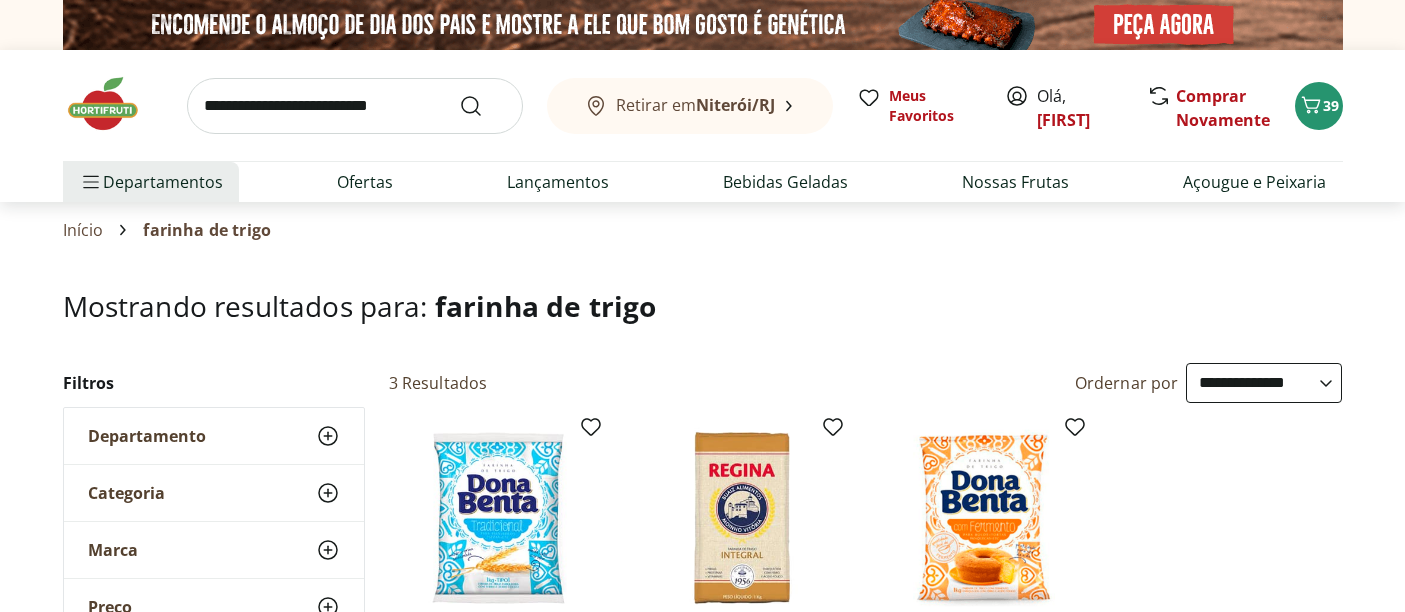 select on "**********" 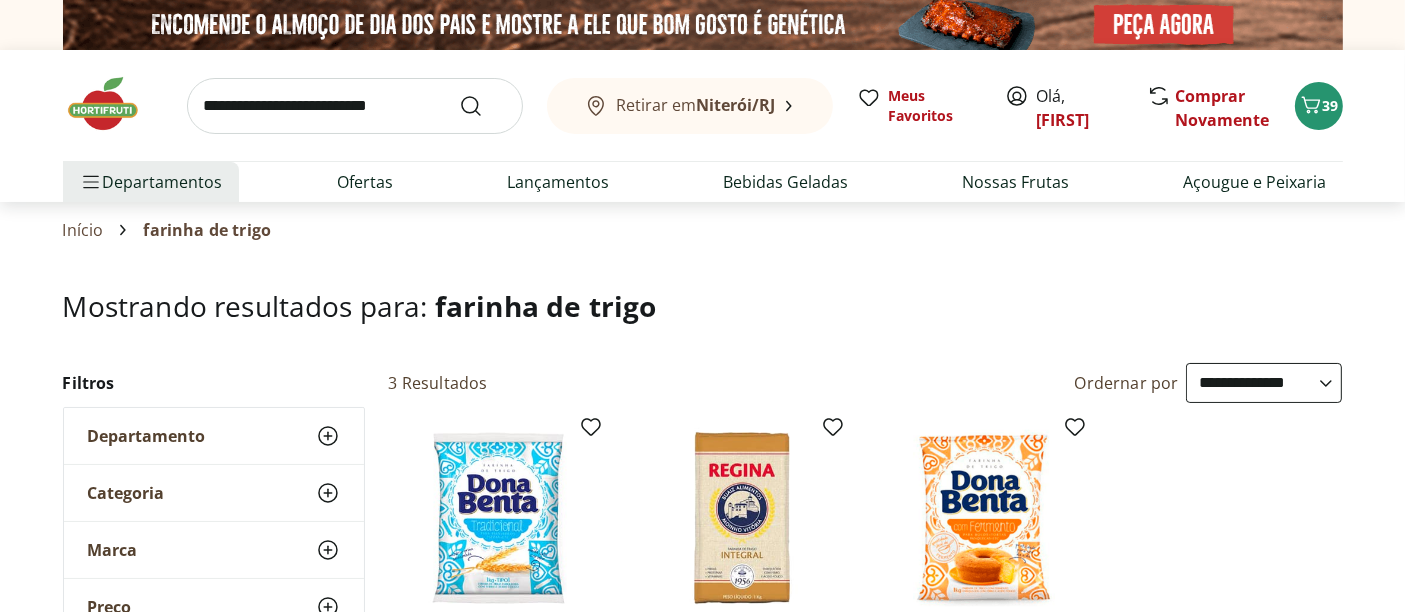 scroll, scrollTop: 0, scrollLeft: 0, axis: both 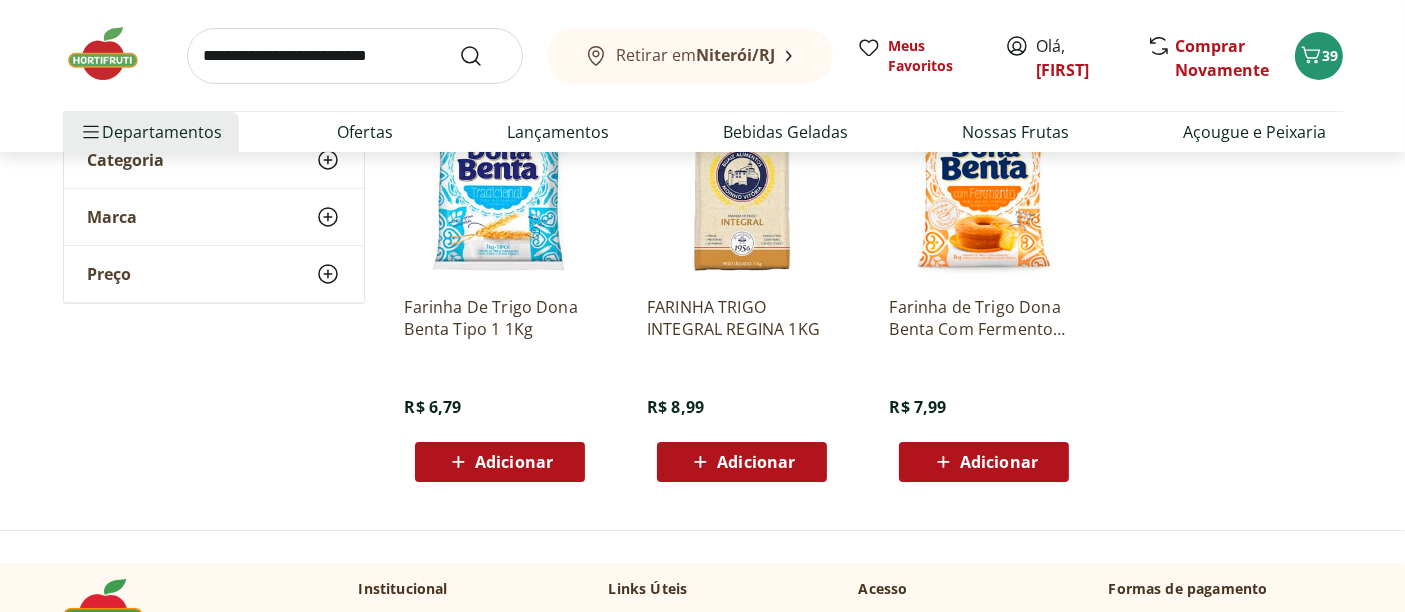 click on "Adicionar" at bounding box center [500, 462] 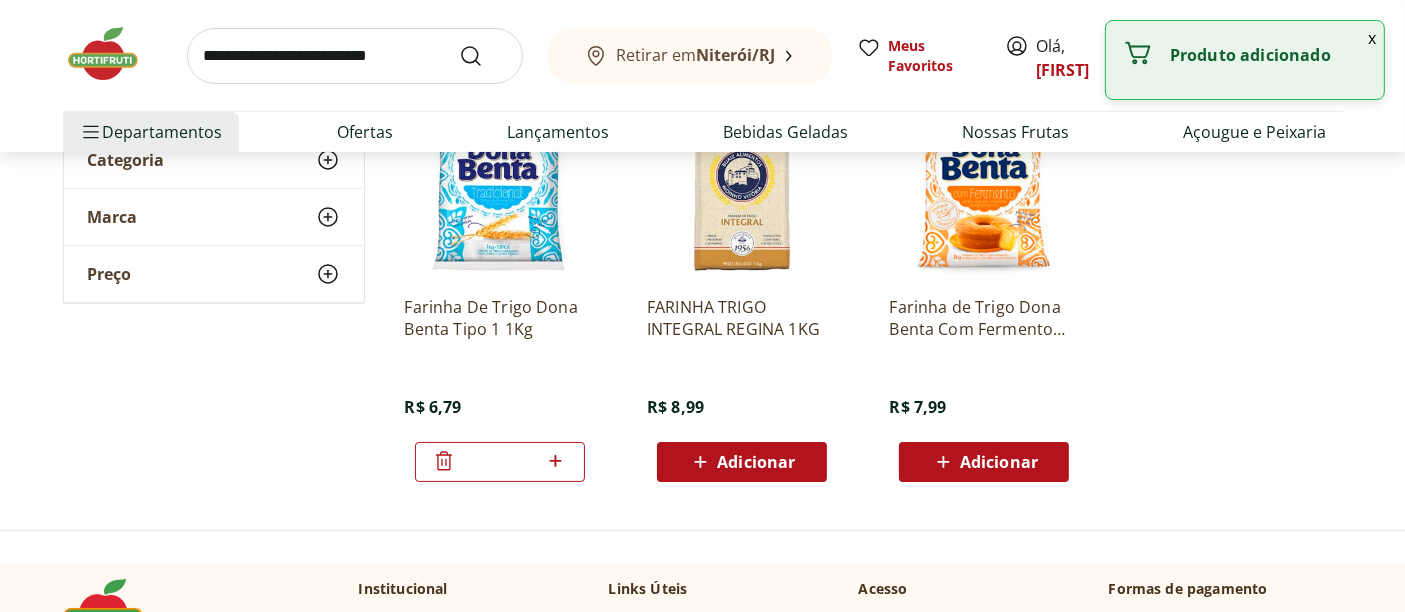 click 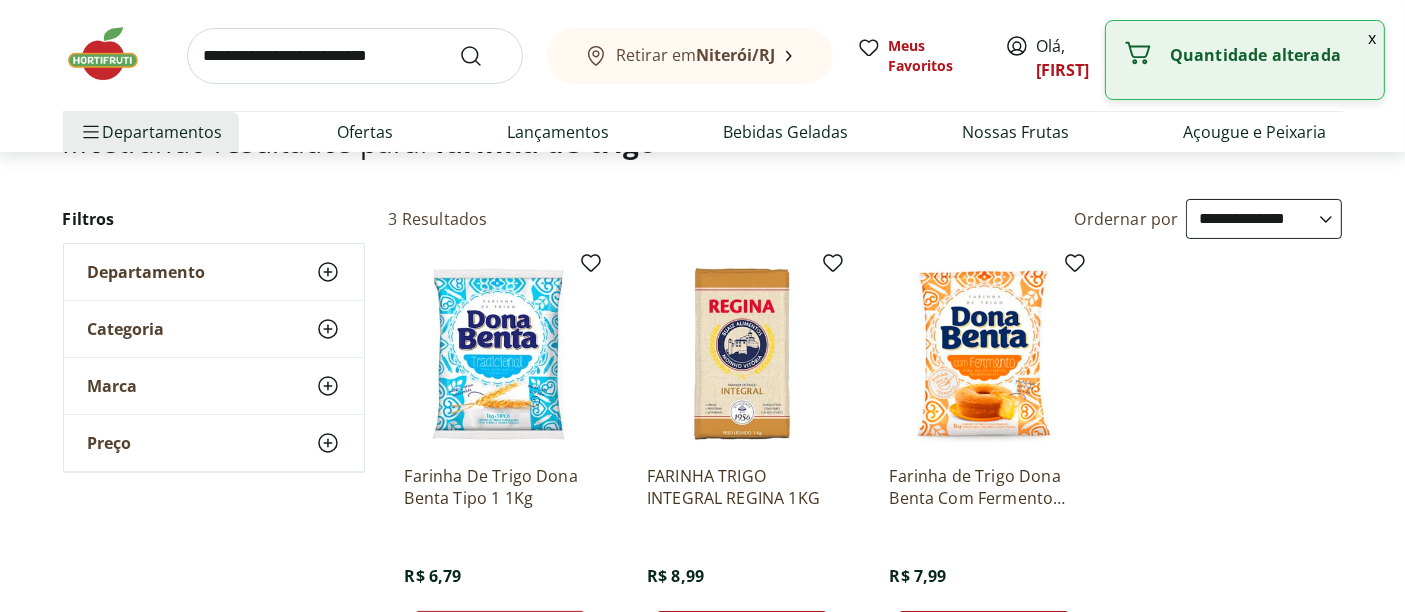 scroll, scrollTop: 0, scrollLeft: 0, axis: both 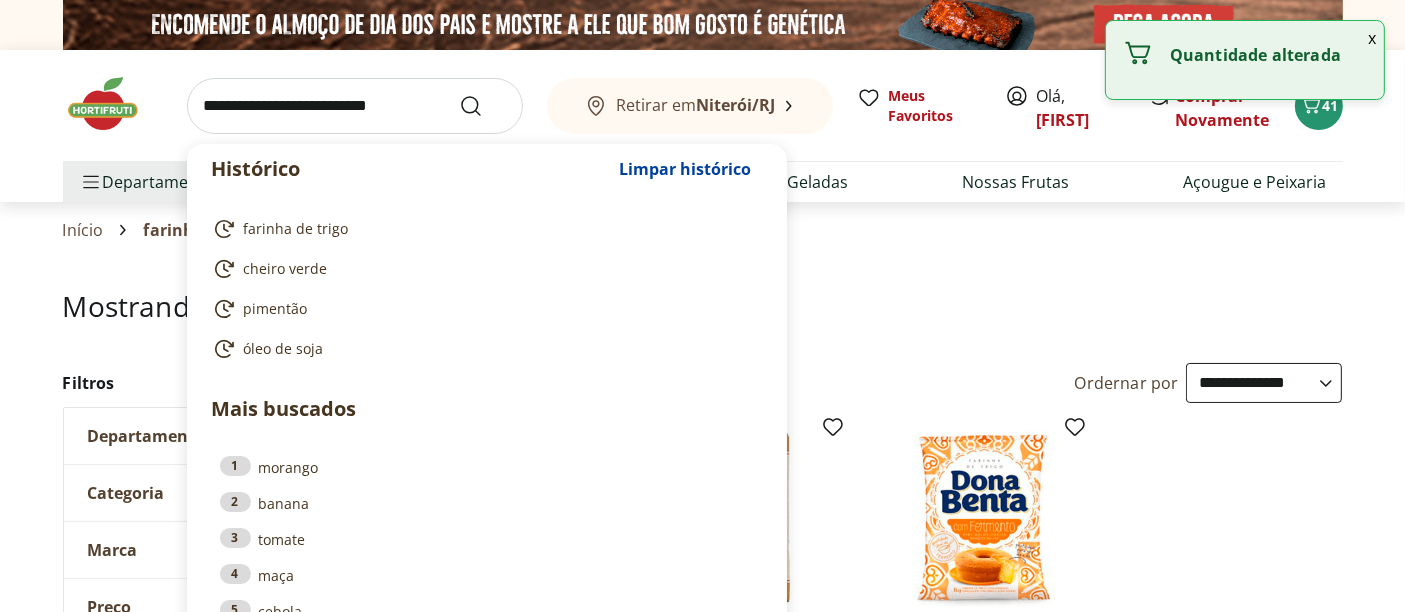 click at bounding box center [355, 106] 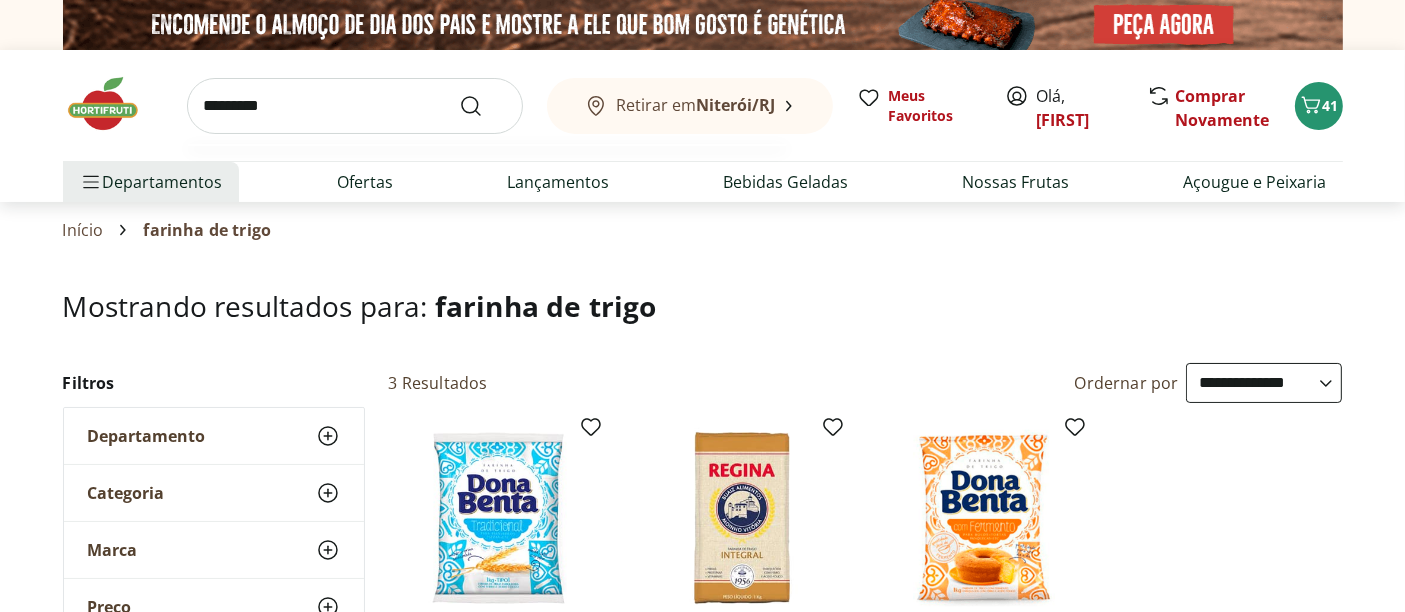 type on "********" 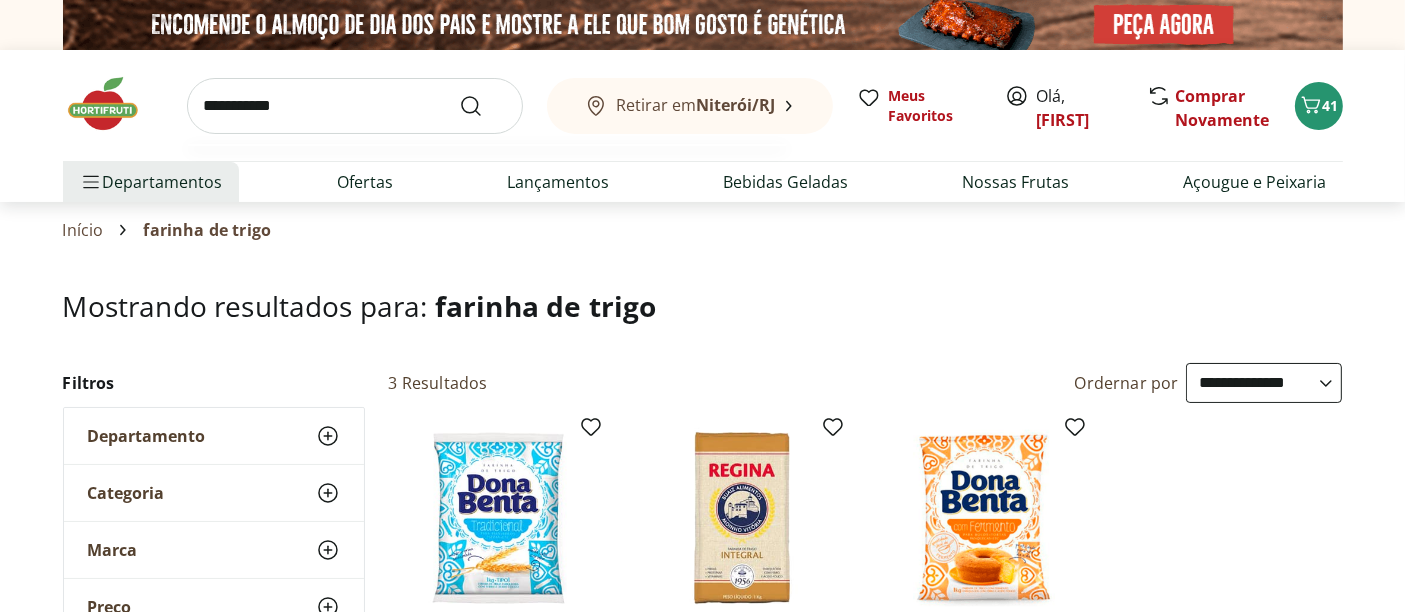click at bounding box center [483, 106] 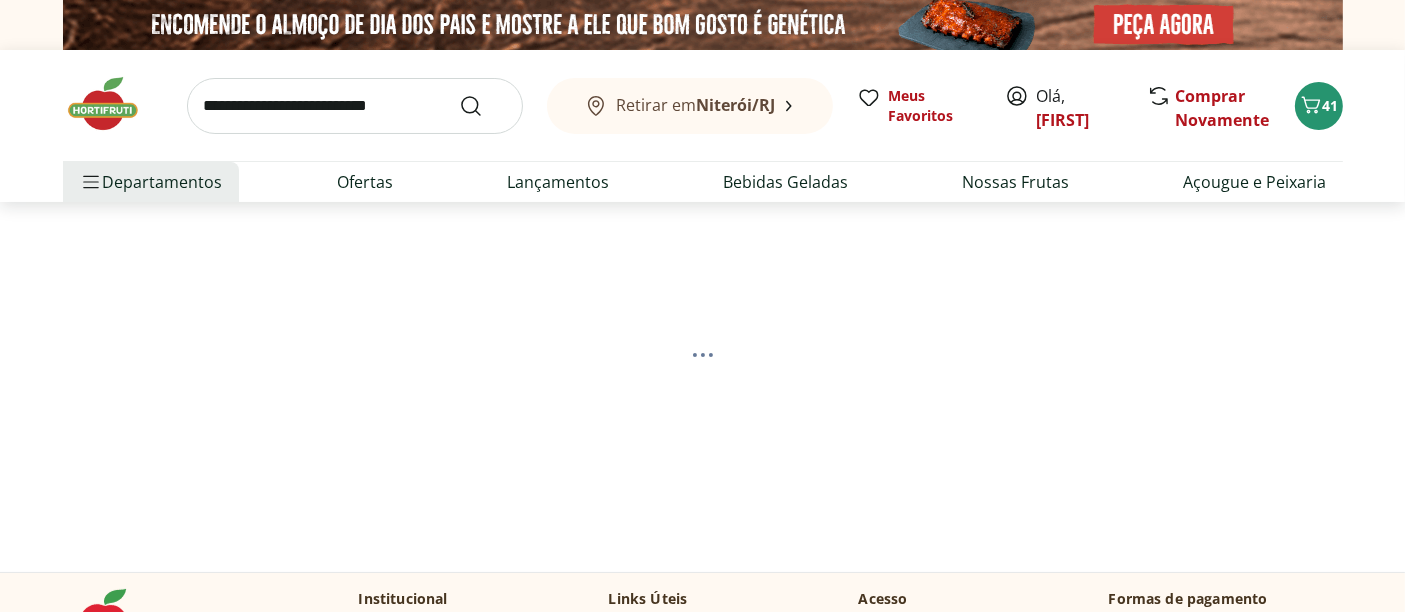 select on "**********" 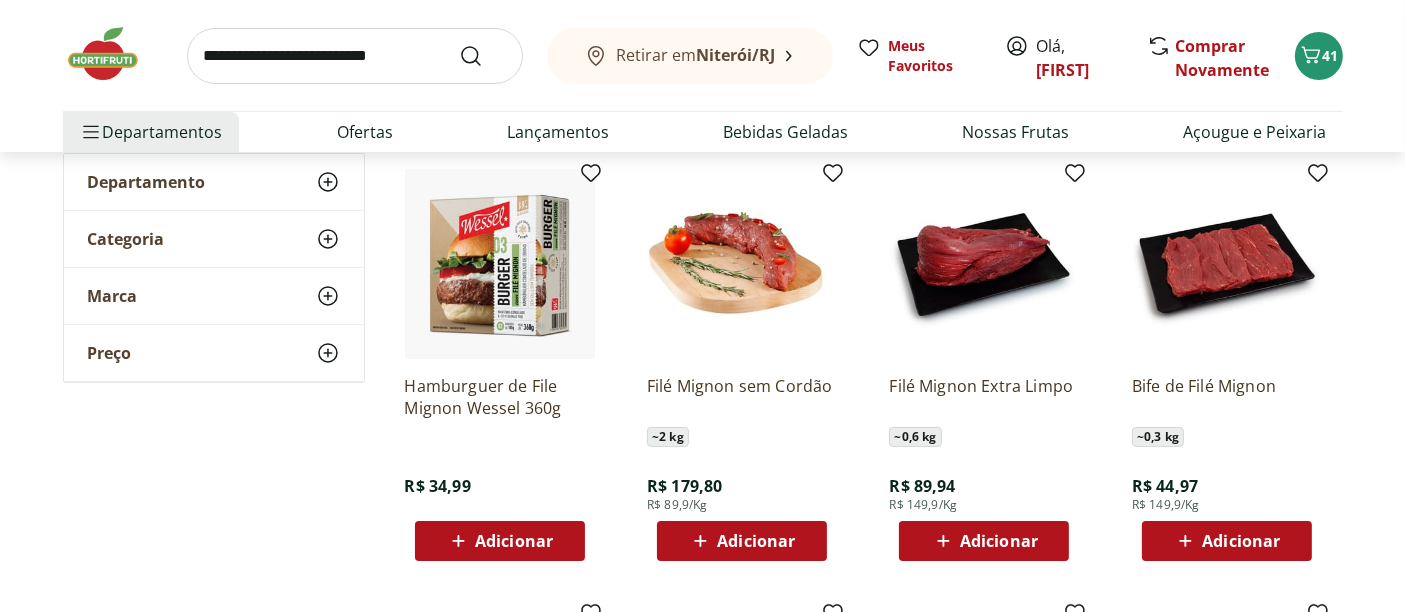 scroll, scrollTop: 222, scrollLeft: 0, axis: vertical 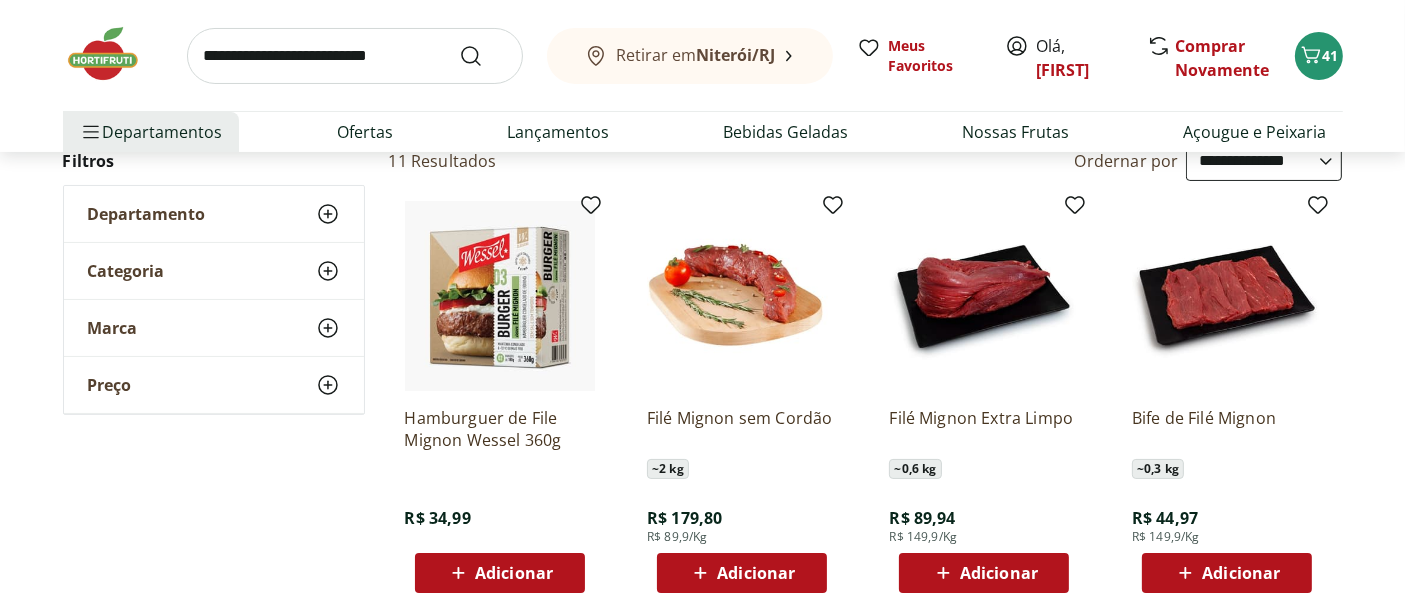 click at bounding box center [355, 56] 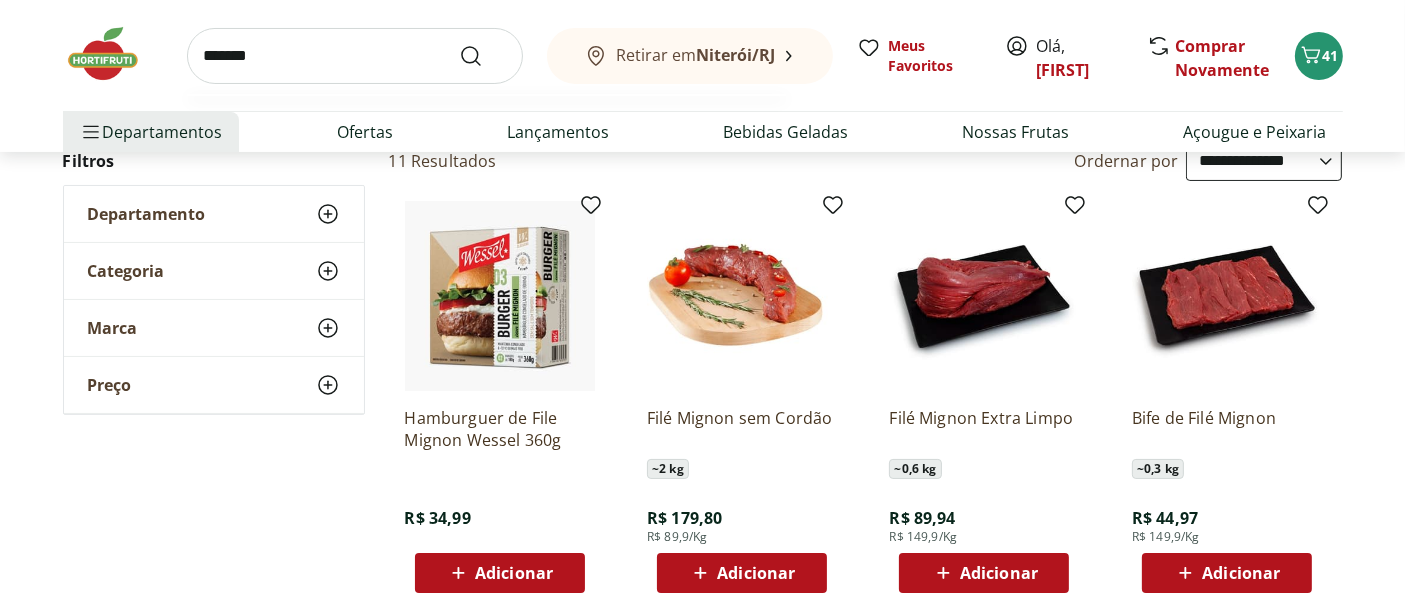 type on "*******" 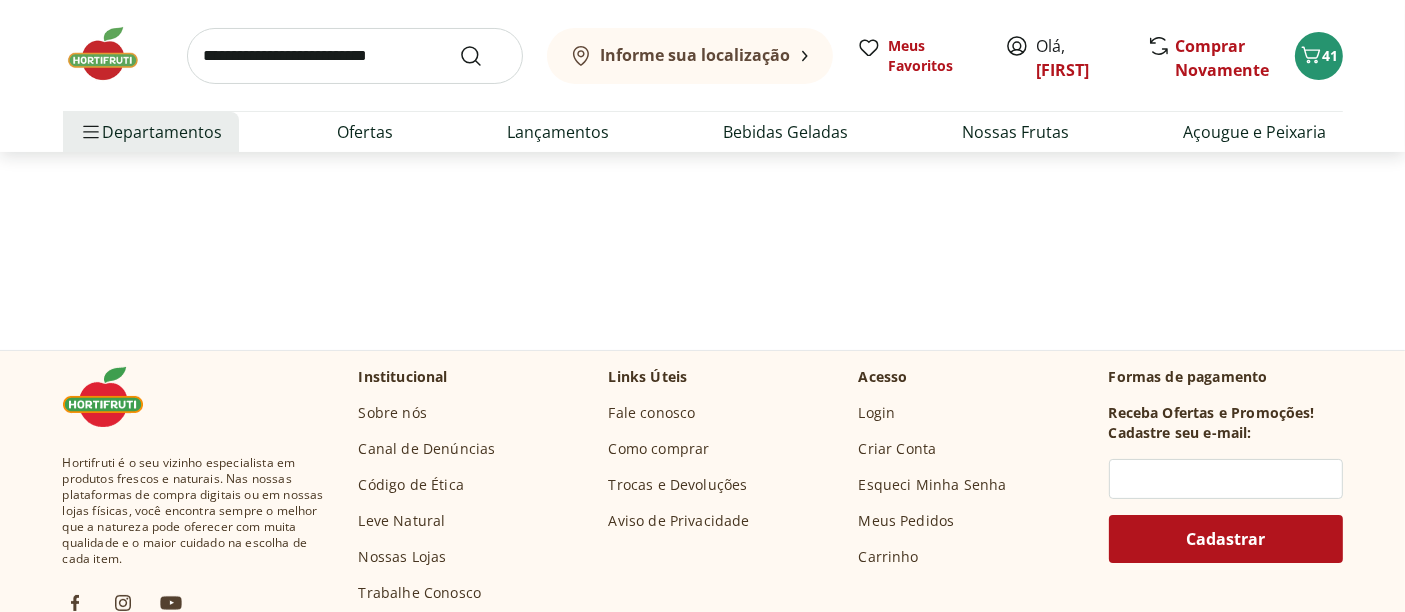 scroll, scrollTop: 0, scrollLeft: 0, axis: both 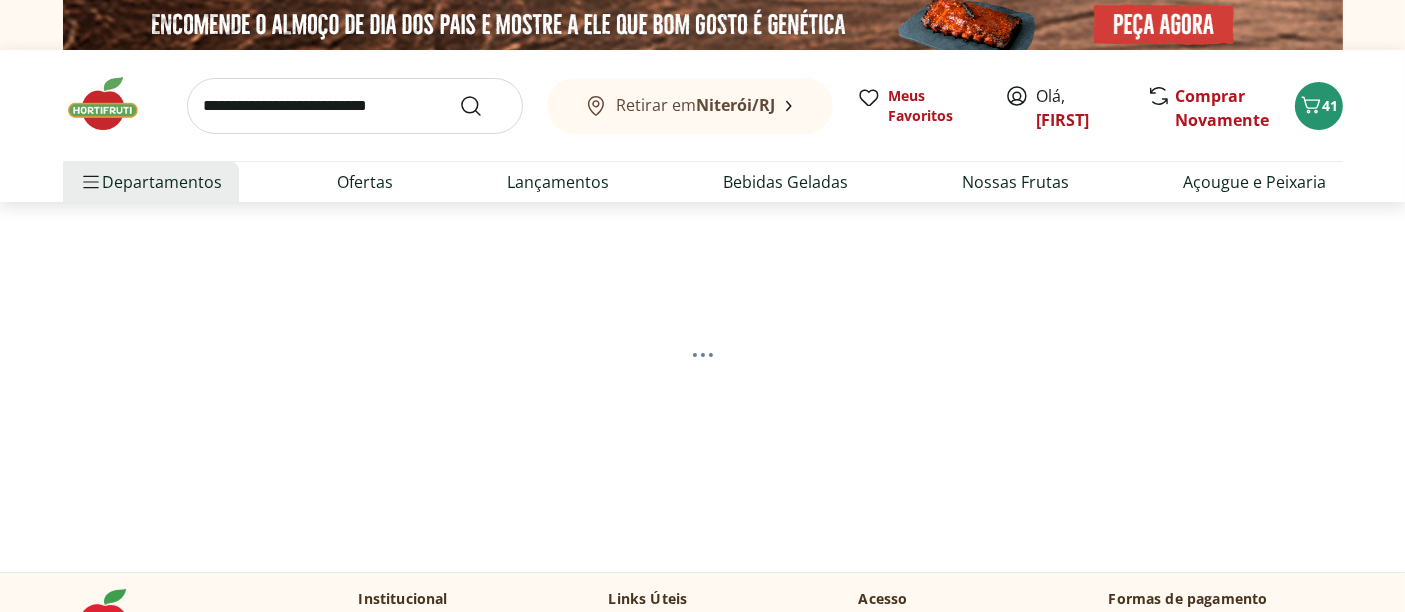 select on "**********" 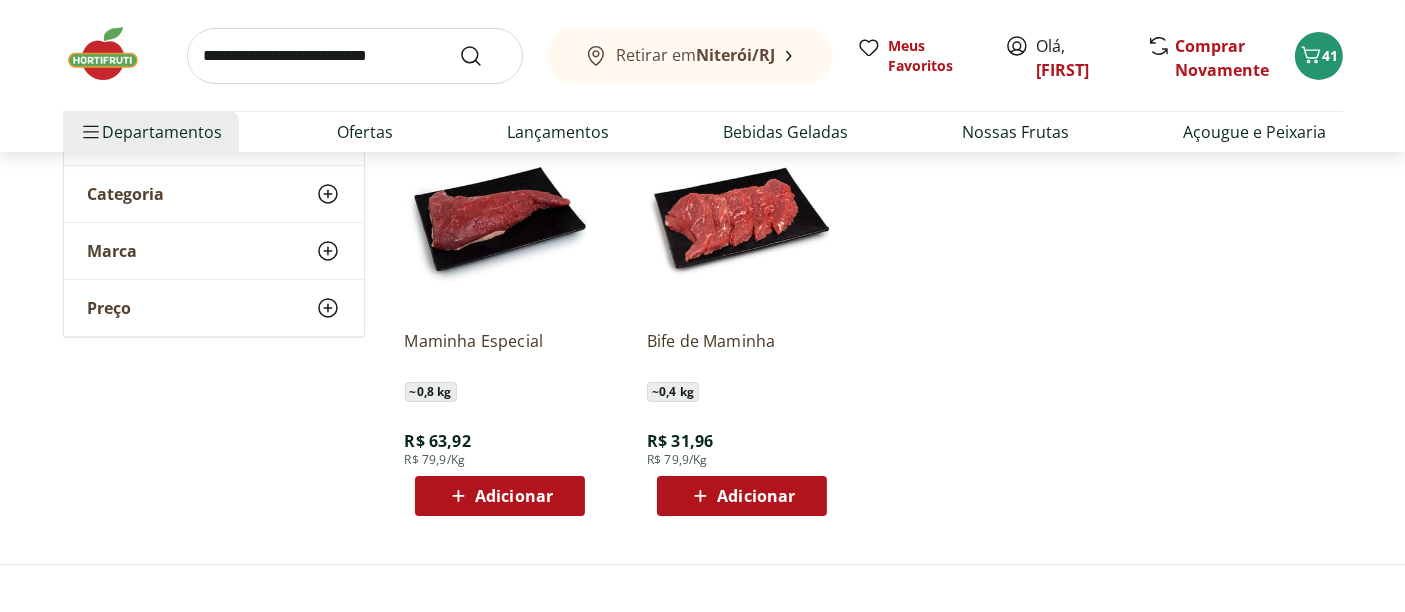scroll, scrollTop: 333, scrollLeft: 0, axis: vertical 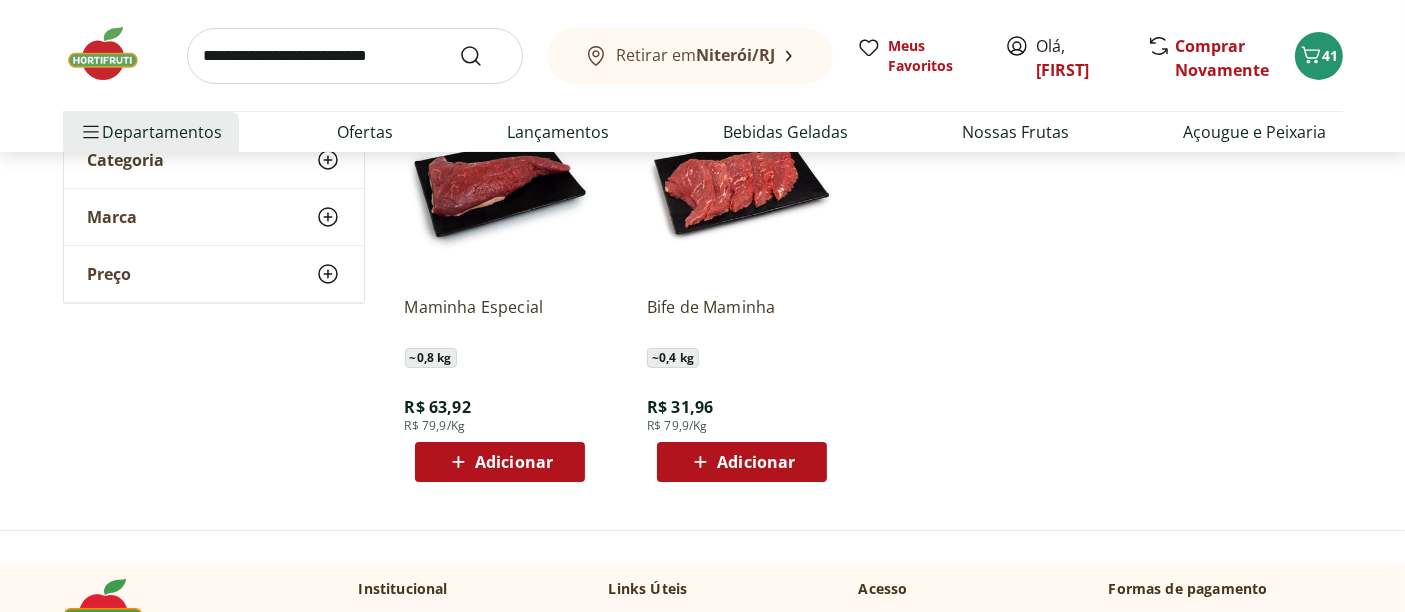 click on "Adicionar" at bounding box center (756, 462) 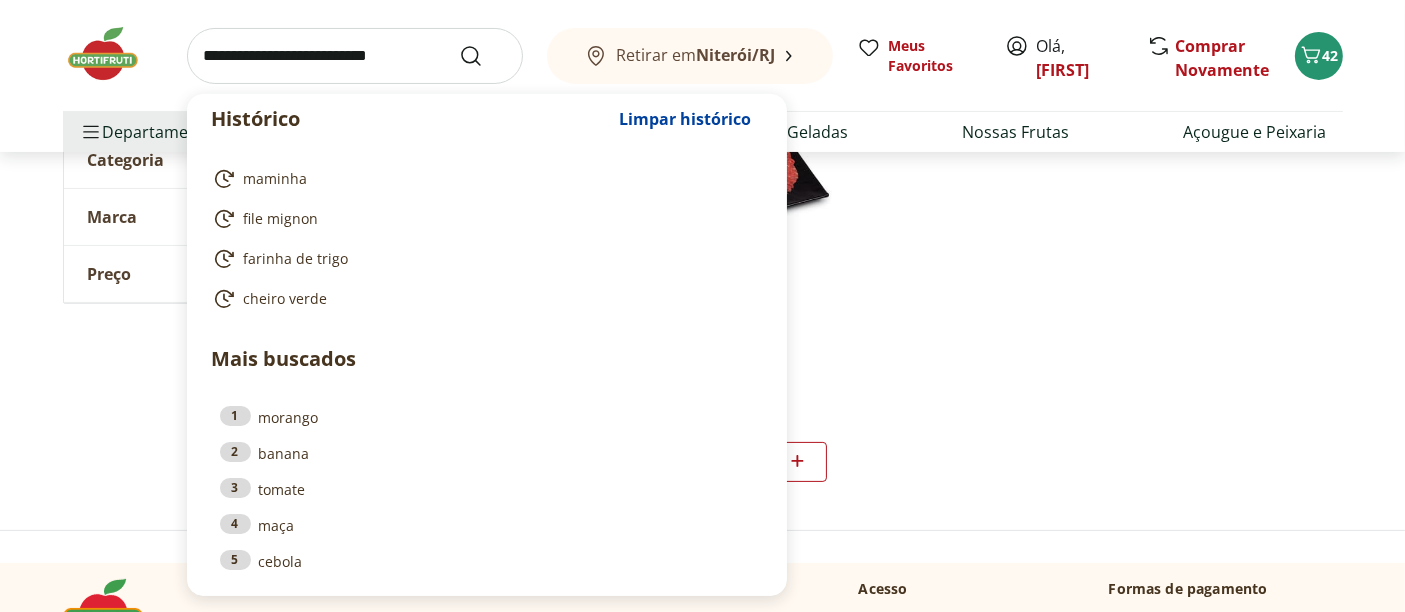 click at bounding box center [355, 56] 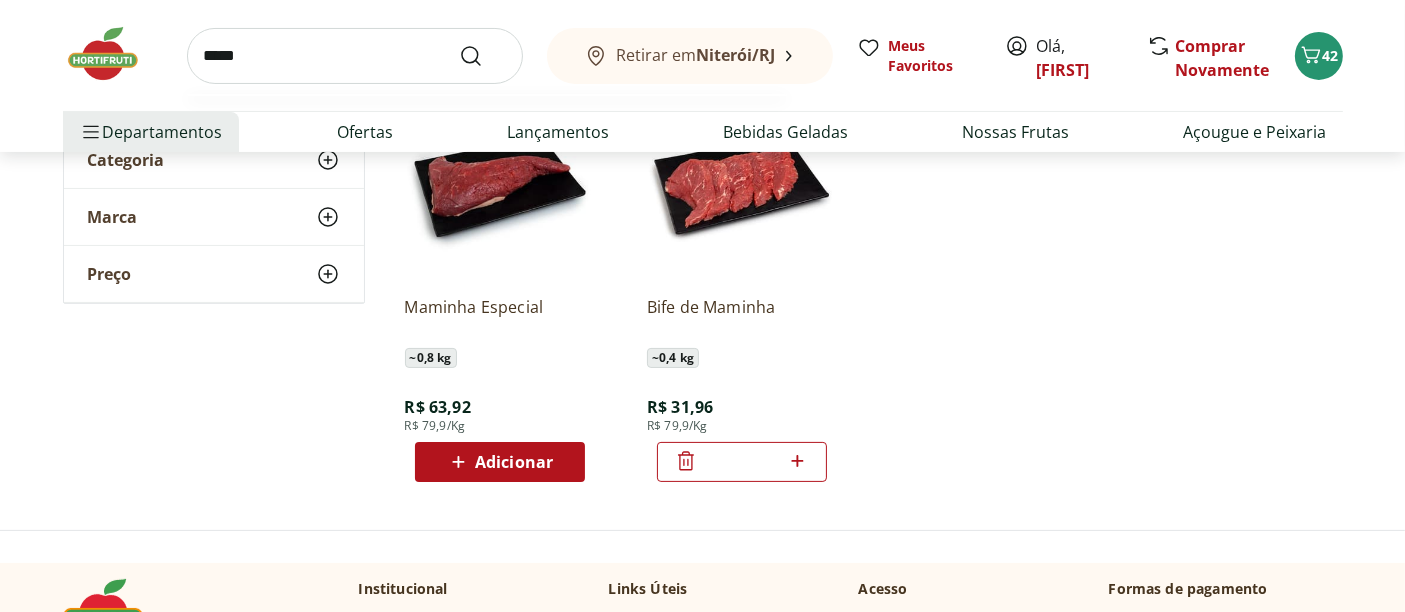 type on "*****" 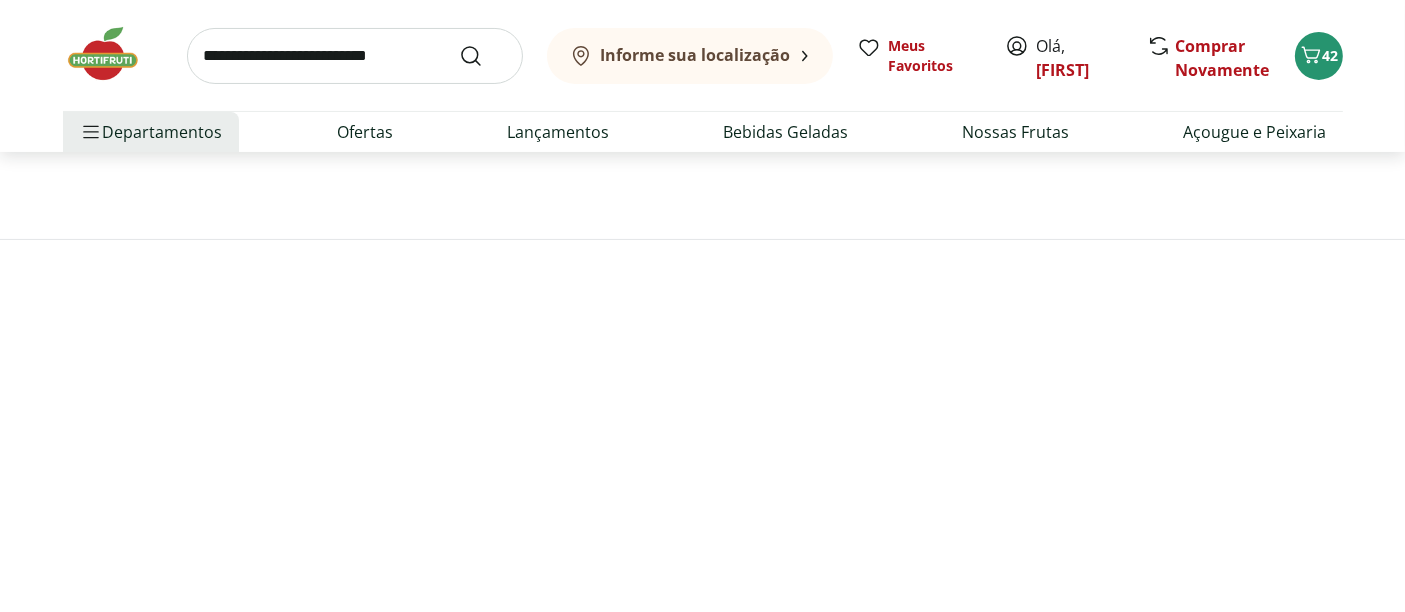 scroll, scrollTop: 0, scrollLeft: 0, axis: both 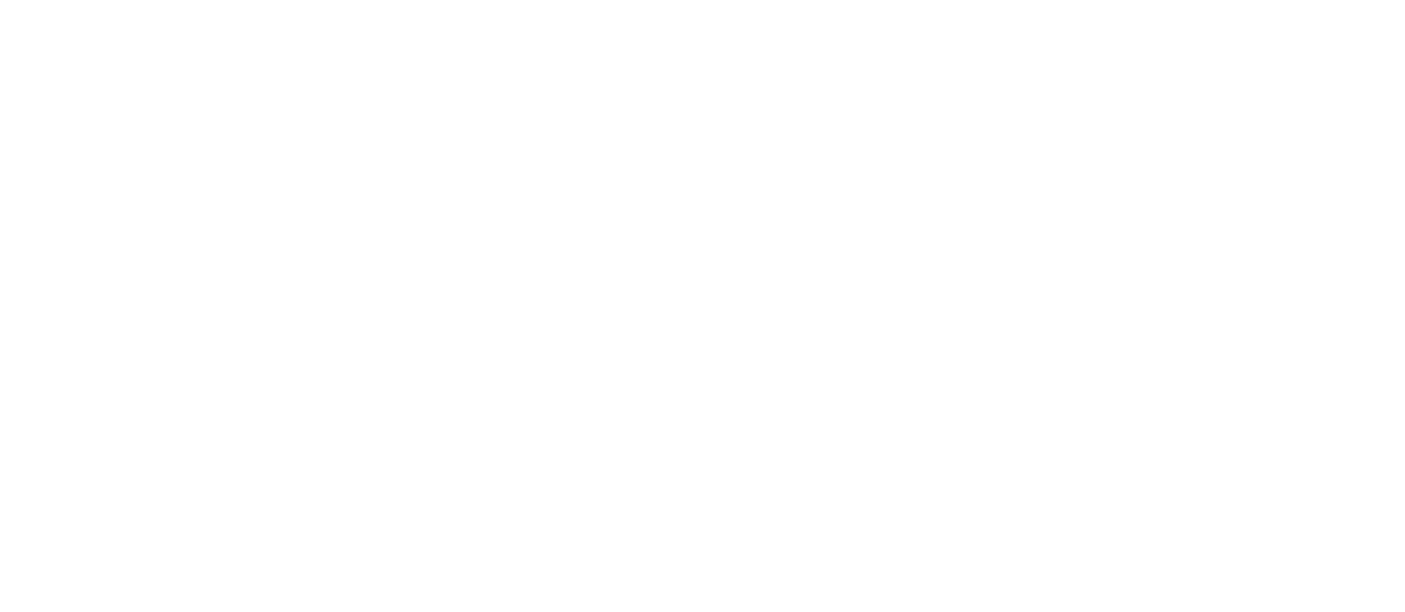 select on "**********" 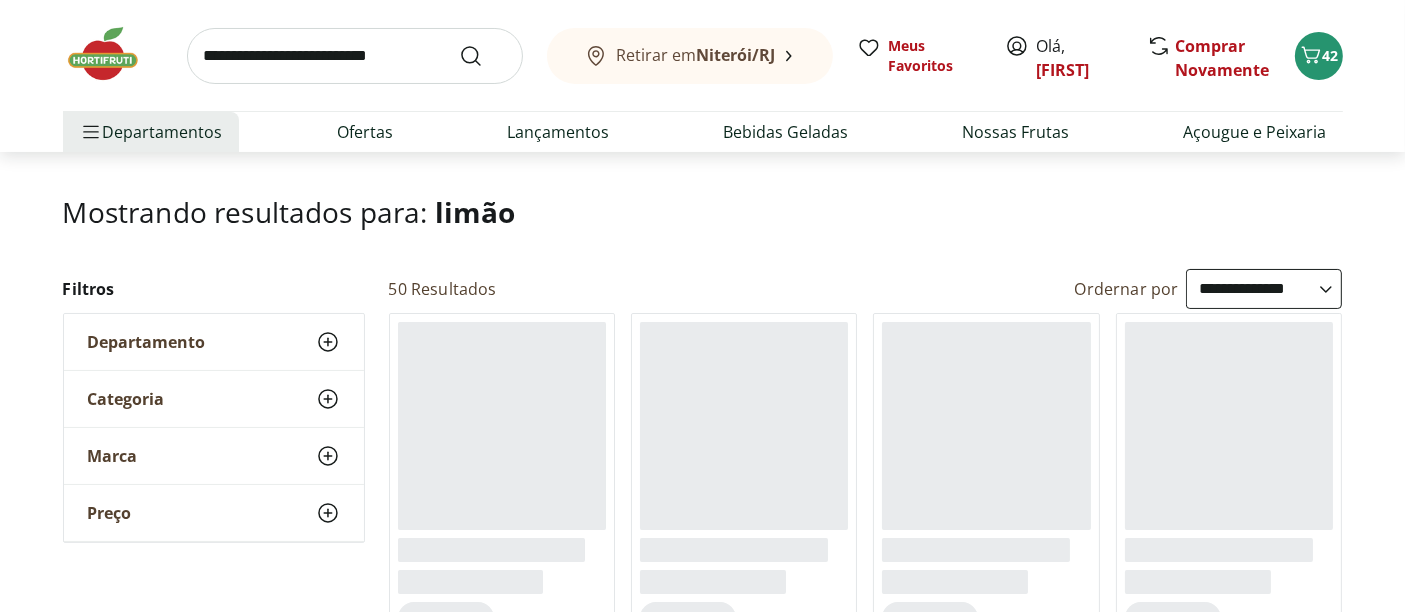 scroll, scrollTop: 222, scrollLeft: 0, axis: vertical 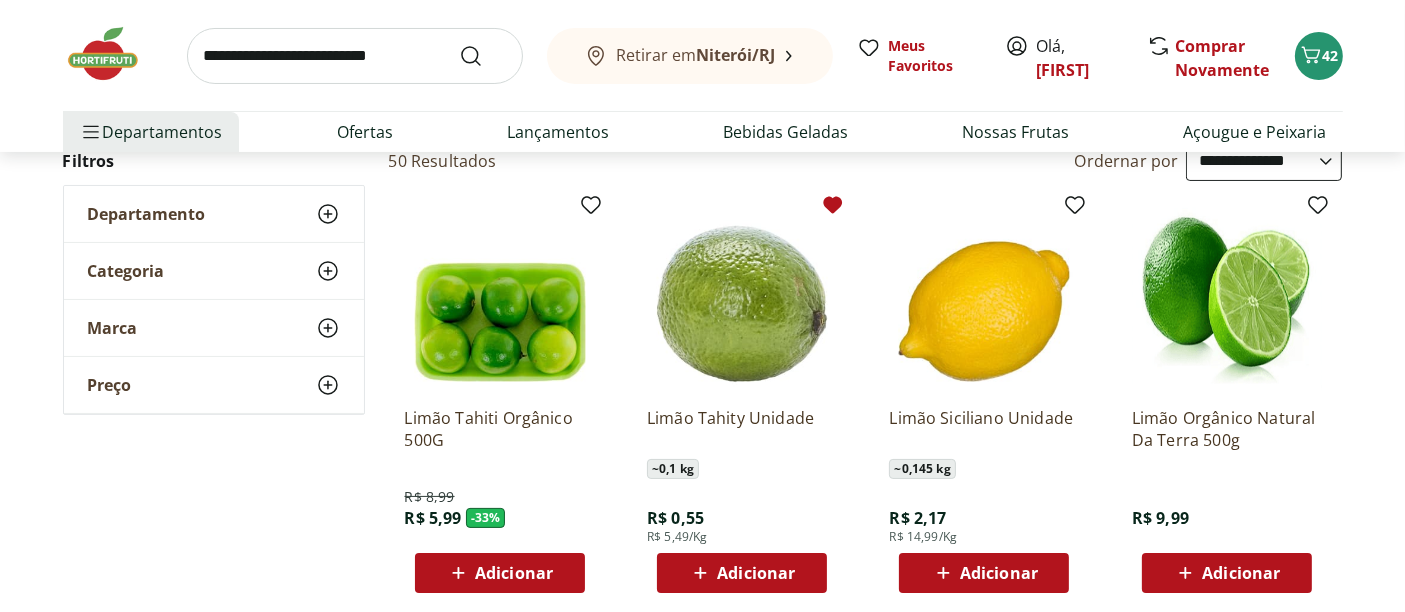 click on "Adicionar" at bounding box center (756, 573) 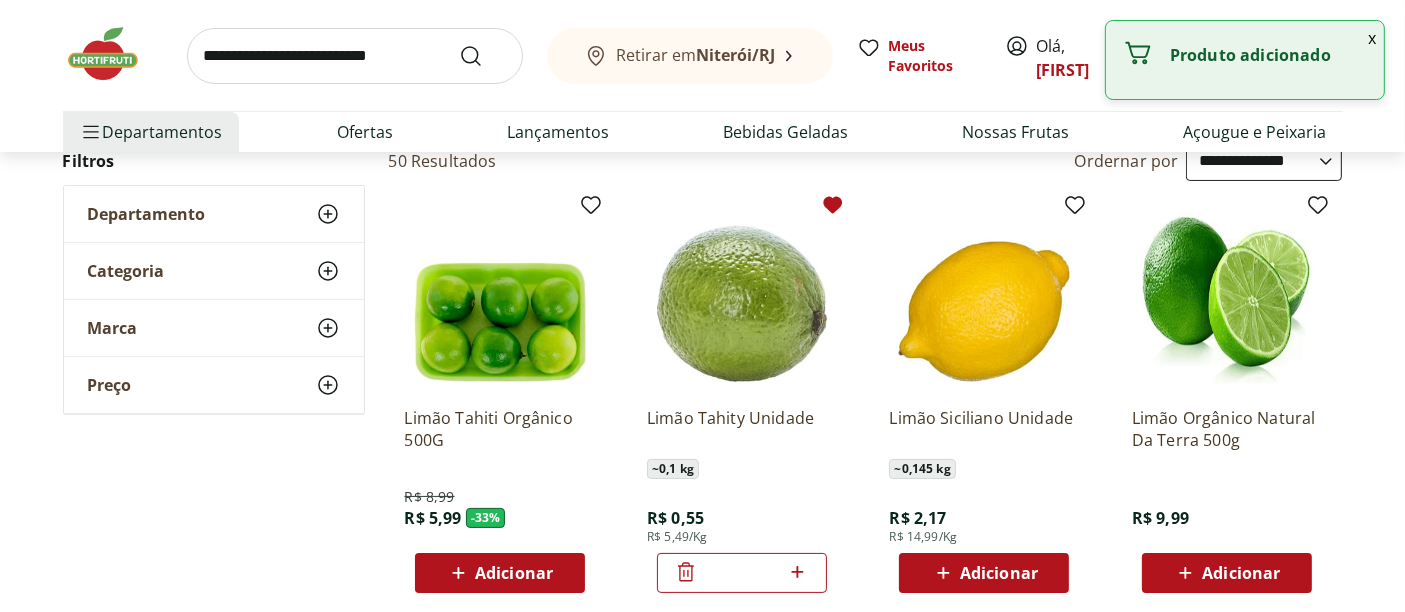 click 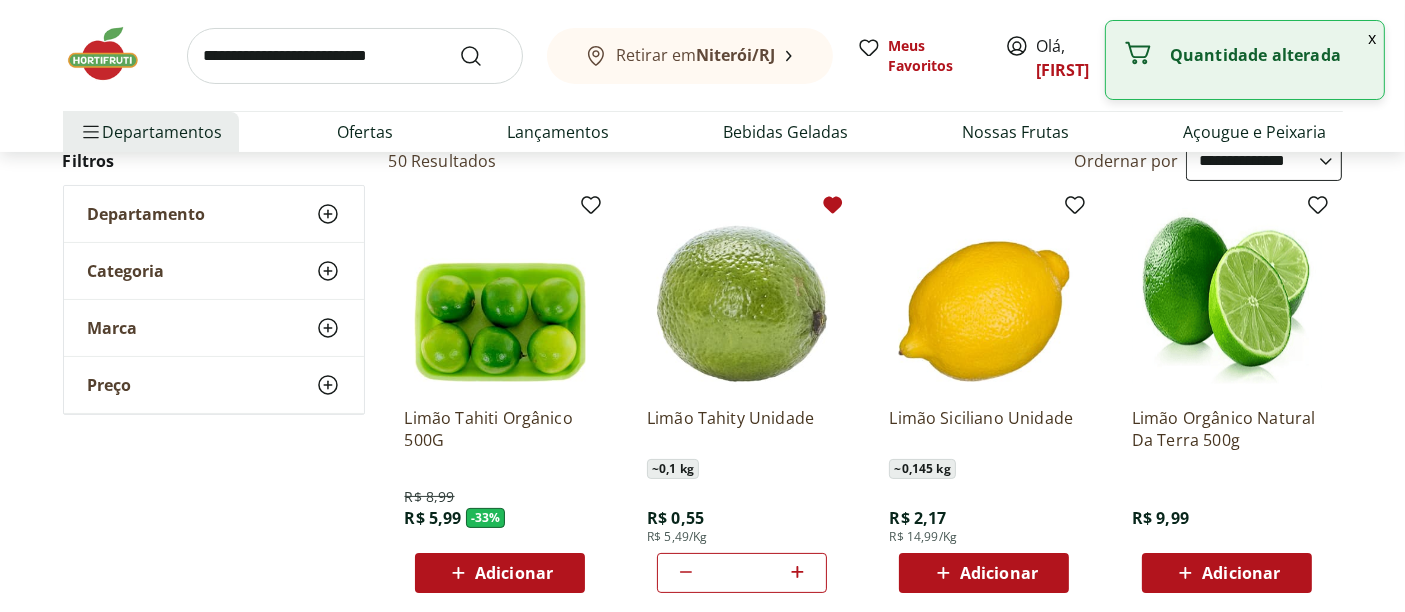 click 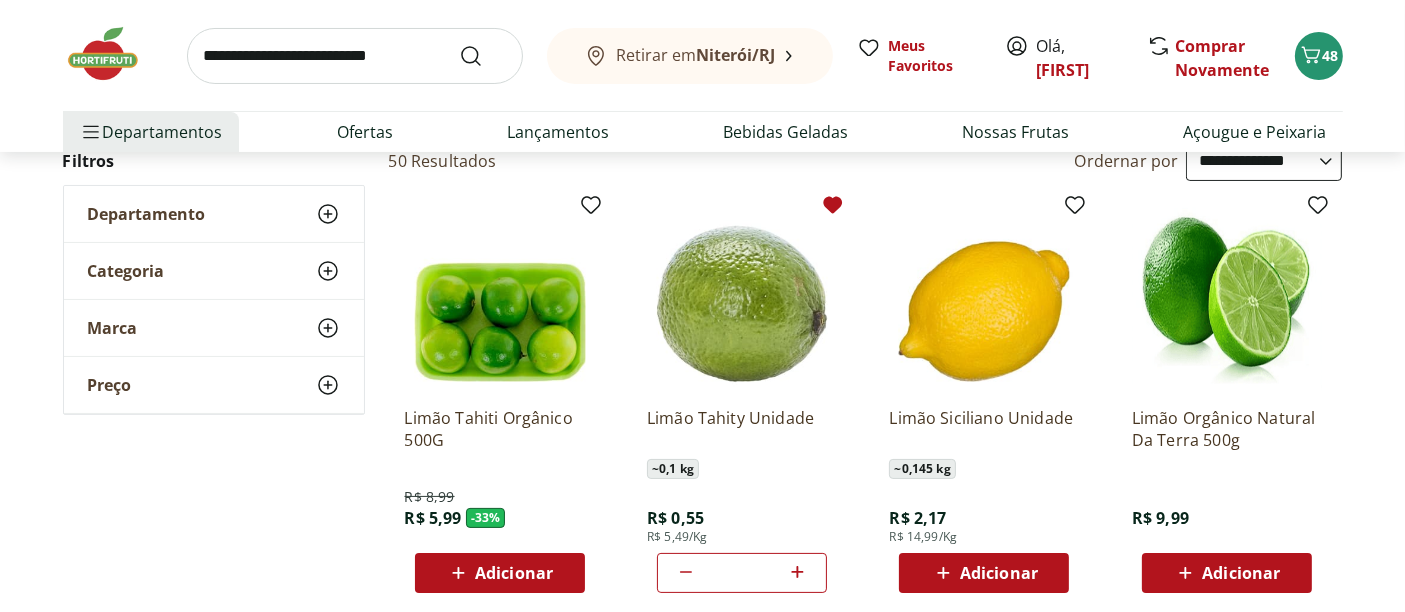 click at bounding box center (355, 56) 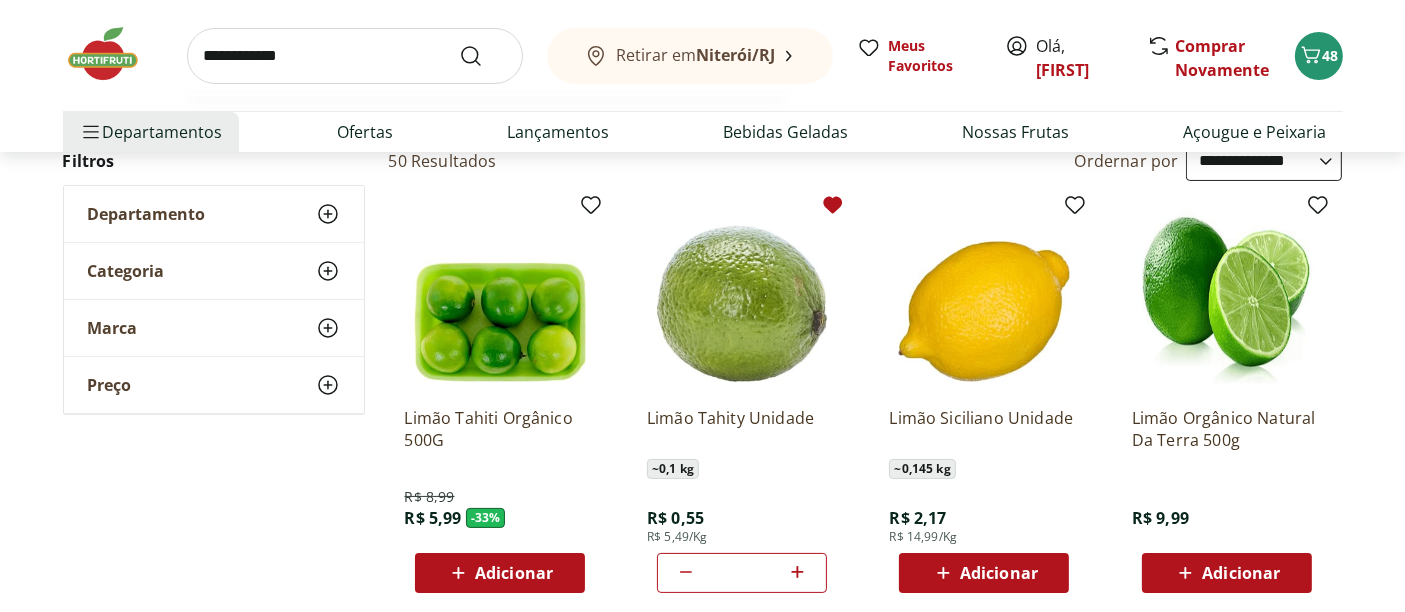 type on "**********" 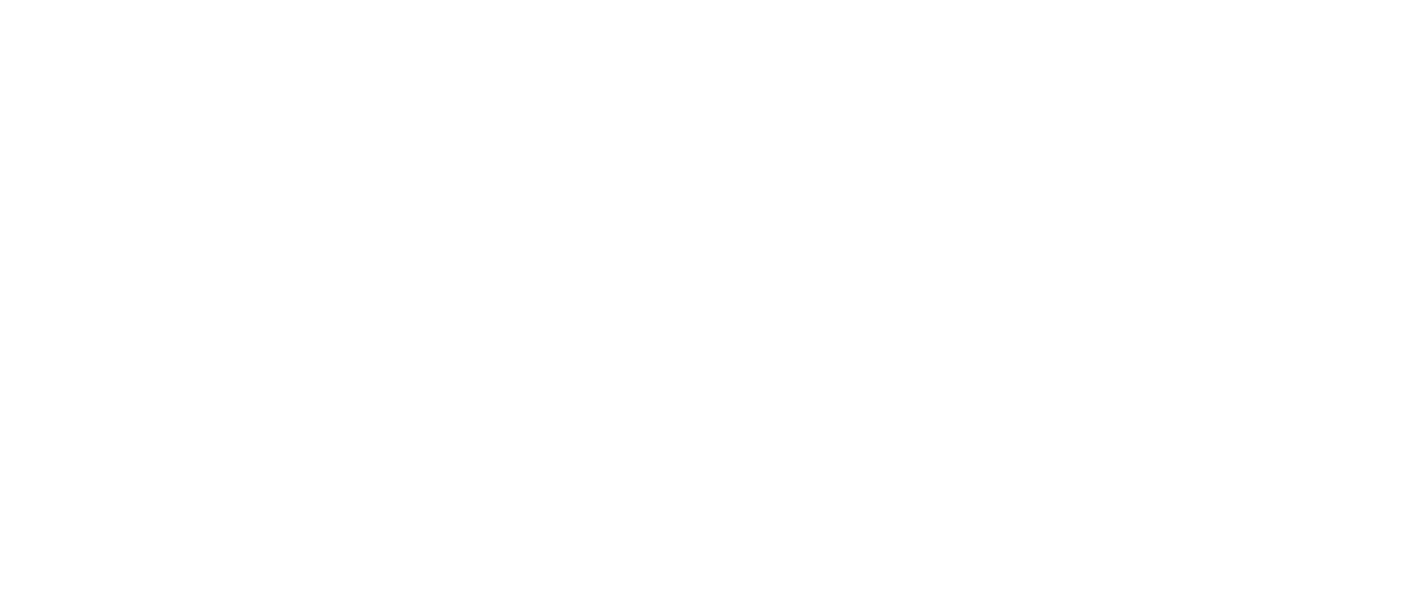 scroll, scrollTop: 0, scrollLeft: 0, axis: both 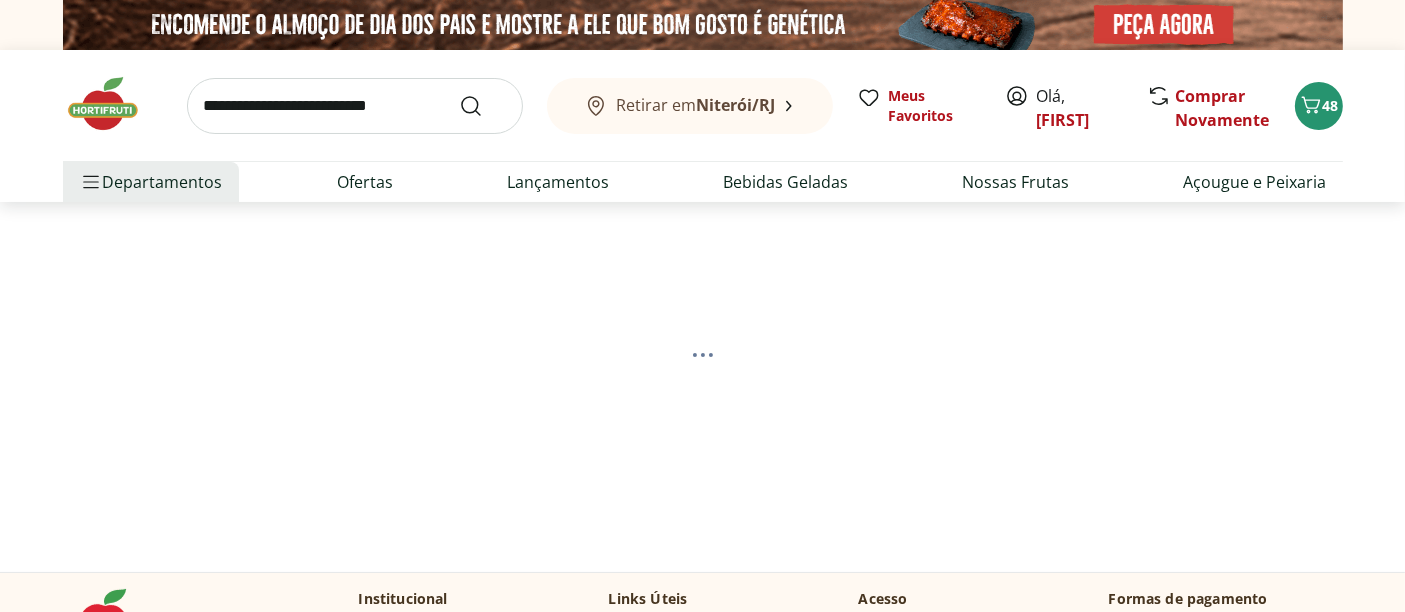 select on "**********" 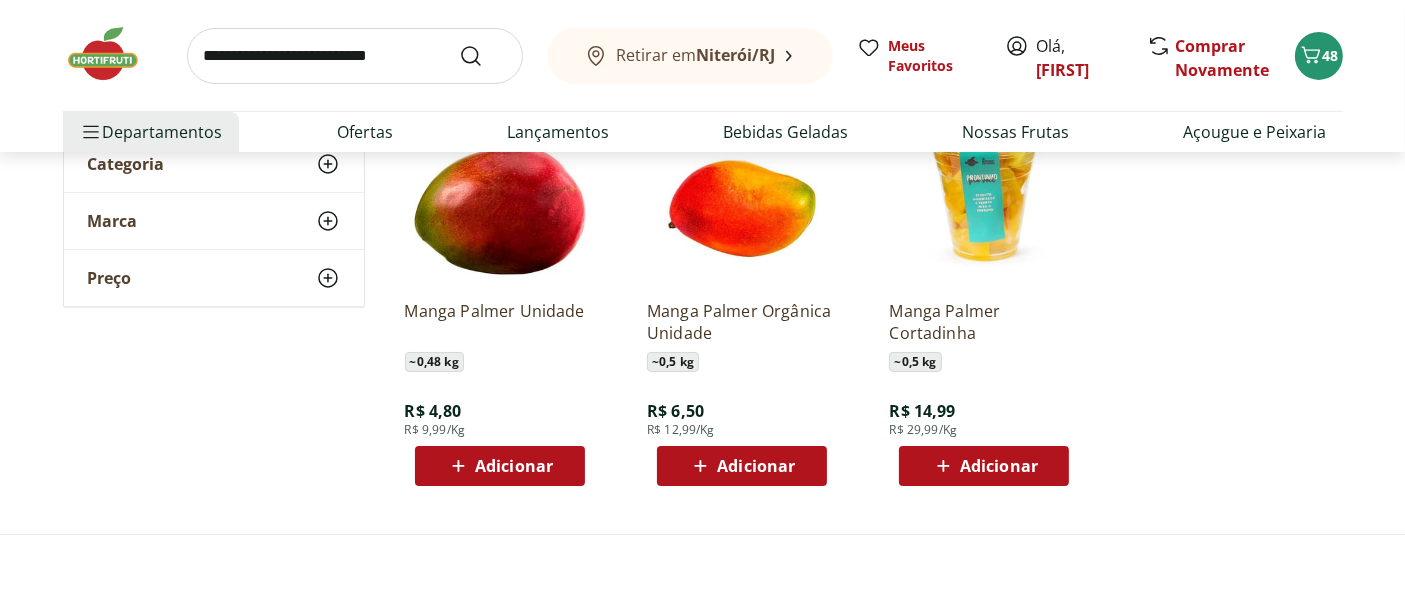 scroll, scrollTop: 333, scrollLeft: 0, axis: vertical 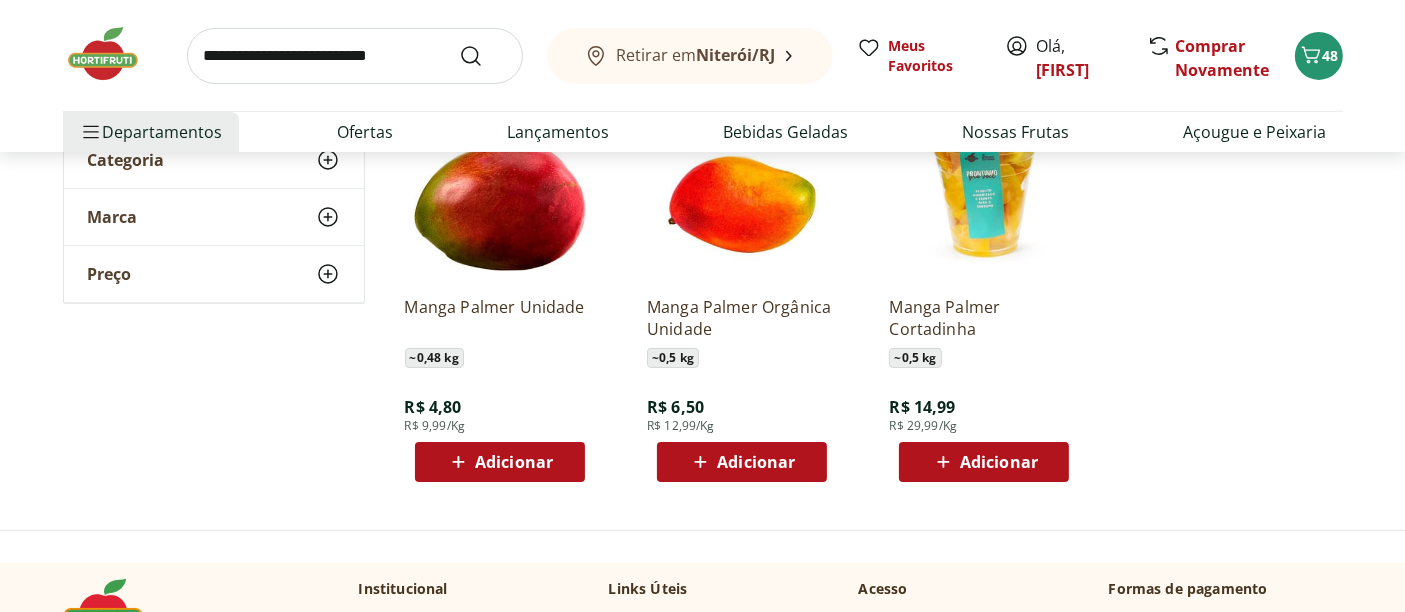 click on "Adicionar" at bounding box center [500, 462] 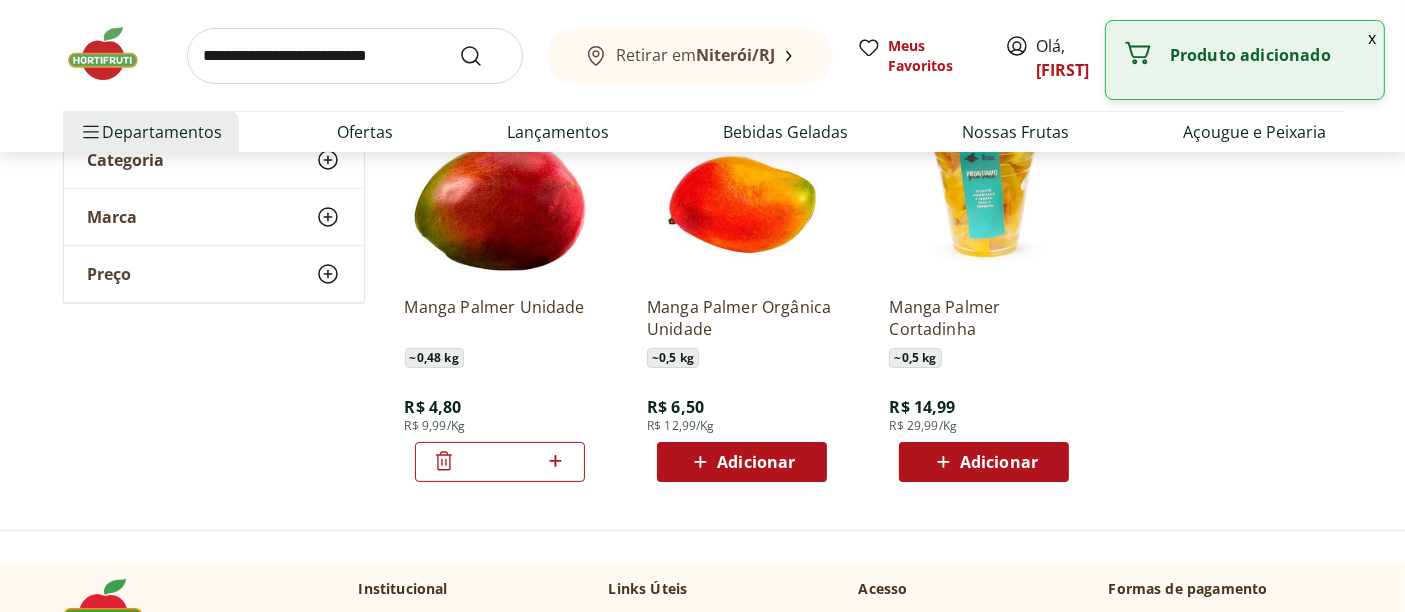 click 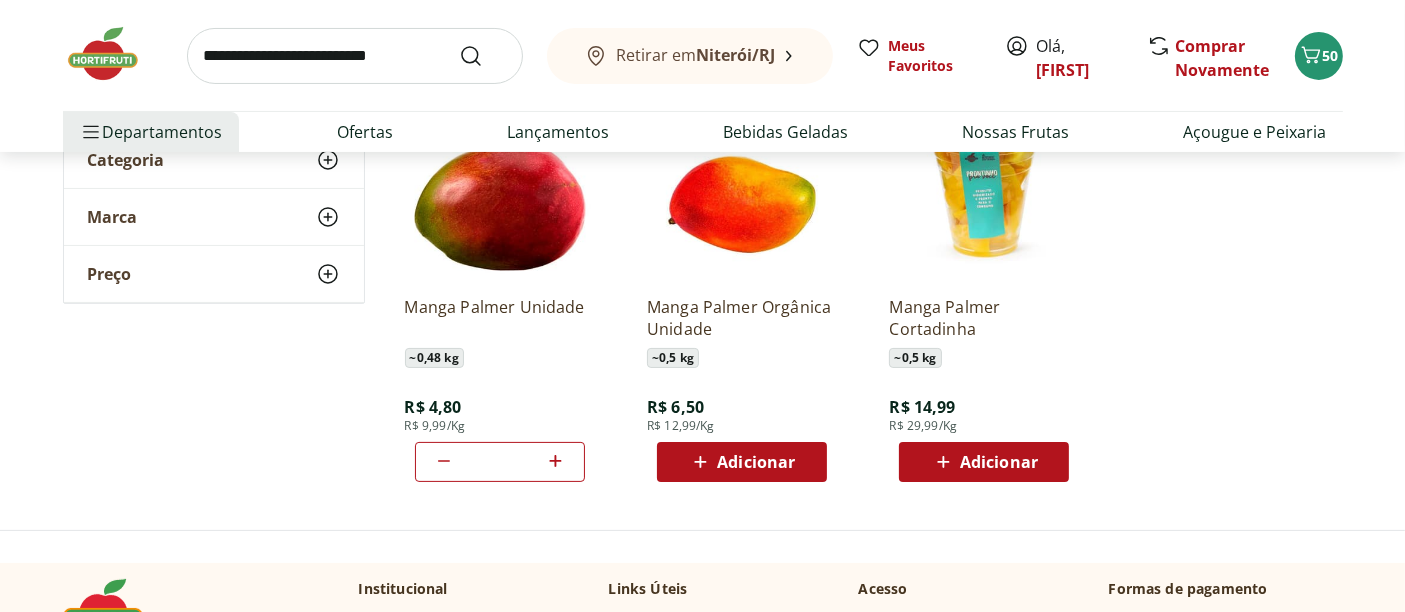 click at bounding box center [355, 56] 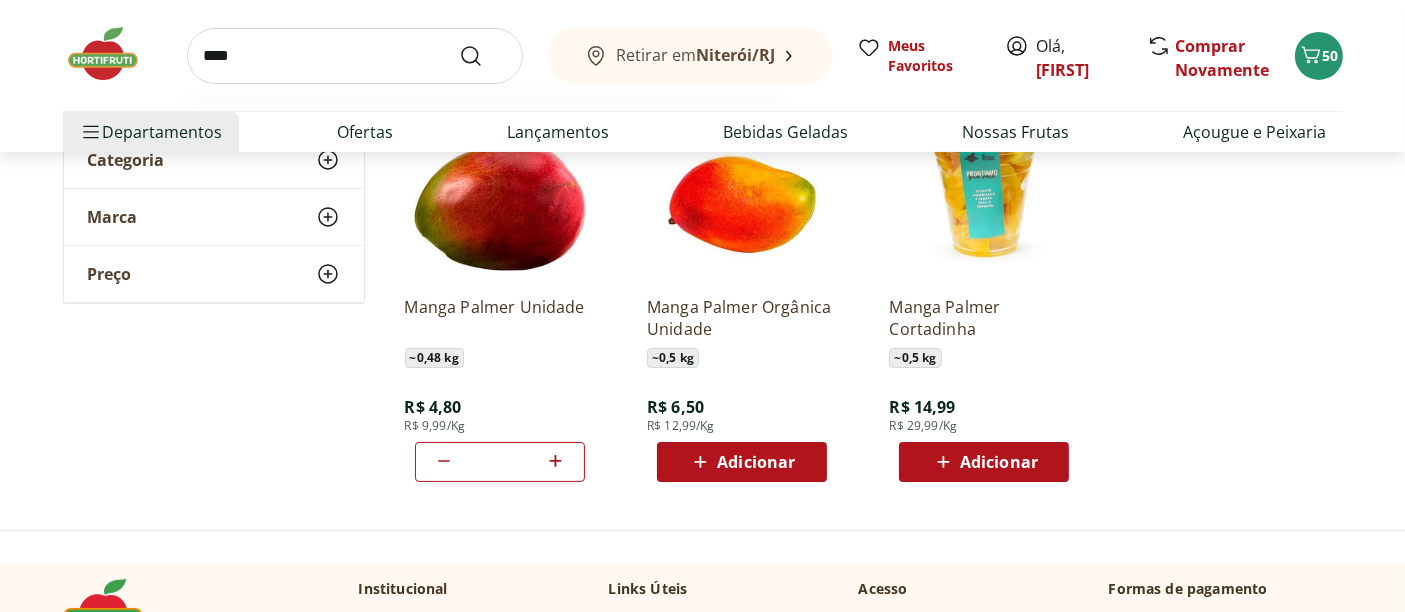type on "****" 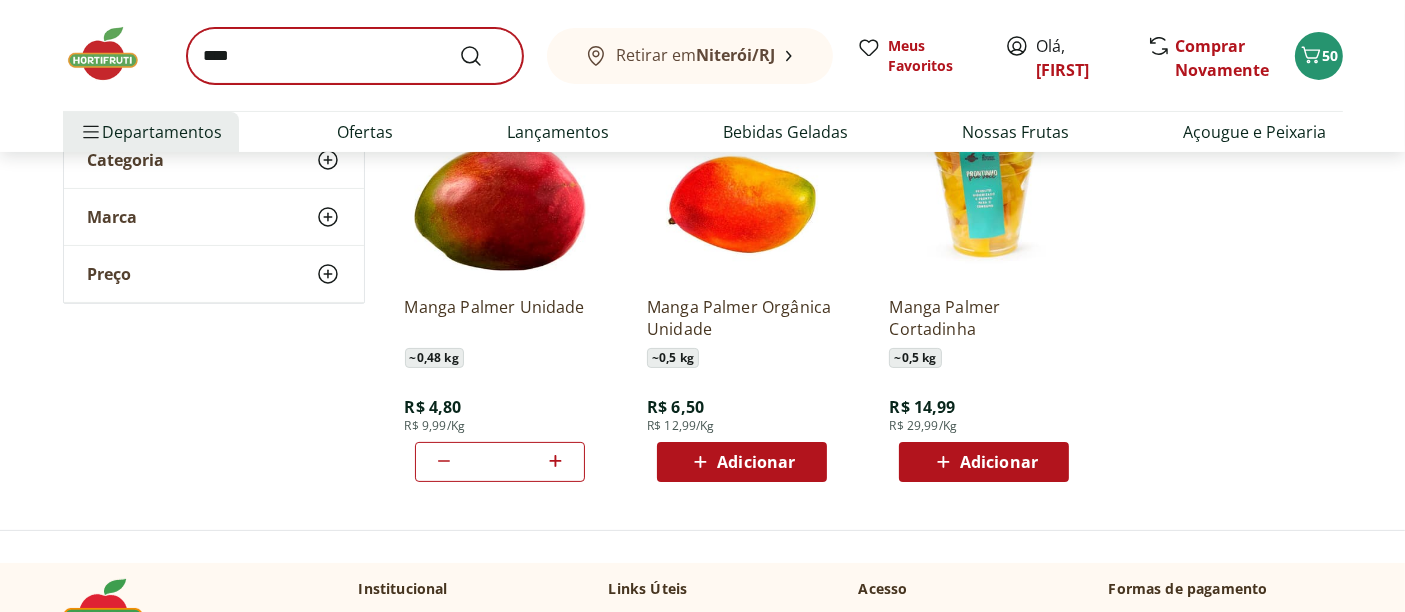 scroll, scrollTop: 0, scrollLeft: 0, axis: both 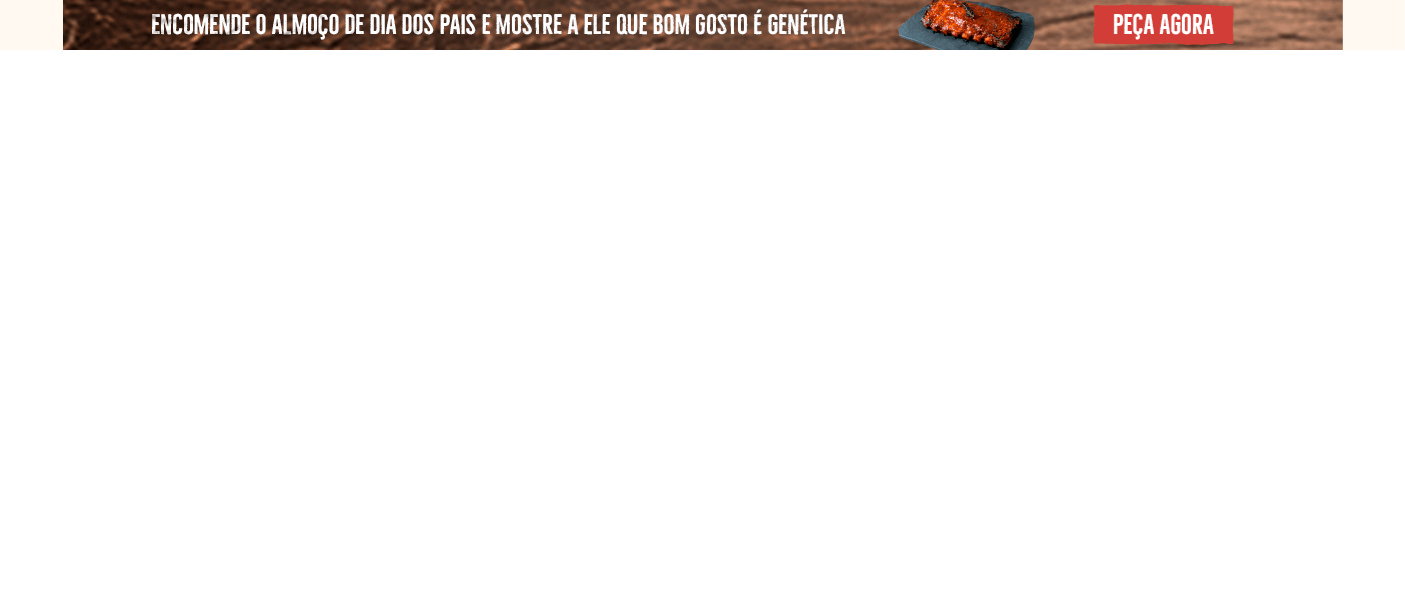 select on "**********" 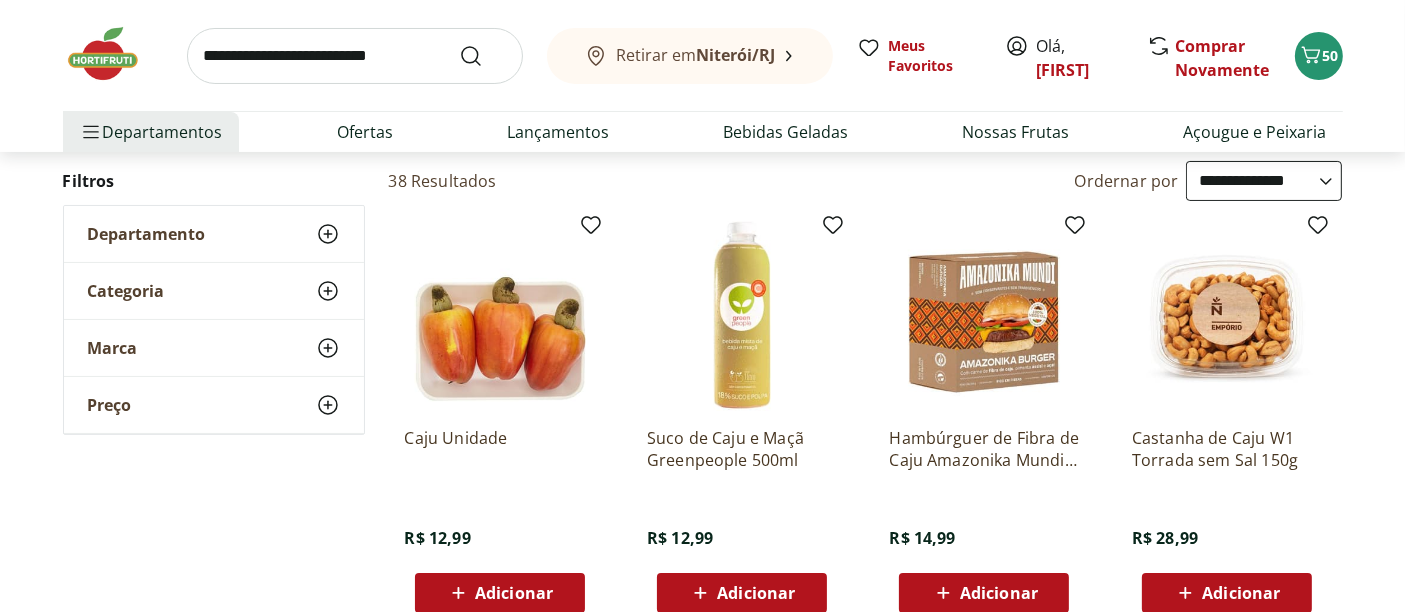 scroll, scrollTop: 222, scrollLeft: 0, axis: vertical 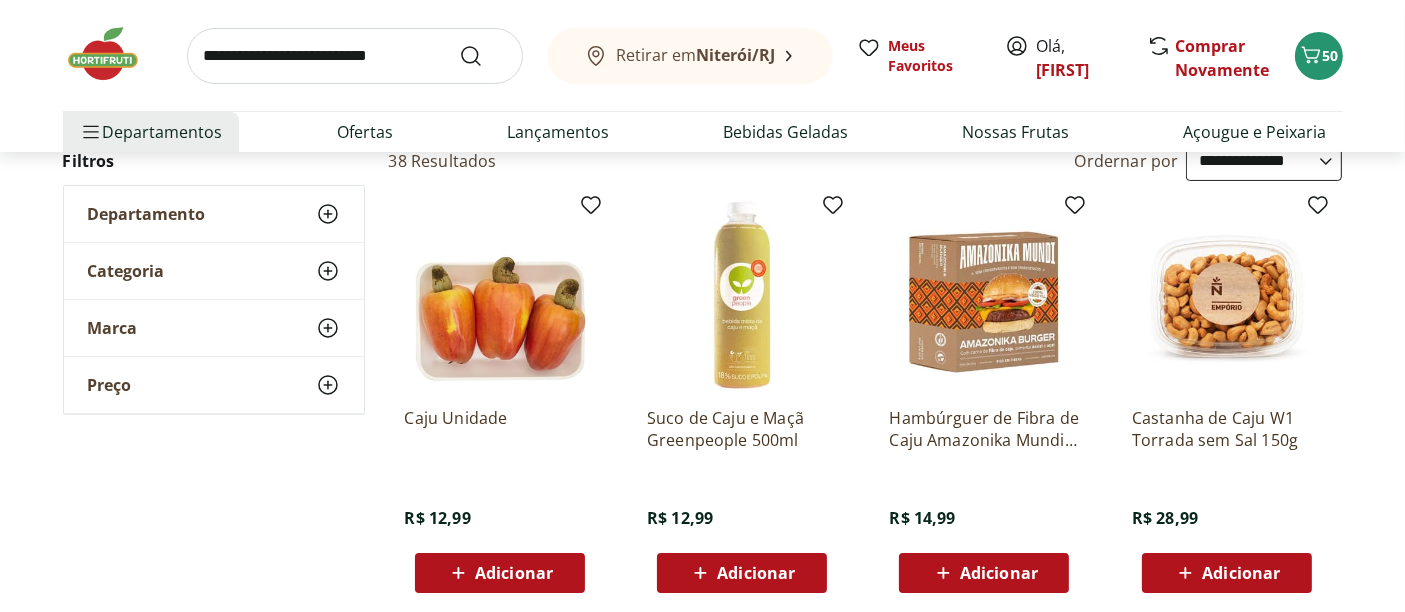 click on "Adicionar" at bounding box center (514, 573) 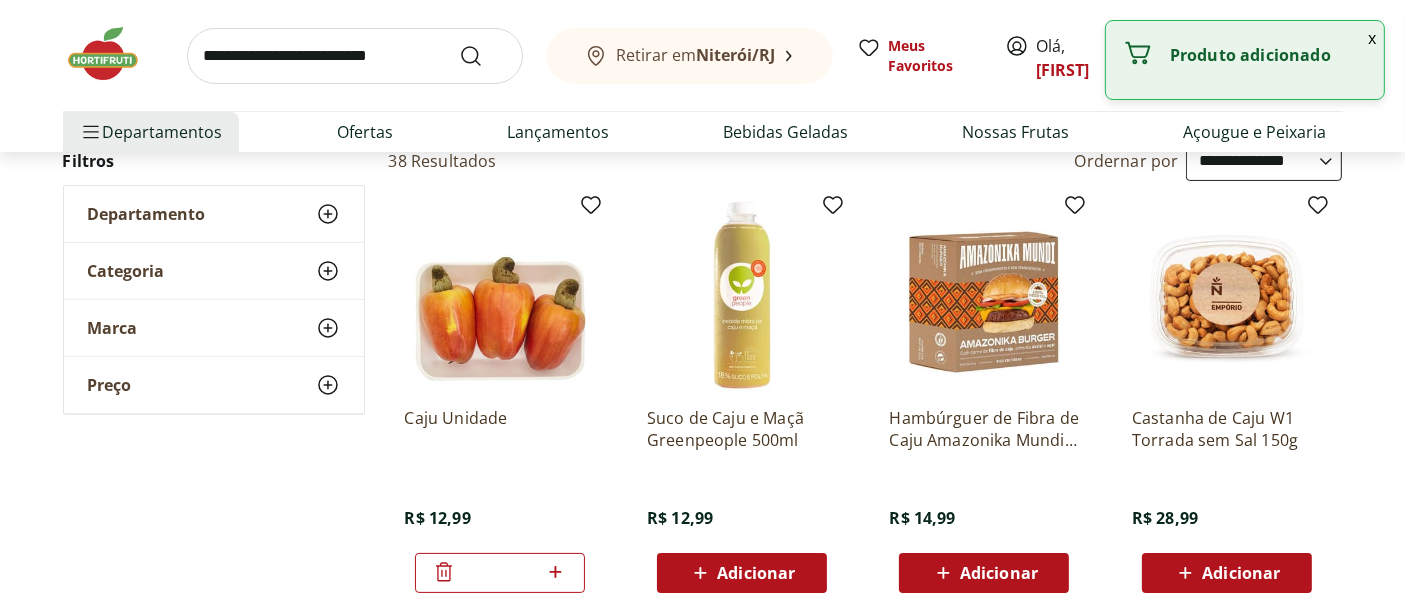 click 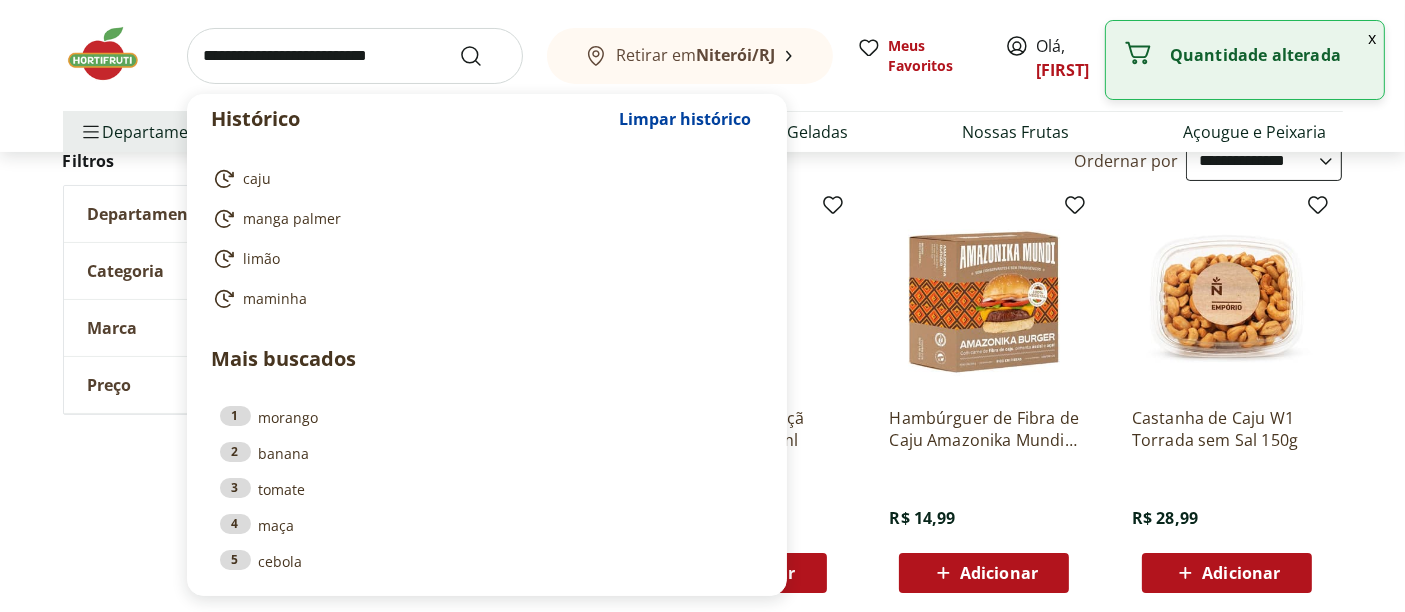 click at bounding box center (355, 56) 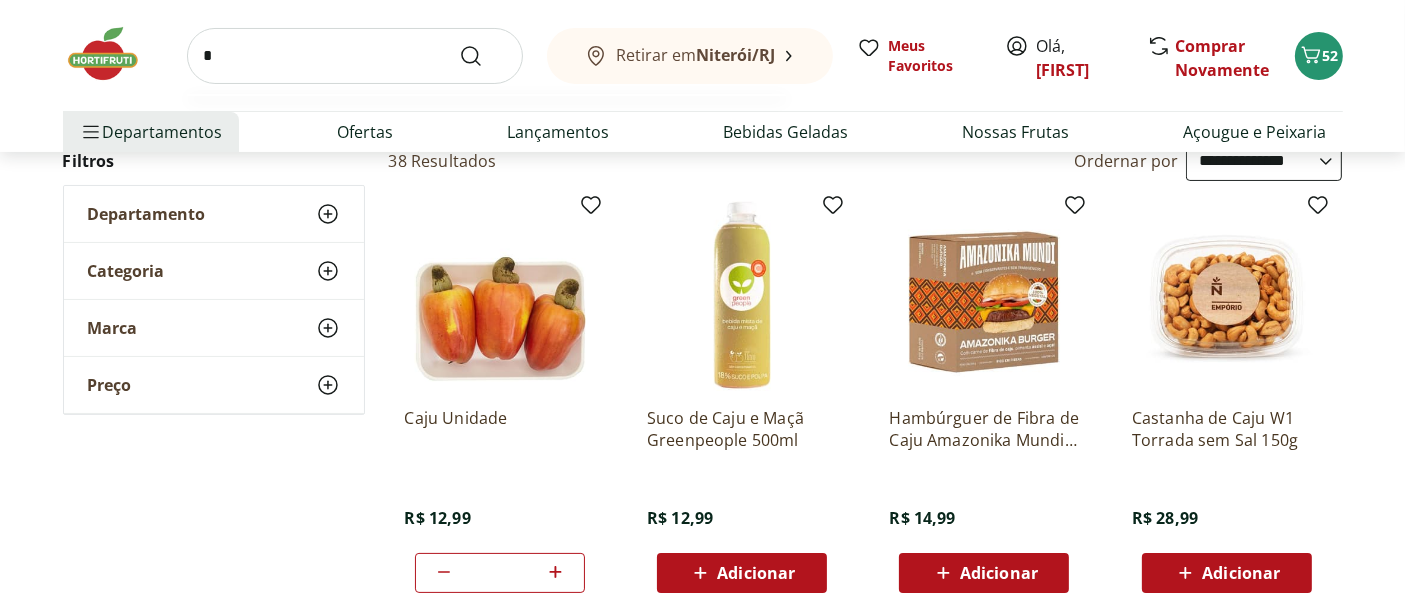 type on "******" 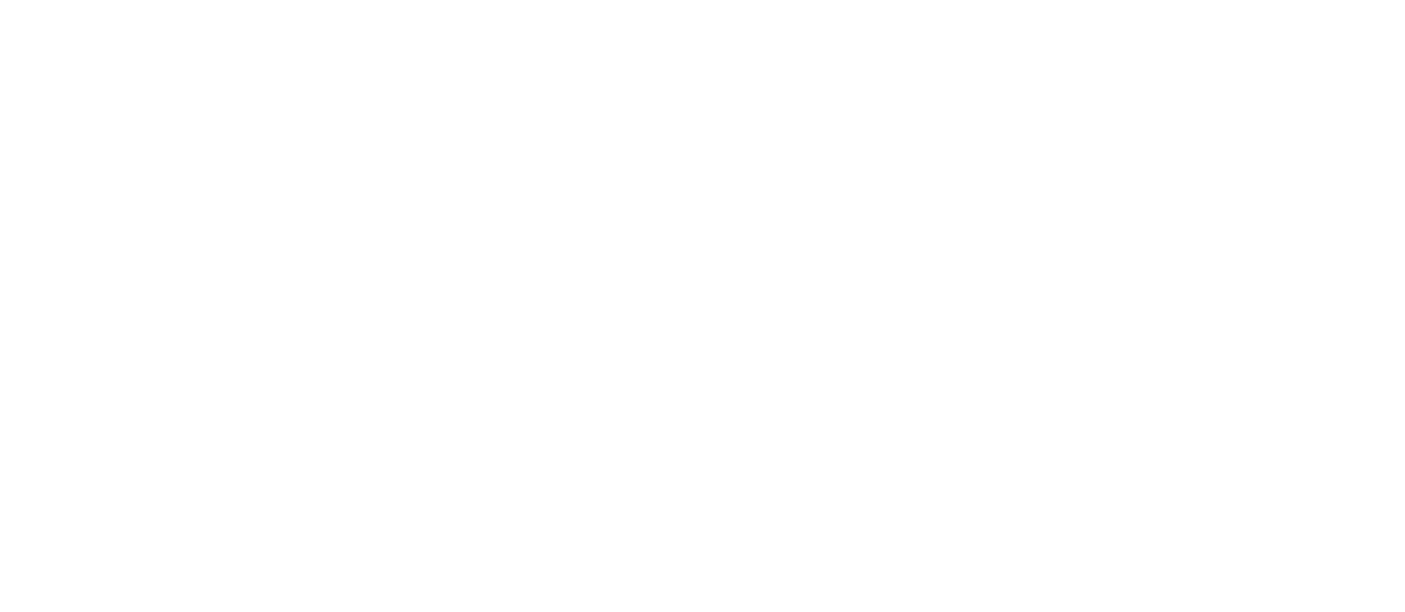 scroll, scrollTop: 0, scrollLeft: 0, axis: both 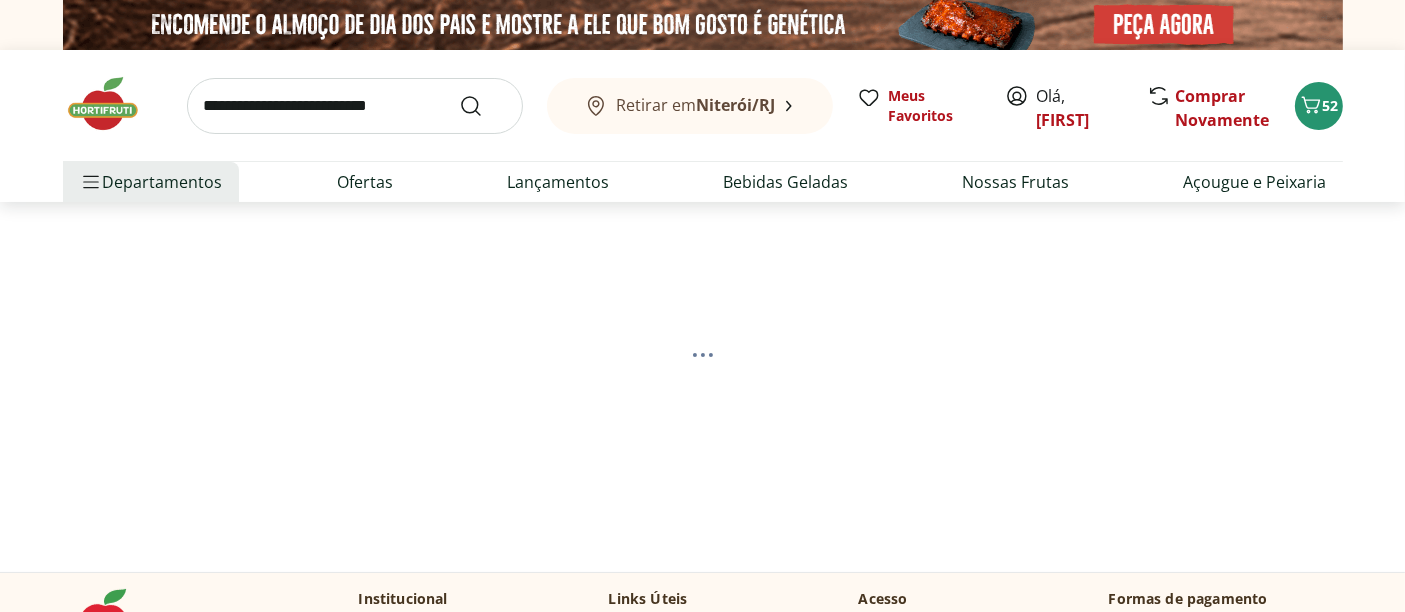 select on "**********" 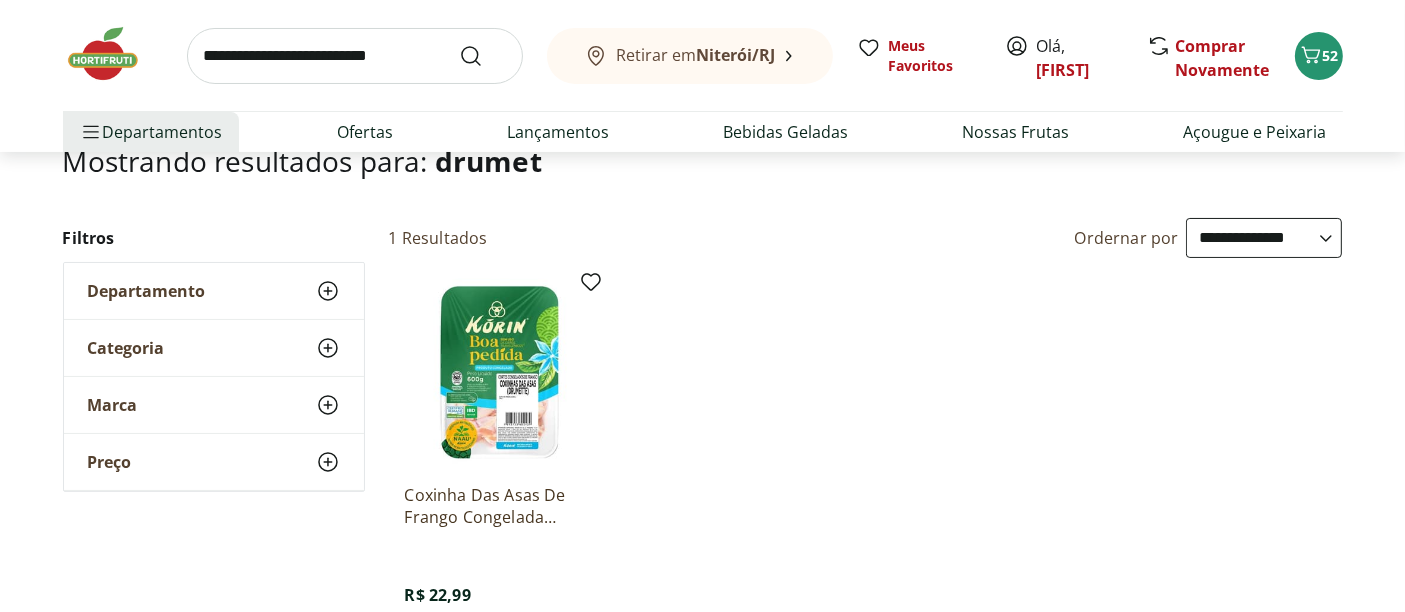 scroll, scrollTop: 111, scrollLeft: 0, axis: vertical 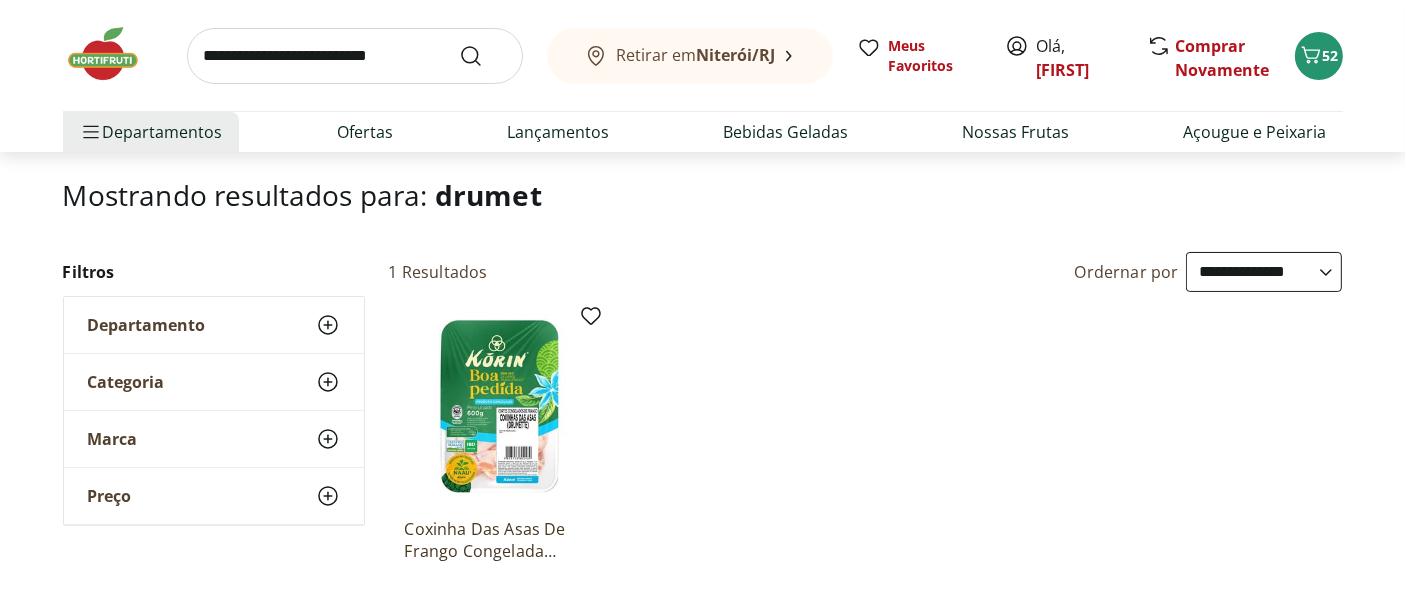 click at bounding box center [355, 56] 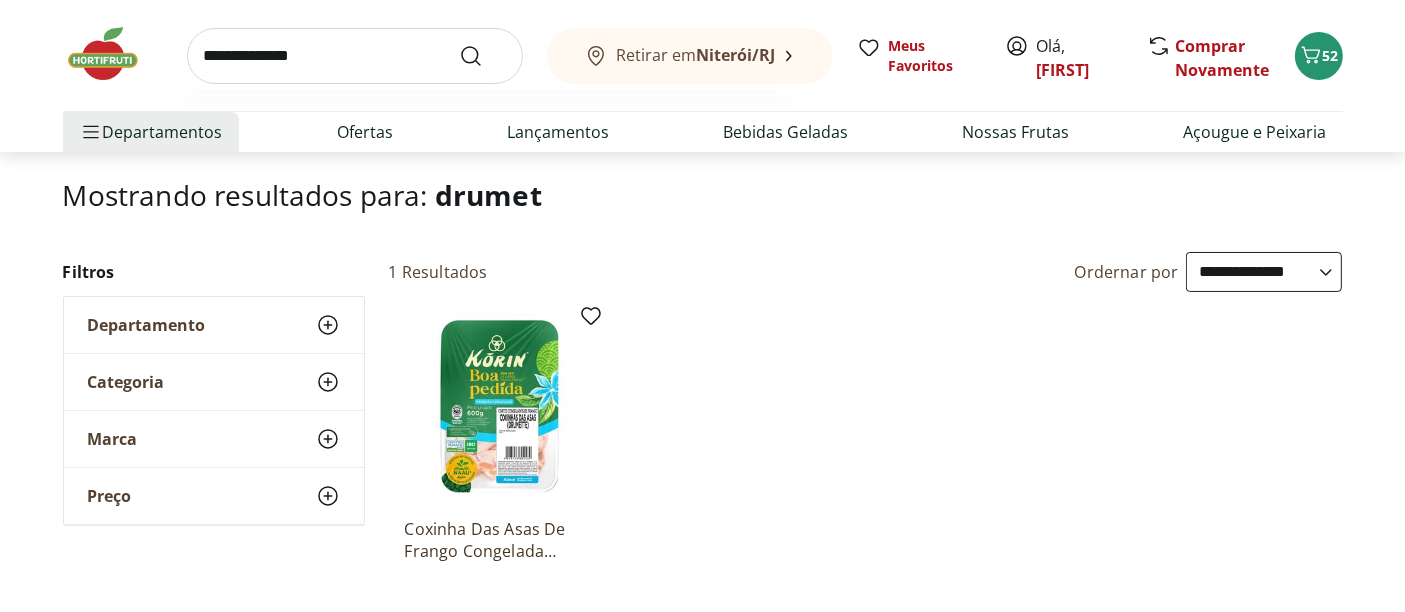 type on "**********" 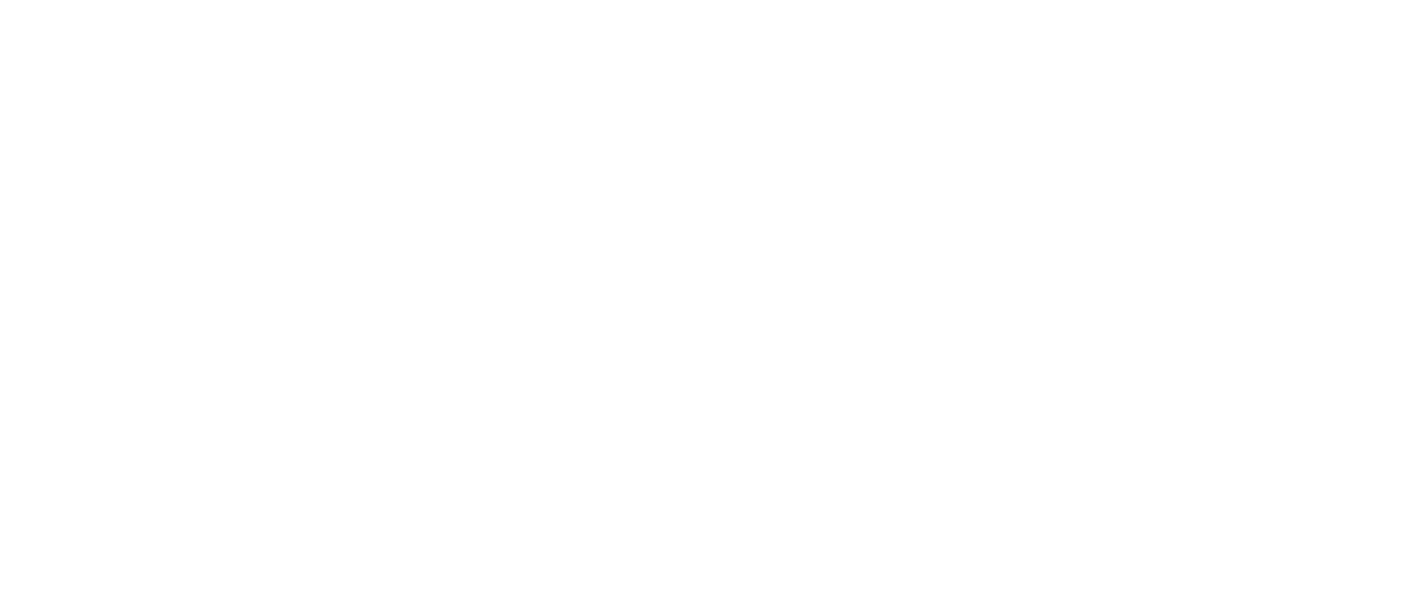 scroll, scrollTop: 0, scrollLeft: 0, axis: both 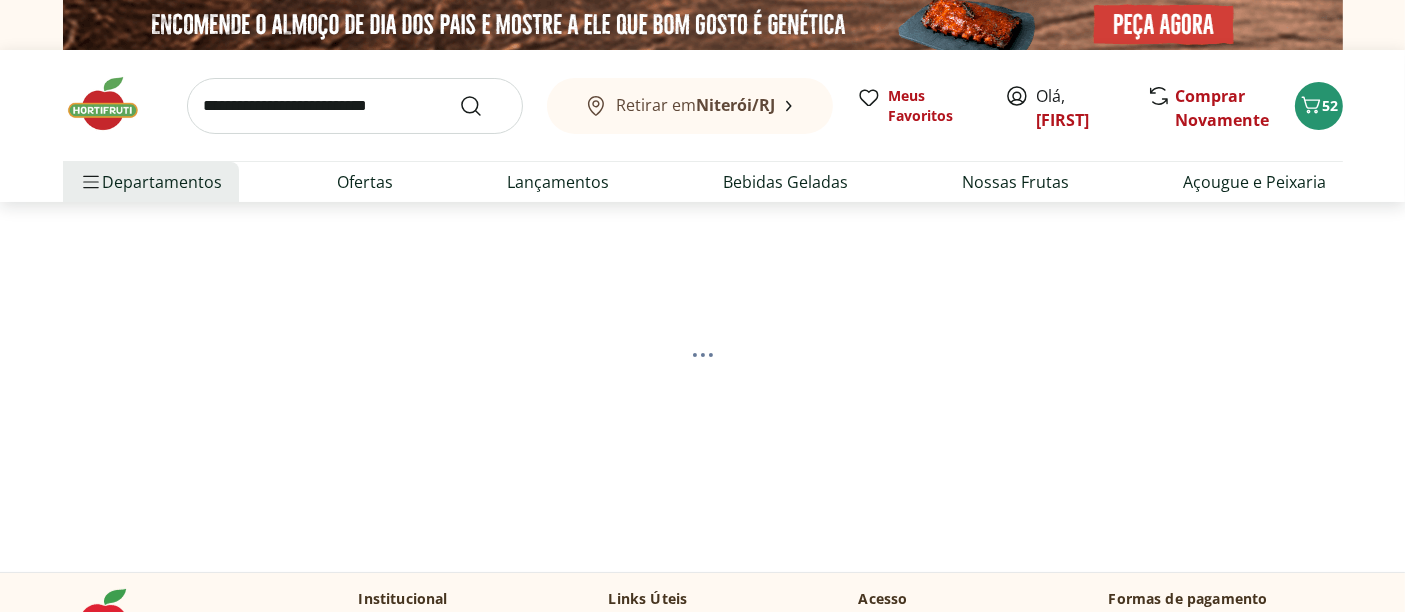 select on "**********" 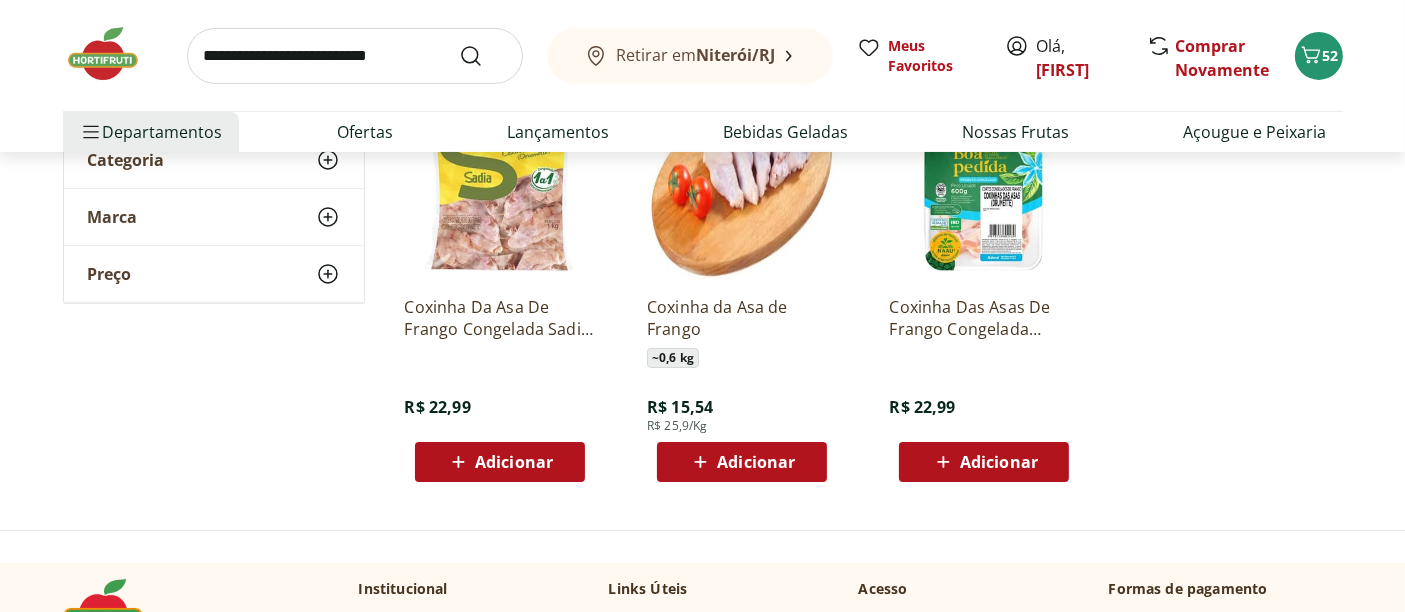 scroll, scrollTop: 222, scrollLeft: 0, axis: vertical 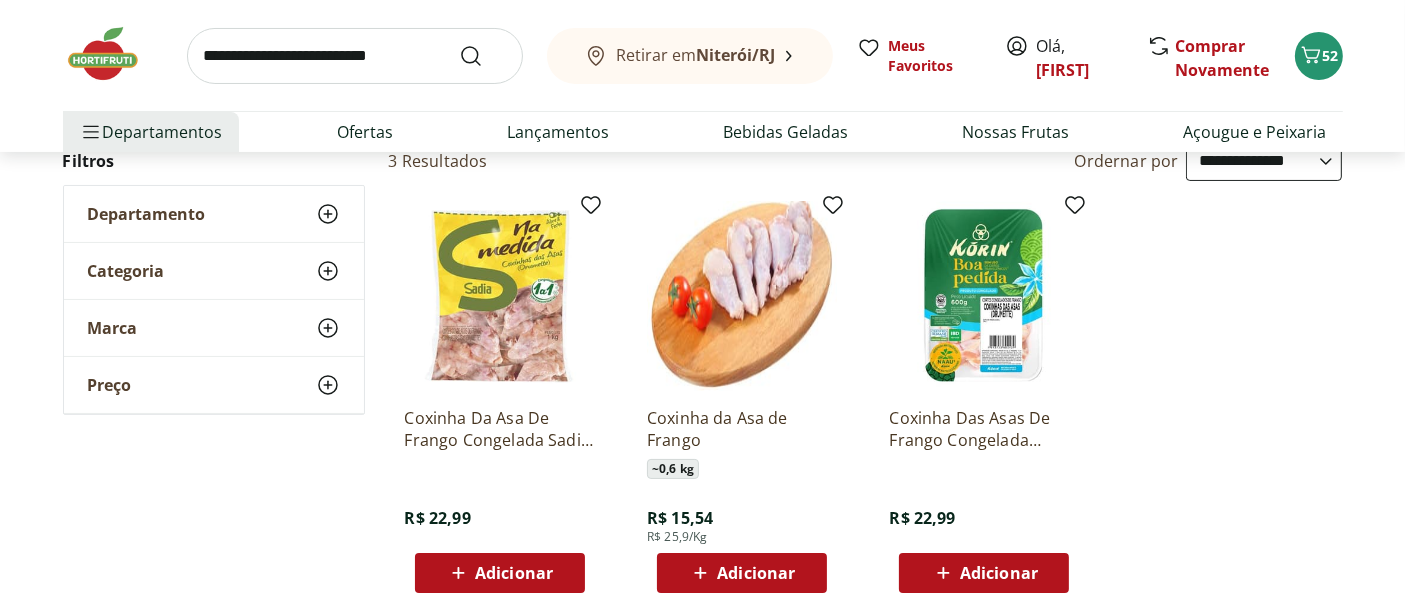 click on "Coxinha Da Asa De Frango Congelada Sadia Iqf 1Kg" at bounding box center [500, 429] 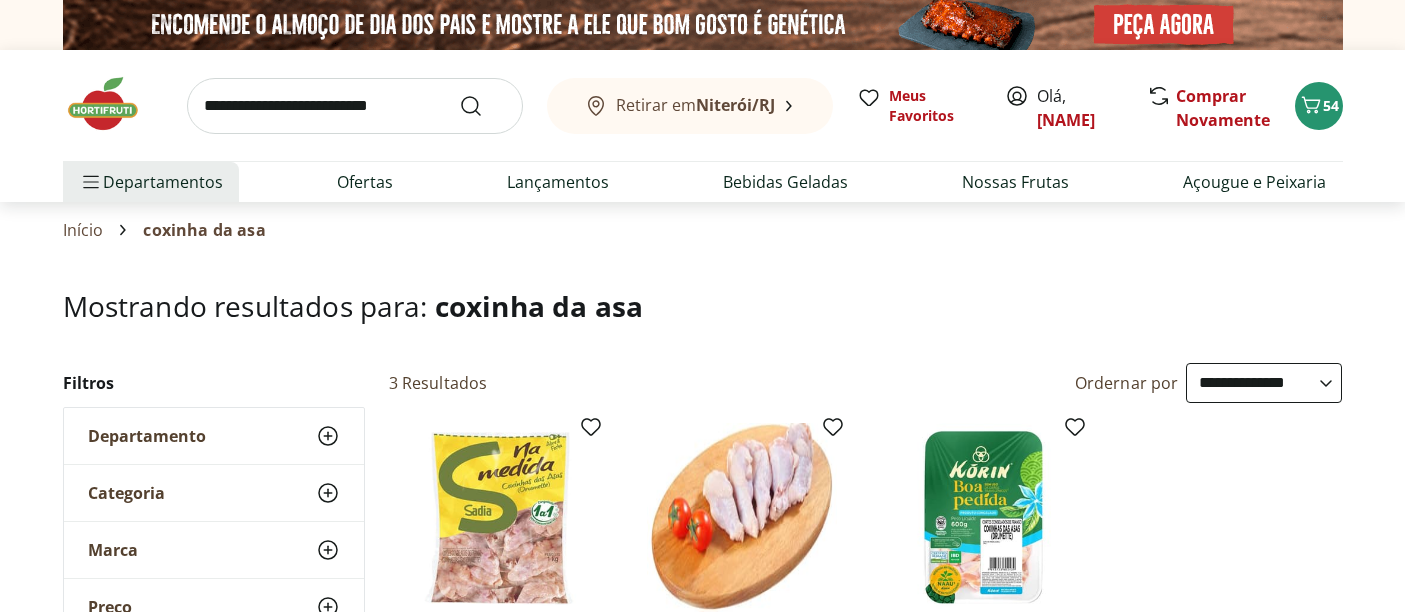 select on "**********" 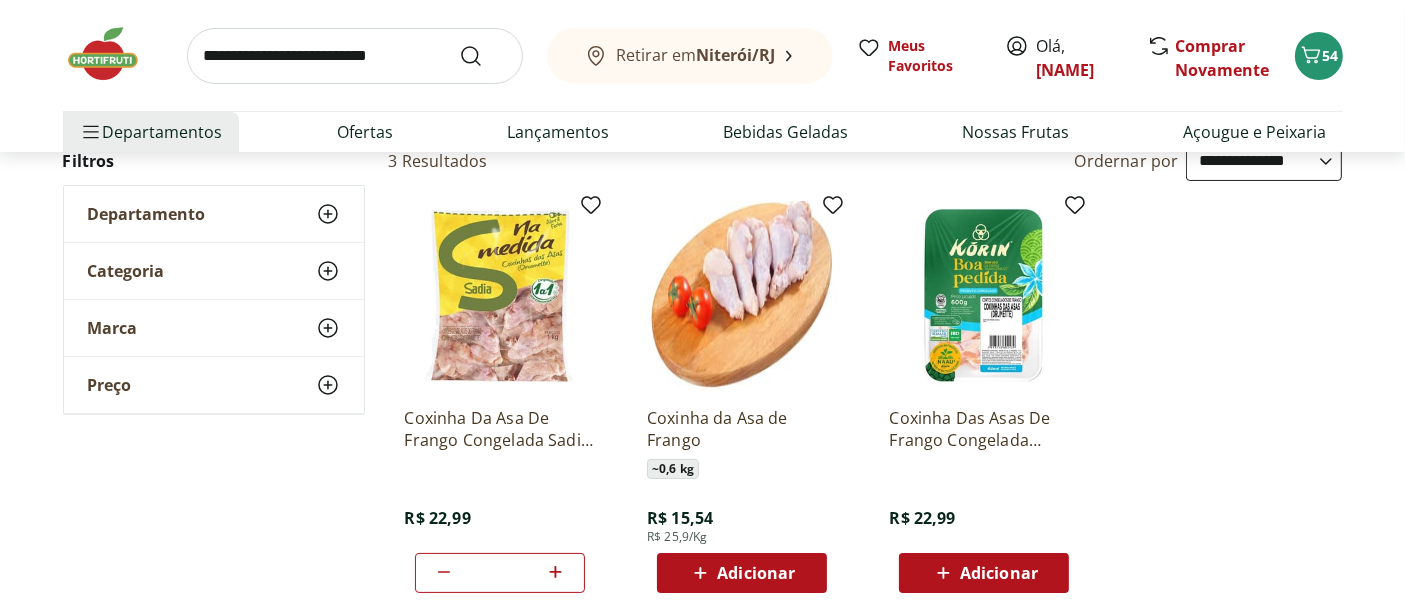 scroll, scrollTop: 0, scrollLeft: 0, axis: both 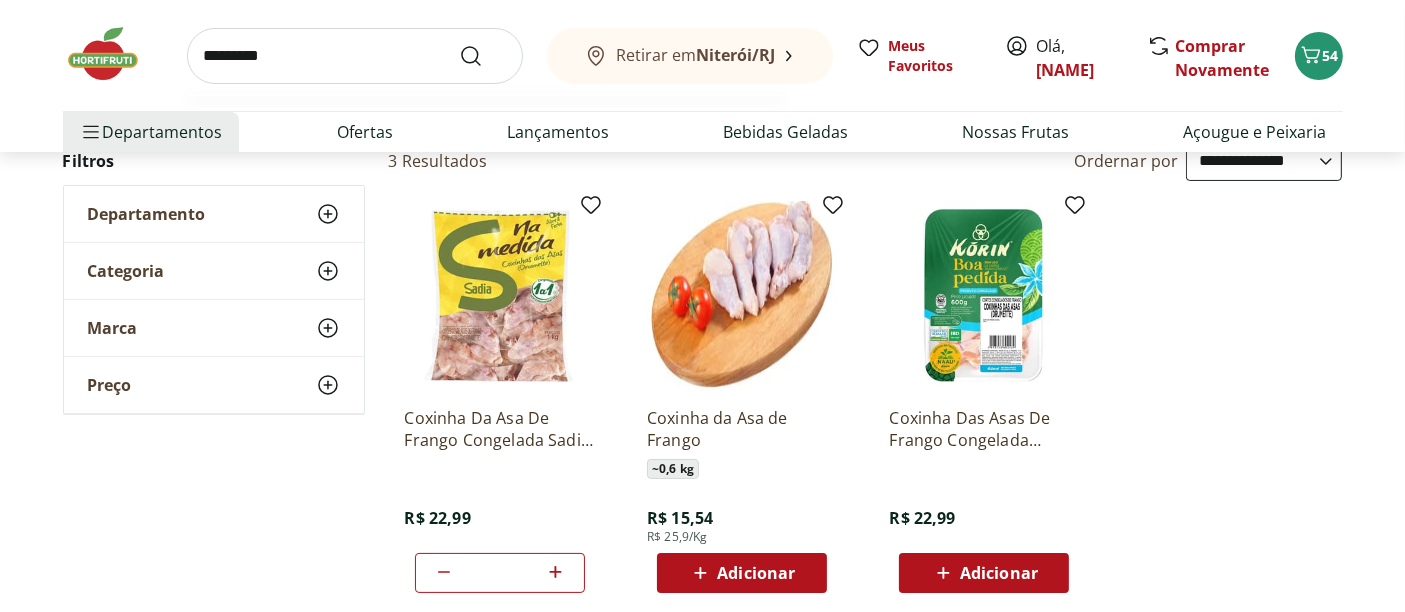 type on "*********" 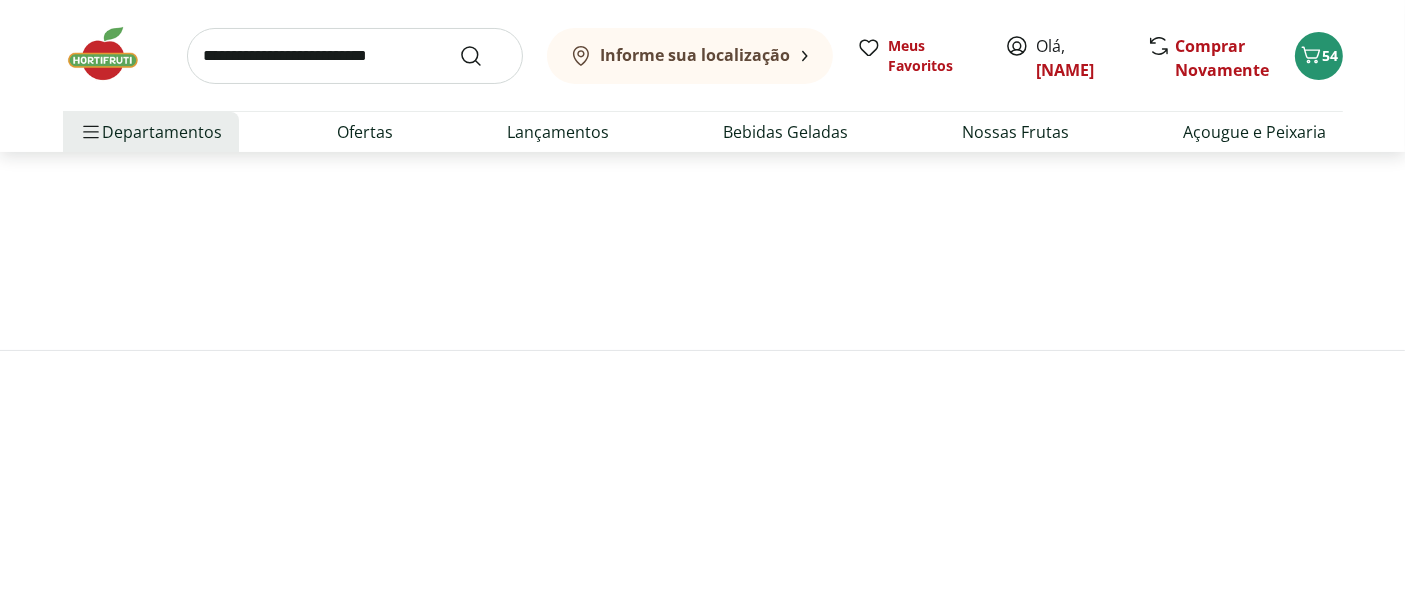 scroll, scrollTop: 0, scrollLeft: 0, axis: both 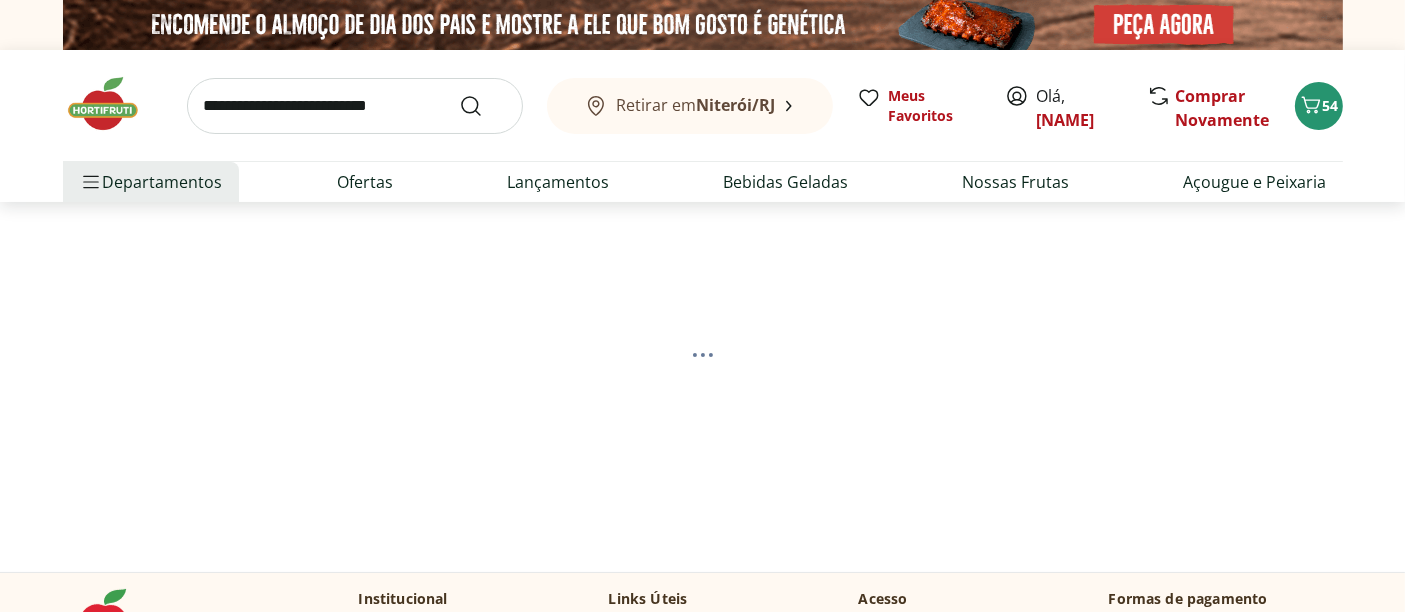 select on "**********" 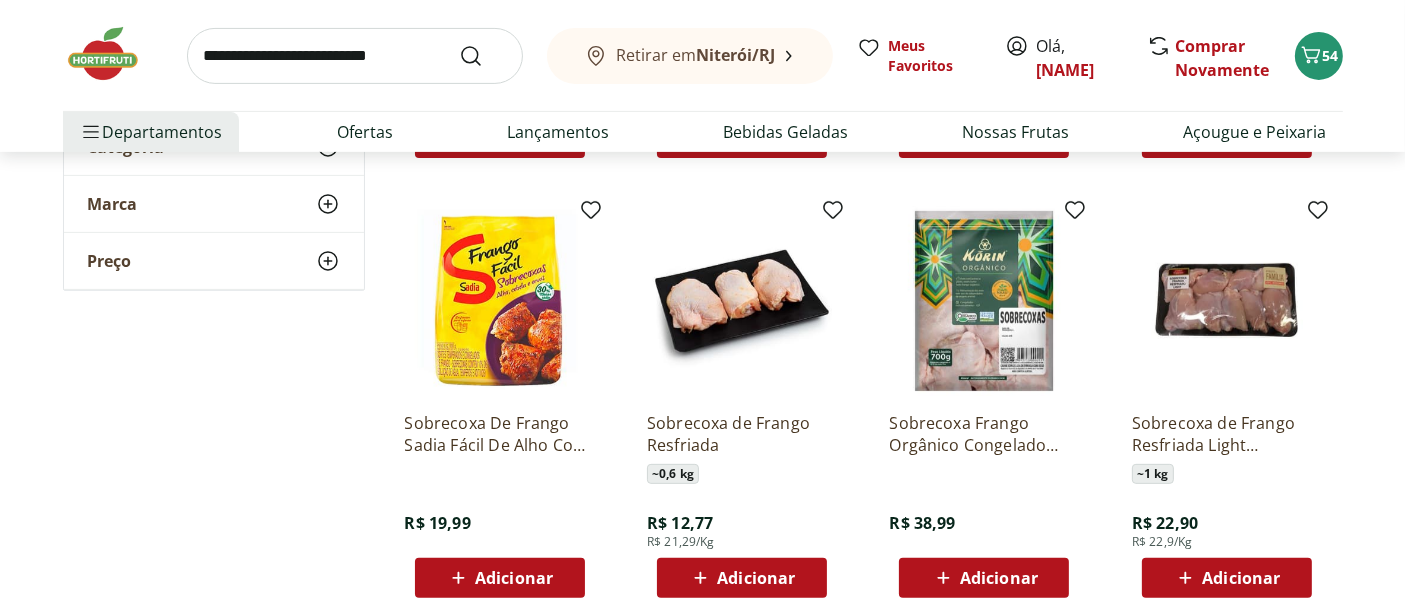 scroll, scrollTop: 666, scrollLeft: 0, axis: vertical 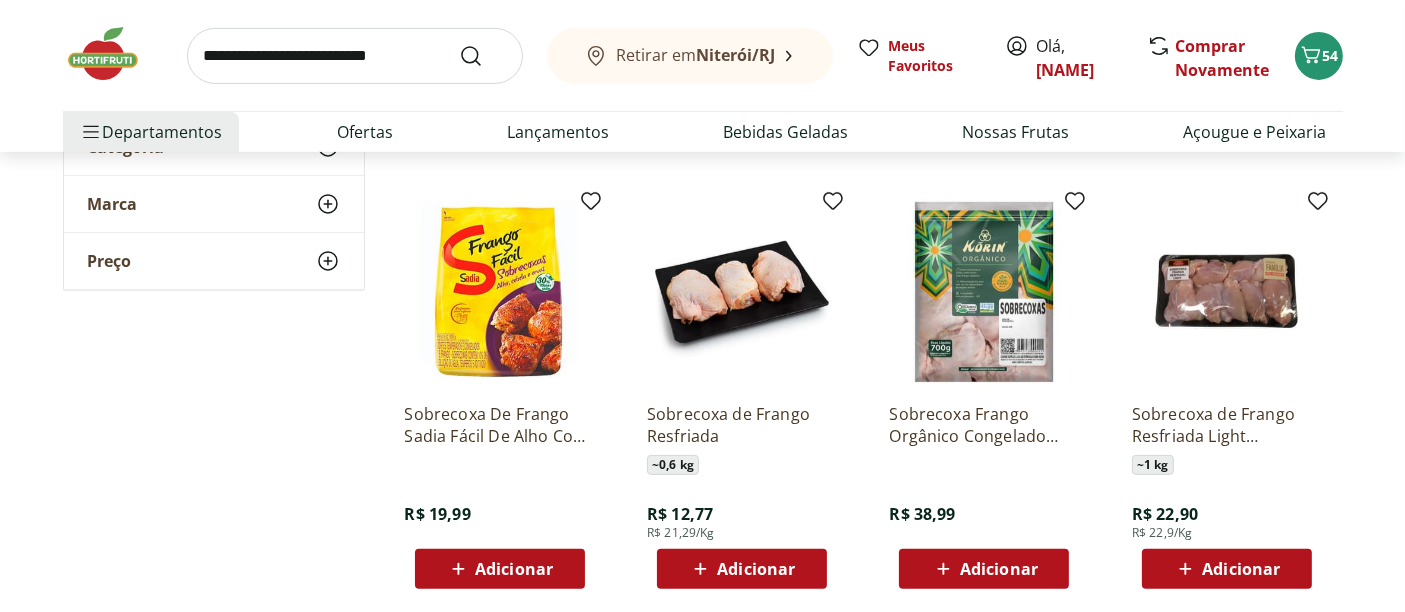 click on "Adicionar" at bounding box center (756, 569) 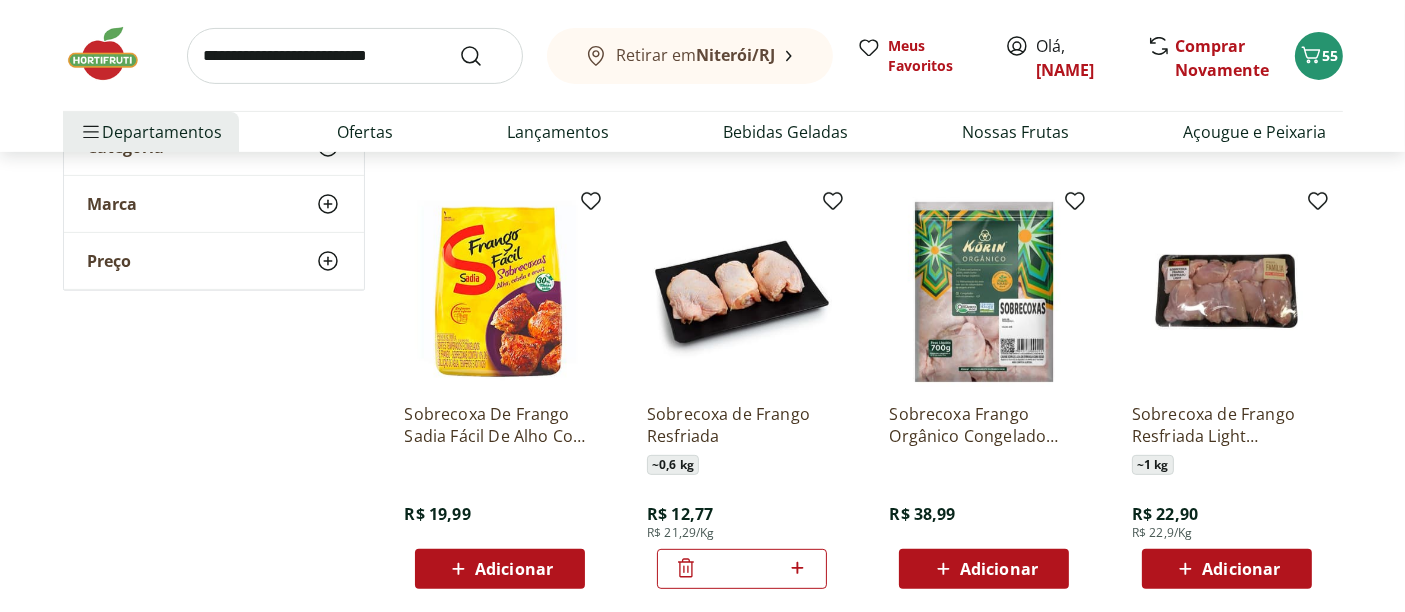 click 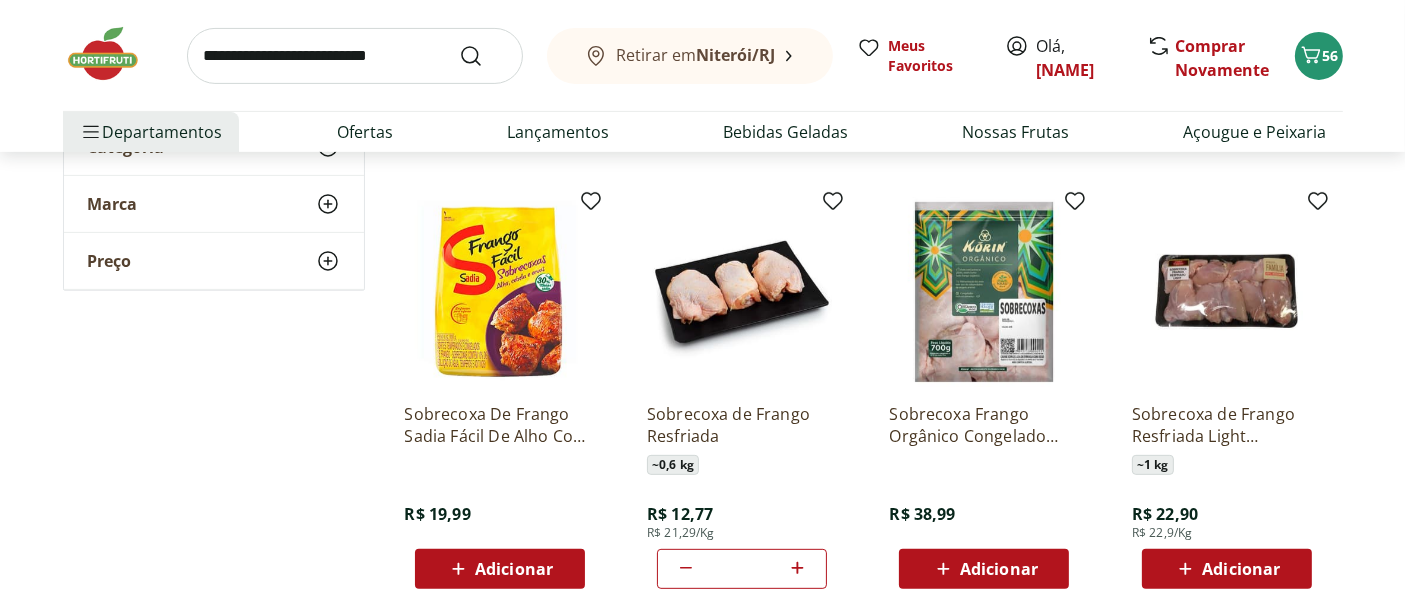 click at bounding box center (355, 56) 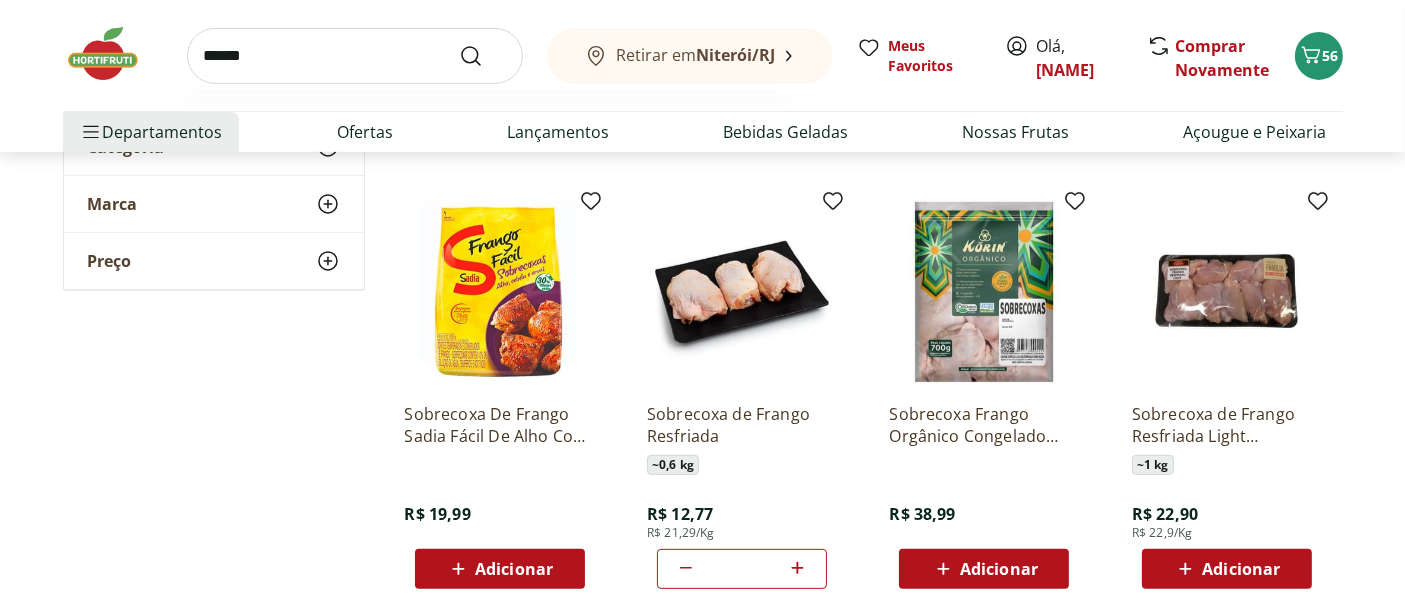 type on "******" 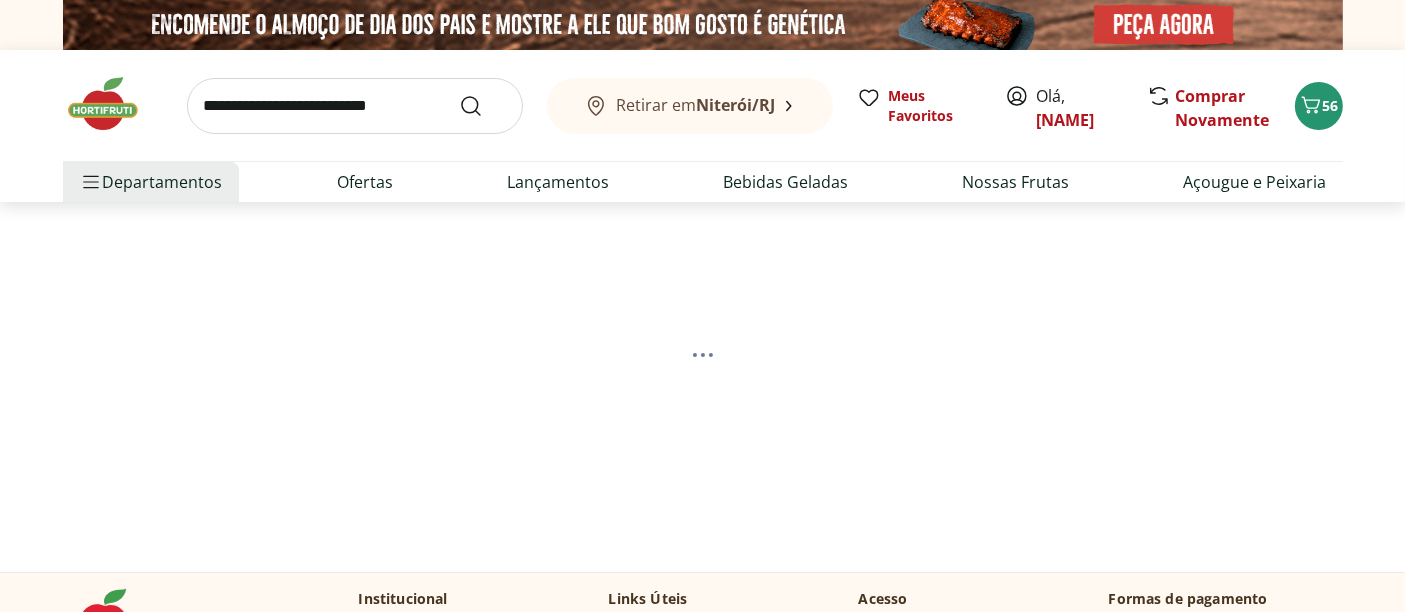 scroll, scrollTop: 111, scrollLeft: 0, axis: vertical 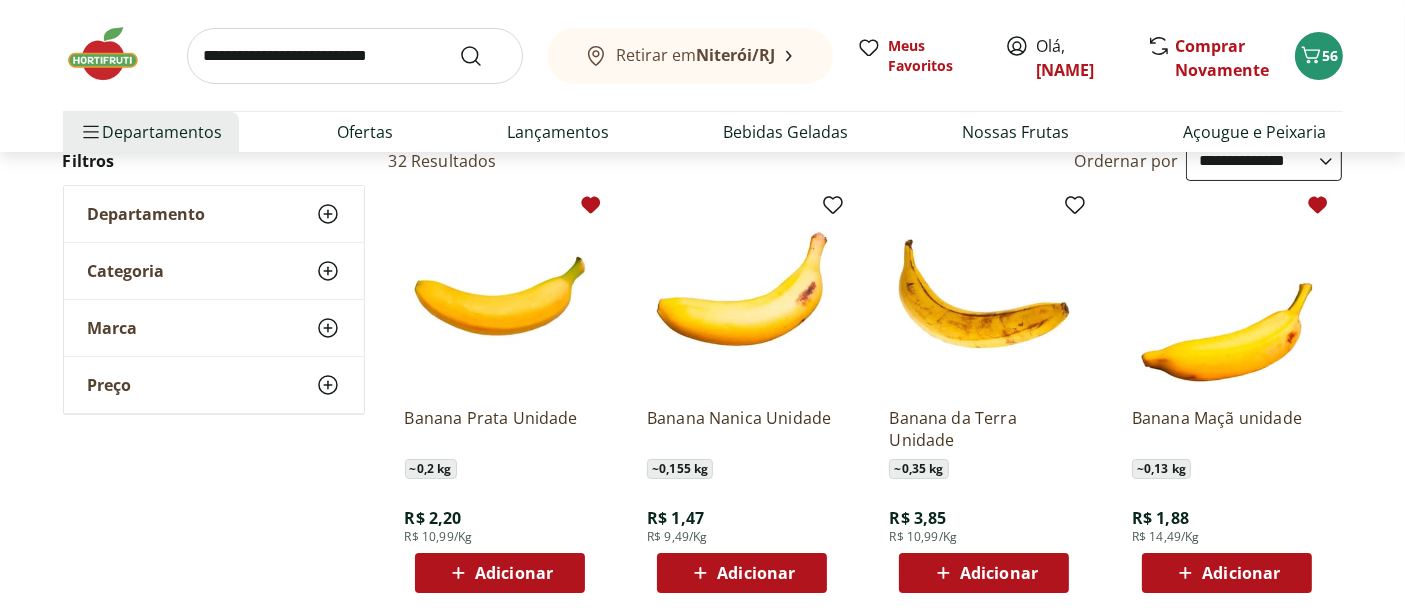 click on "Adicionar" at bounding box center [514, 573] 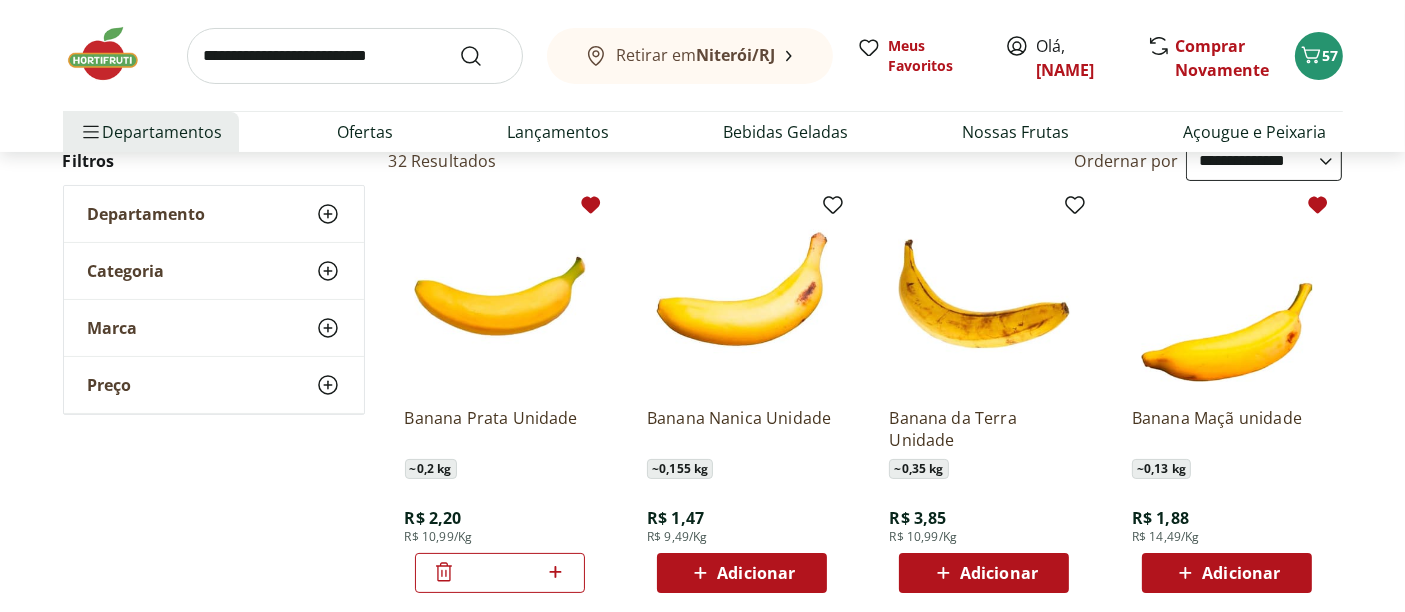 click 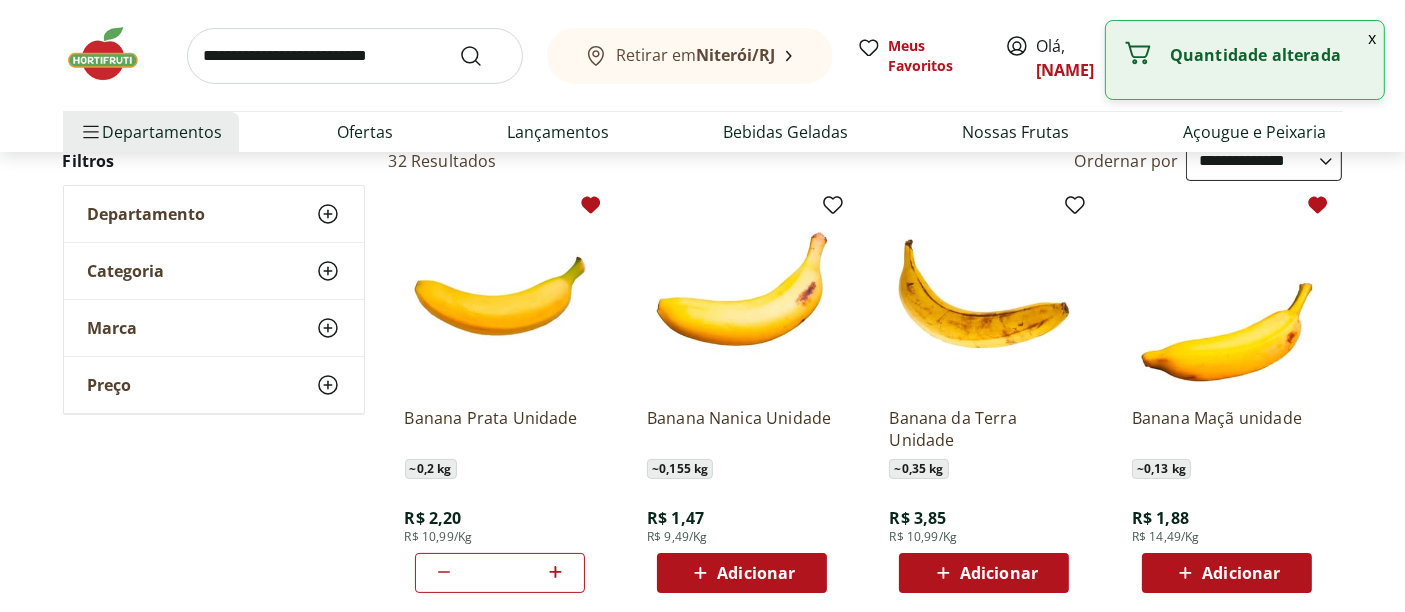 click 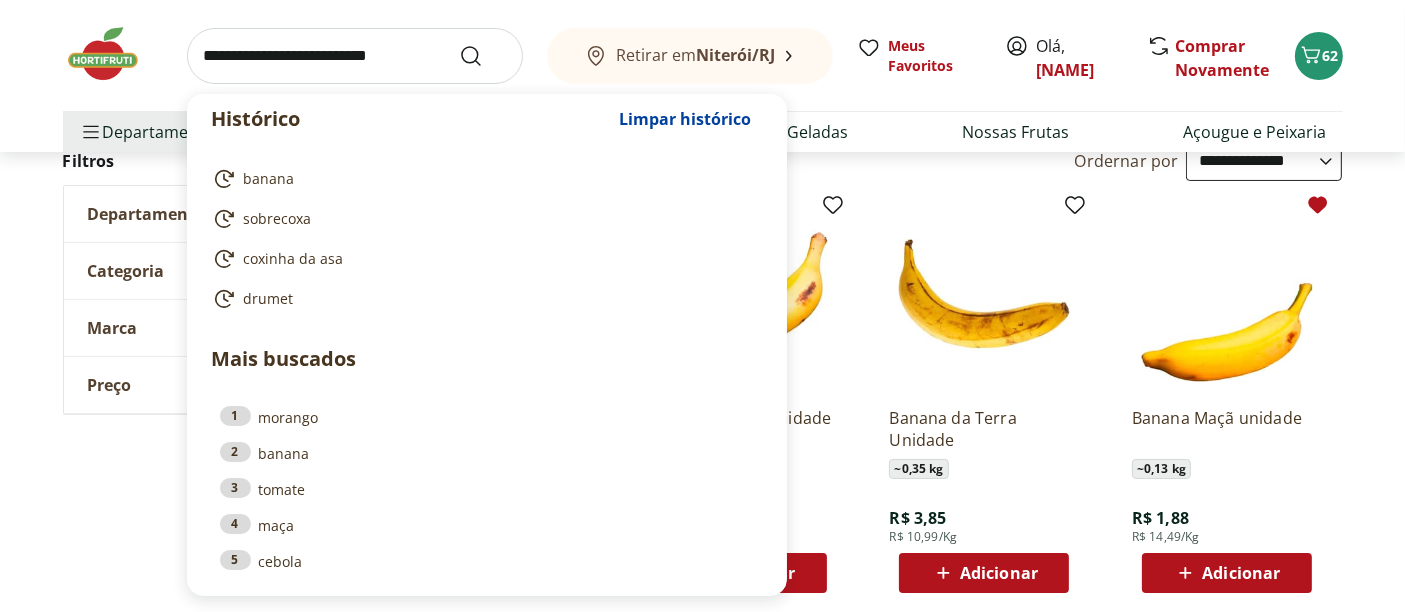 click at bounding box center (355, 56) 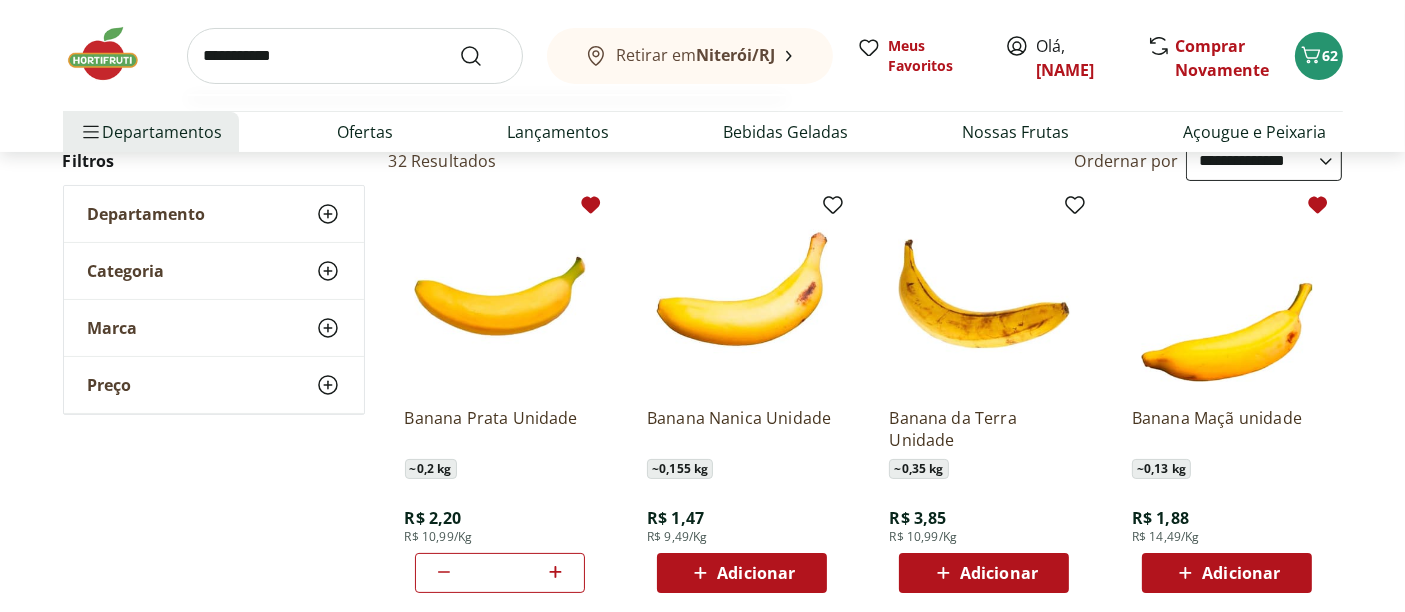 type on "**********" 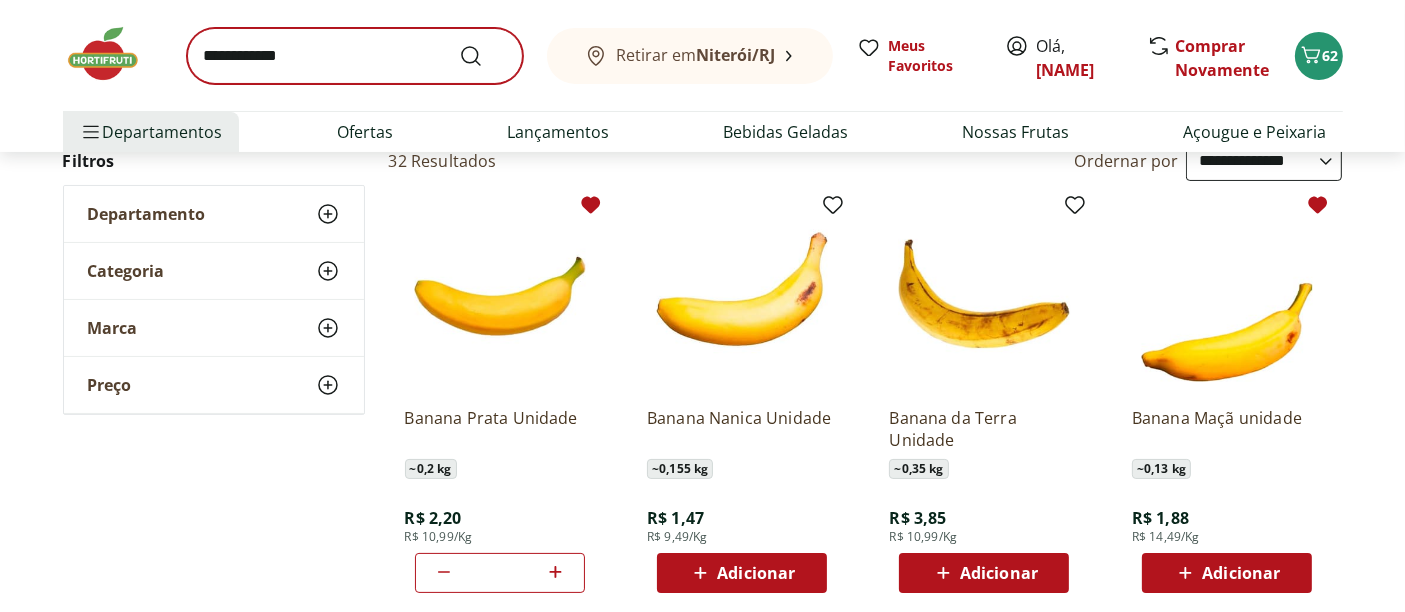 scroll, scrollTop: 0, scrollLeft: 0, axis: both 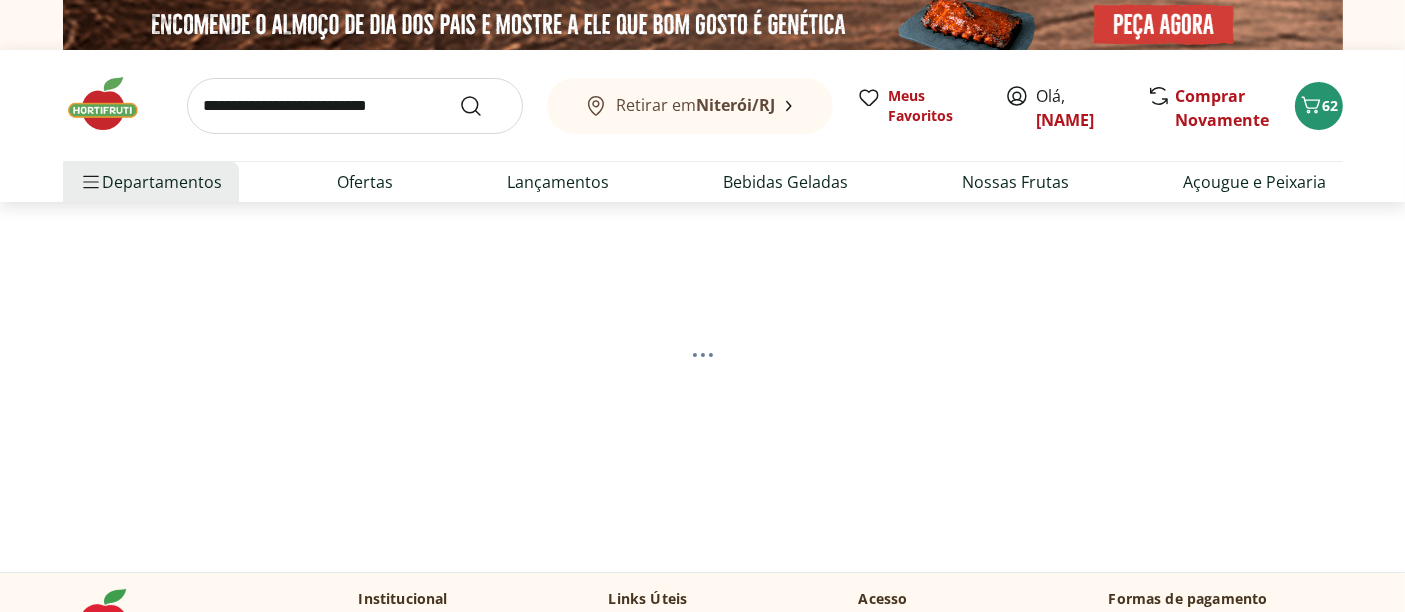 select on "**********" 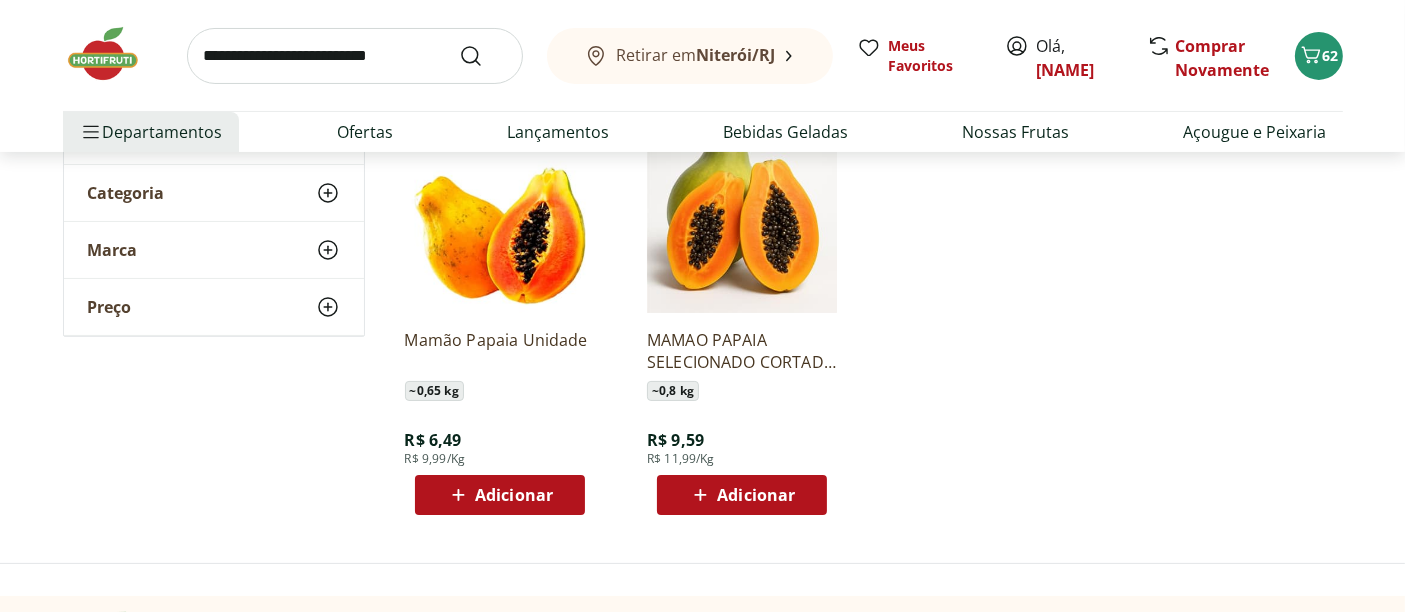 scroll, scrollTop: 333, scrollLeft: 0, axis: vertical 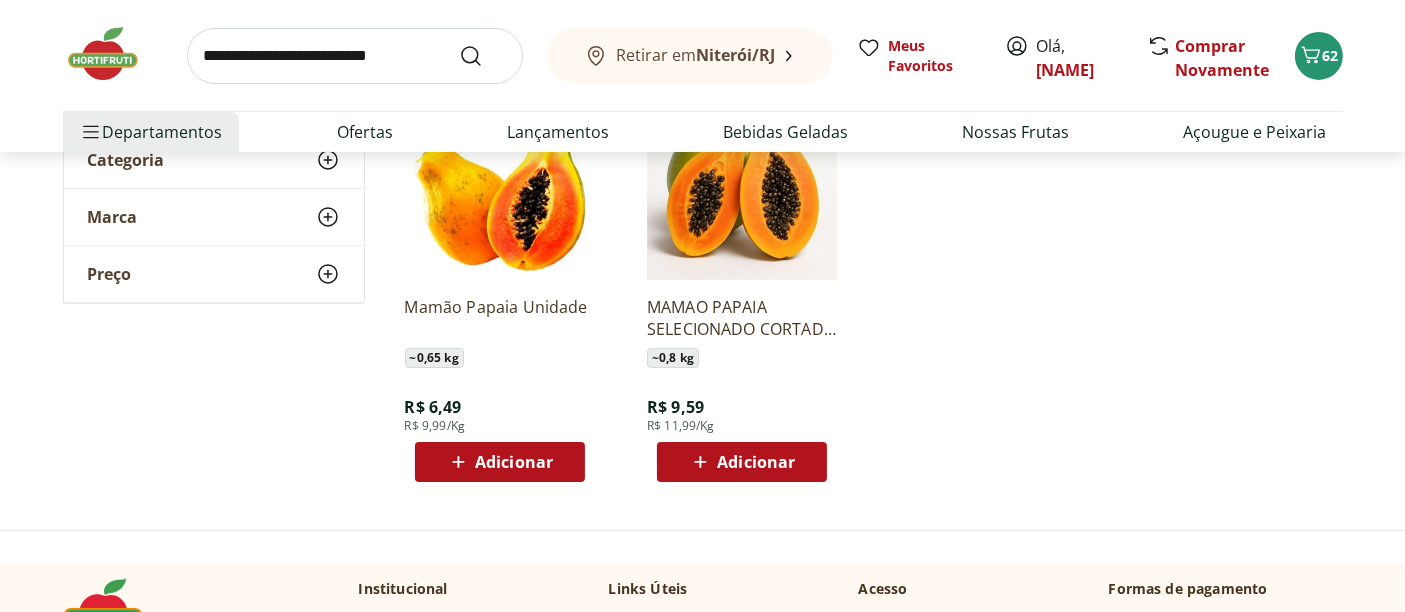 click on "Adicionar" at bounding box center [514, 462] 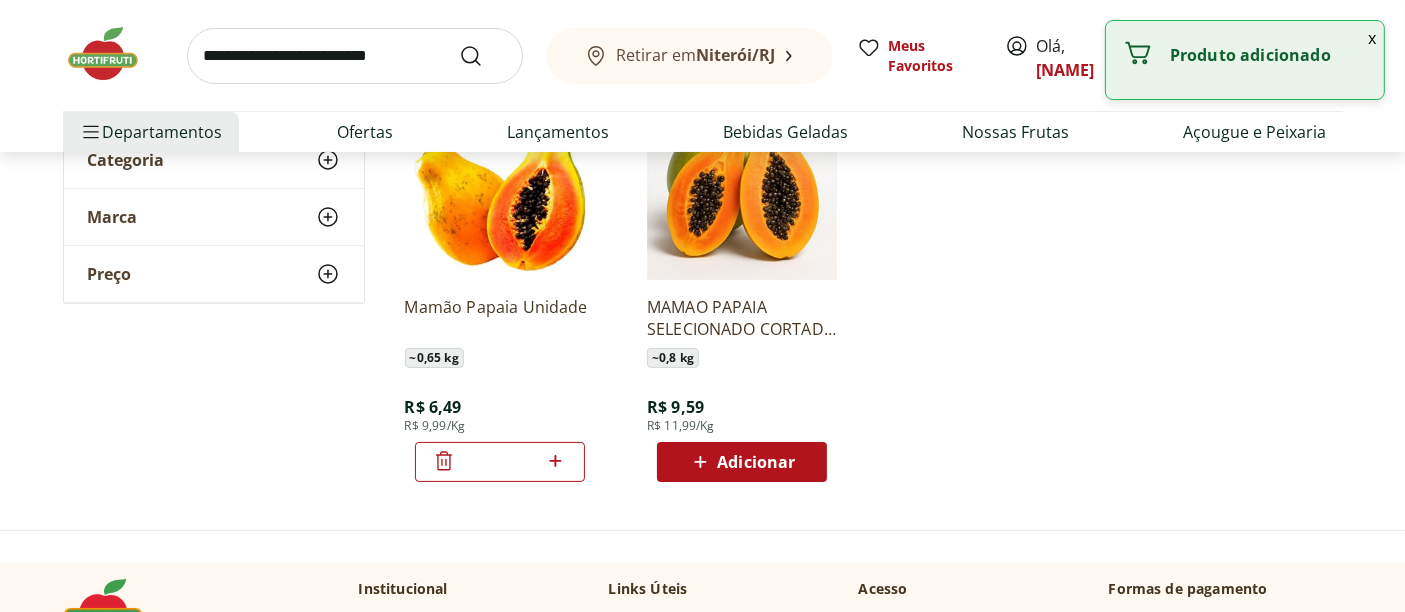 click 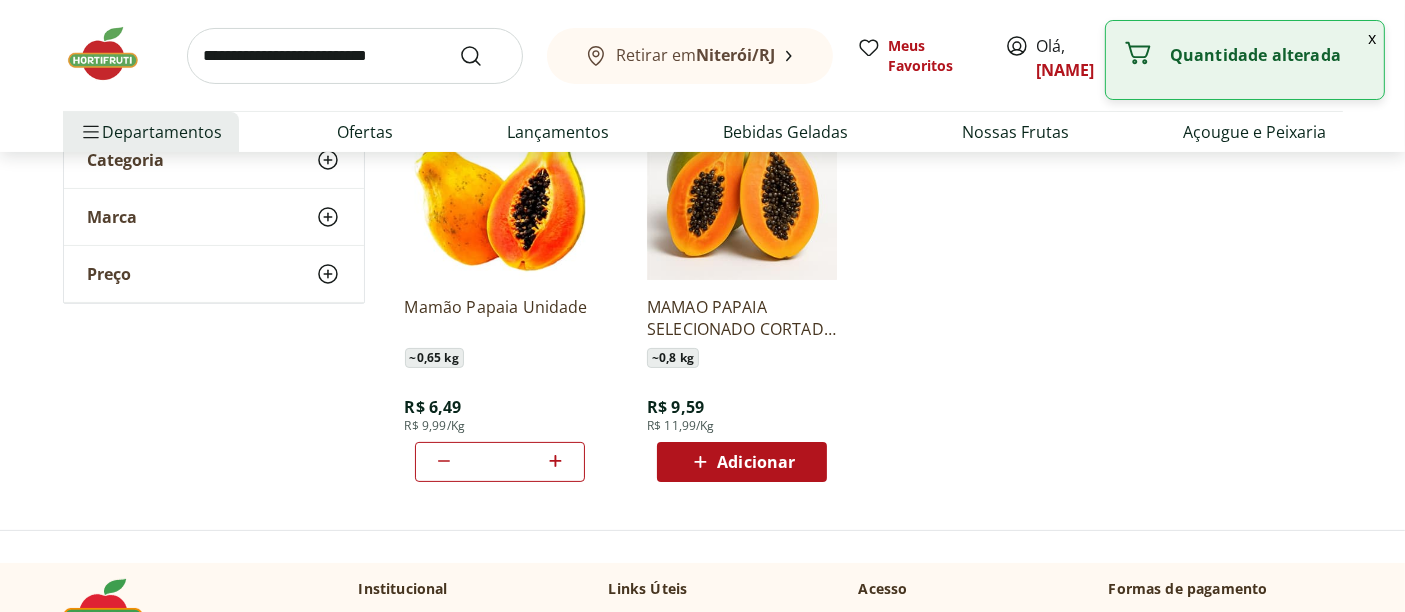 click 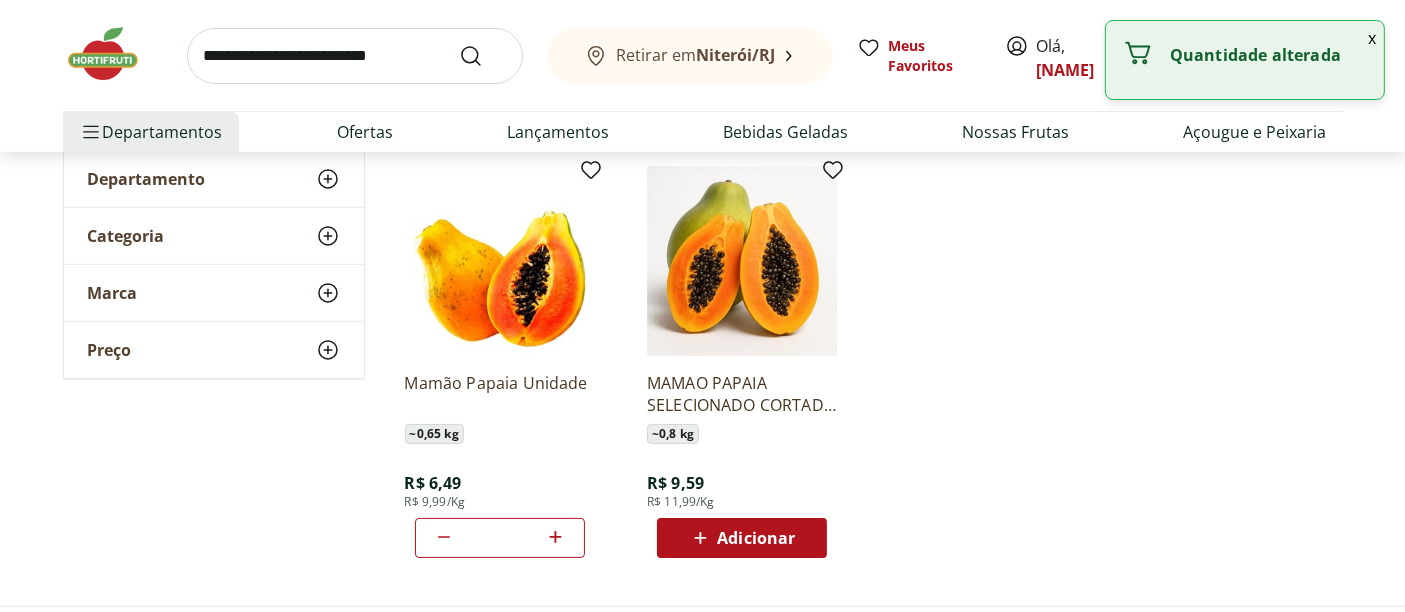 scroll, scrollTop: 222, scrollLeft: 0, axis: vertical 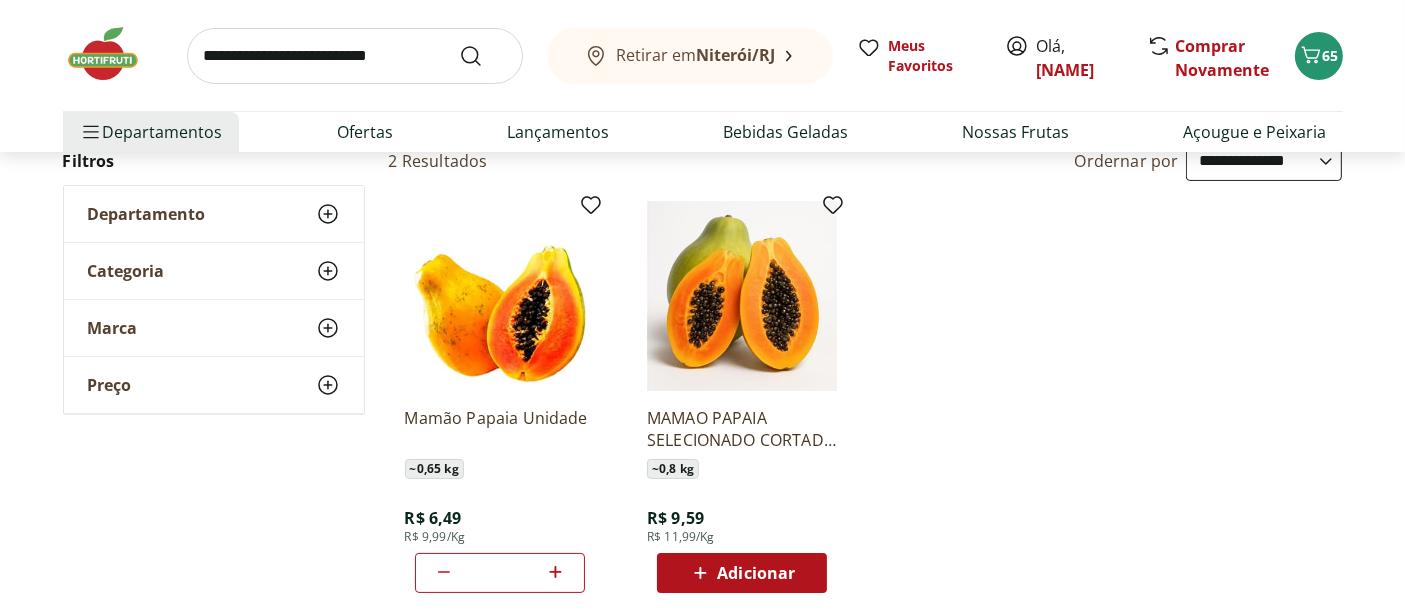click at bounding box center [355, 56] 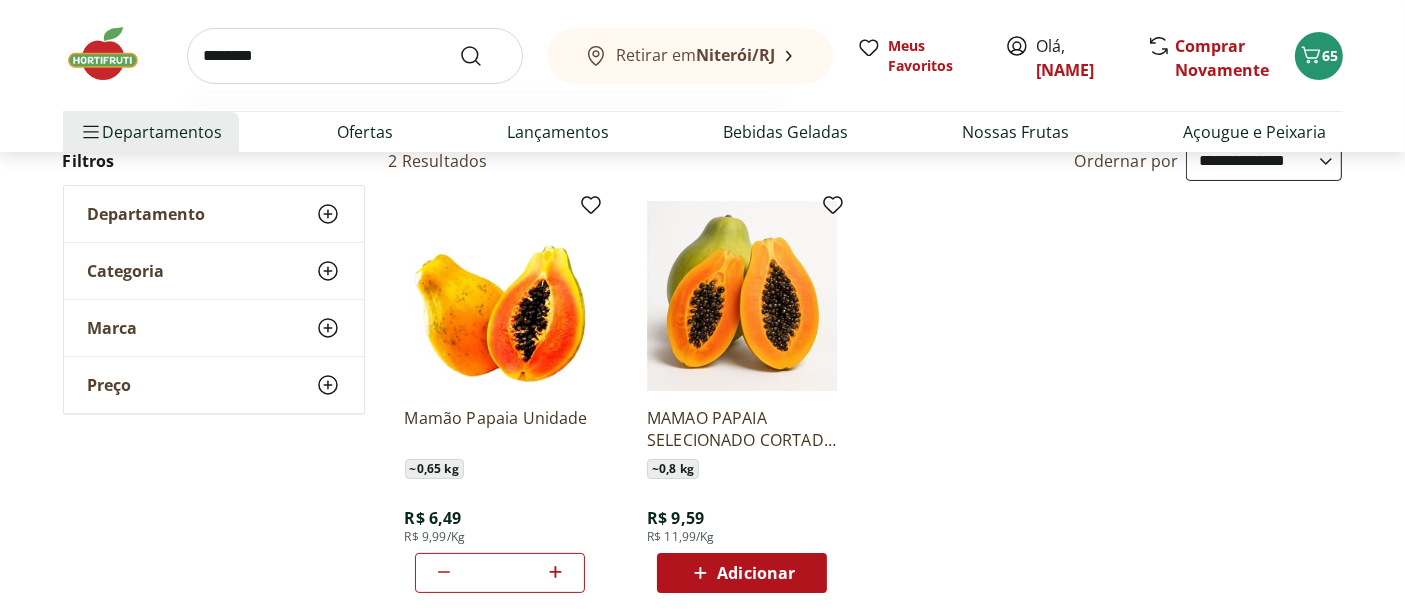 type on "********" 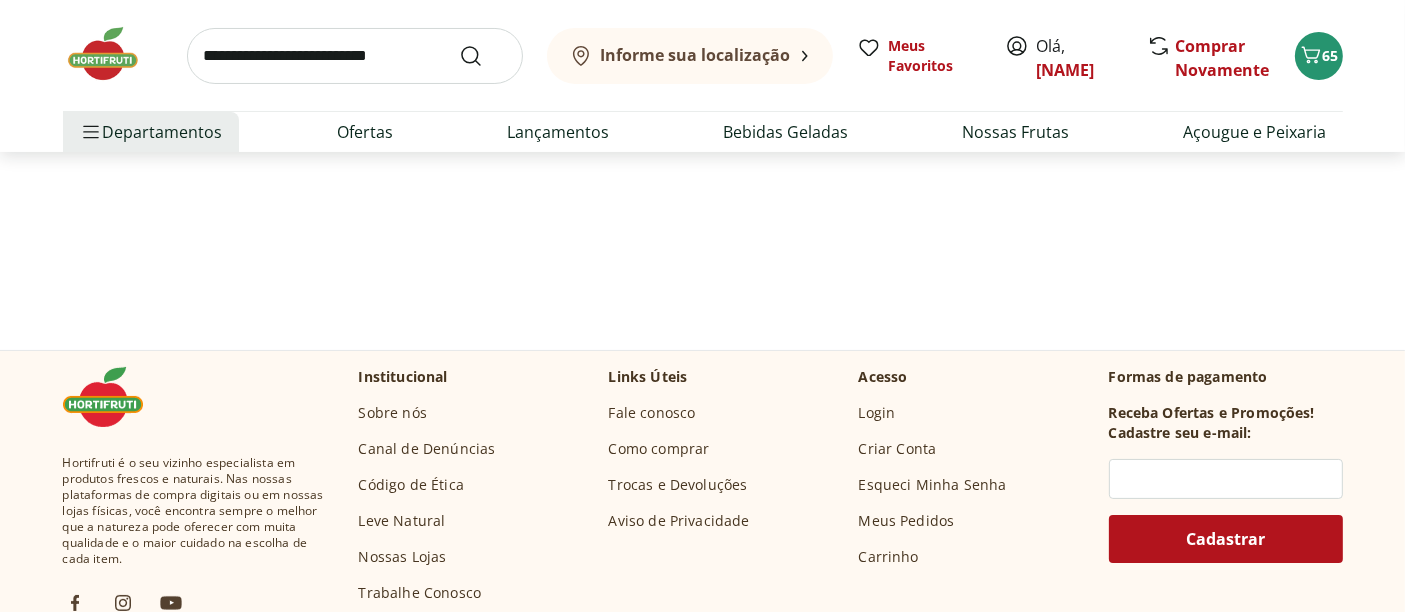 scroll, scrollTop: 0, scrollLeft: 0, axis: both 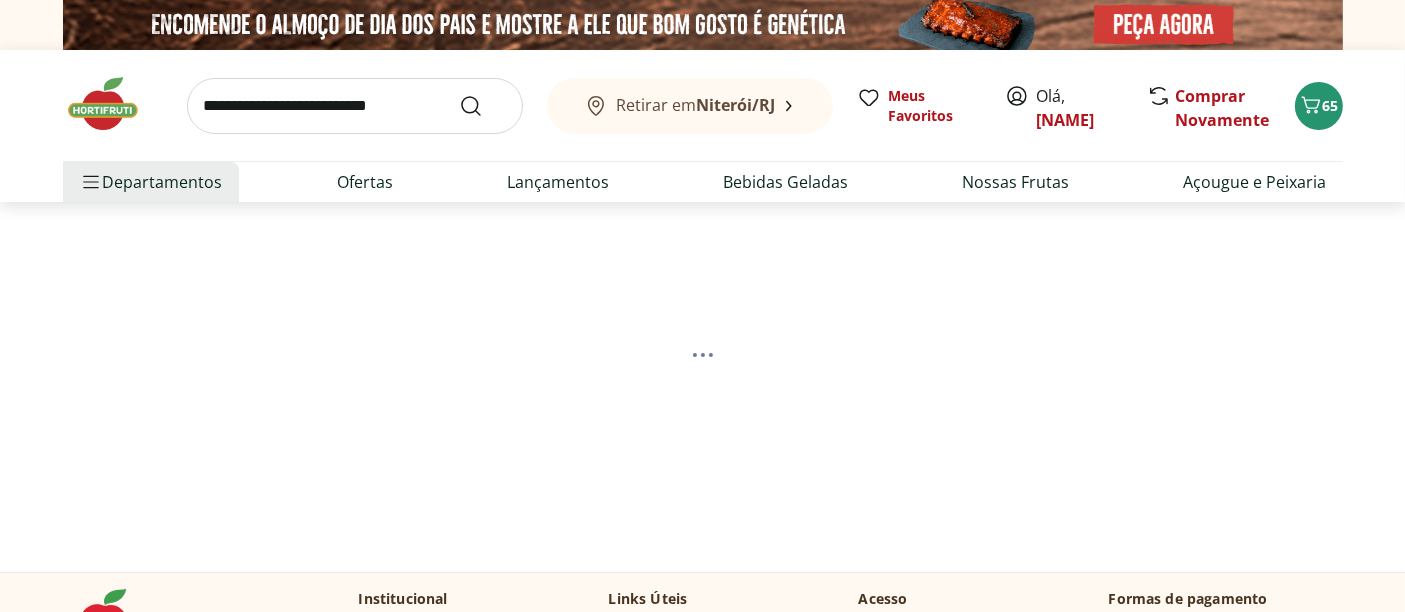 select on "**********" 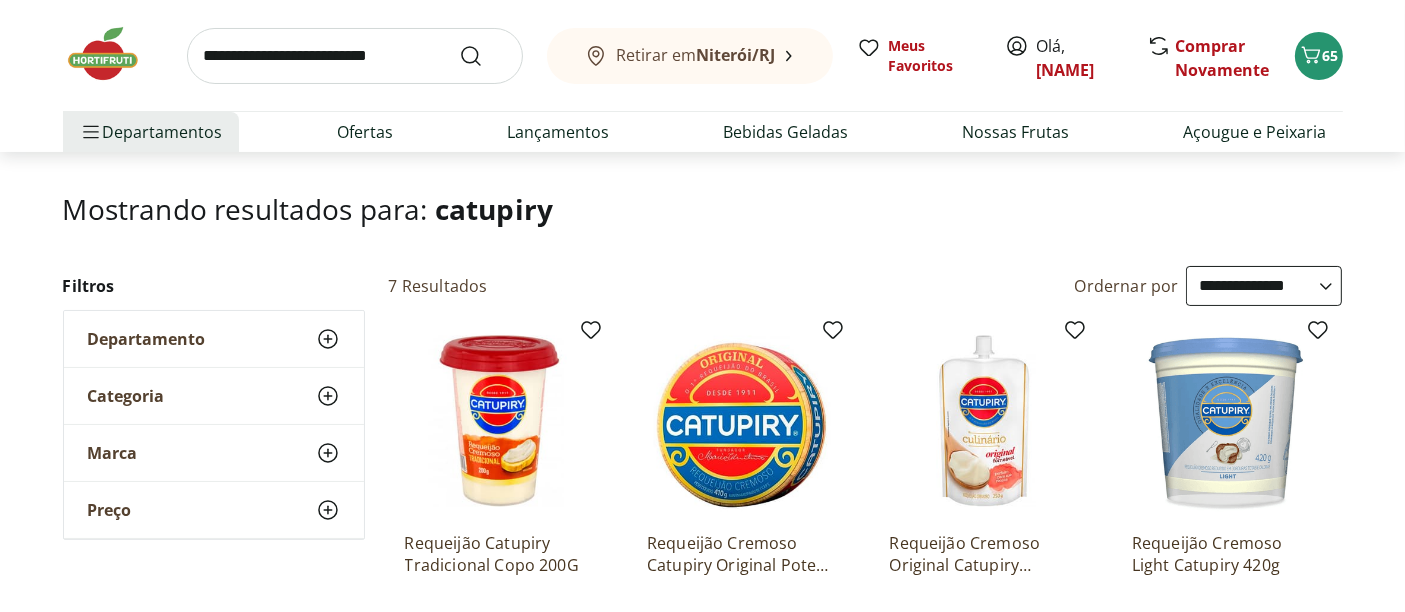 scroll, scrollTop: 0, scrollLeft: 0, axis: both 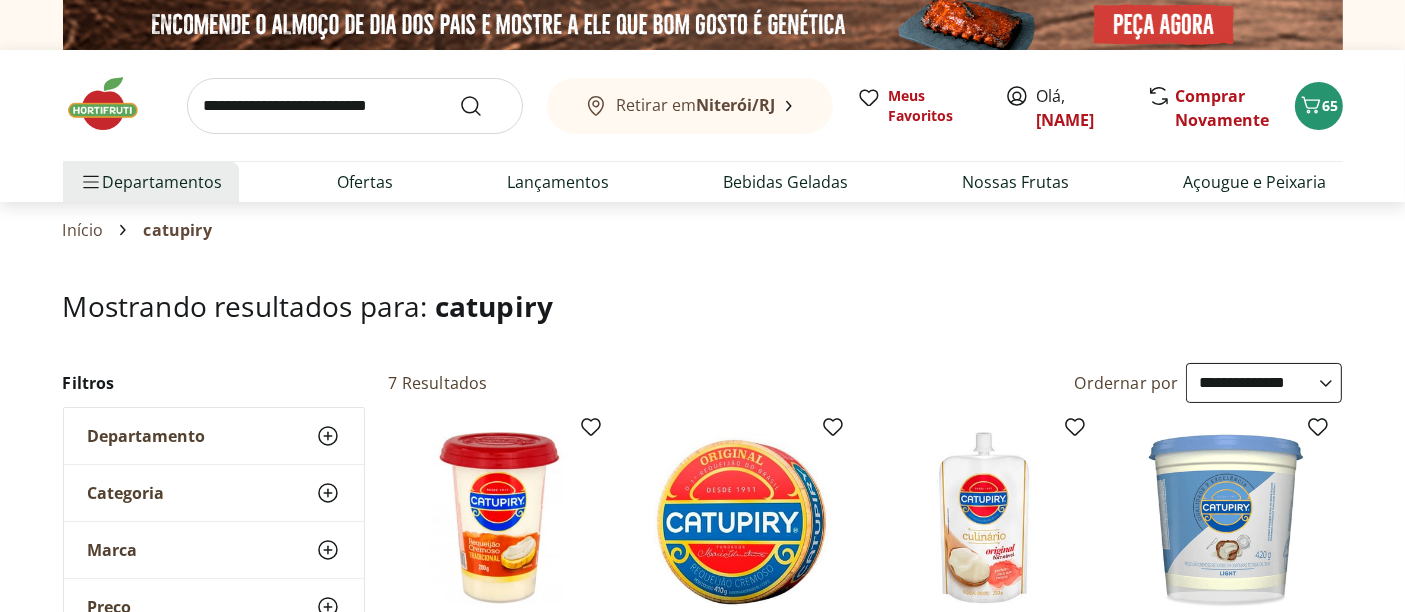 click at bounding box center [355, 106] 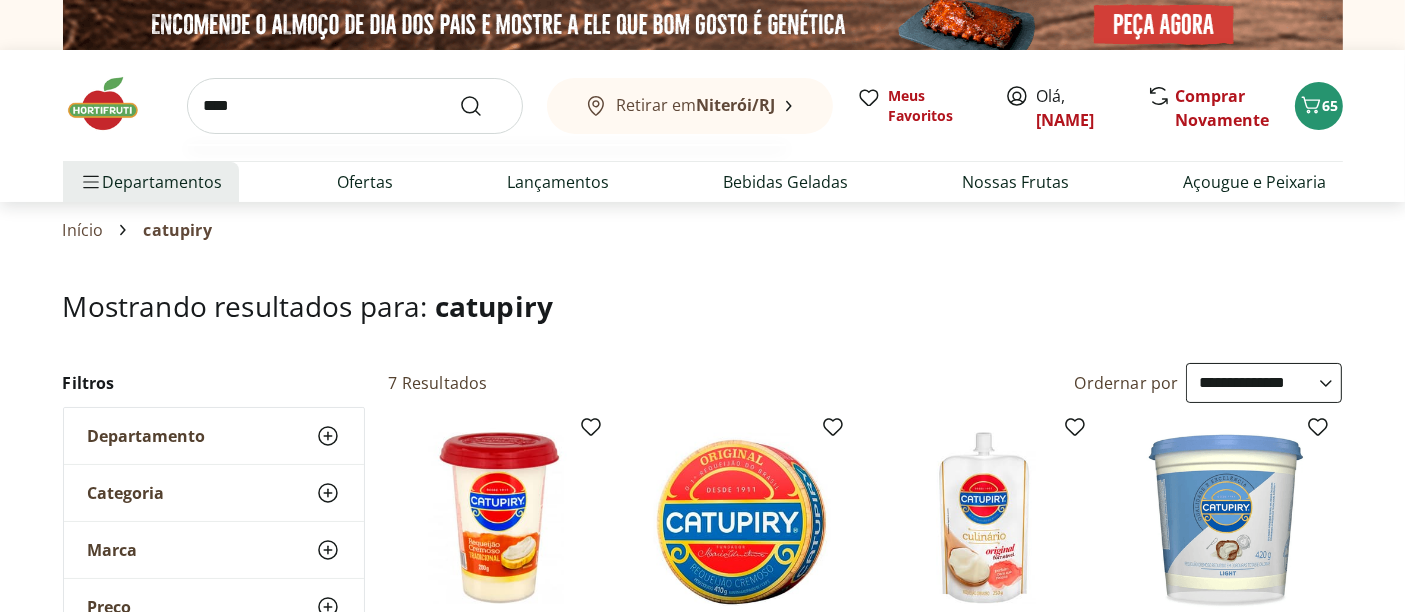 type on "*****" 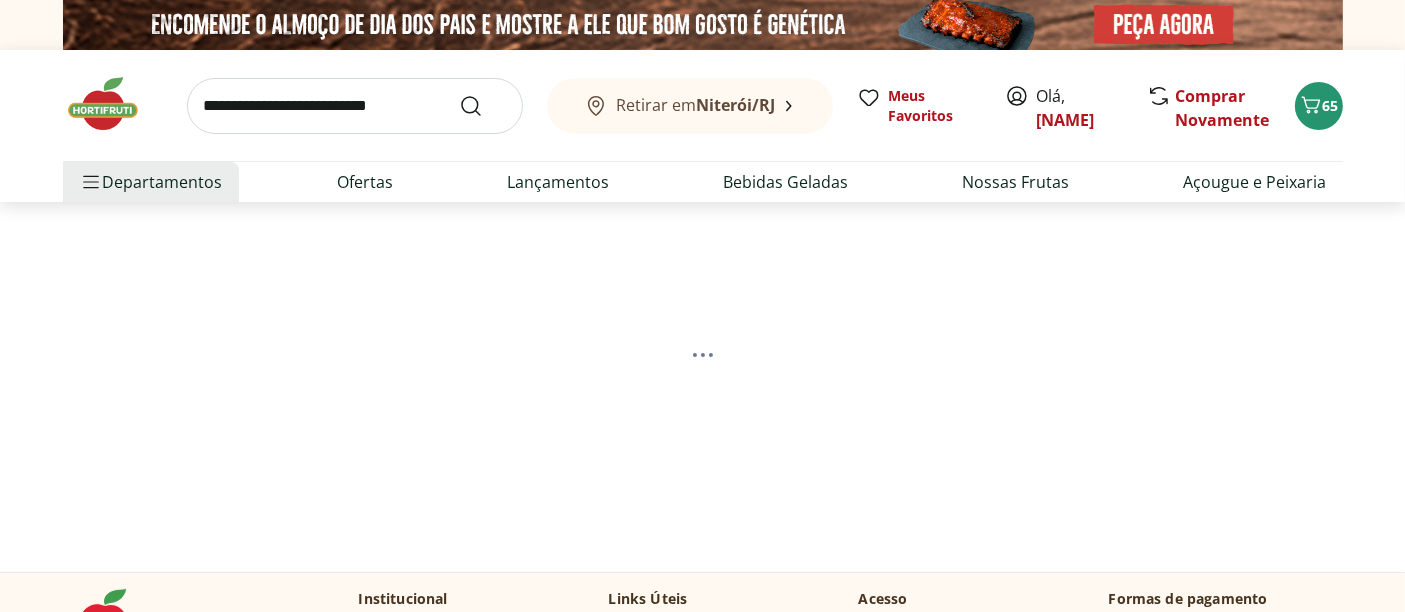 select on "**********" 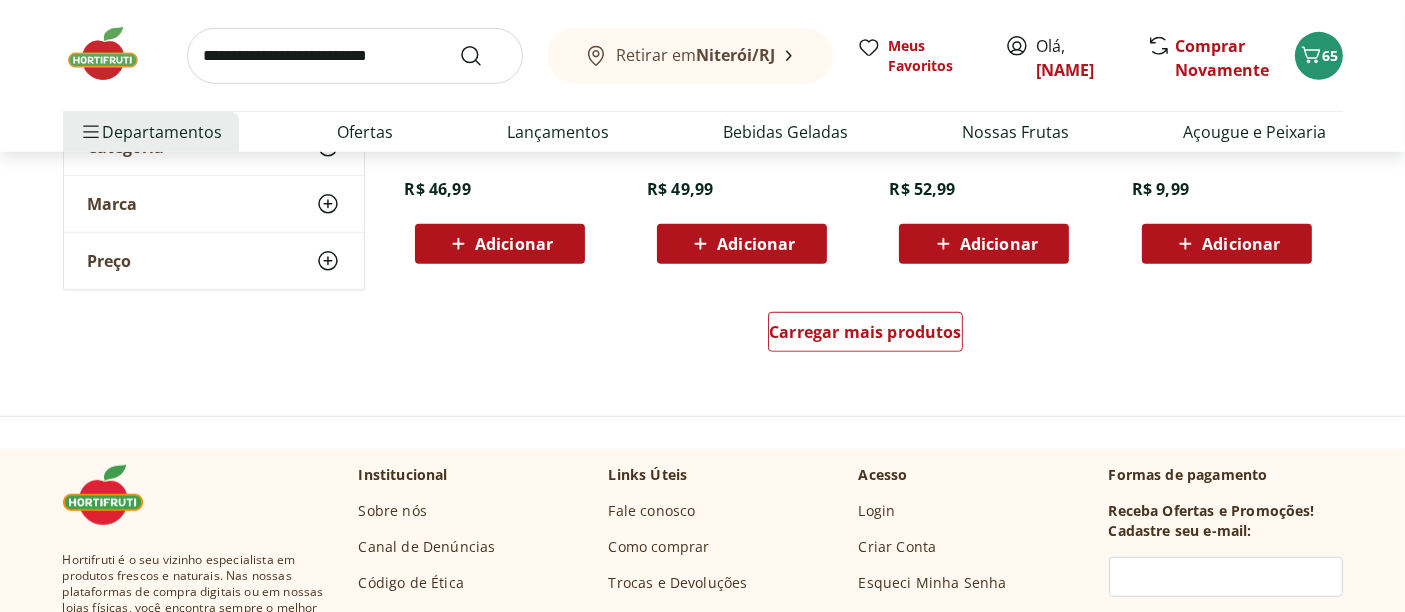 scroll, scrollTop: 1444, scrollLeft: 0, axis: vertical 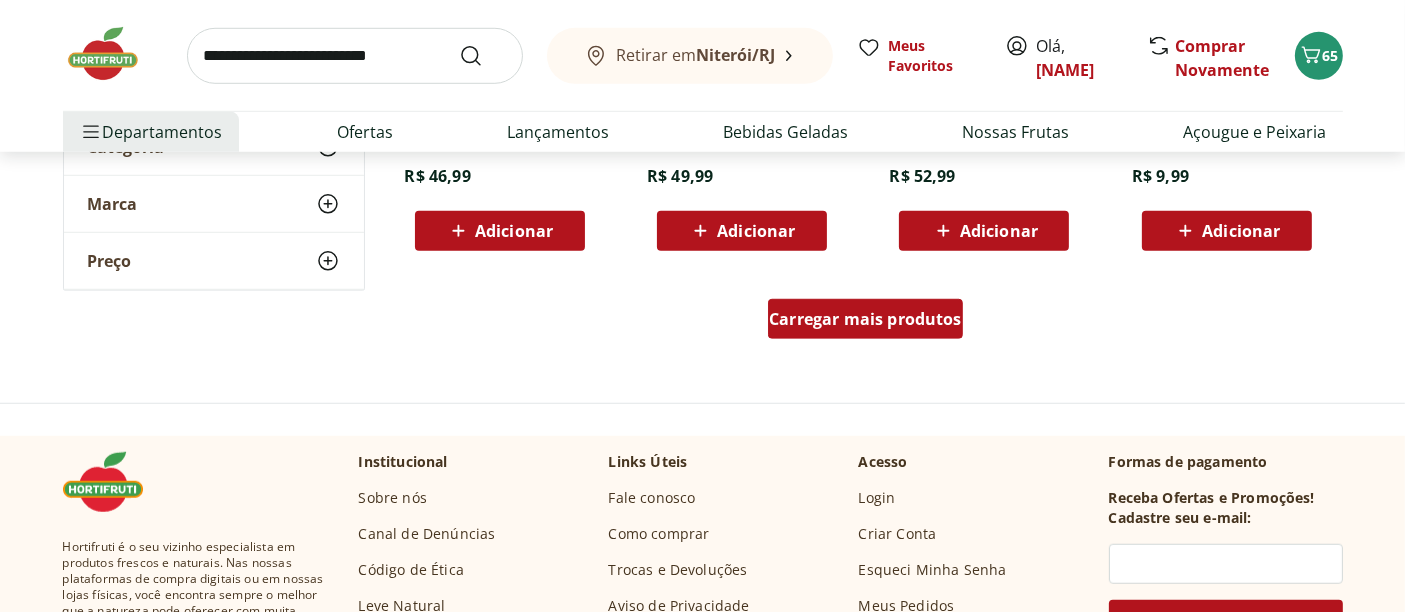 click on "Carregar mais produtos" at bounding box center [865, 319] 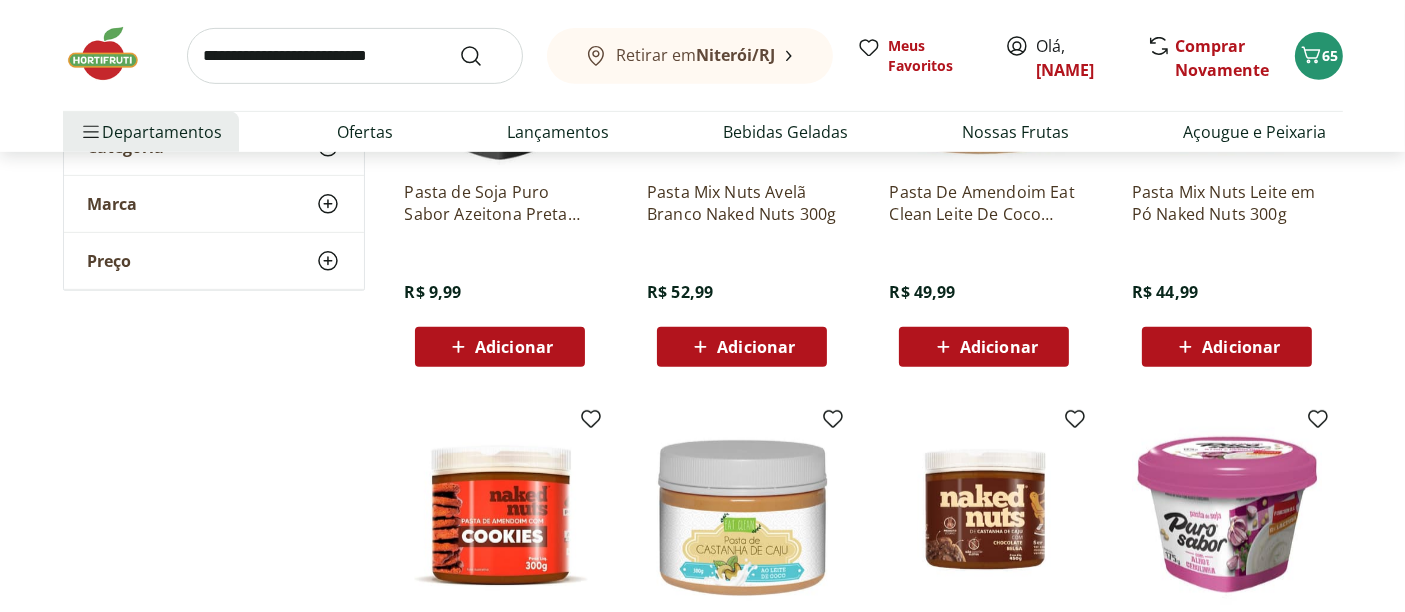 scroll, scrollTop: 555, scrollLeft: 0, axis: vertical 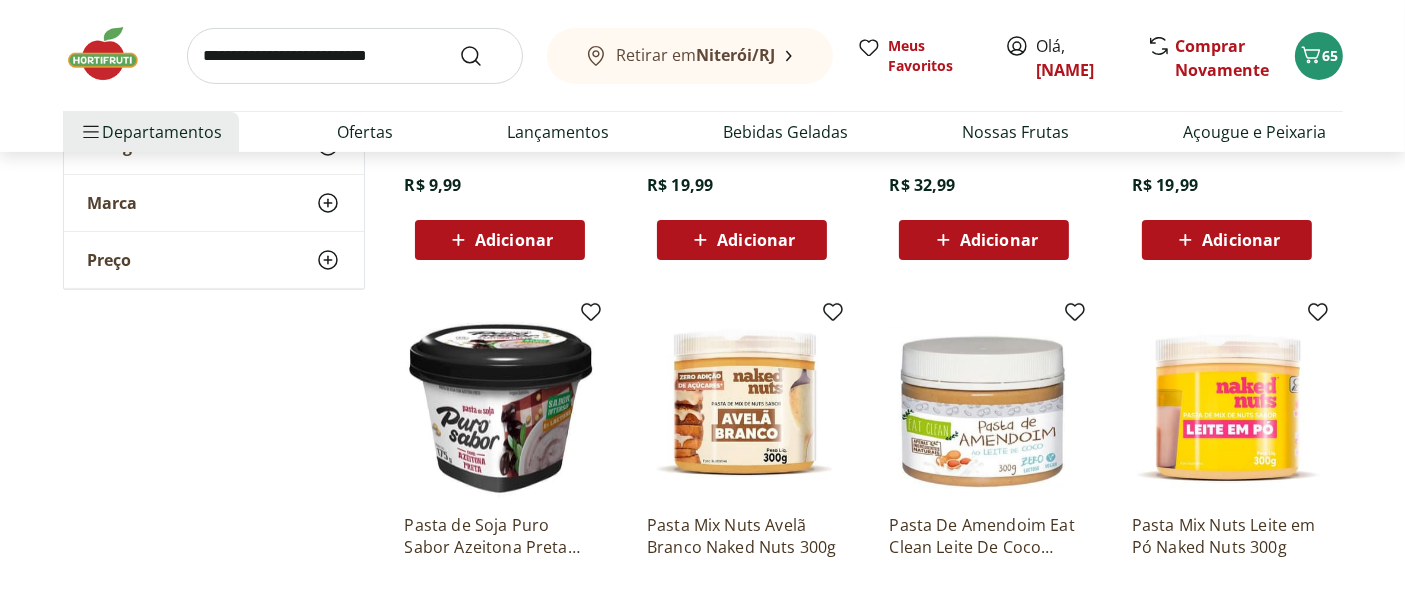 click at bounding box center (355, 56) 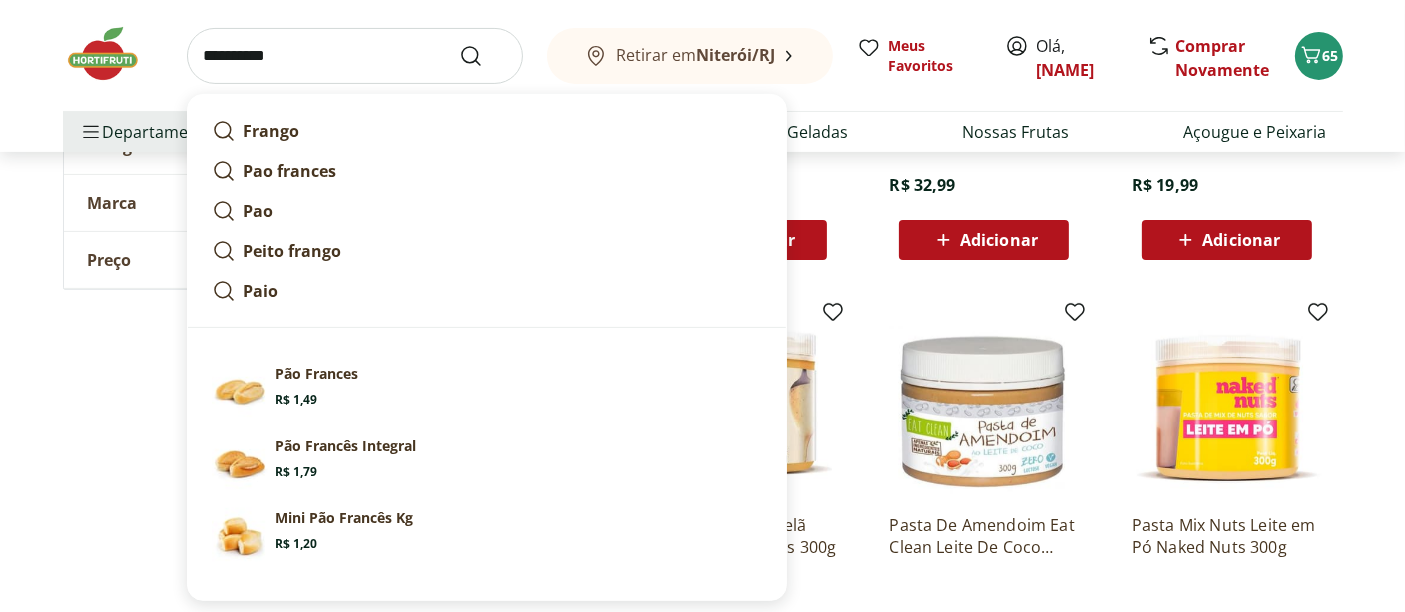 type on "**********" 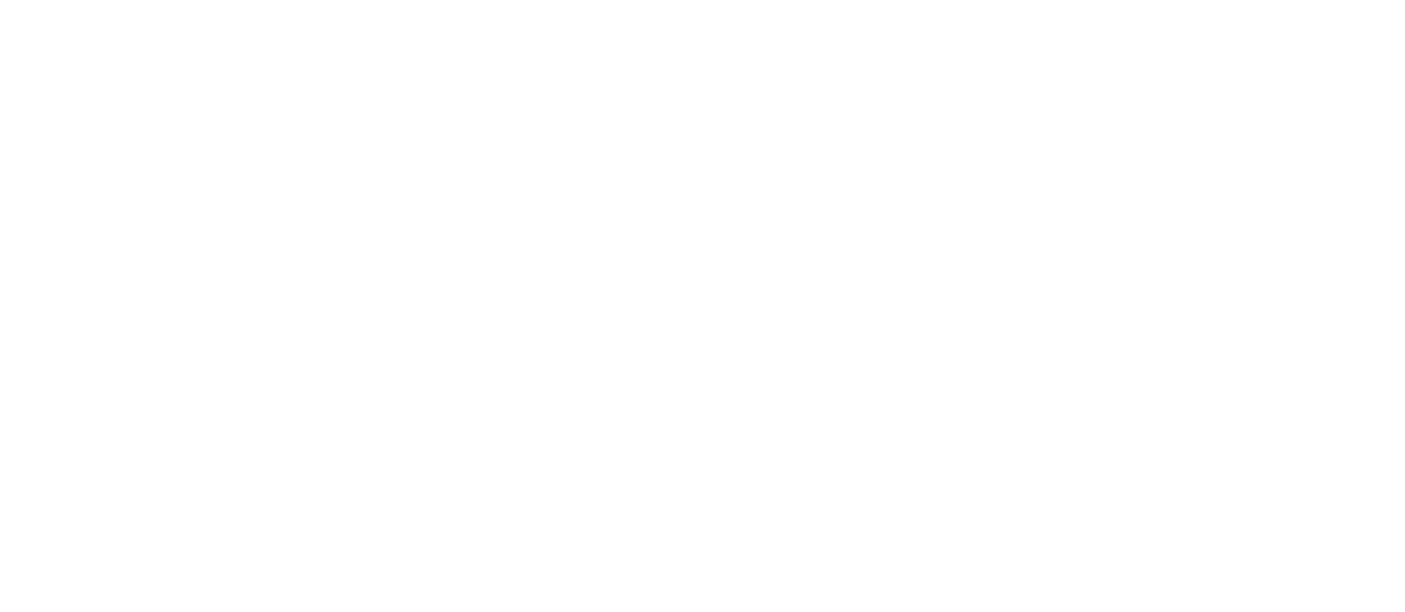 scroll, scrollTop: 0, scrollLeft: 0, axis: both 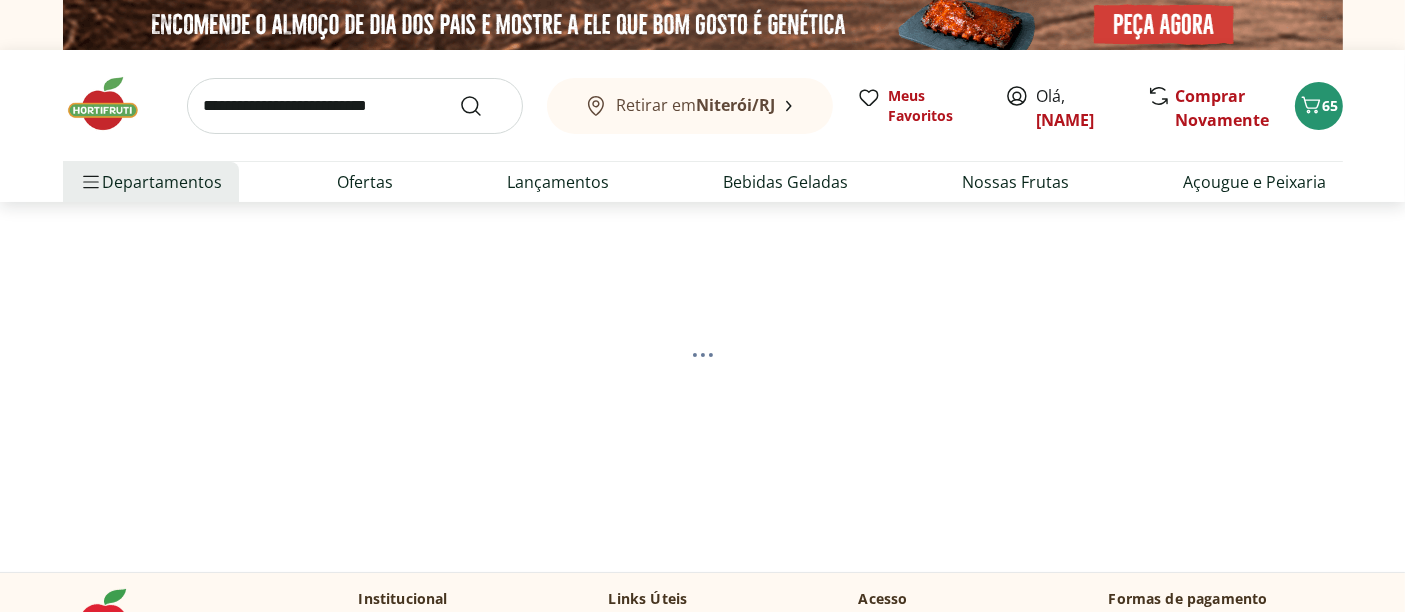 select on "**********" 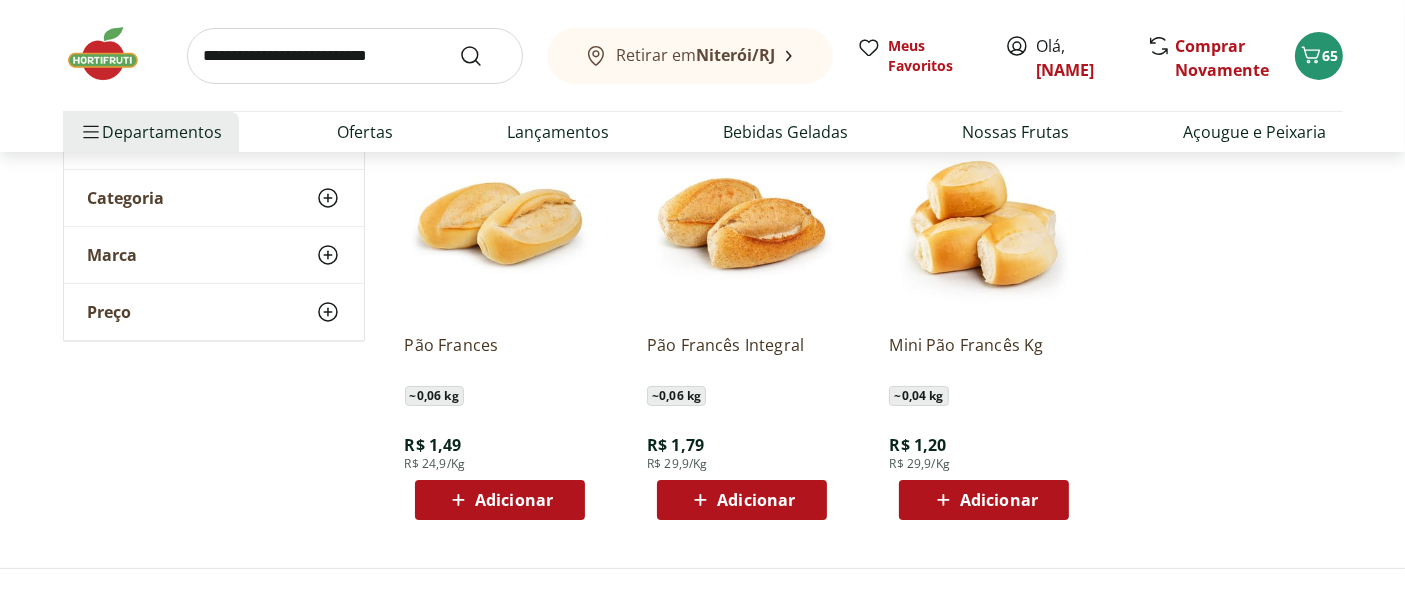 scroll, scrollTop: 333, scrollLeft: 0, axis: vertical 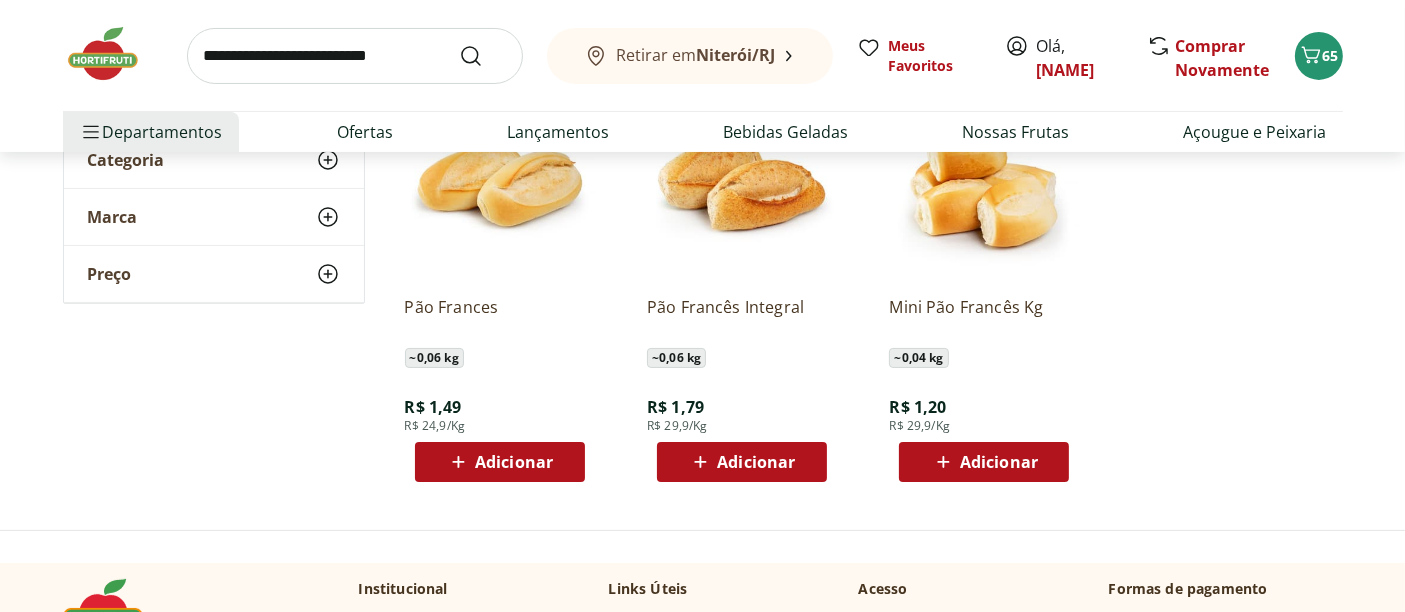 click on "Adicionar" at bounding box center (514, 462) 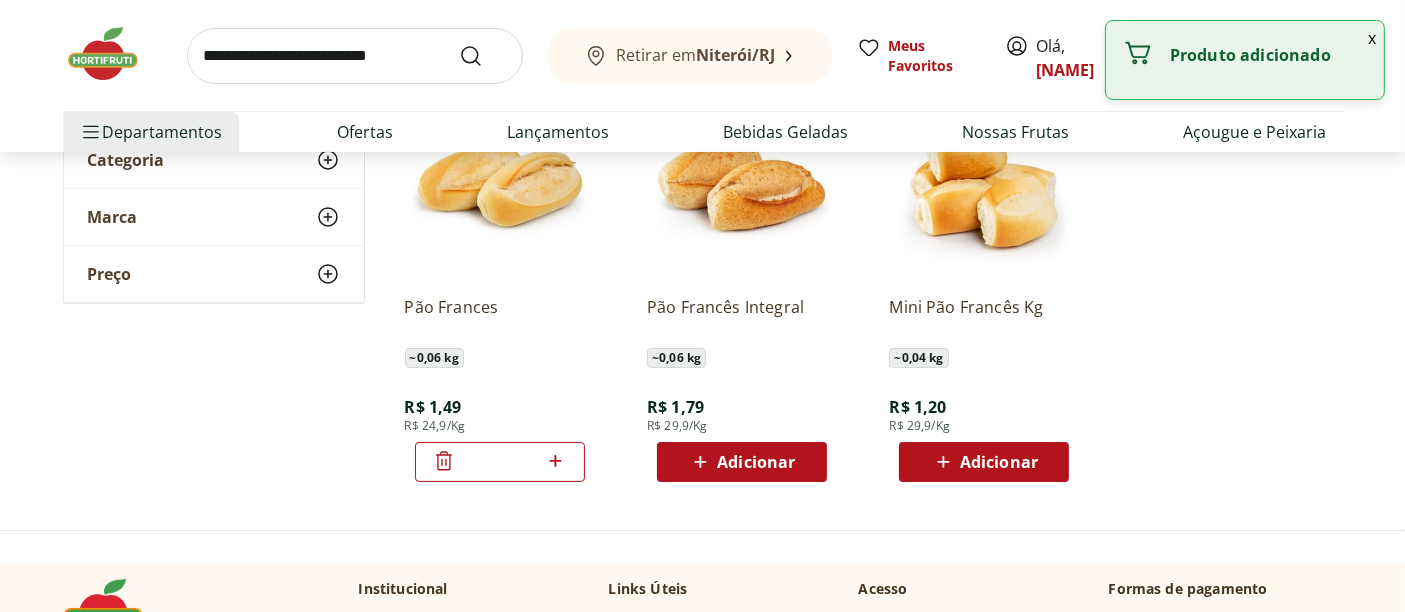 click 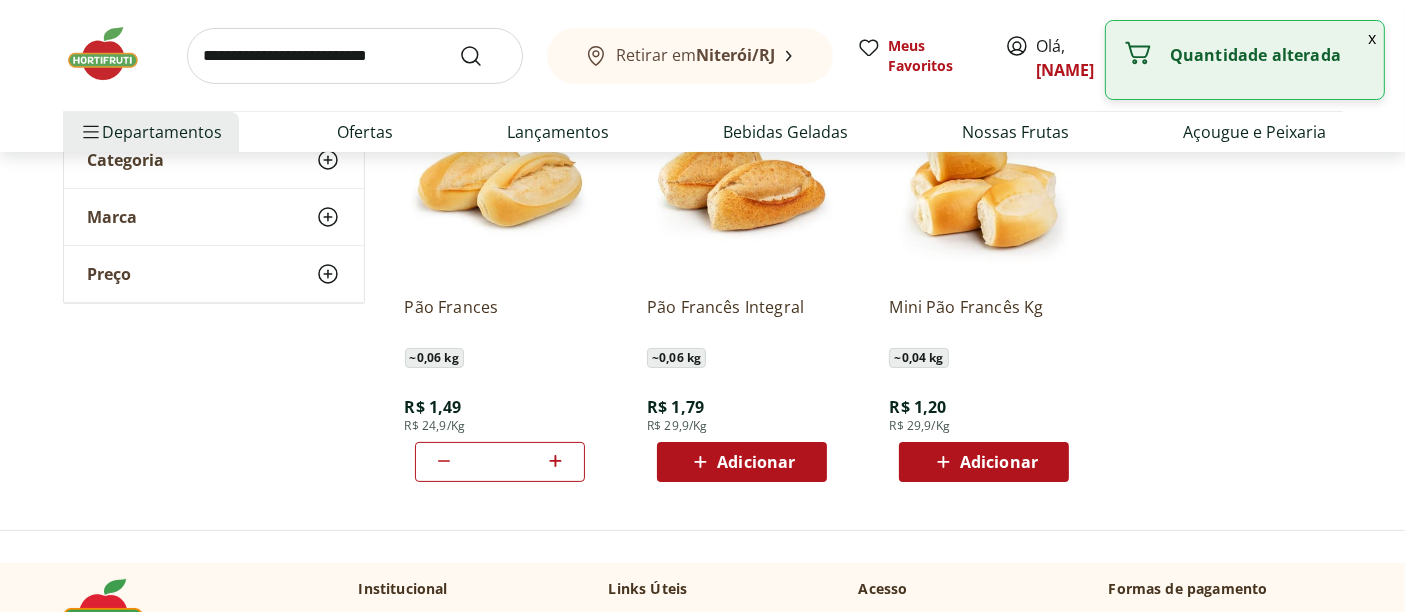 type on "*" 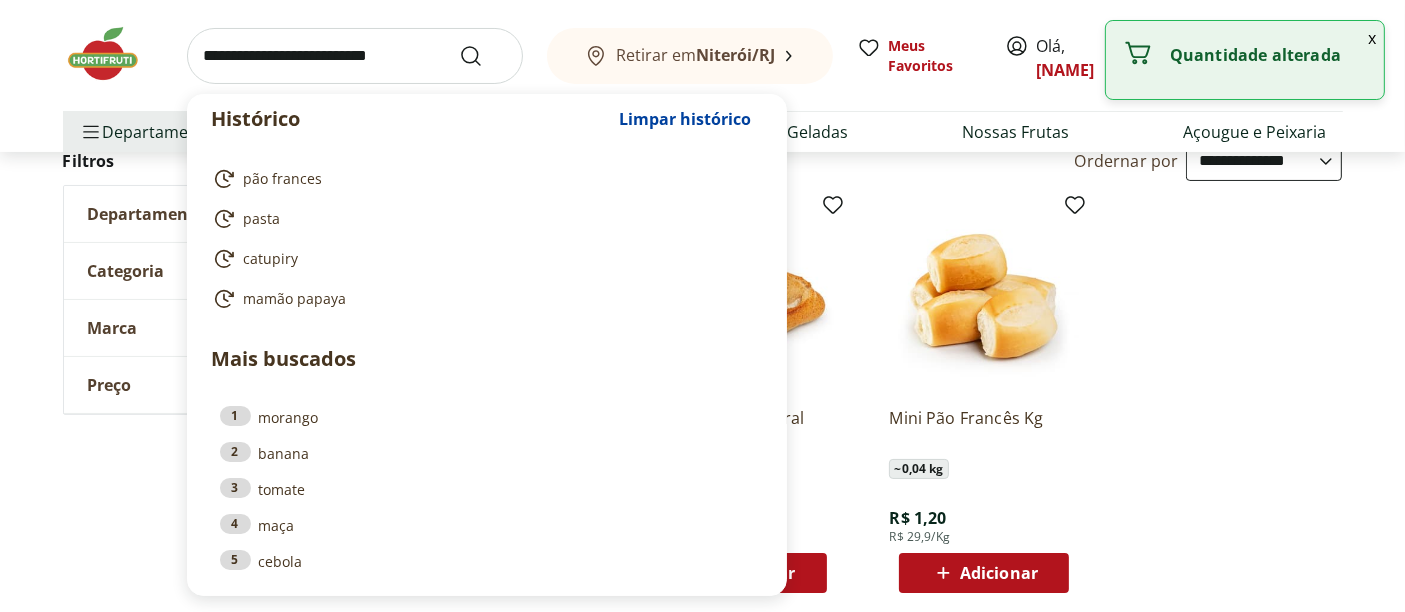 click at bounding box center (355, 56) 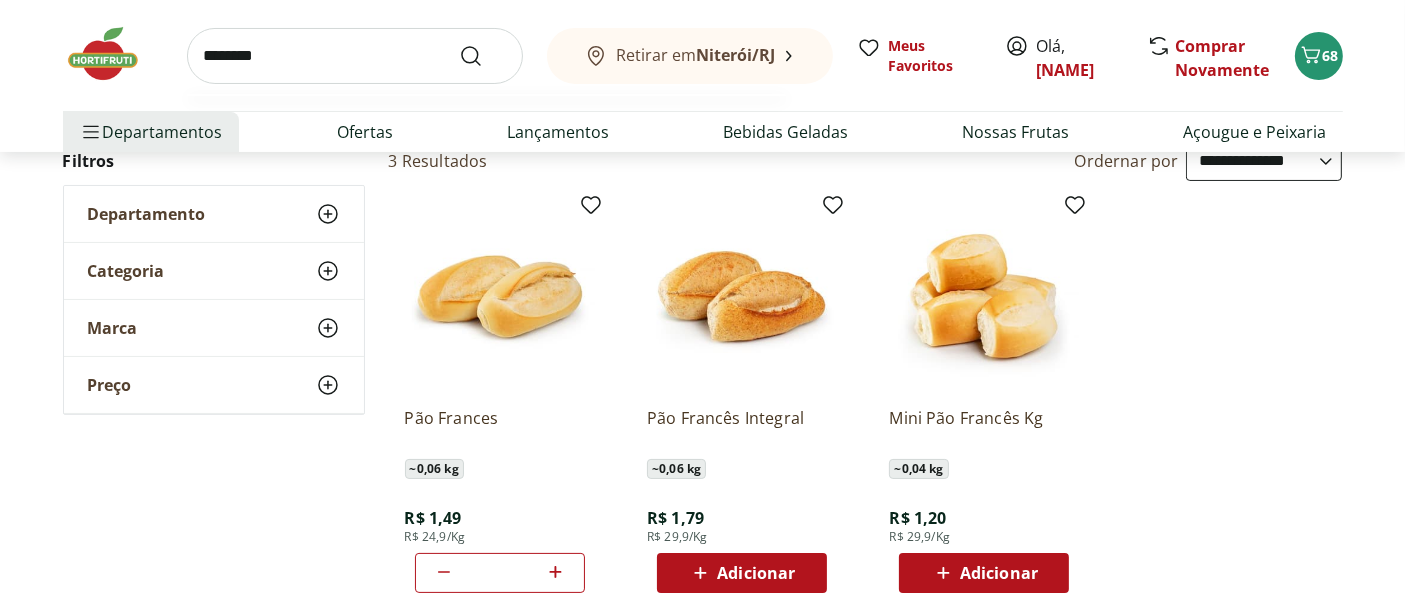 type on "********" 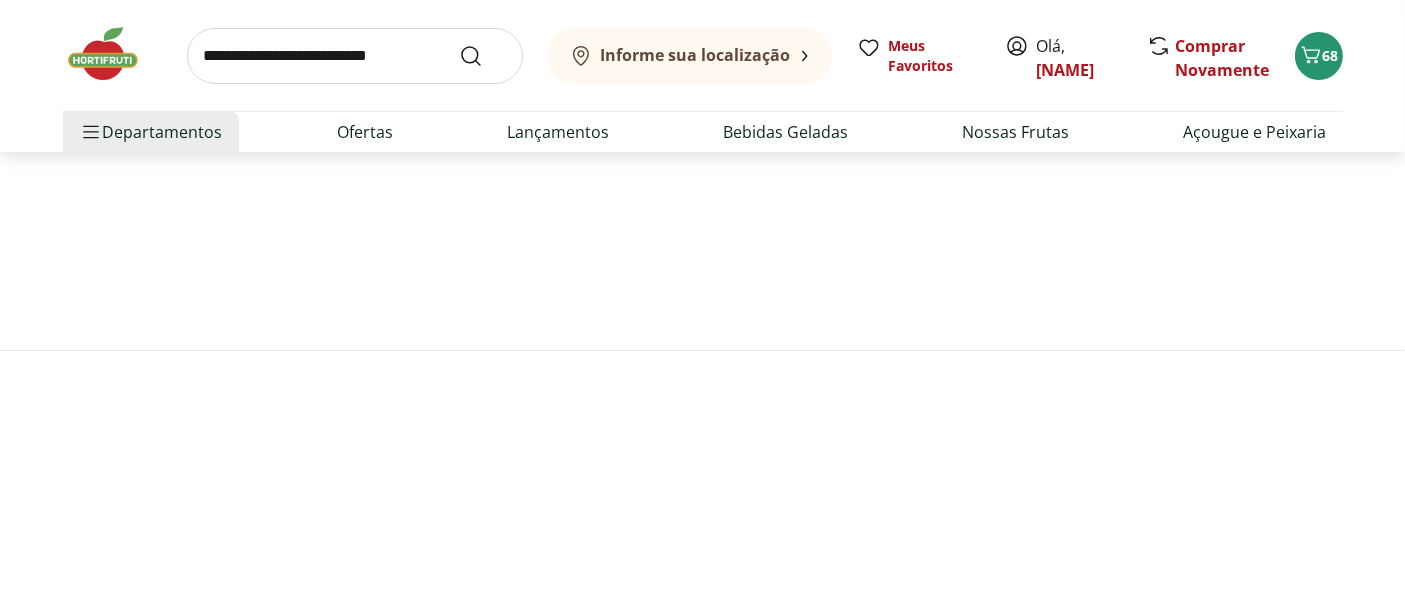 scroll, scrollTop: 0, scrollLeft: 0, axis: both 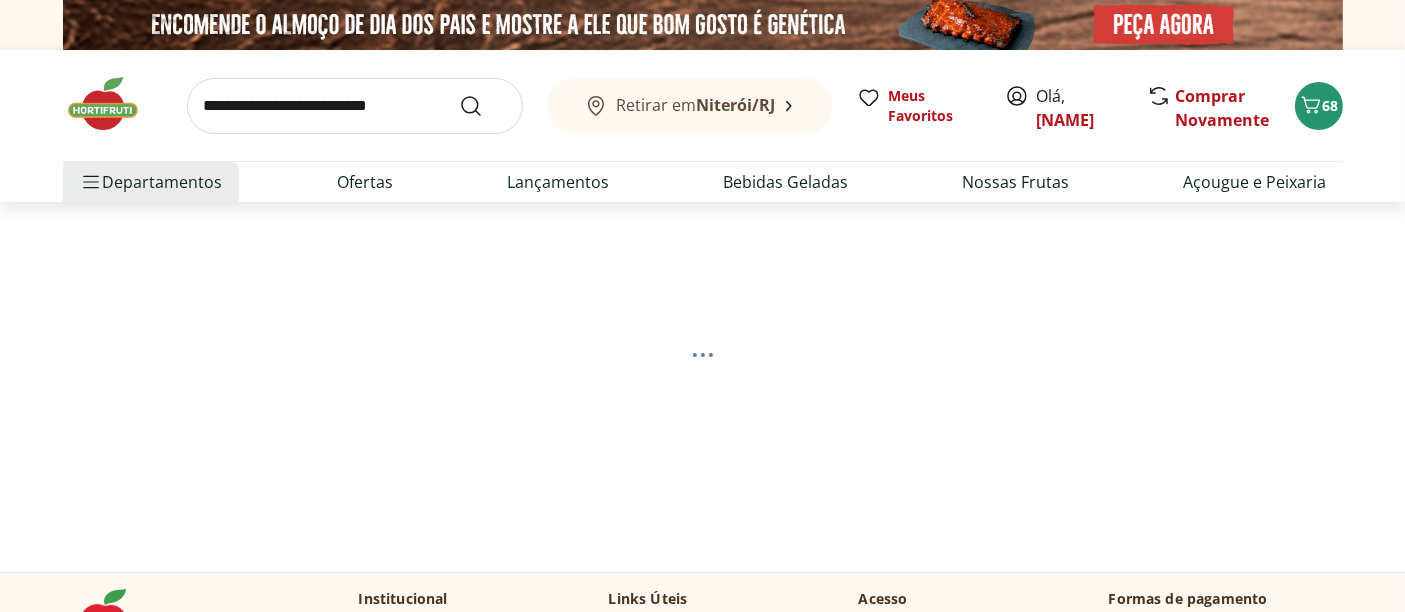 select on "**********" 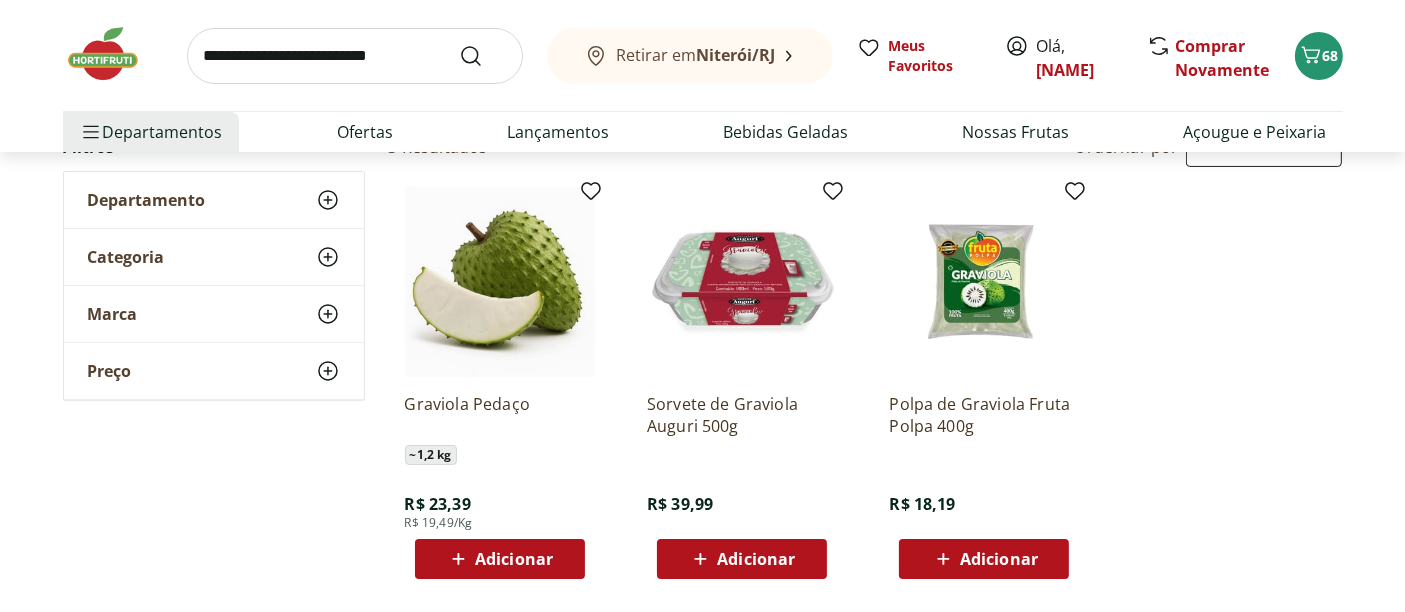 scroll, scrollTop: 0, scrollLeft: 0, axis: both 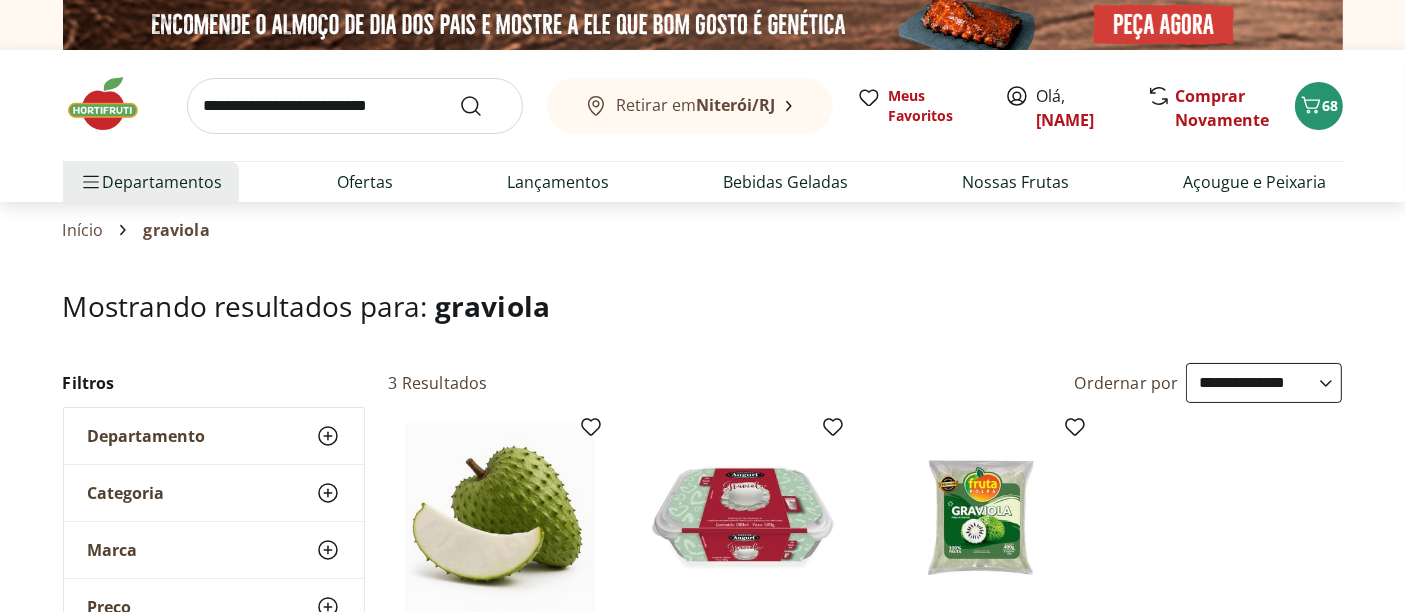 click at bounding box center [355, 106] 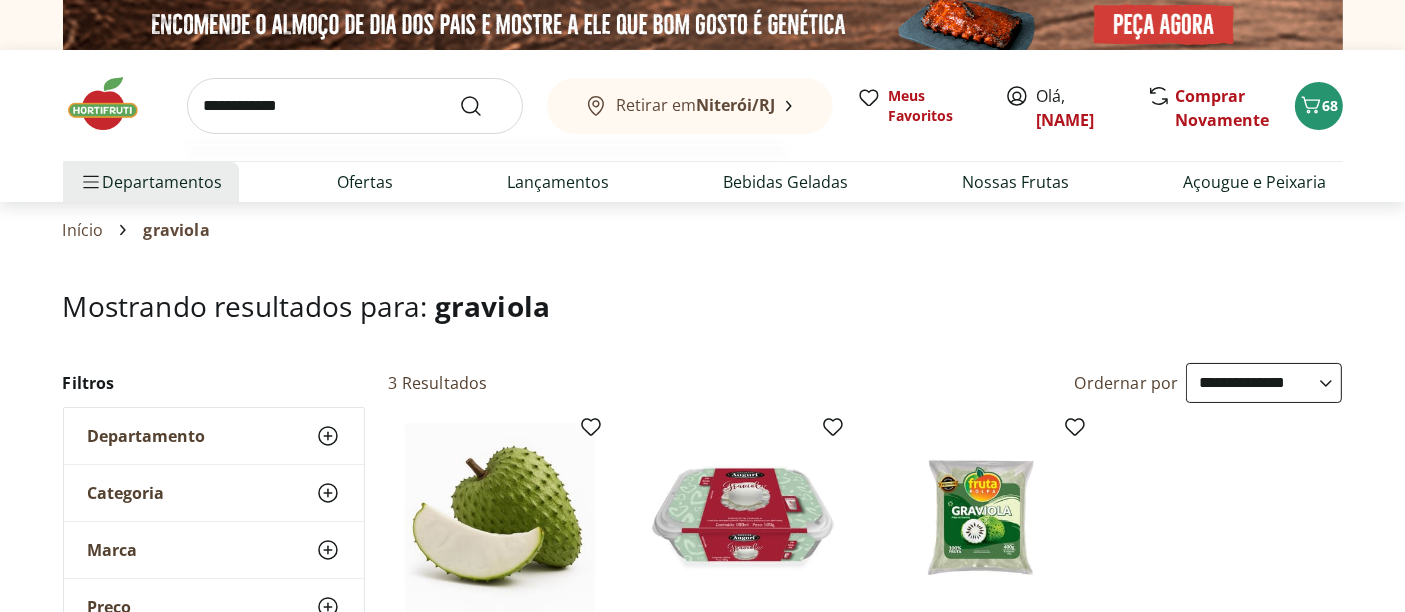 type on "**********" 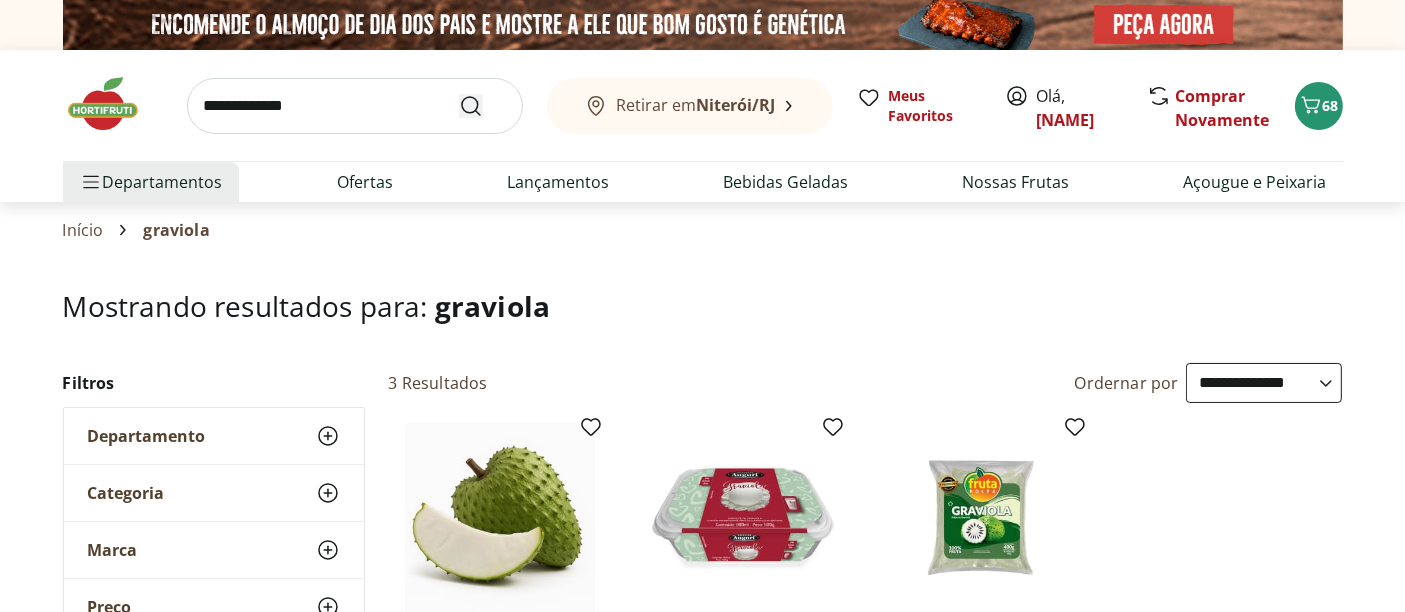 click 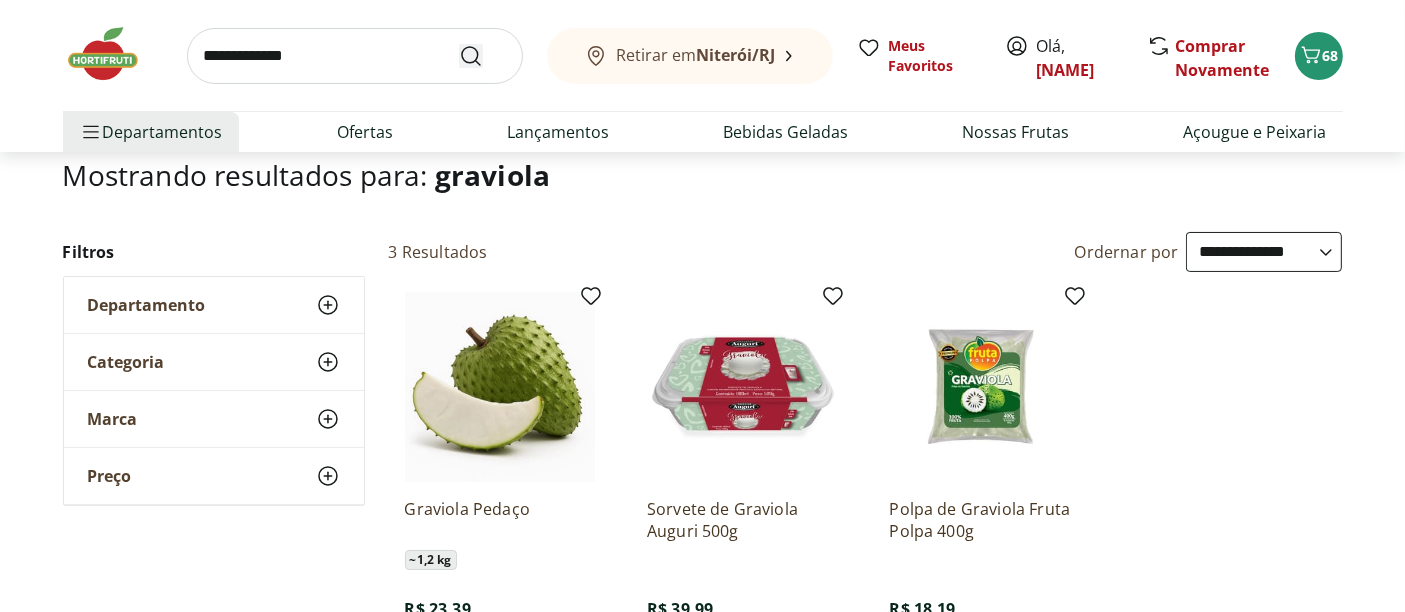 scroll, scrollTop: 0, scrollLeft: 0, axis: both 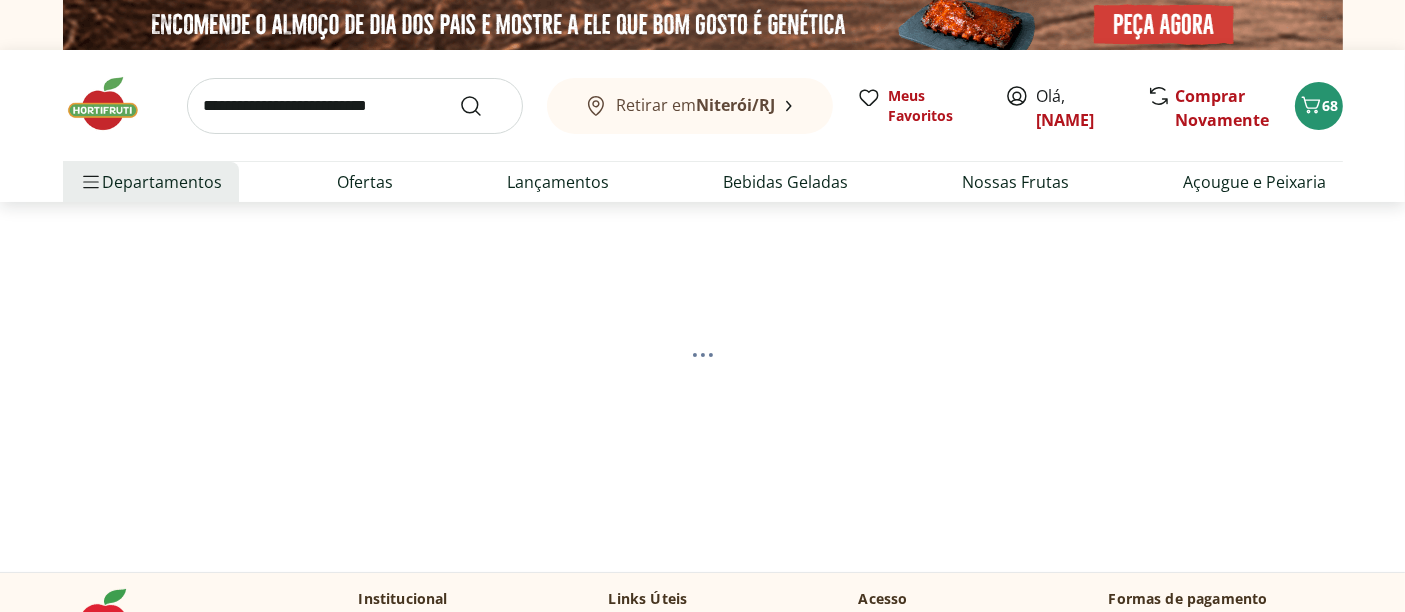 select on "**********" 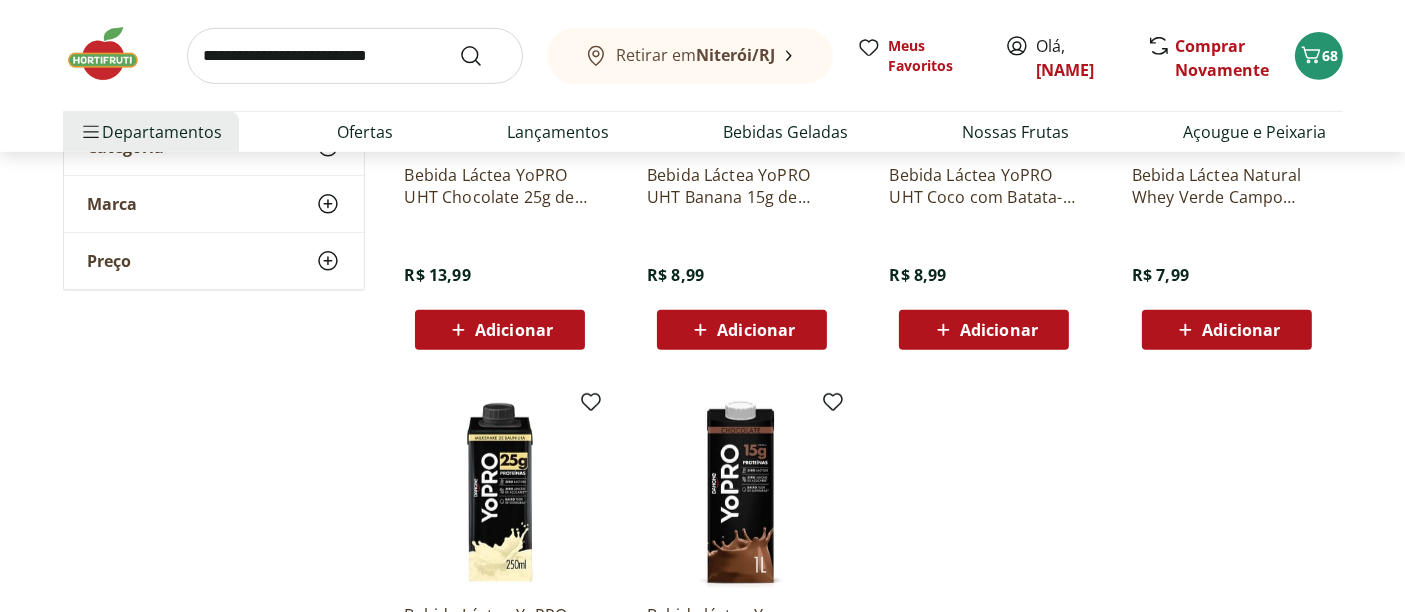 scroll, scrollTop: 666, scrollLeft: 0, axis: vertical 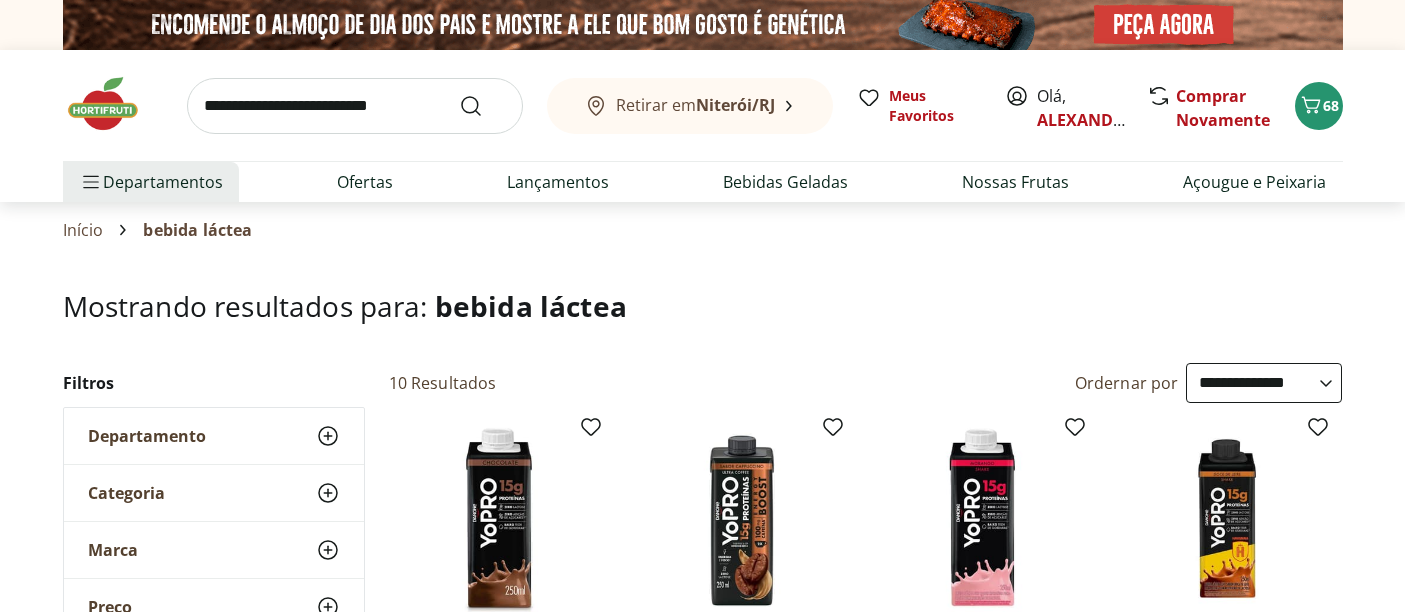 select on "**********" 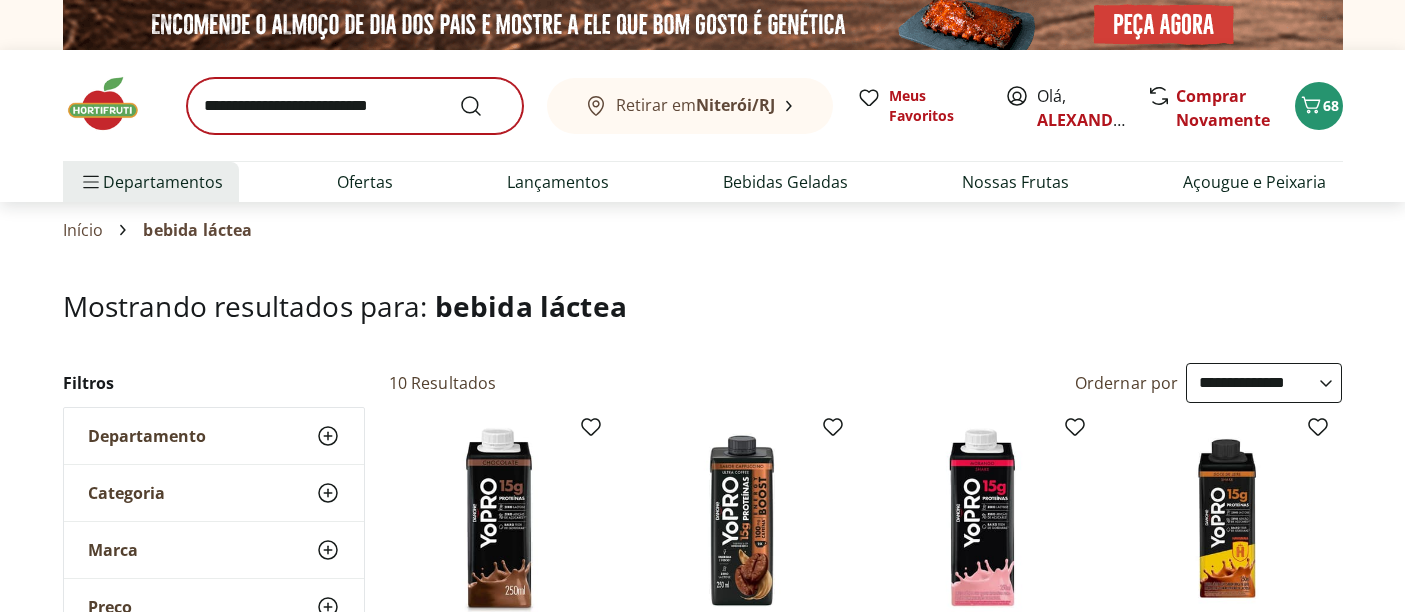 scroll, scrollTop: 666, scrollLeft: 0, axis: vertical 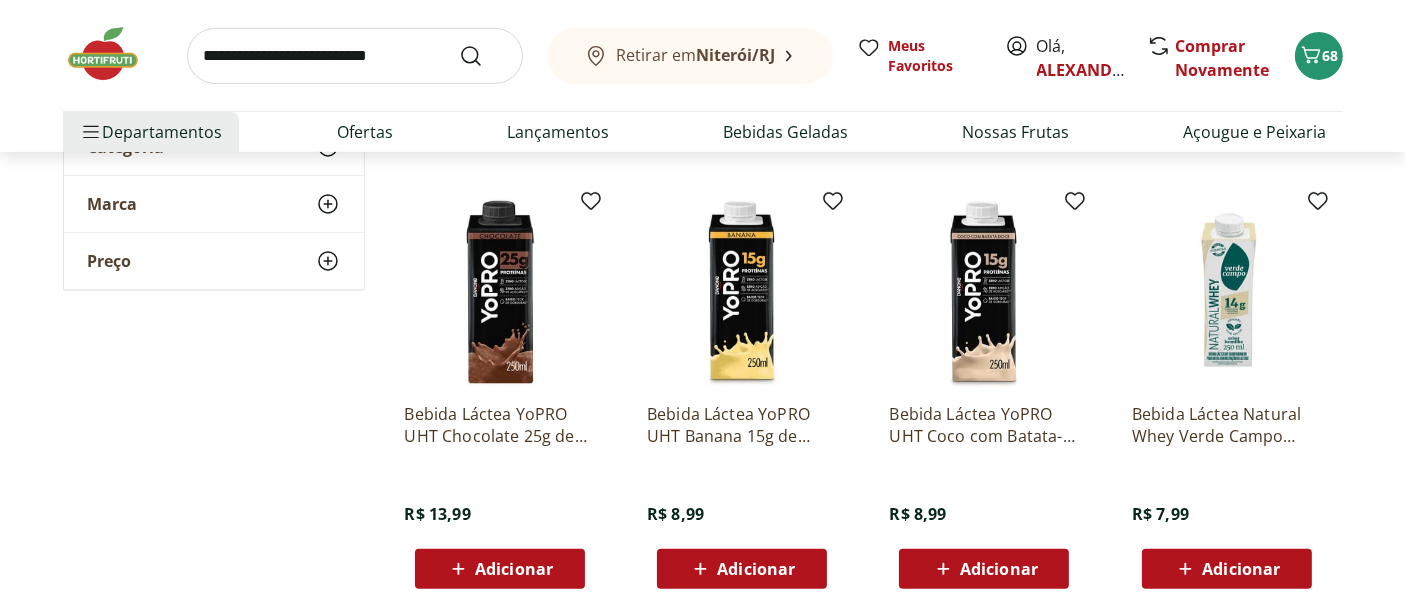 click at bounding box center (355, 56) 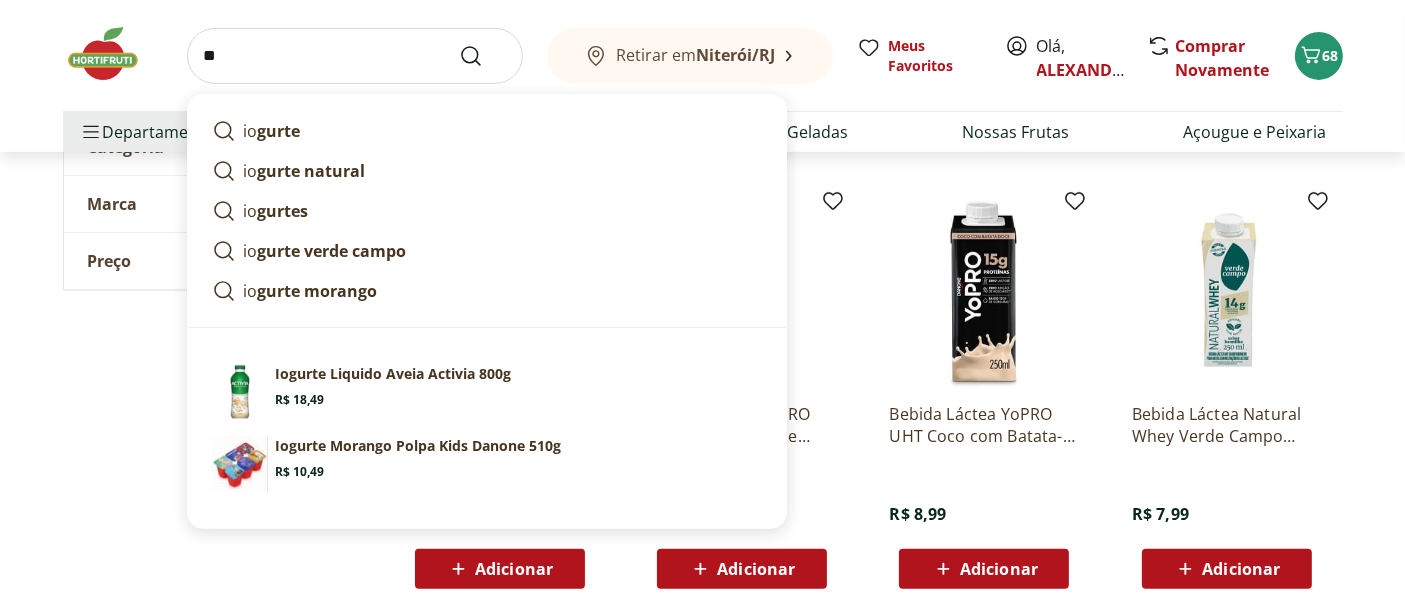 type on "**" 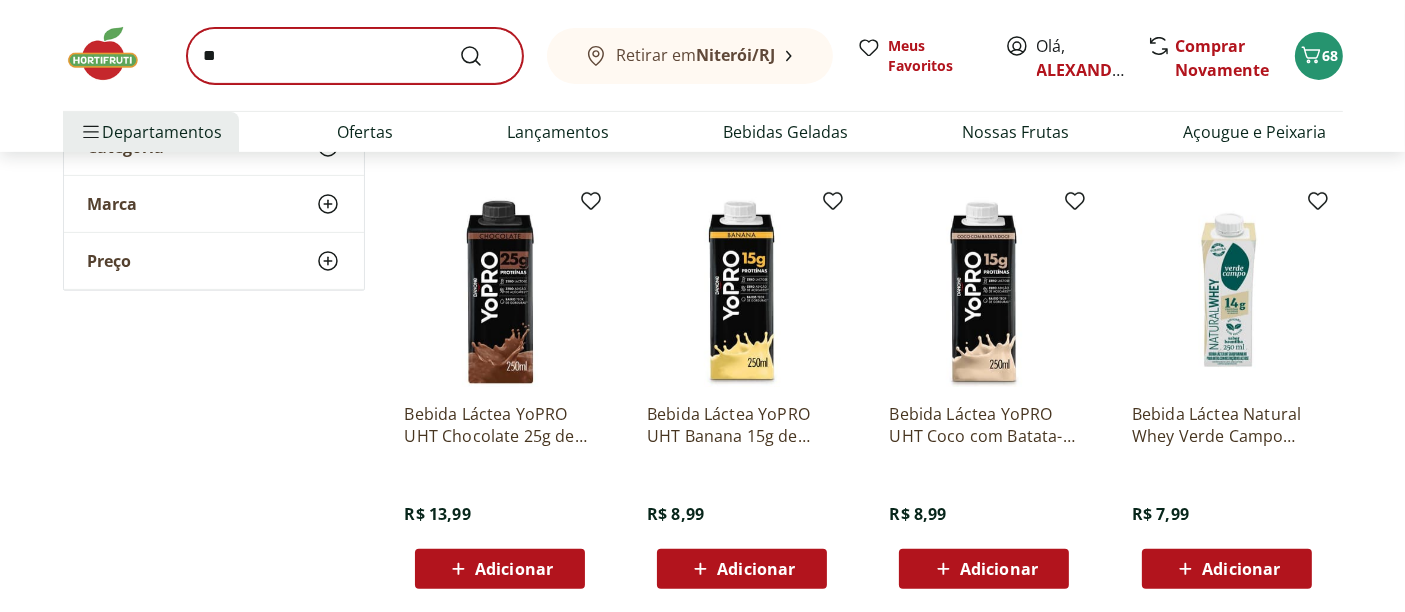 scroll, scrollTop: 0, scrollLeft: 0, axis: both 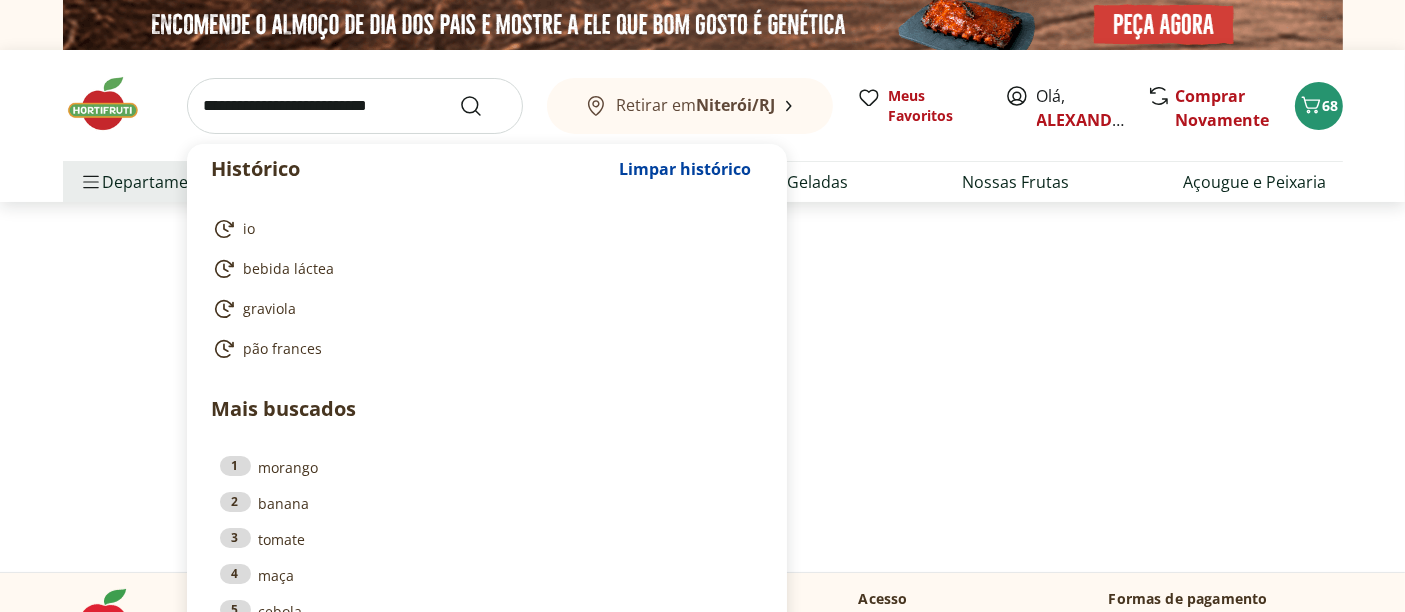 click at bounding box center [355, 106] 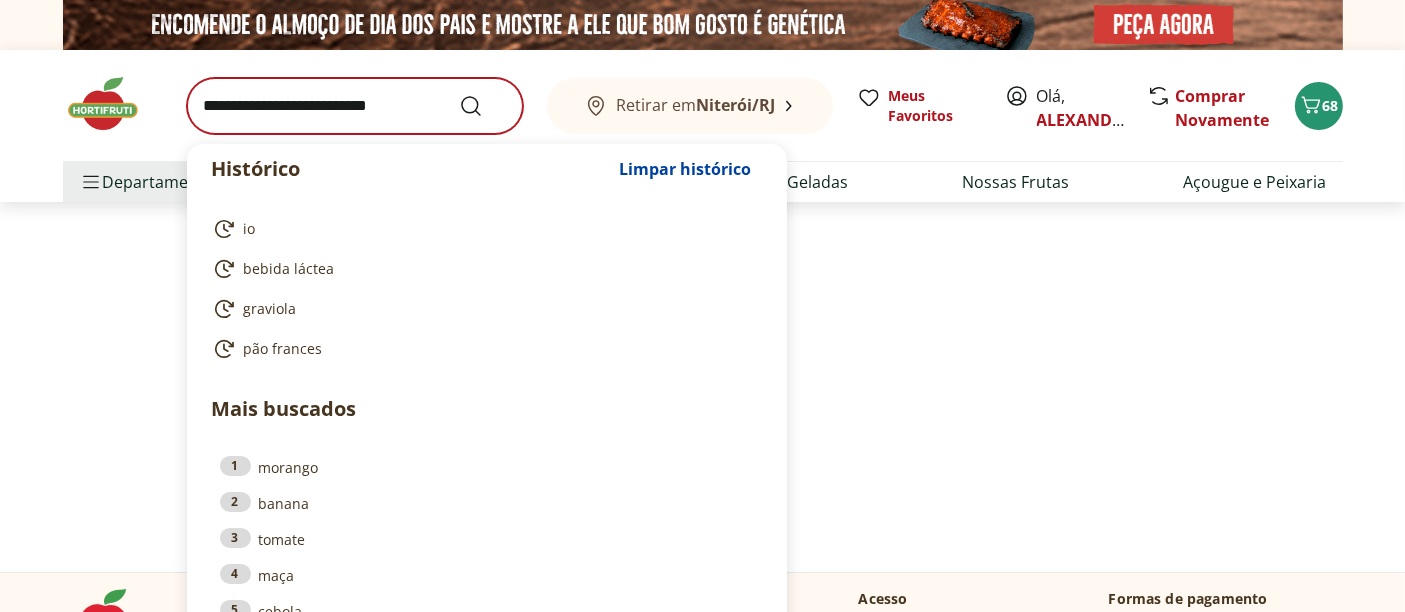 select on "**********" 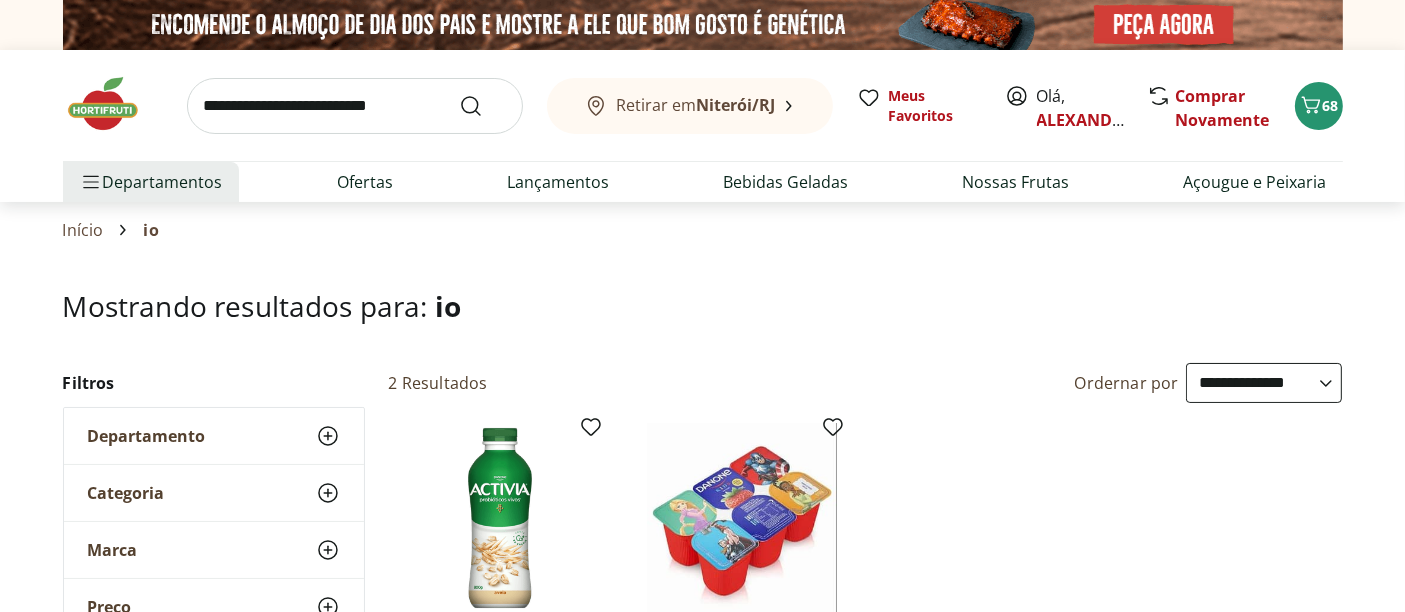 click at bounding box center [355, 106] 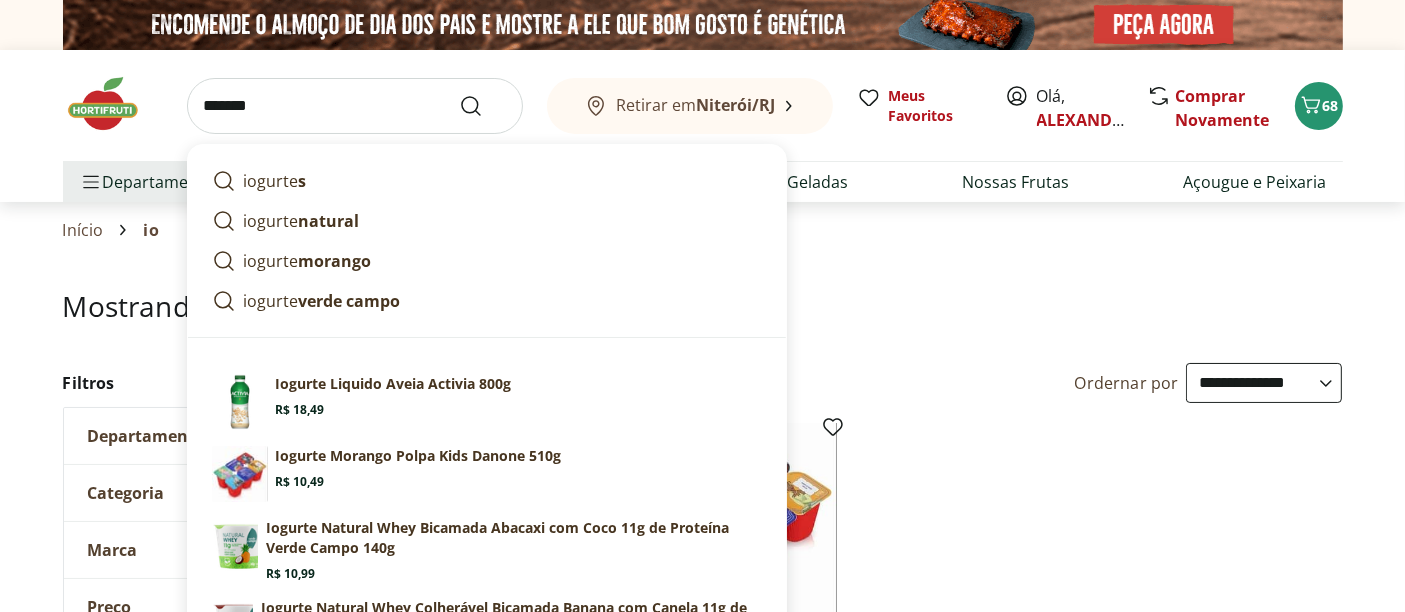 type on "*******" 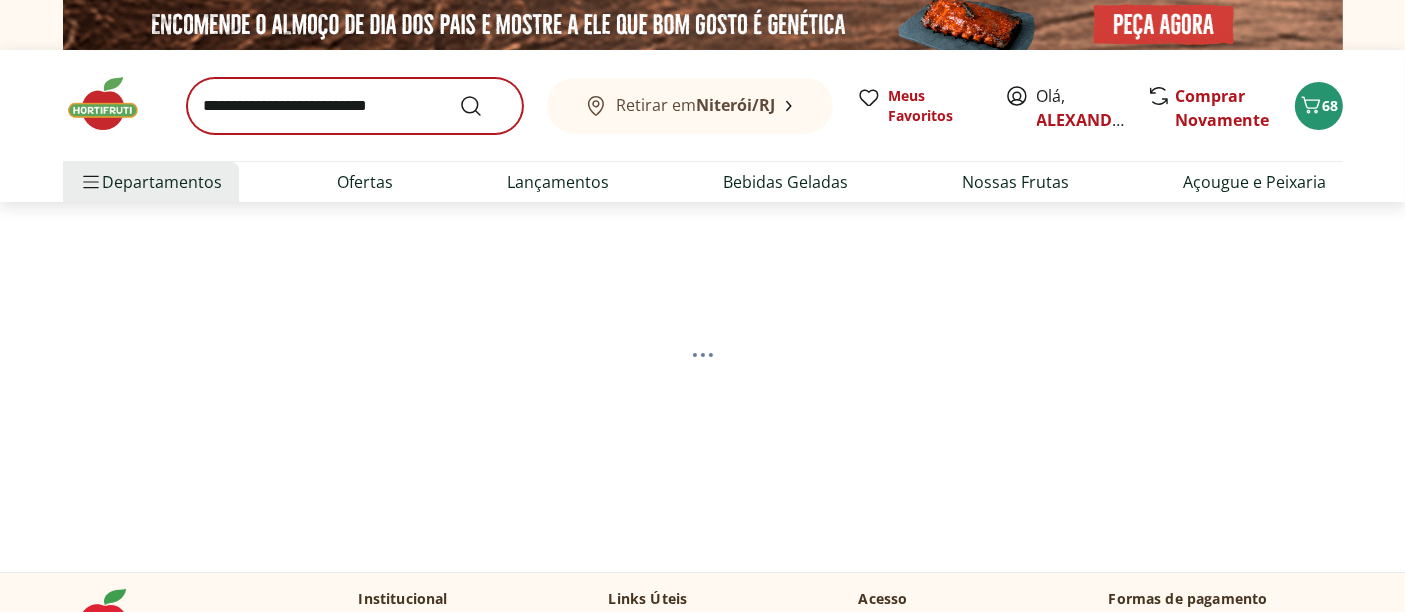 select on "**********" 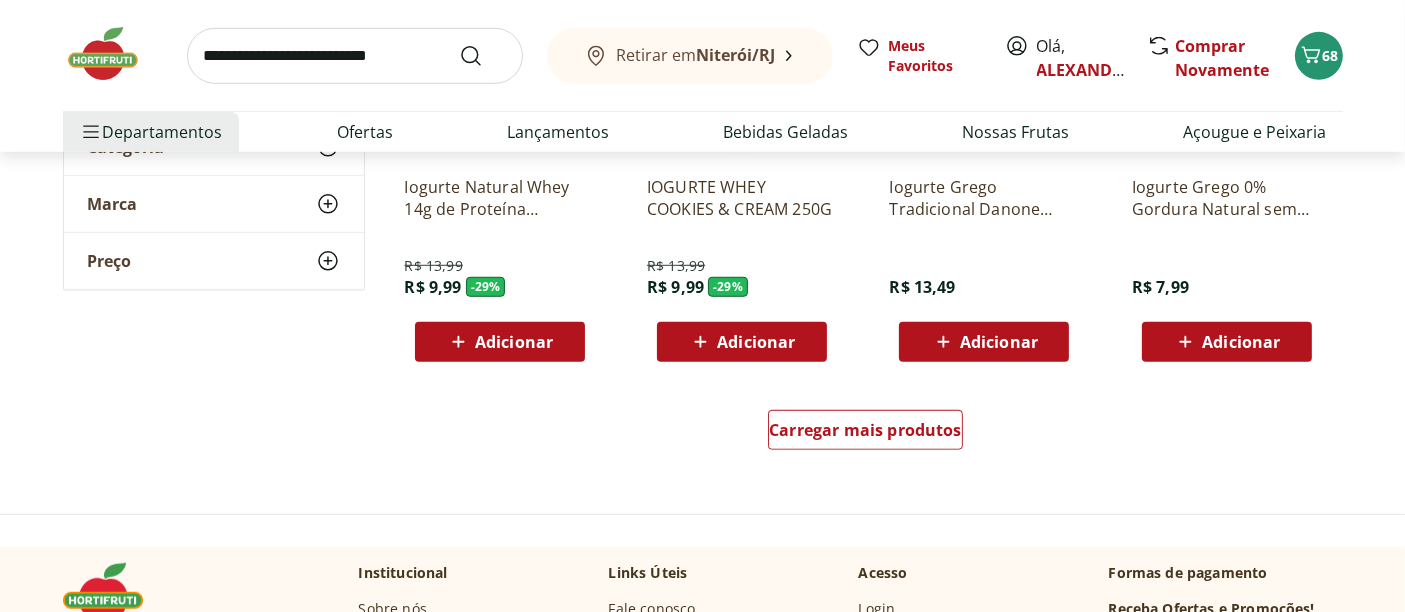 scroll, scrollTop: 1555, scrollLeft: 0, axis: vertical 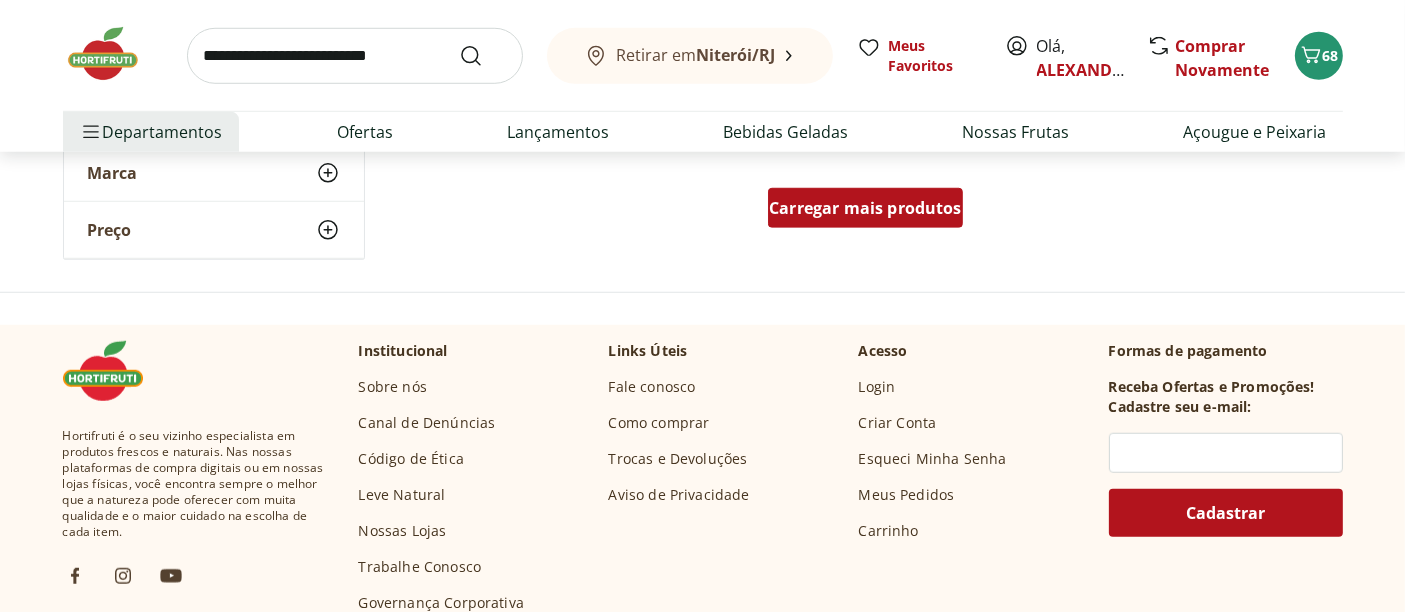 click on "Carregar mais produtos" at bounding box center (865, 208) 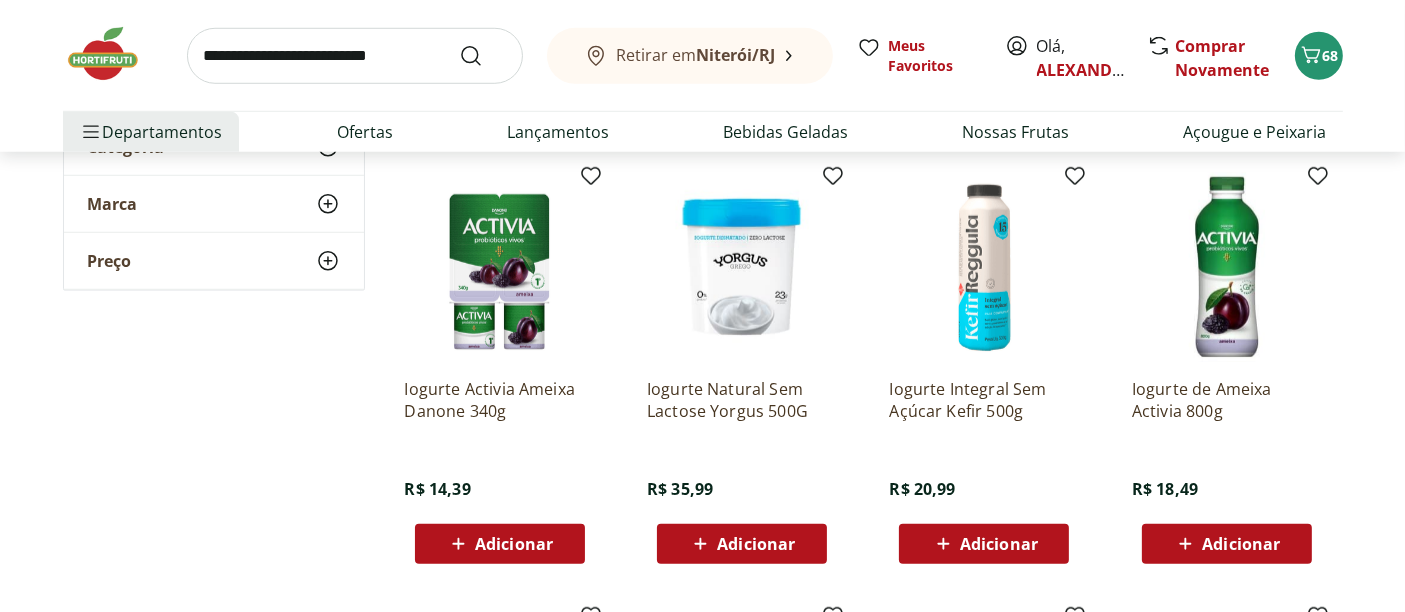 click on "Adicionar" at bounding box center (1241, 544) 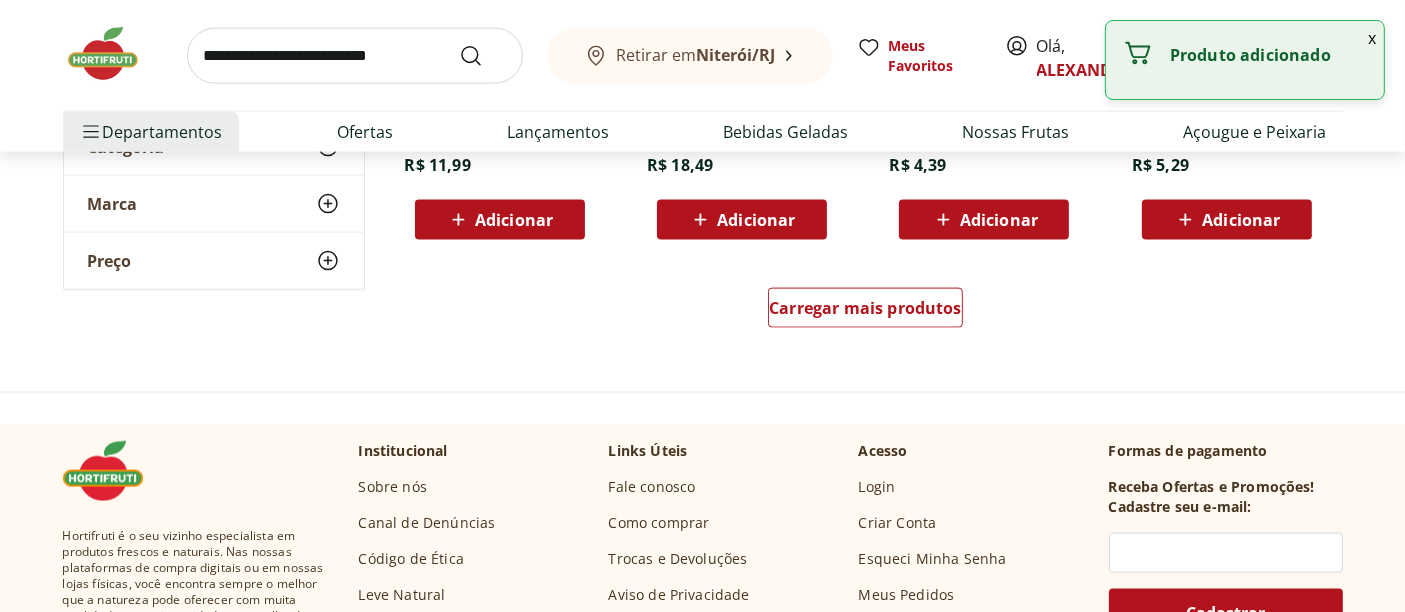 scroll, scrollTop: 2777, scrollLeft: 0, axis: vertical 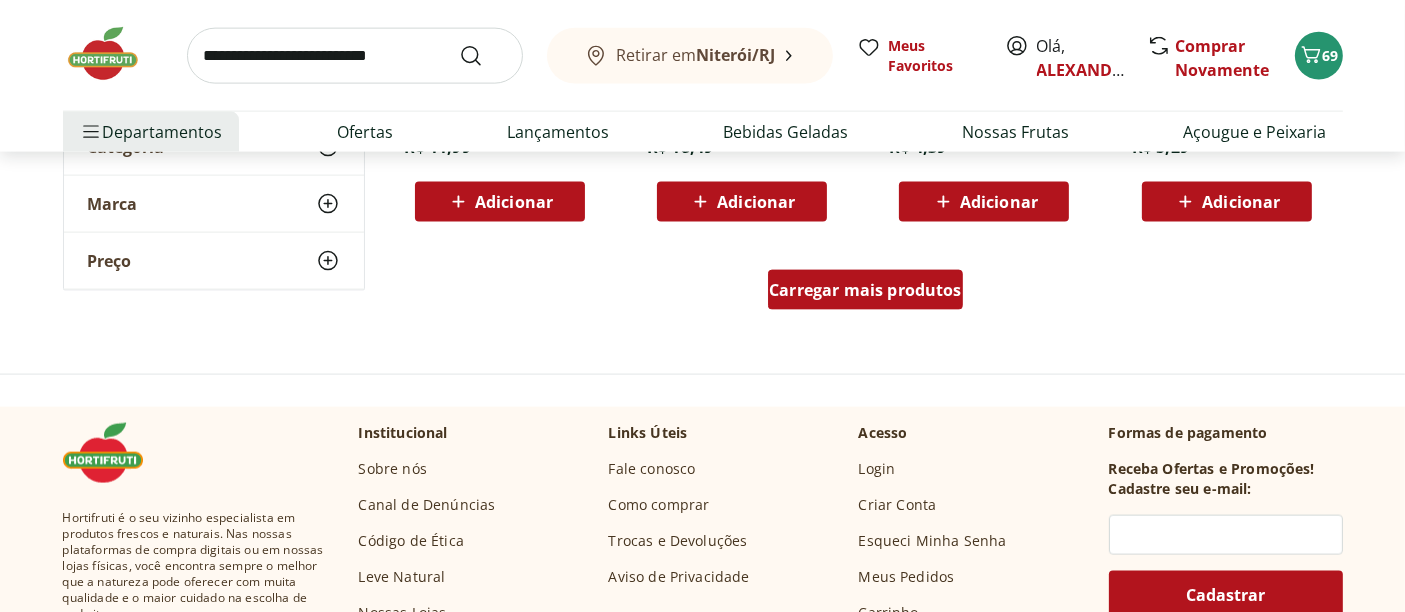click on "Carregar mais produtos" at bounding box center [865, 290] 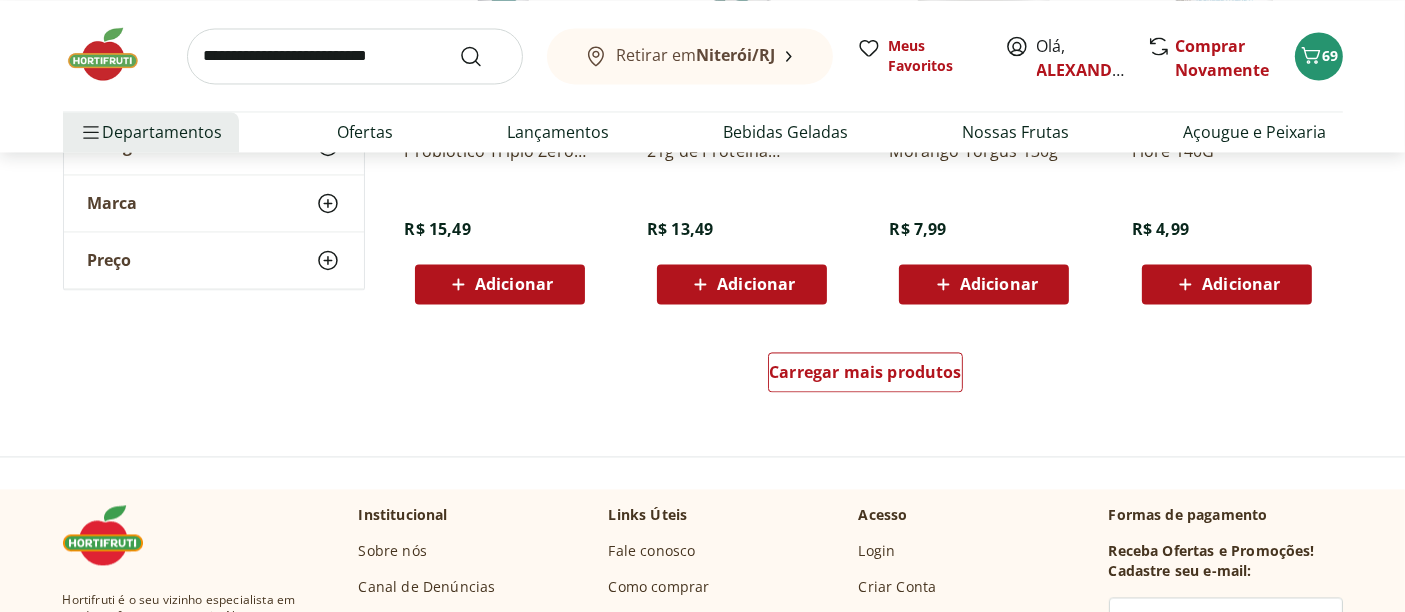 scroll, scrollTop: 4000, scrollLeft: 0, axis: vertical 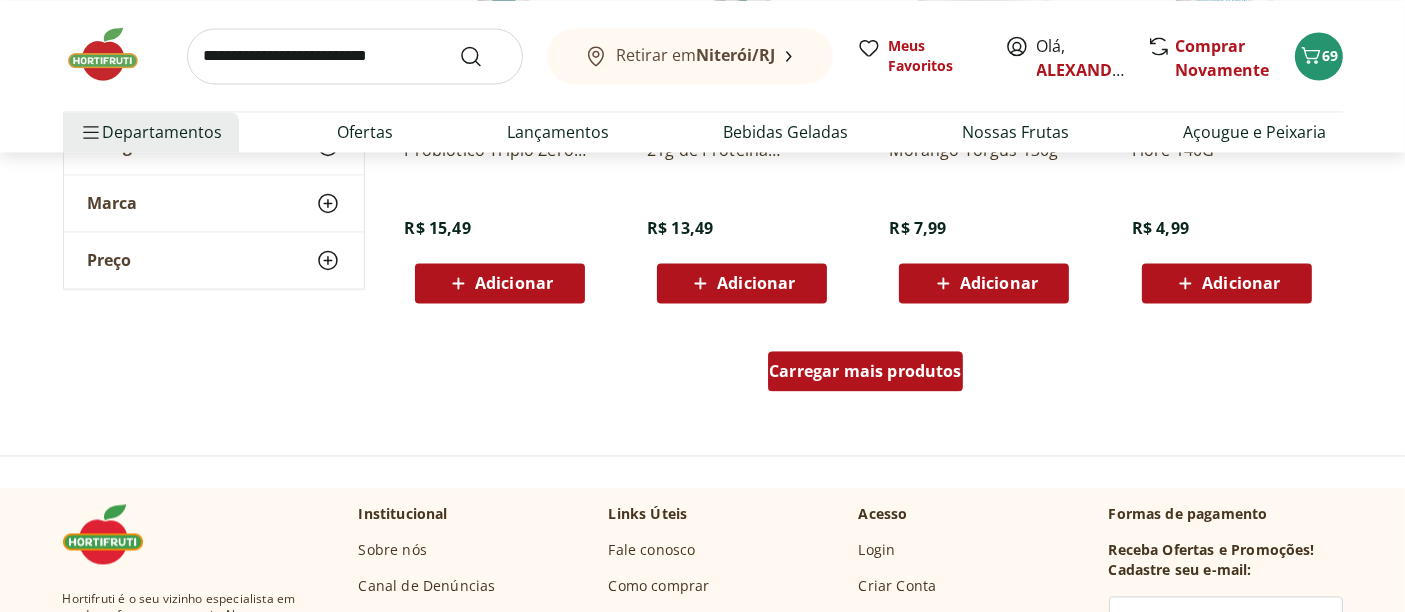 click on "Carregar mais produtos" at bounding box center [865, 371] 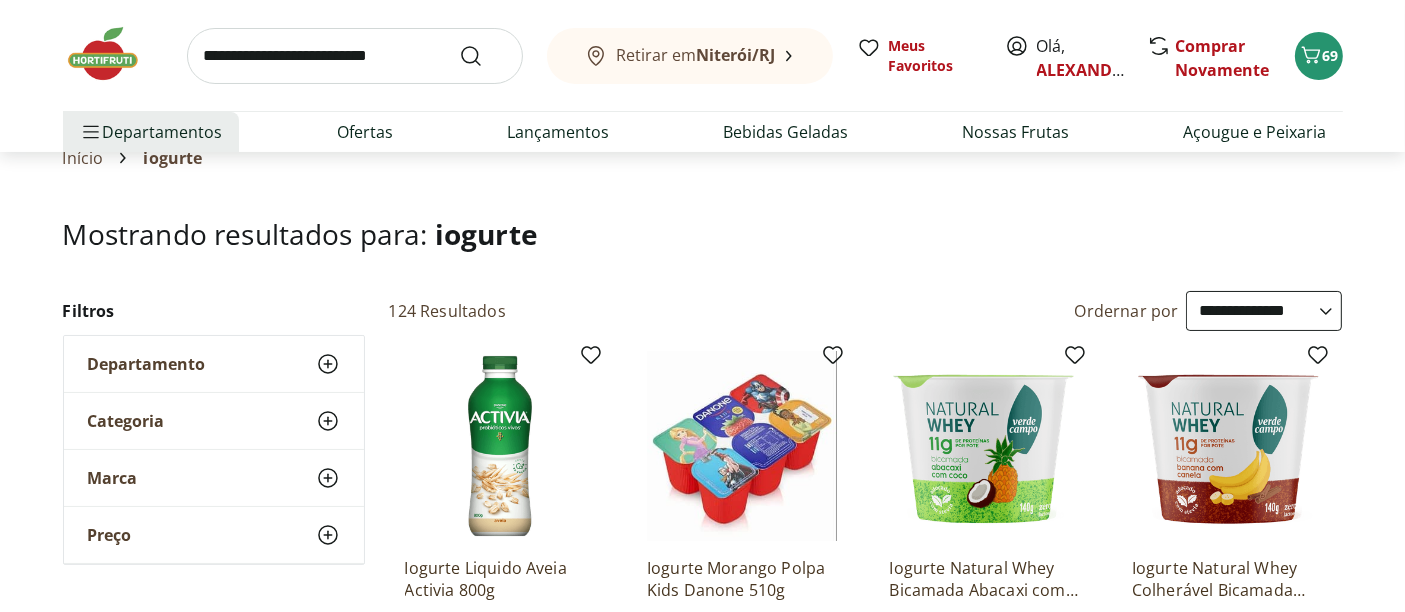 scroll, scrollTop: 0, scrollLeft: 0, axis: both 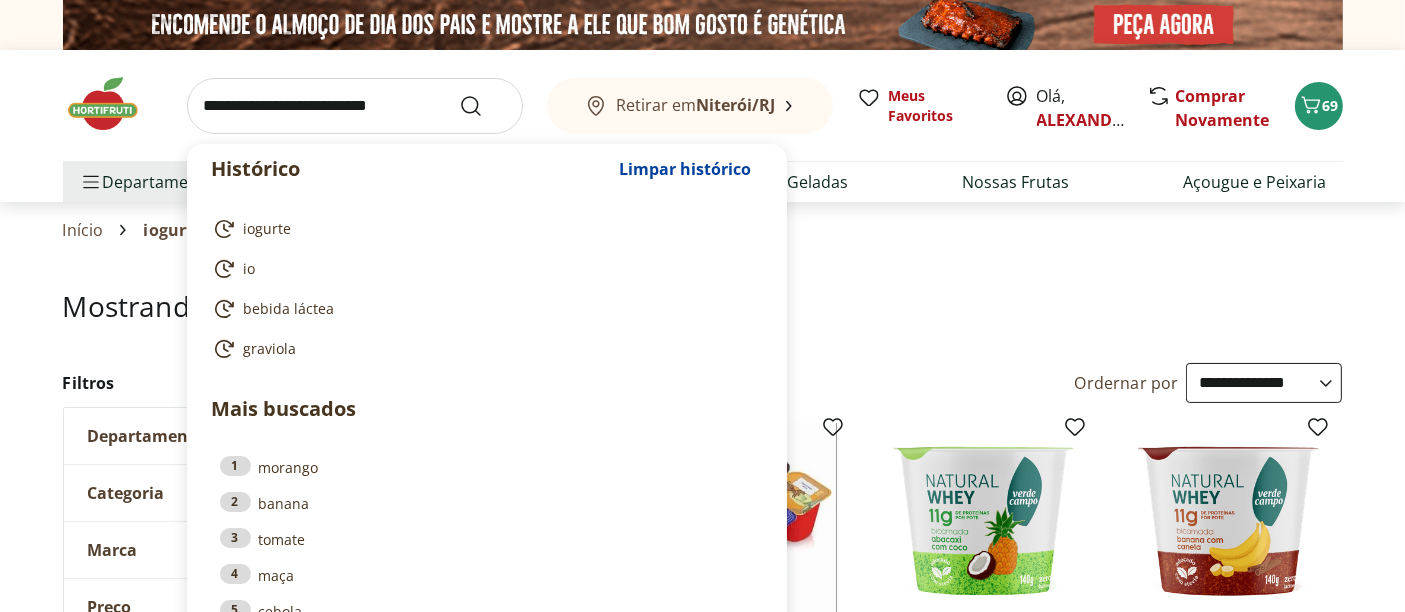 click at bounding box center (355, 106) 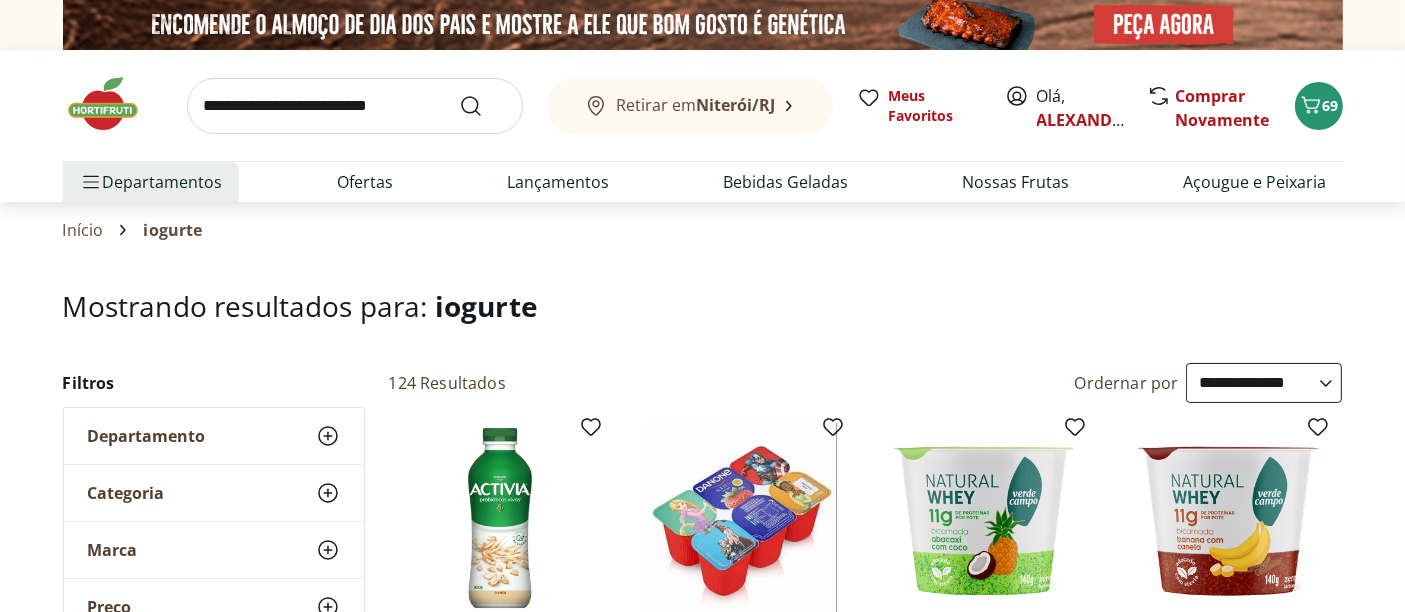 click at bounding box center [113, 104] 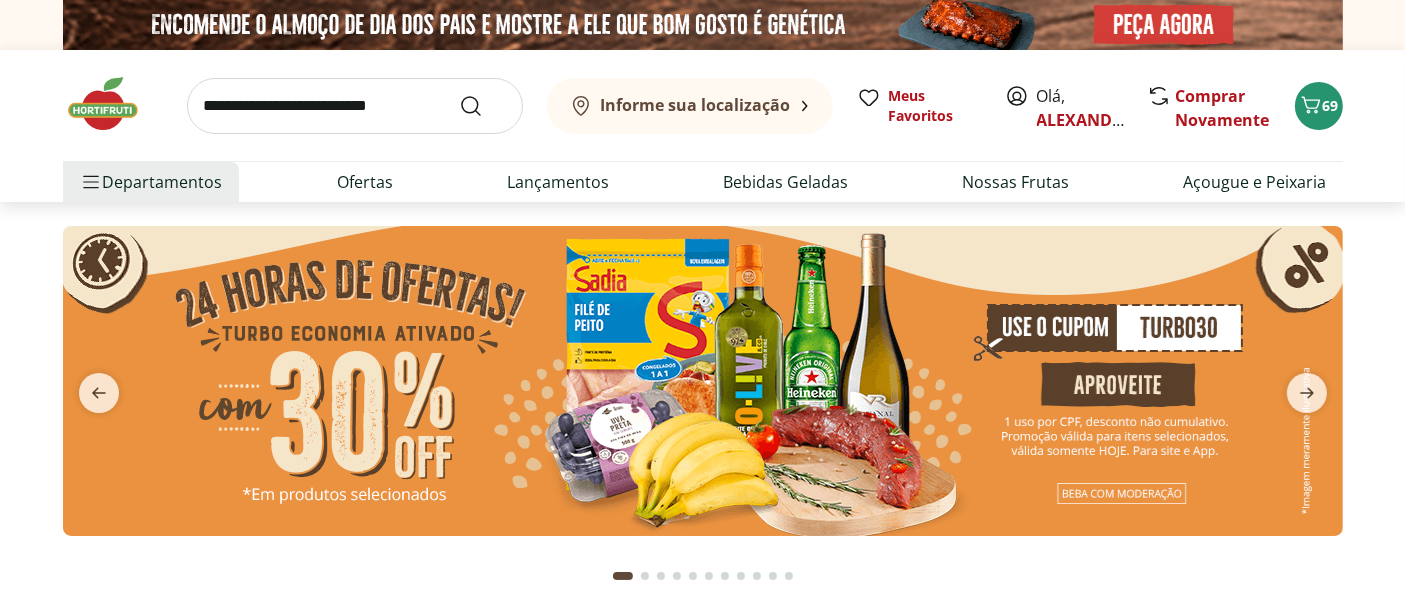 click at bounding box center (355, 106) 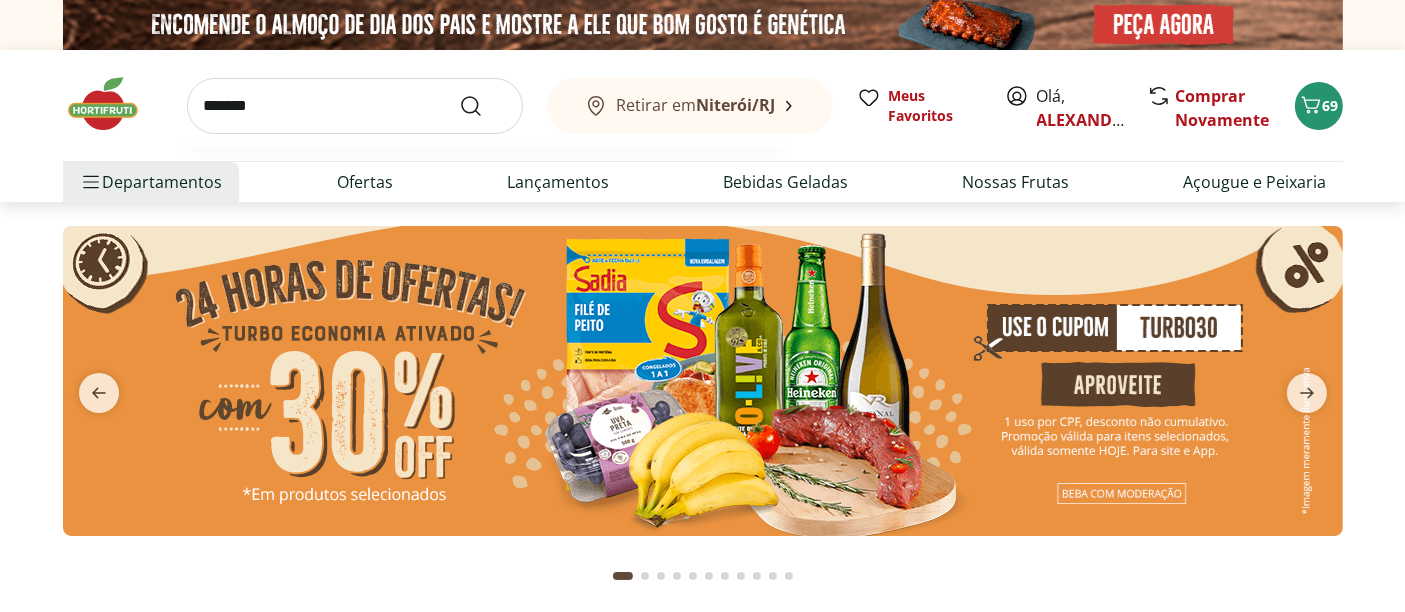 type on "*******" 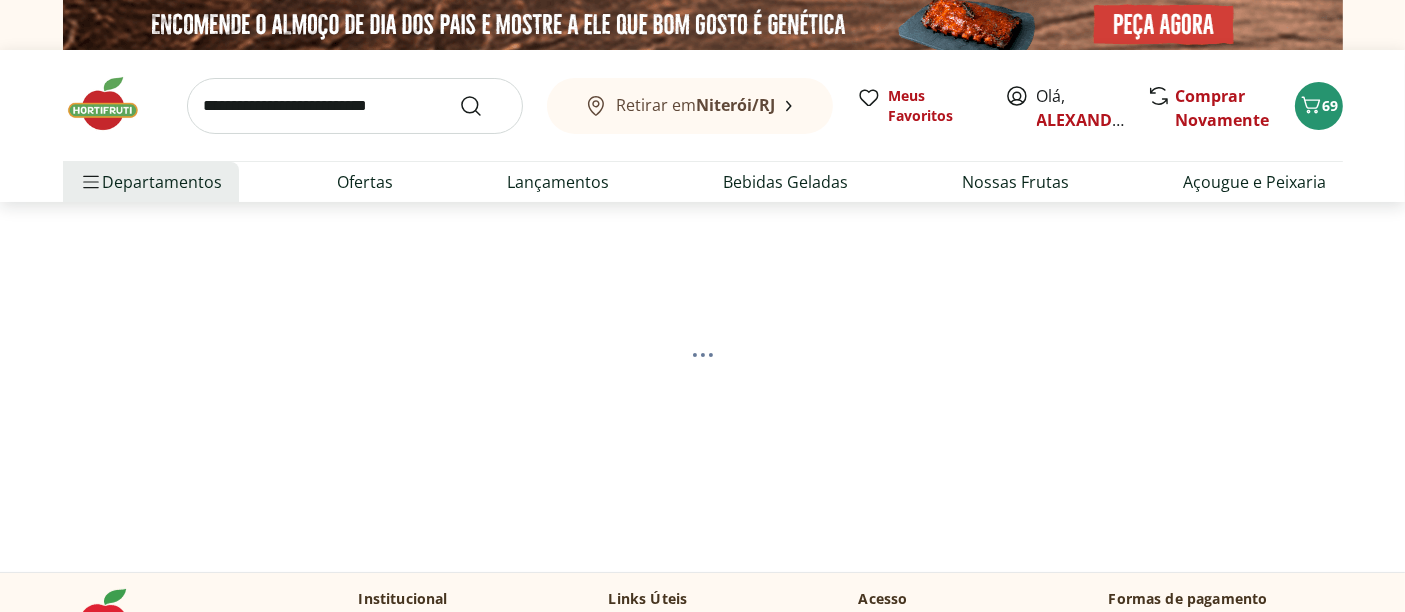 select on "**********" 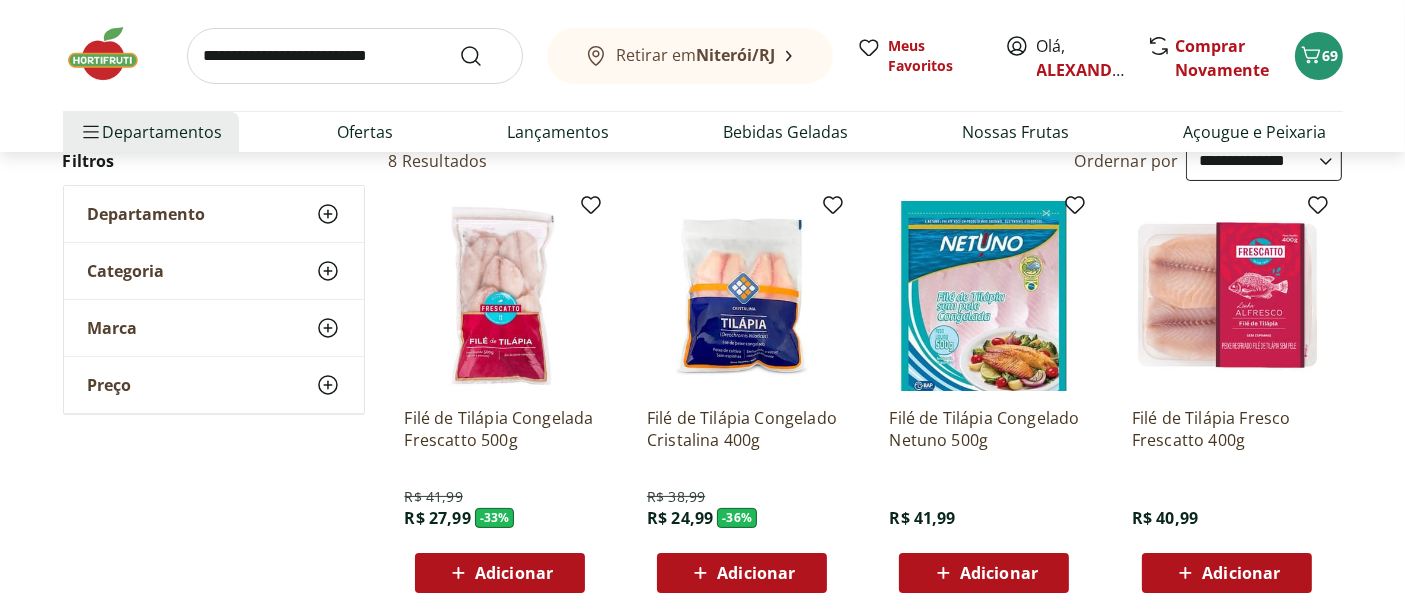 scroll, scrollTop: 333, scrollLeft: 0, axis: vertical 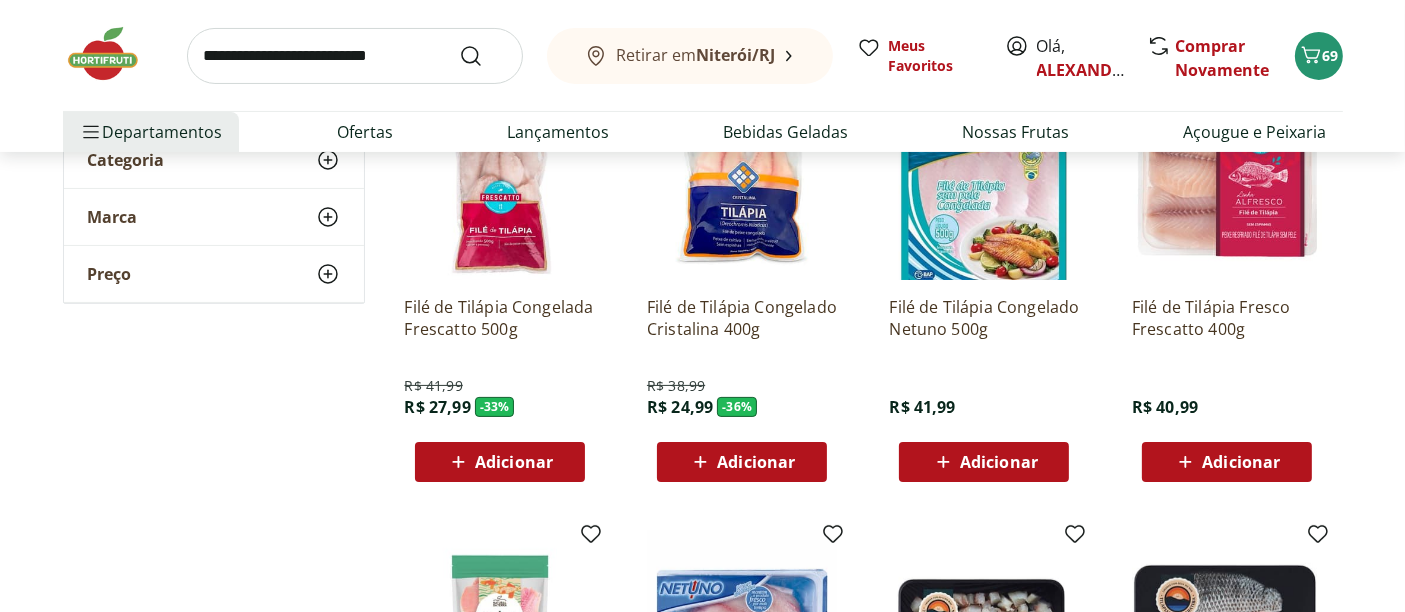 click on "Adicionar" at bounding box center [499, 462] 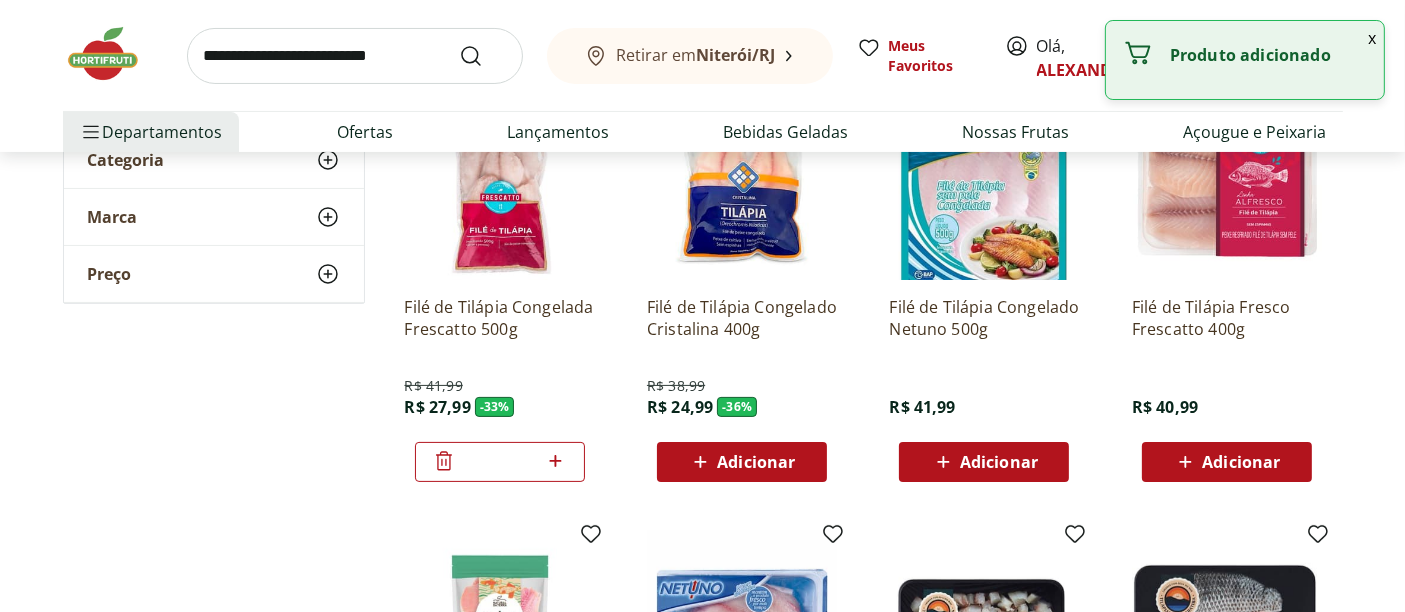 click 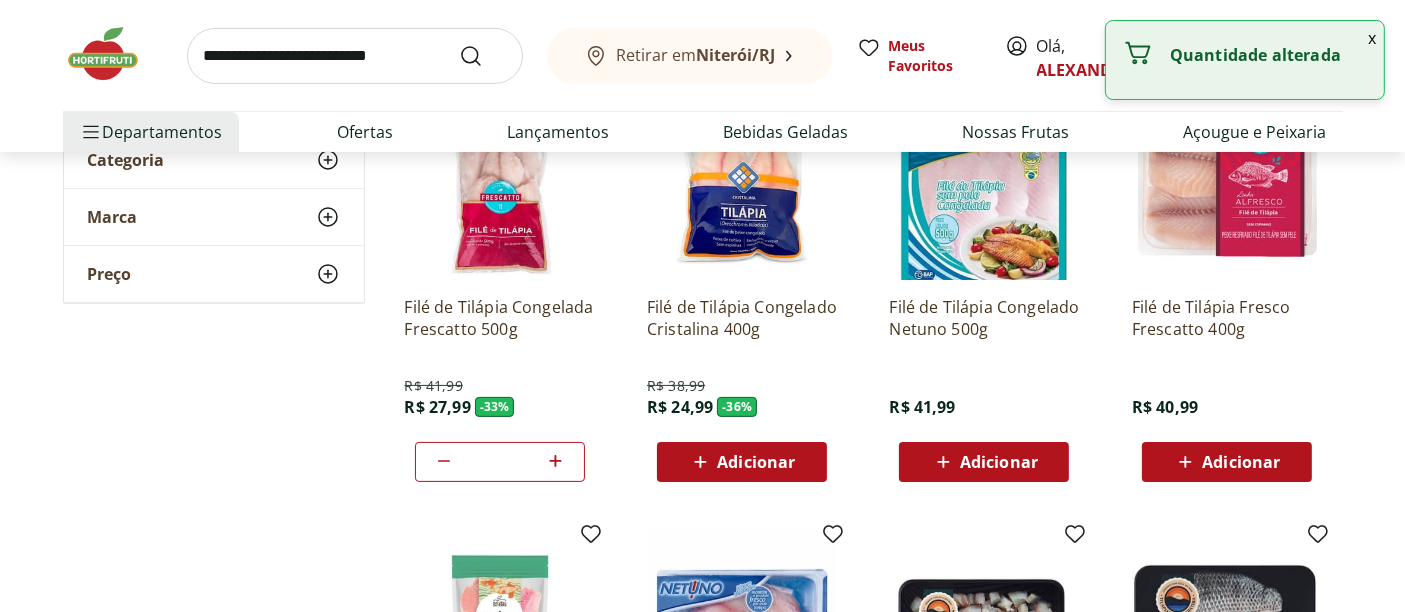 click 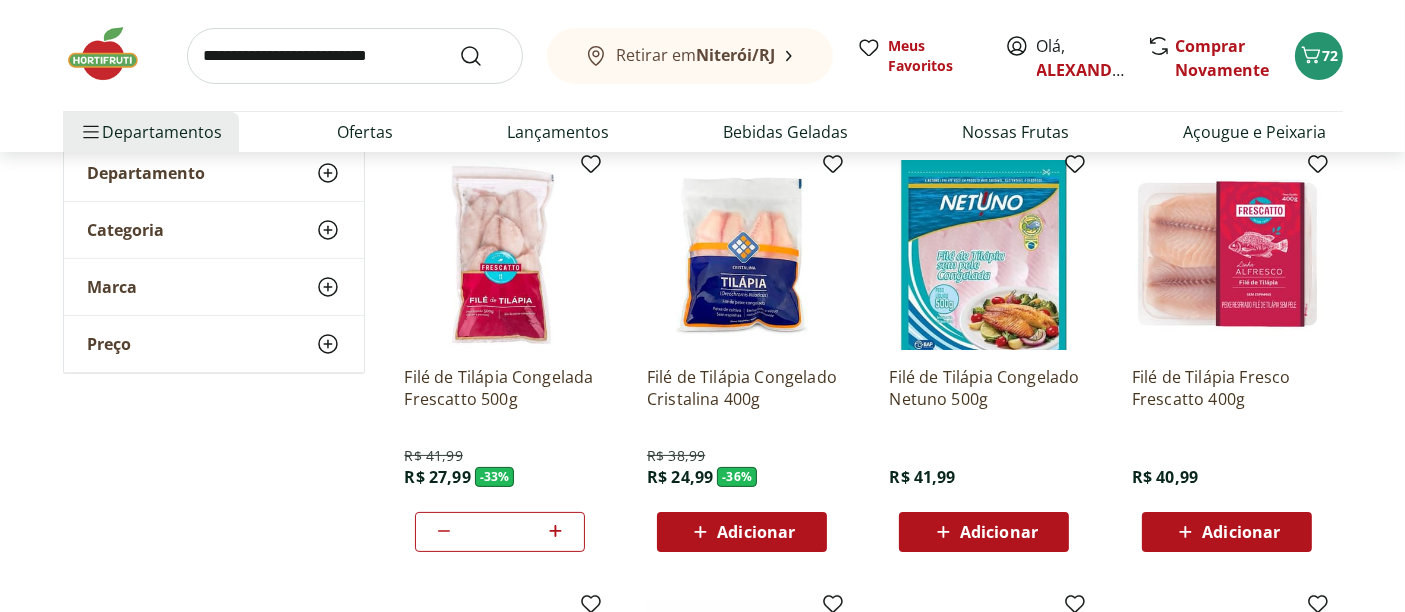 scroll, scrollTop: 111, scrollLeft: 0, axis: vertical 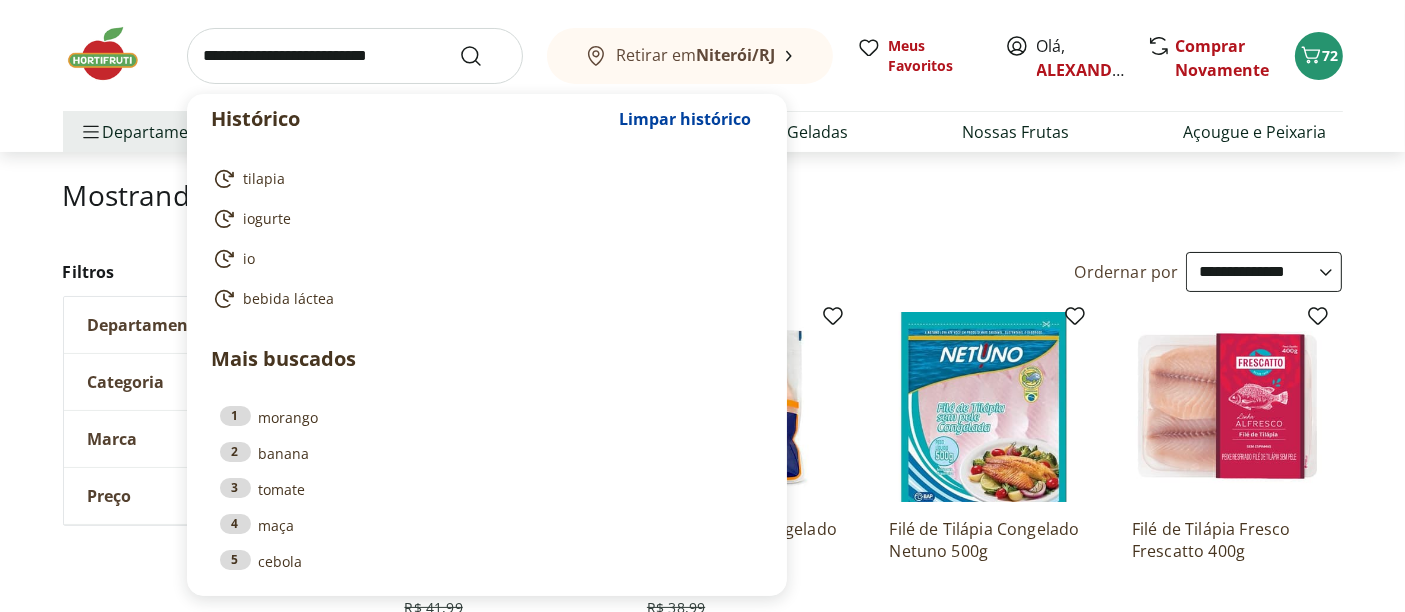click at bounding box center [355, 56] 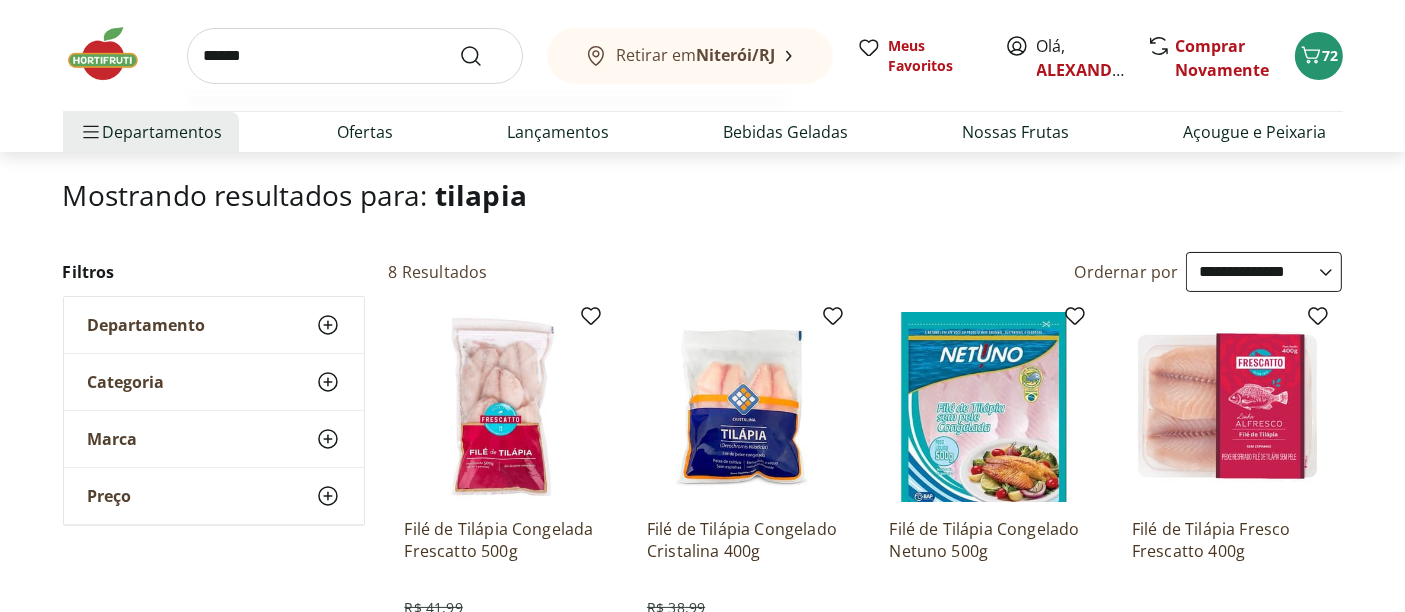 type on "*******" 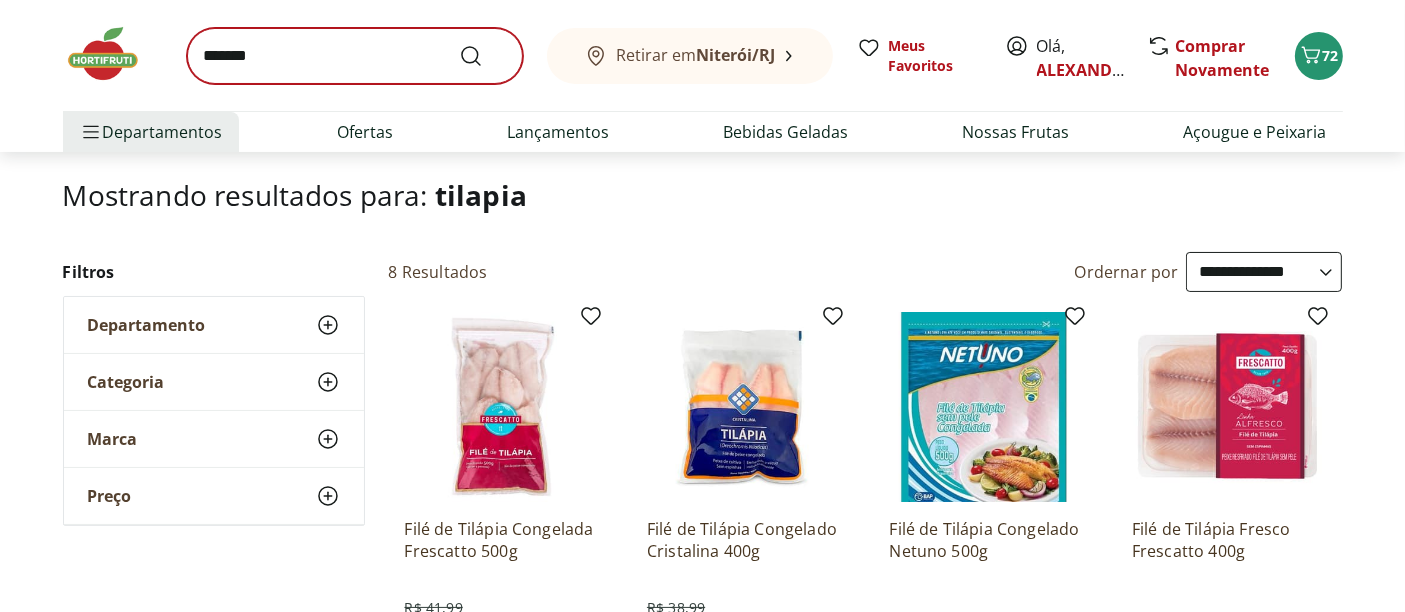 scroll, scrollTop: 0, scrollLeft: 0, axis: both 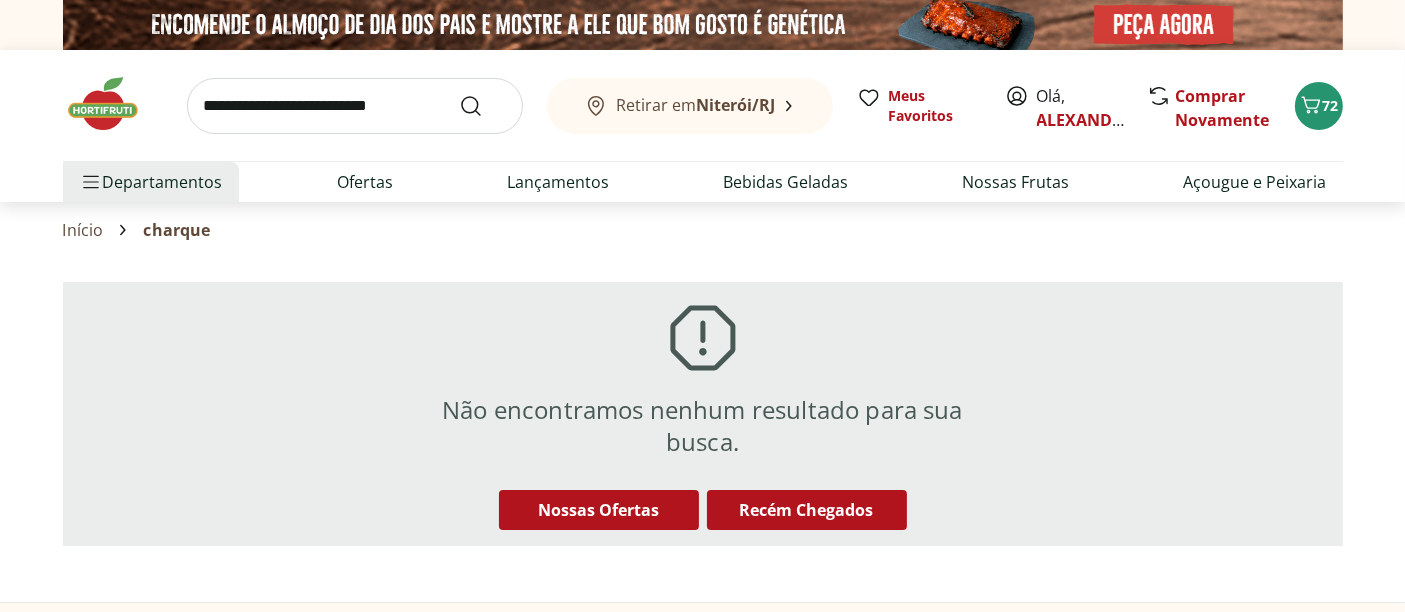 click at bounding box center (355, 106) 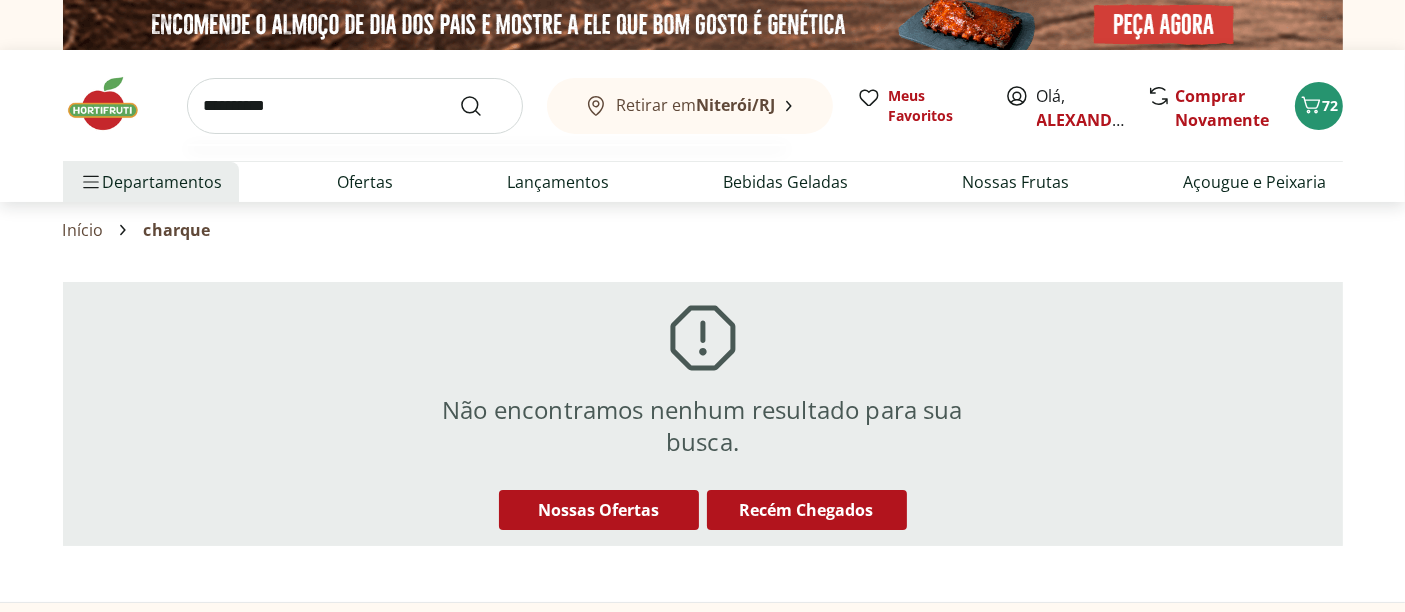 type on "**********" 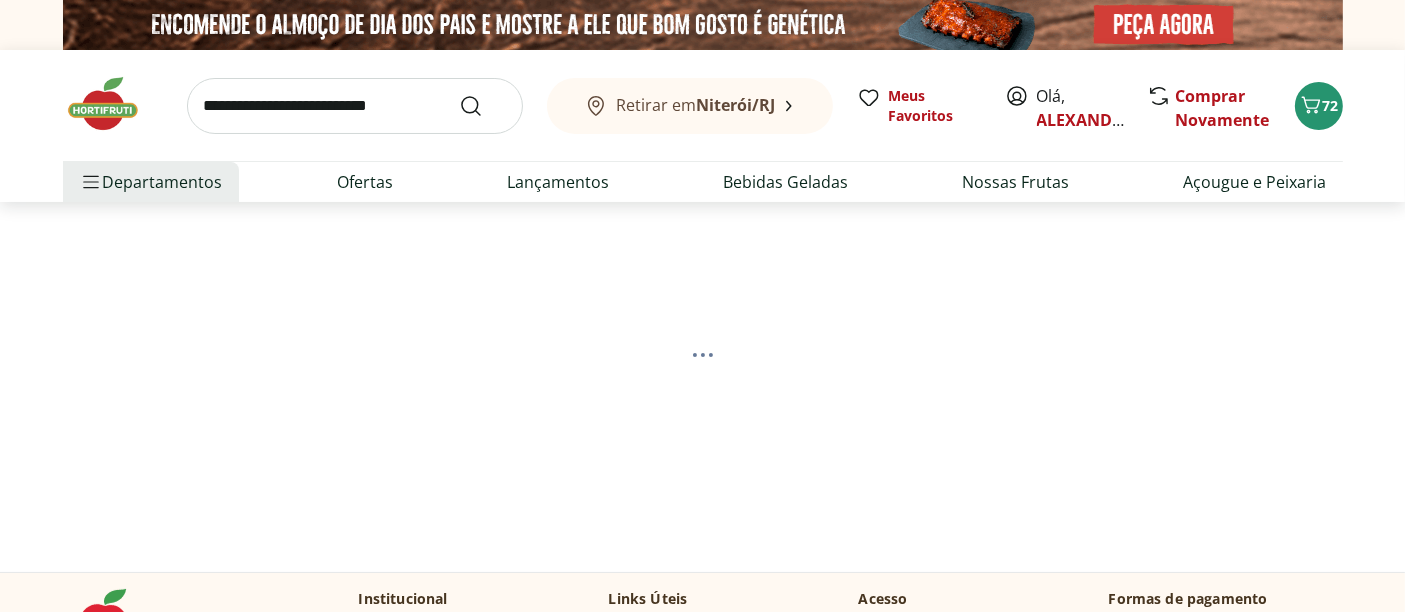 select on "**********" 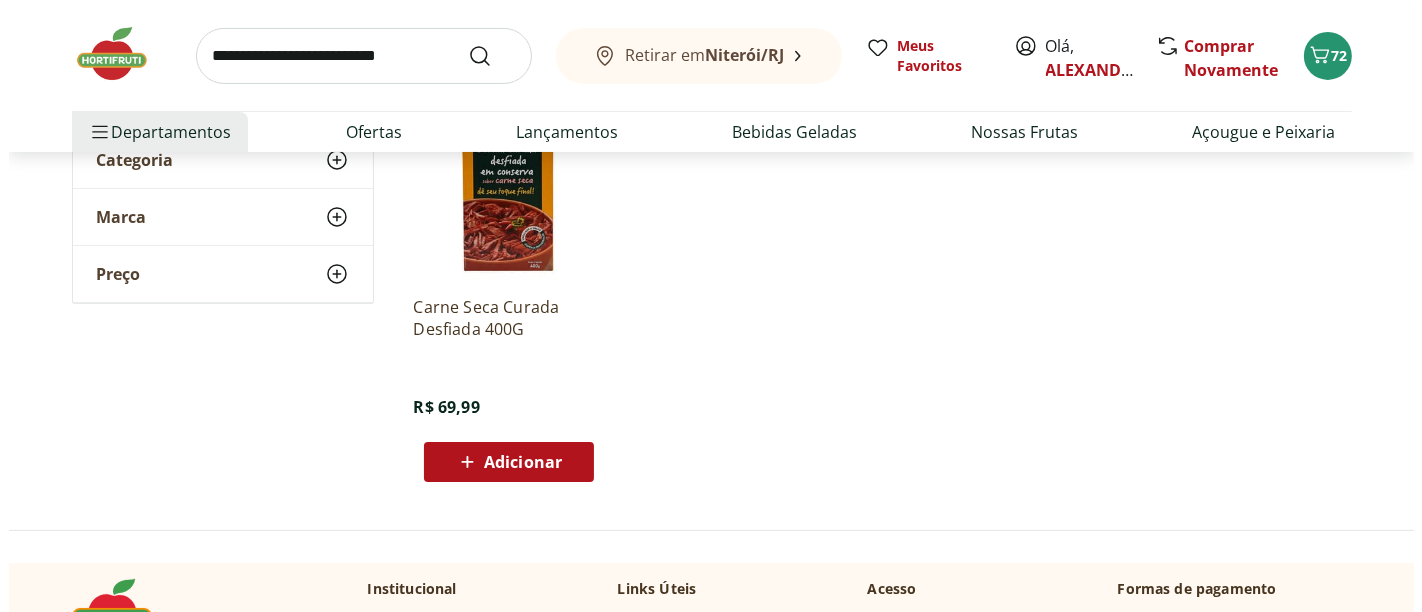 scroll, scrollTop: 0, scrollLeft: 0, axis: both 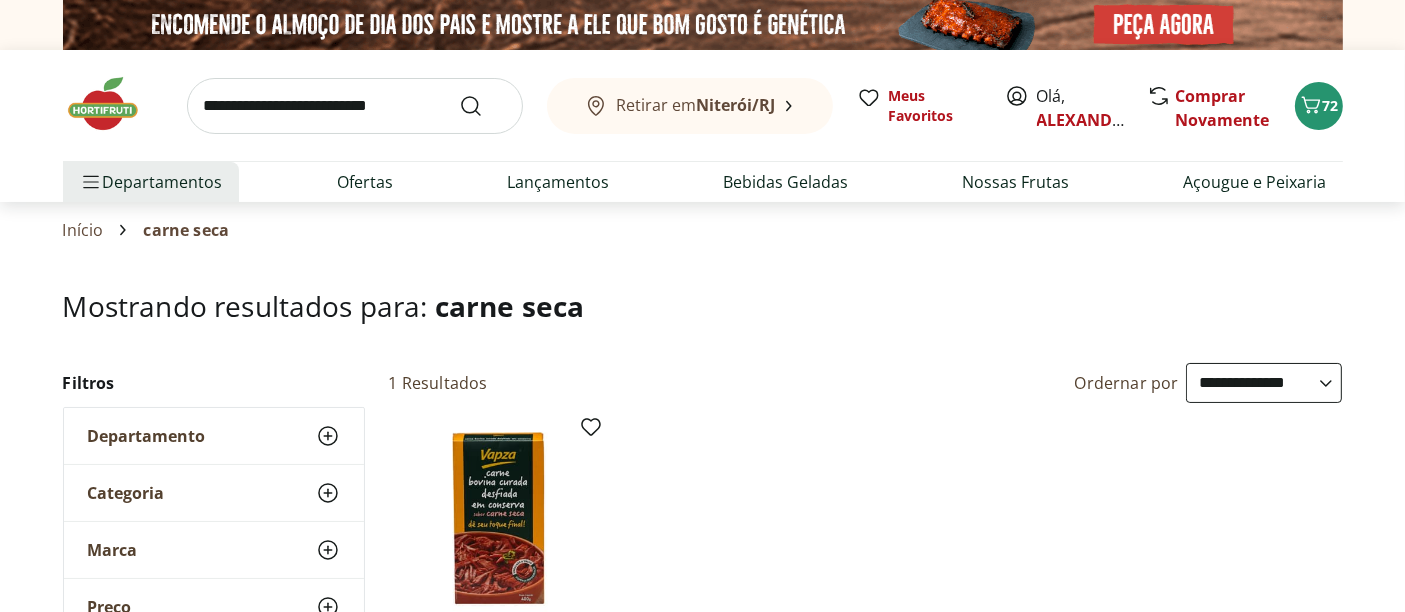 click at bounding box center (113, 104) 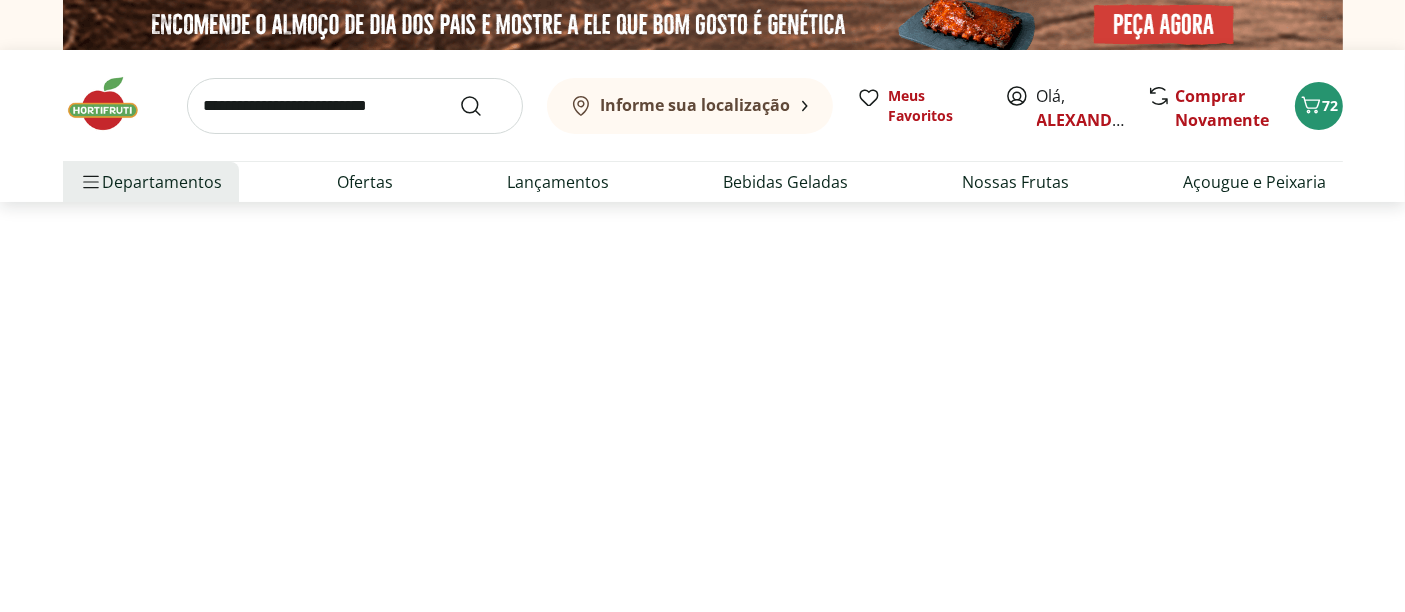type on "*" 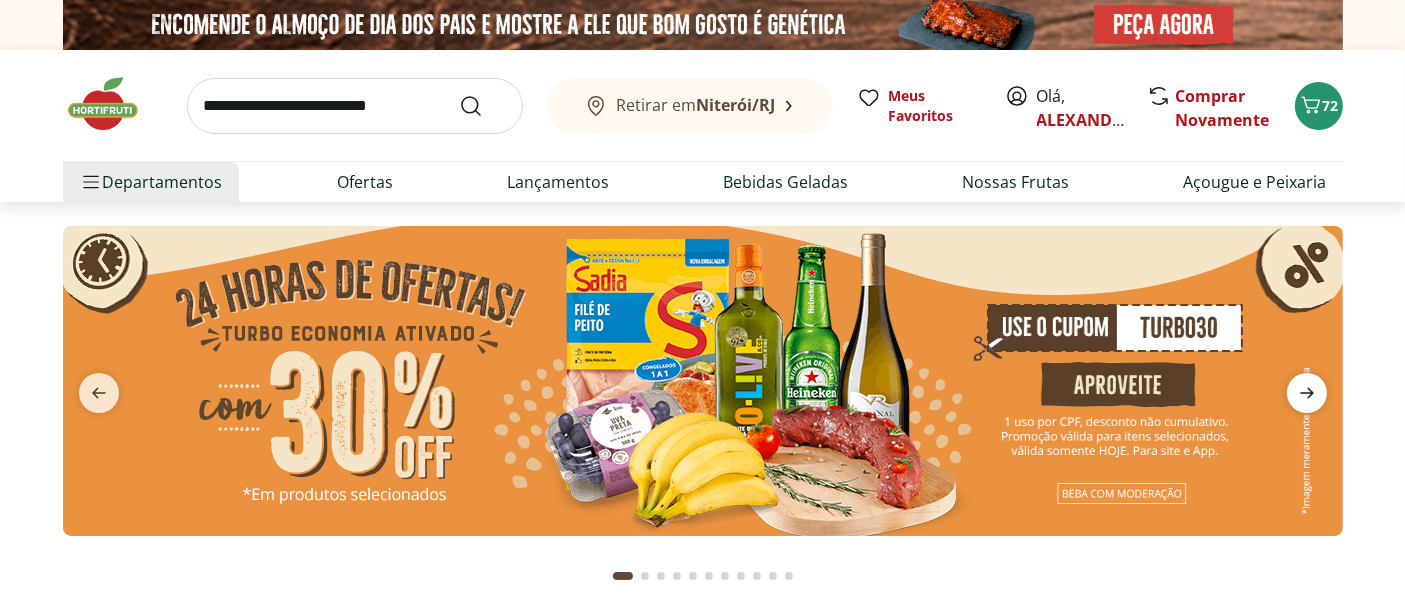 click 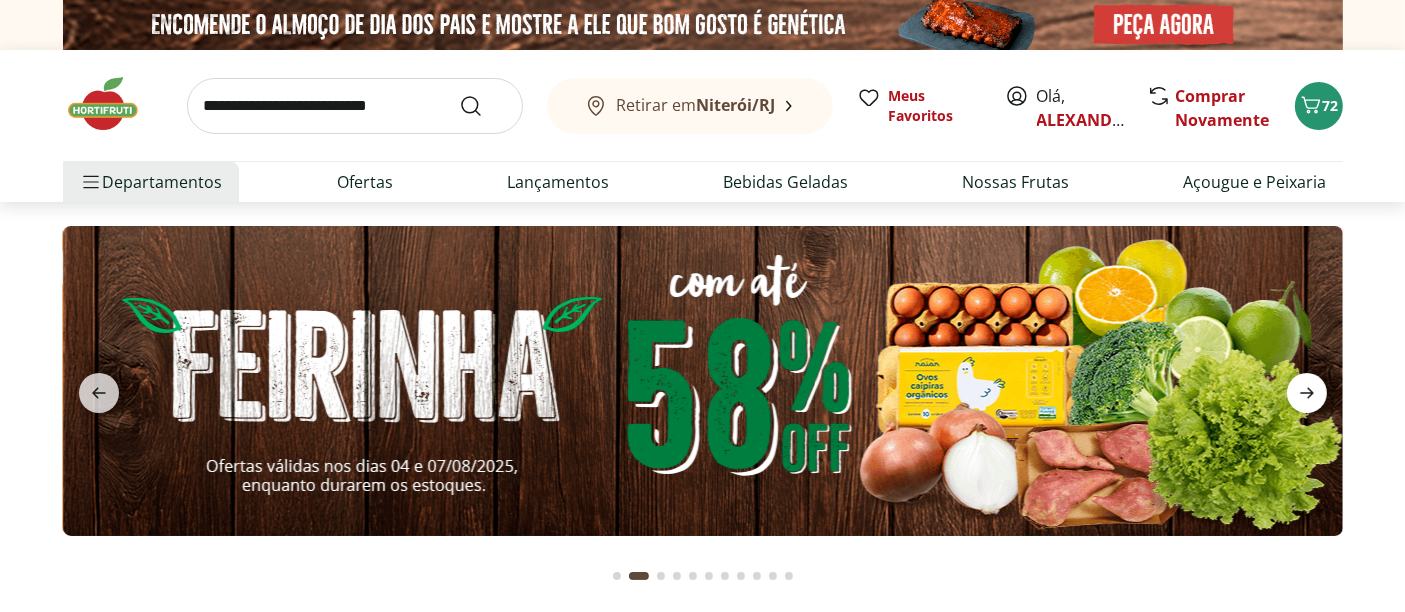 click 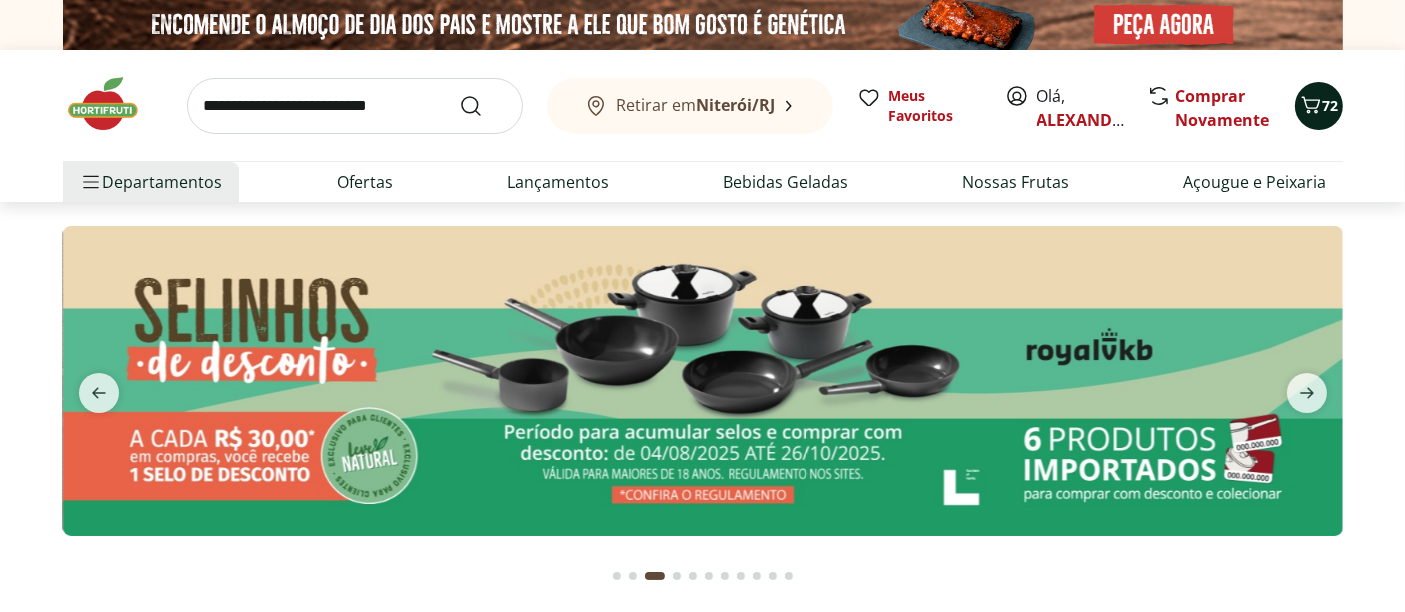click 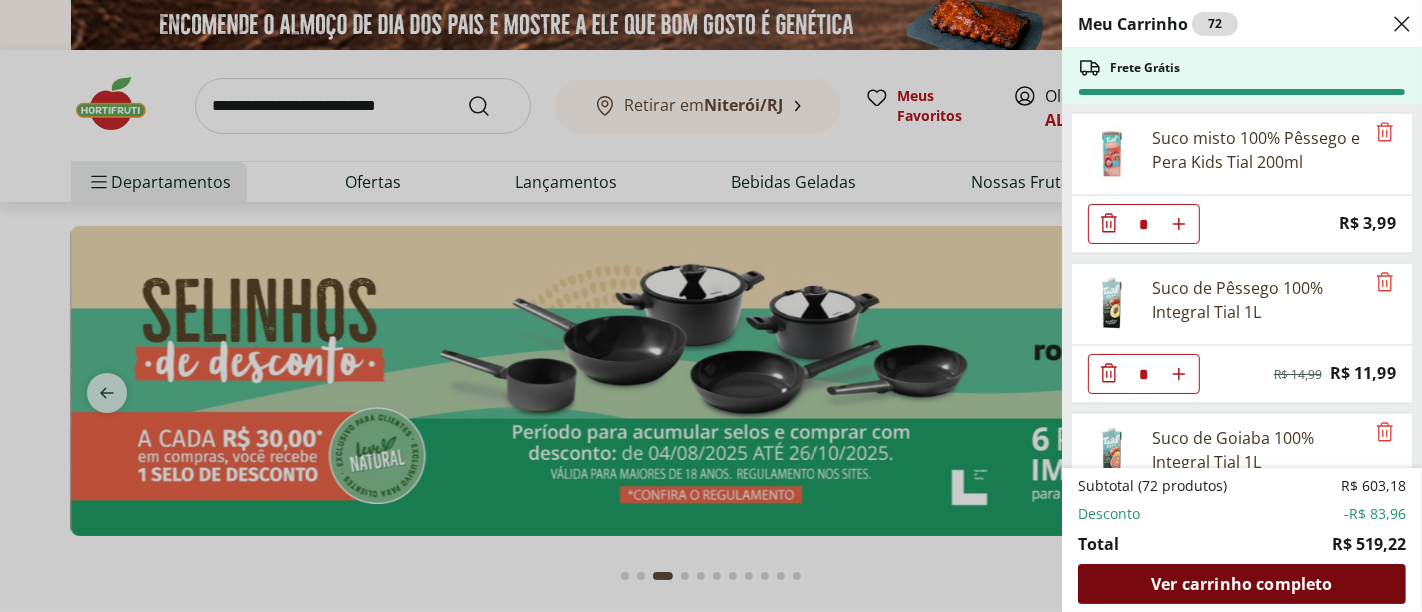 click on "Ver carrinho completo" at bounding box center [1241, 584] 